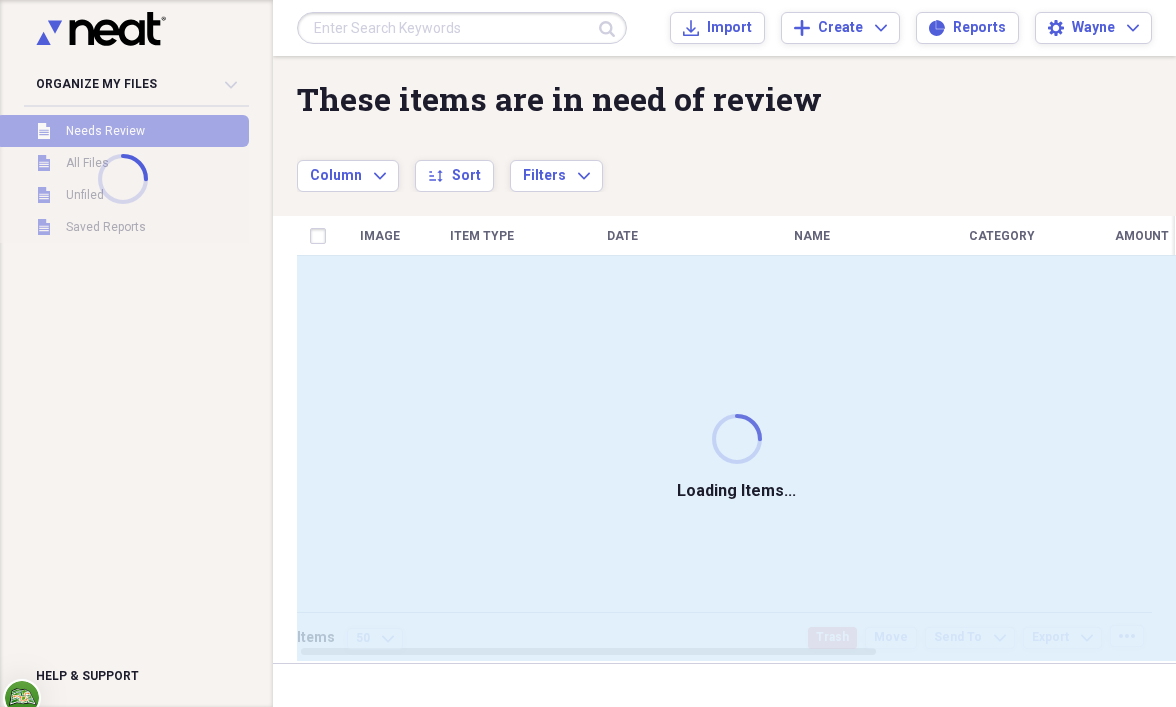 scroll, scrollTop: 0, scrollLeft: 0, axis: both 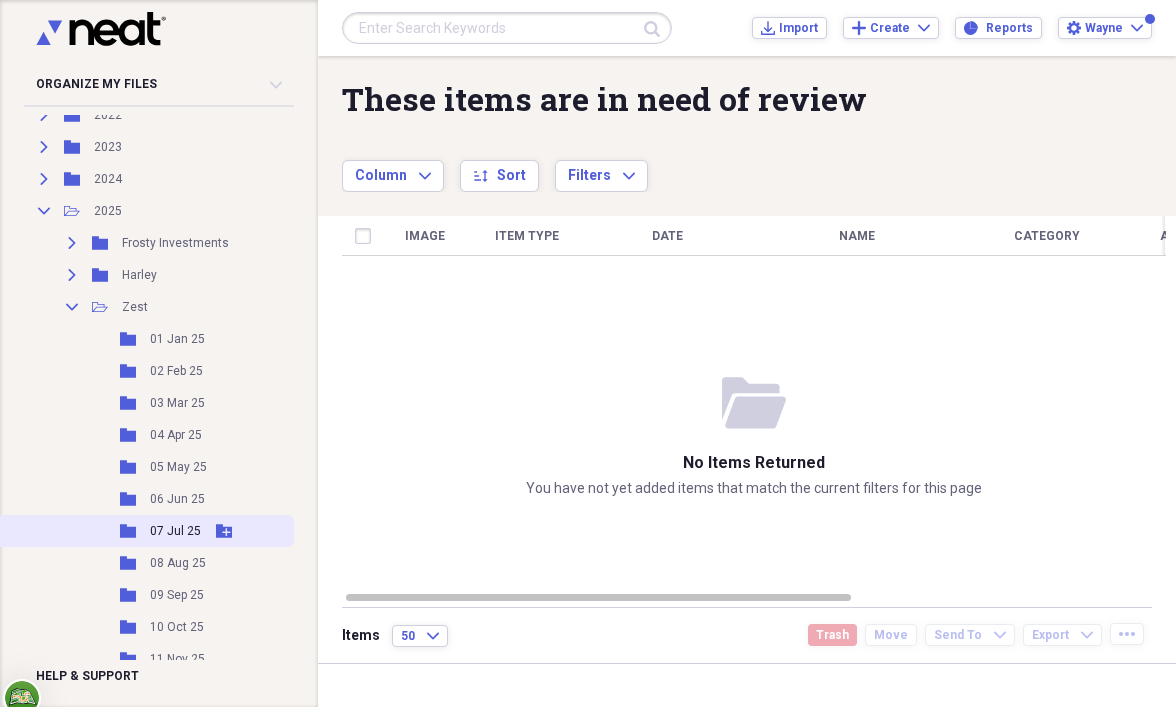 click on "07 Jul 25" at bounding box center (175, 531) 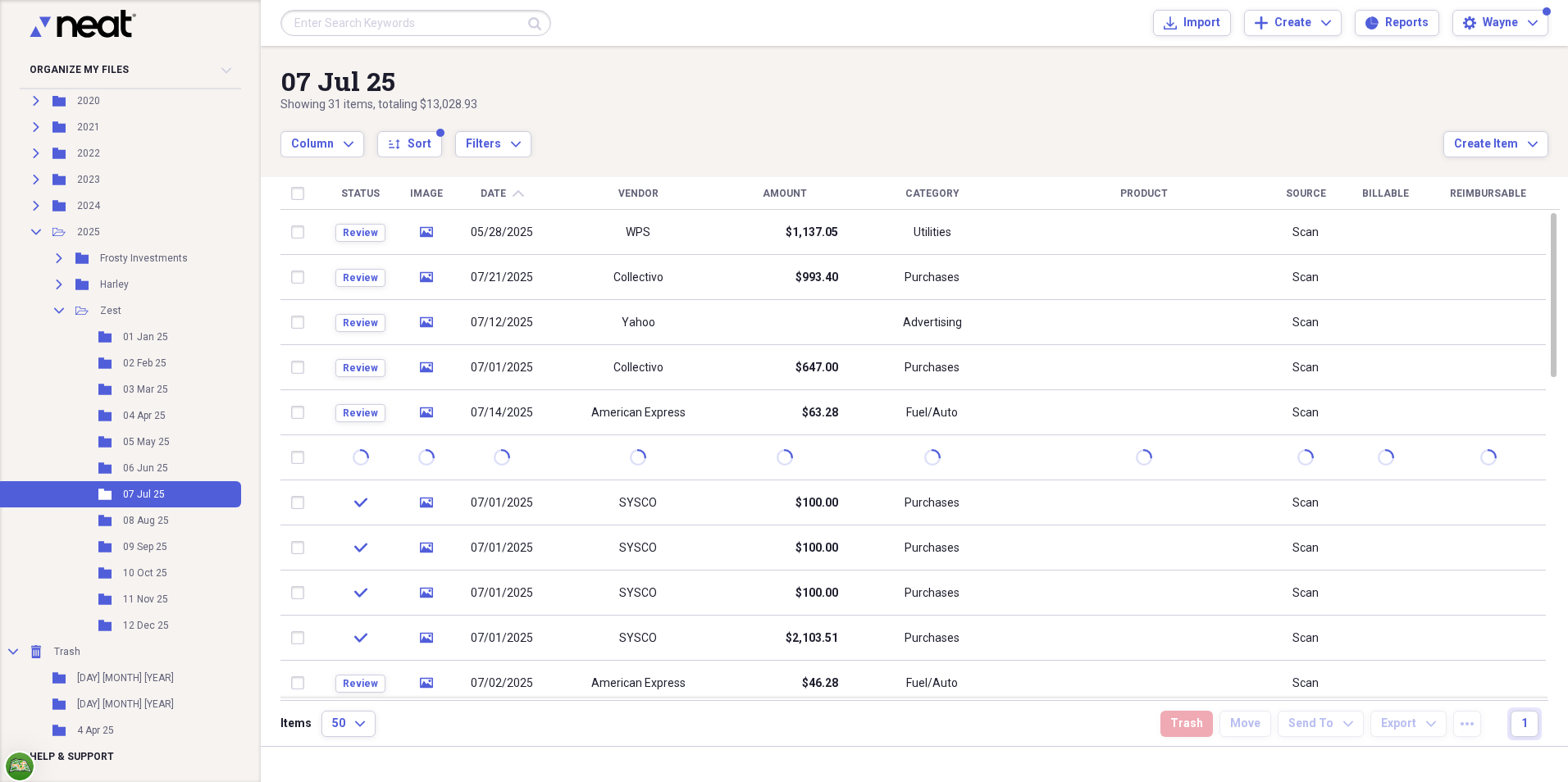 scroll, scrollTop: 271, scrollLeft: 0, axis: vertical 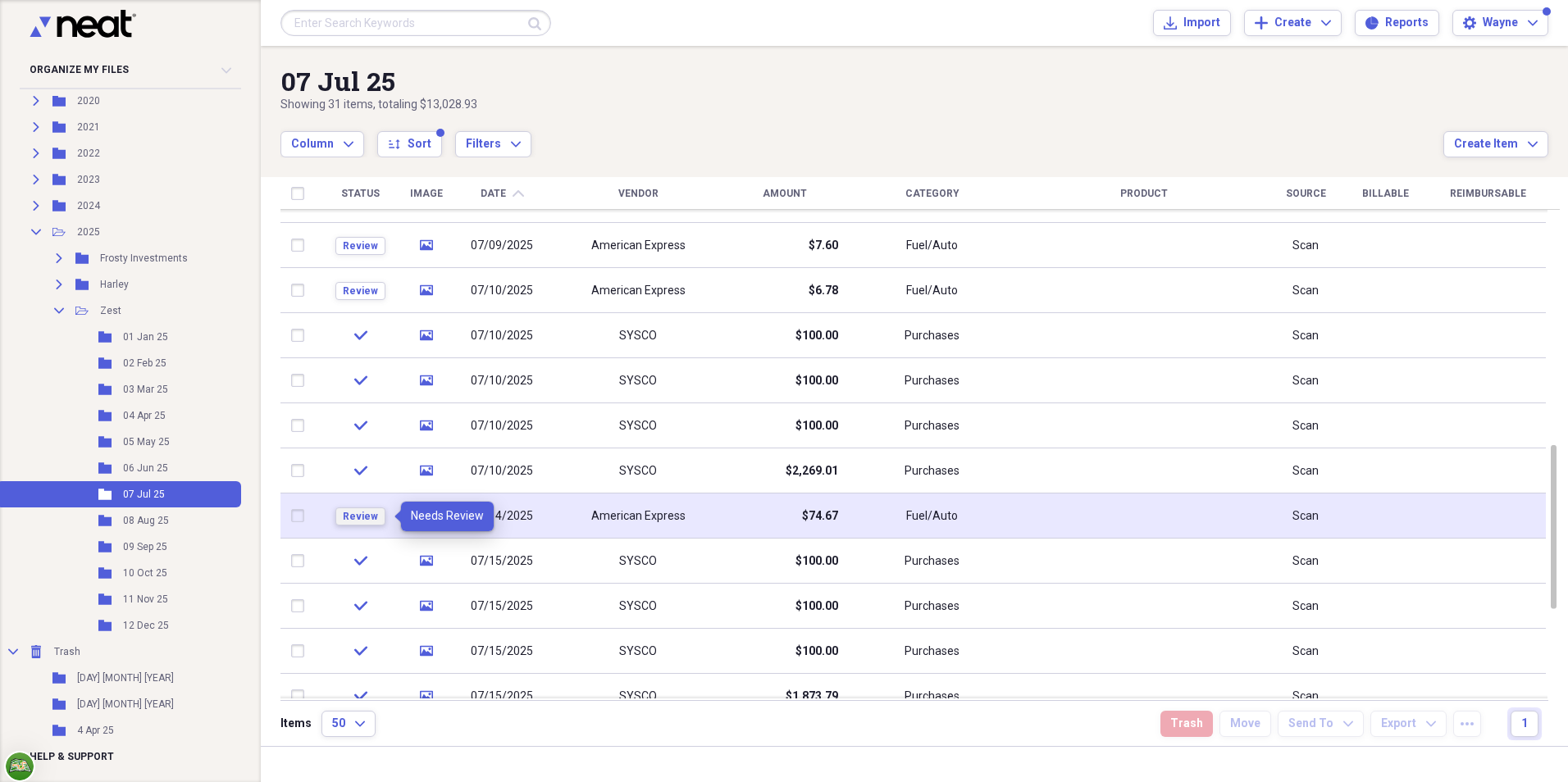 click on "Review" at bounding box center [360, 516] 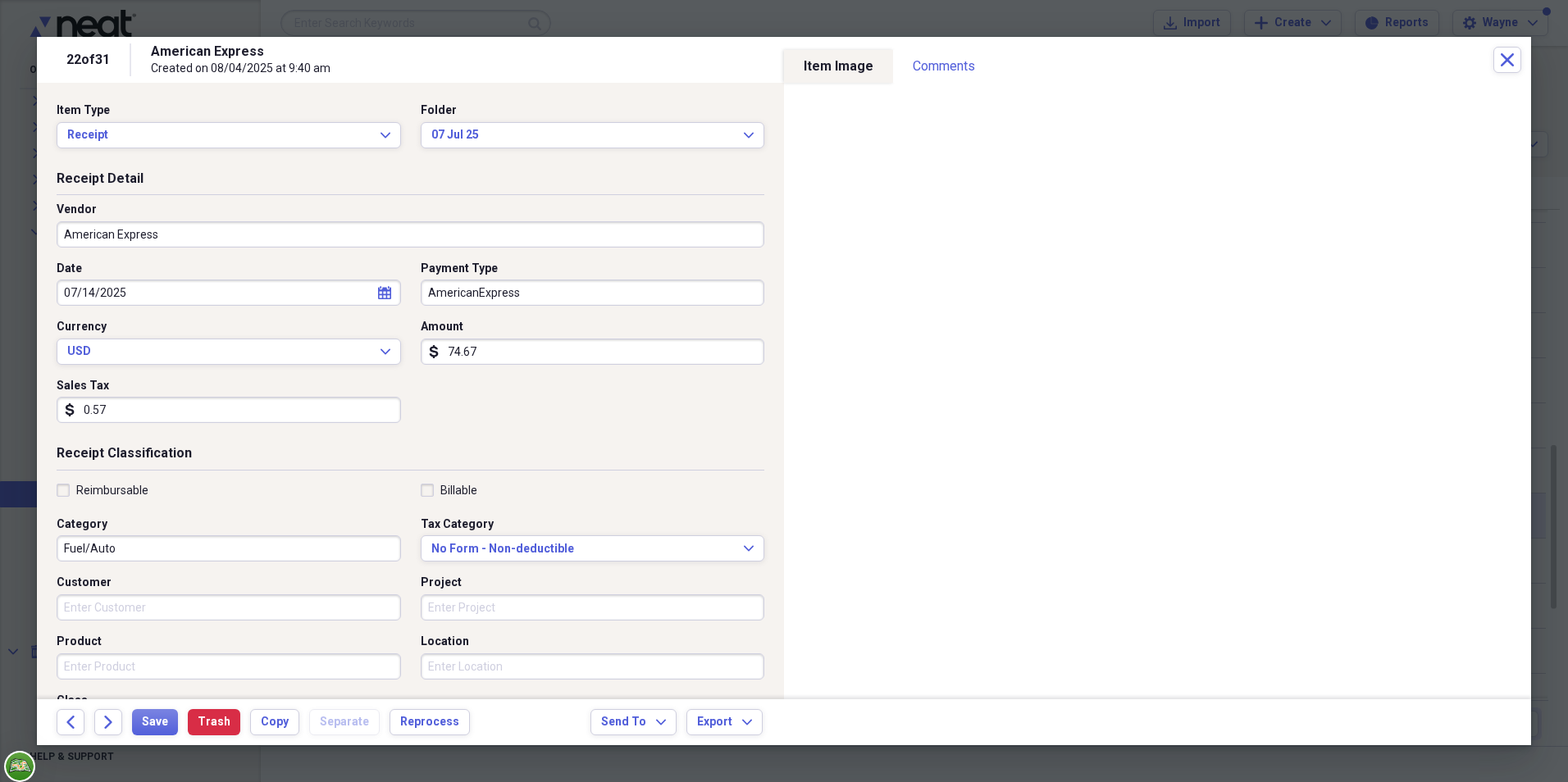 click on "American Express" at bounding box center [410, 234] 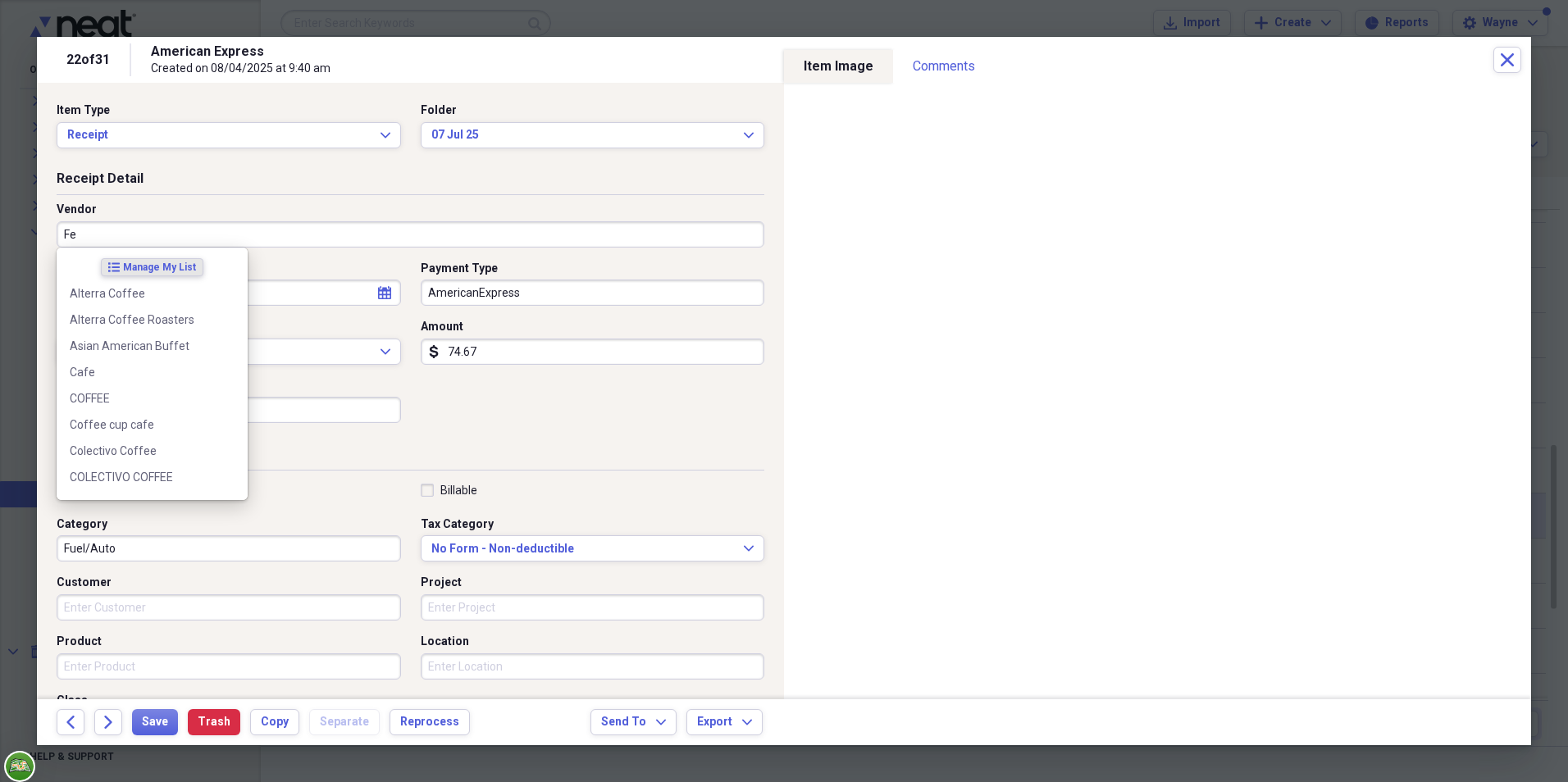 type on "Fes" 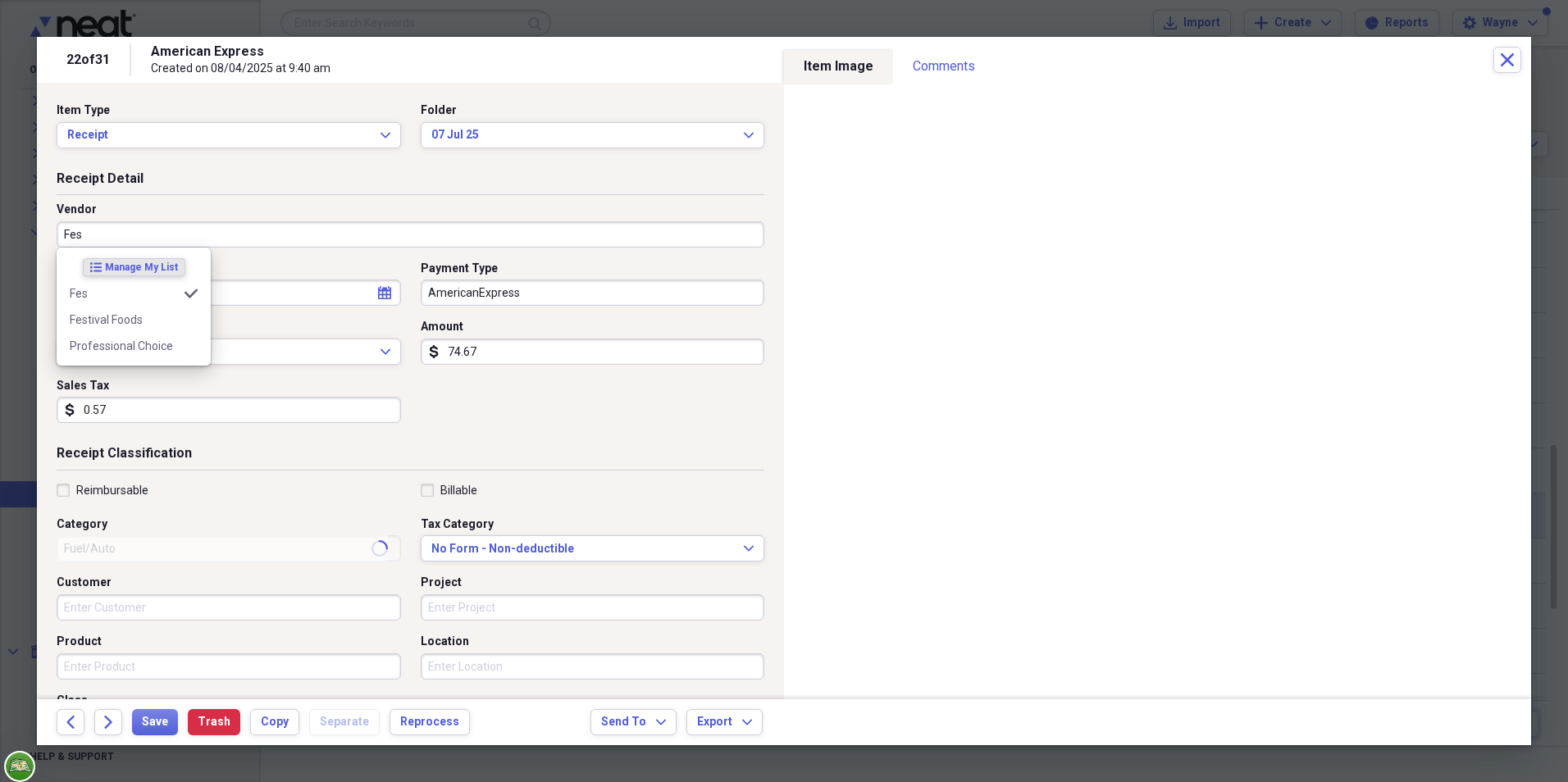 type on "Purchases" 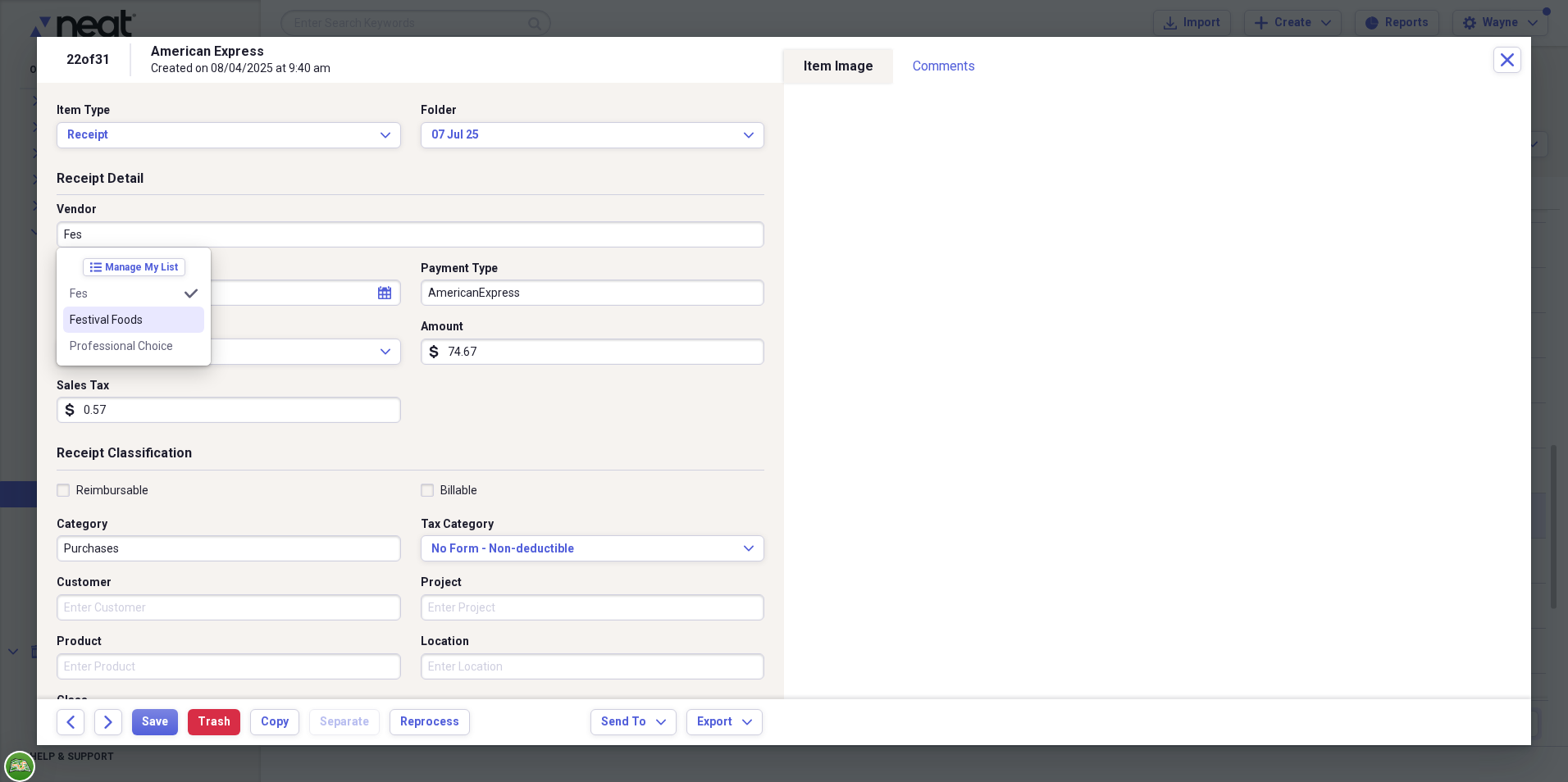 click on "Festival Foods" at bounding box center (124, 320) 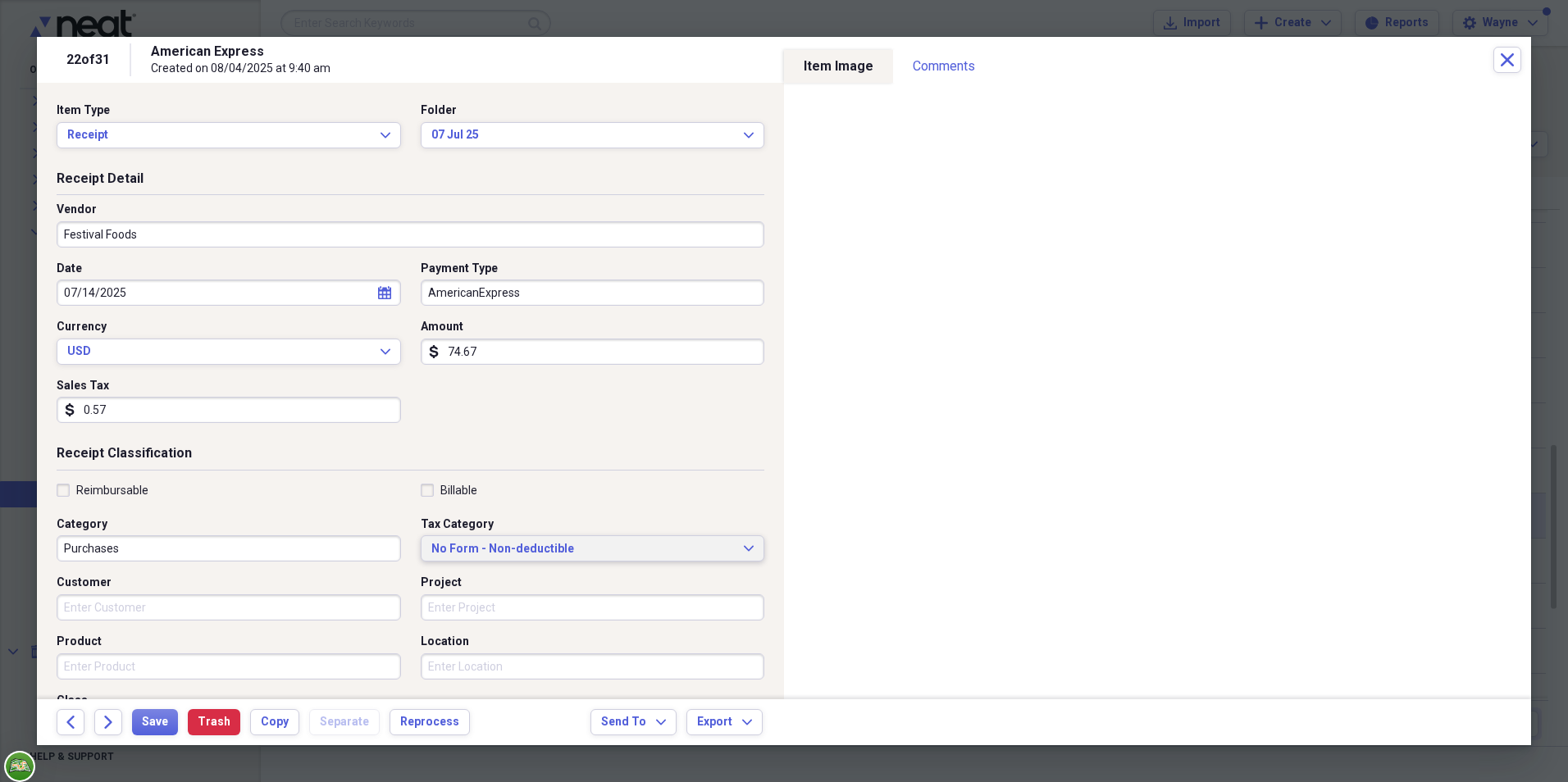 click on "Expand" 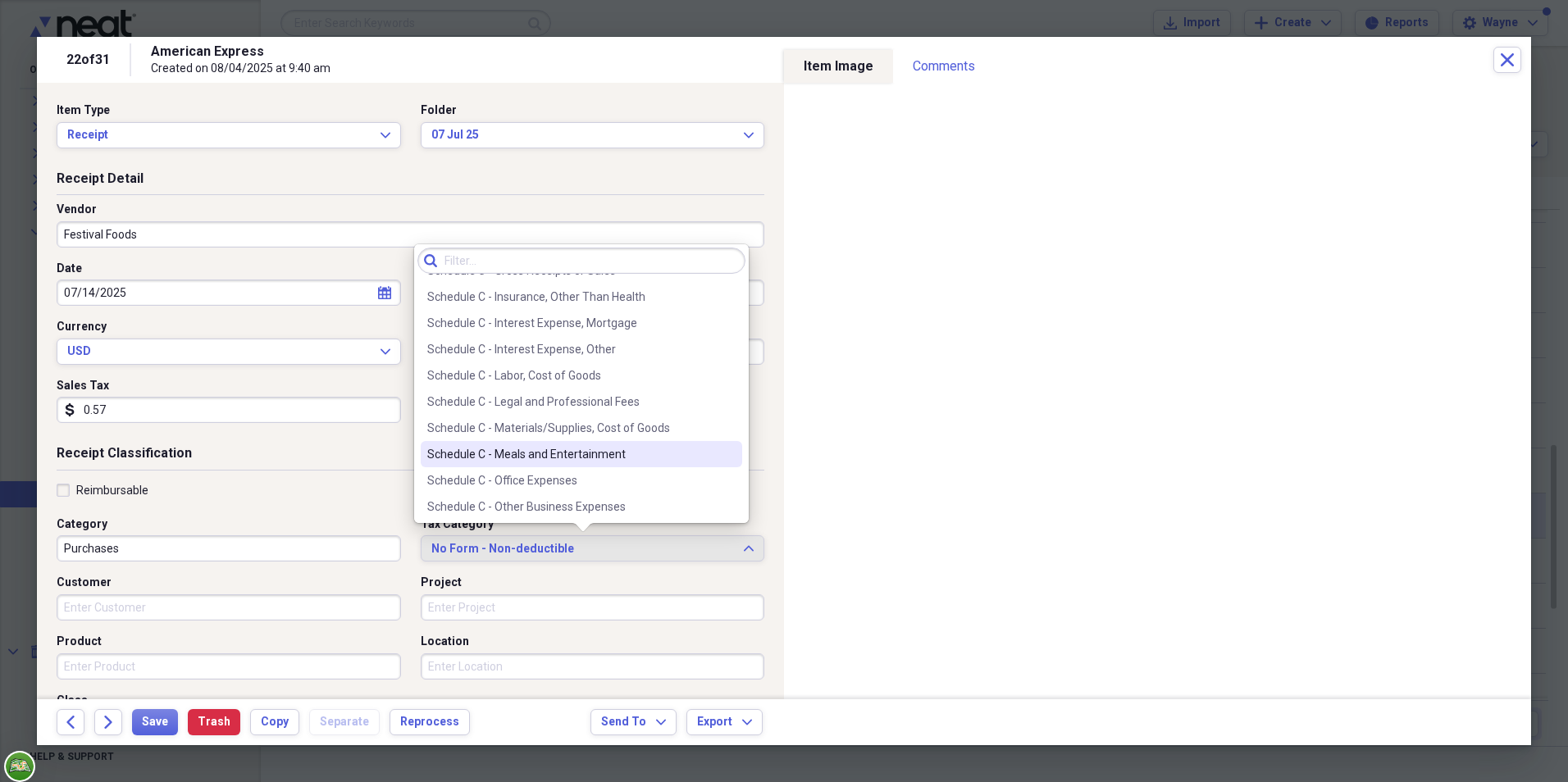 scroll, scrollTop: 3361, scrollLeft: 0, axis: vertical 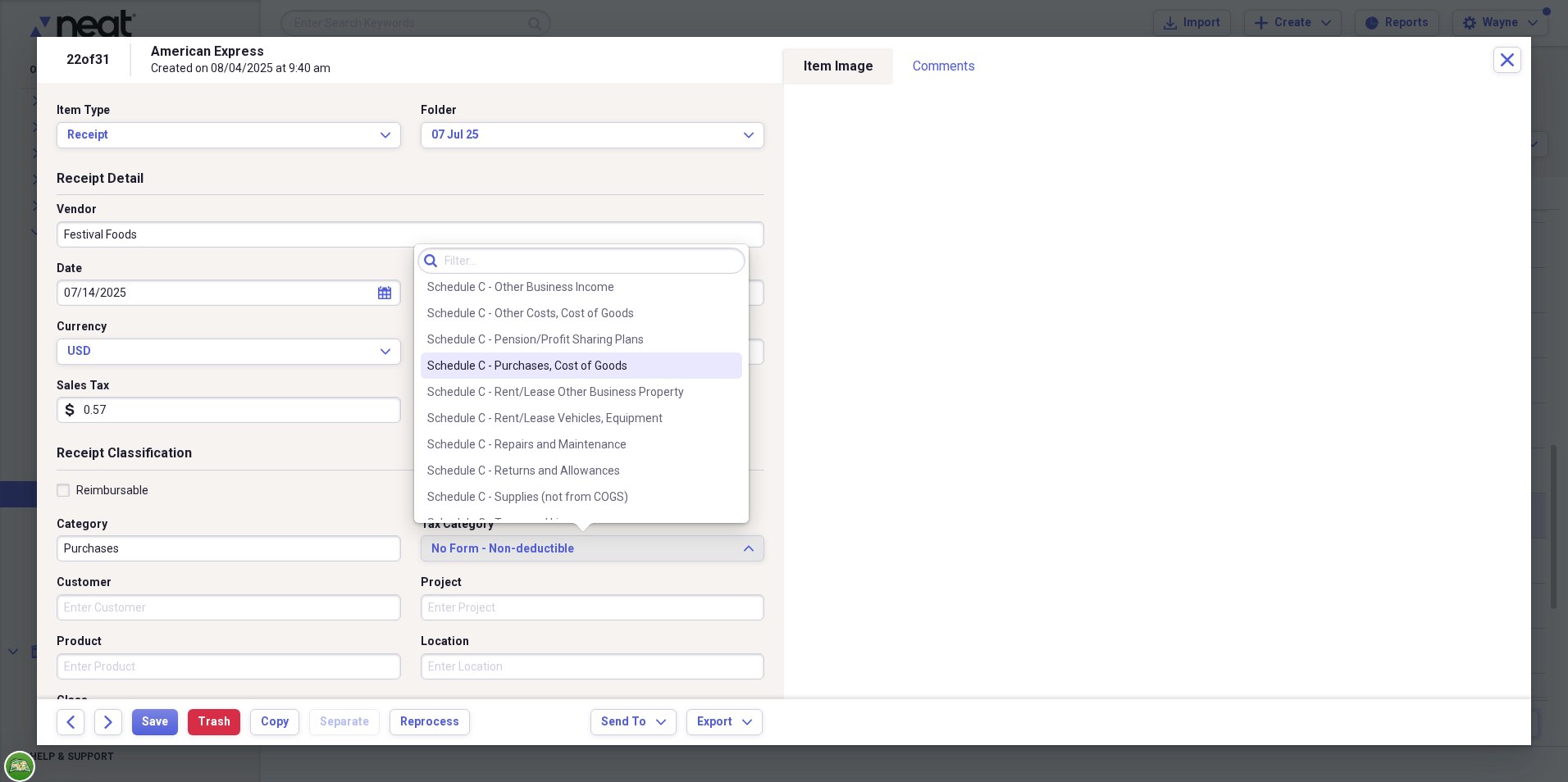click on "Schedule C - Purchases, Cost of Goods" at bounding box center [572, 366] 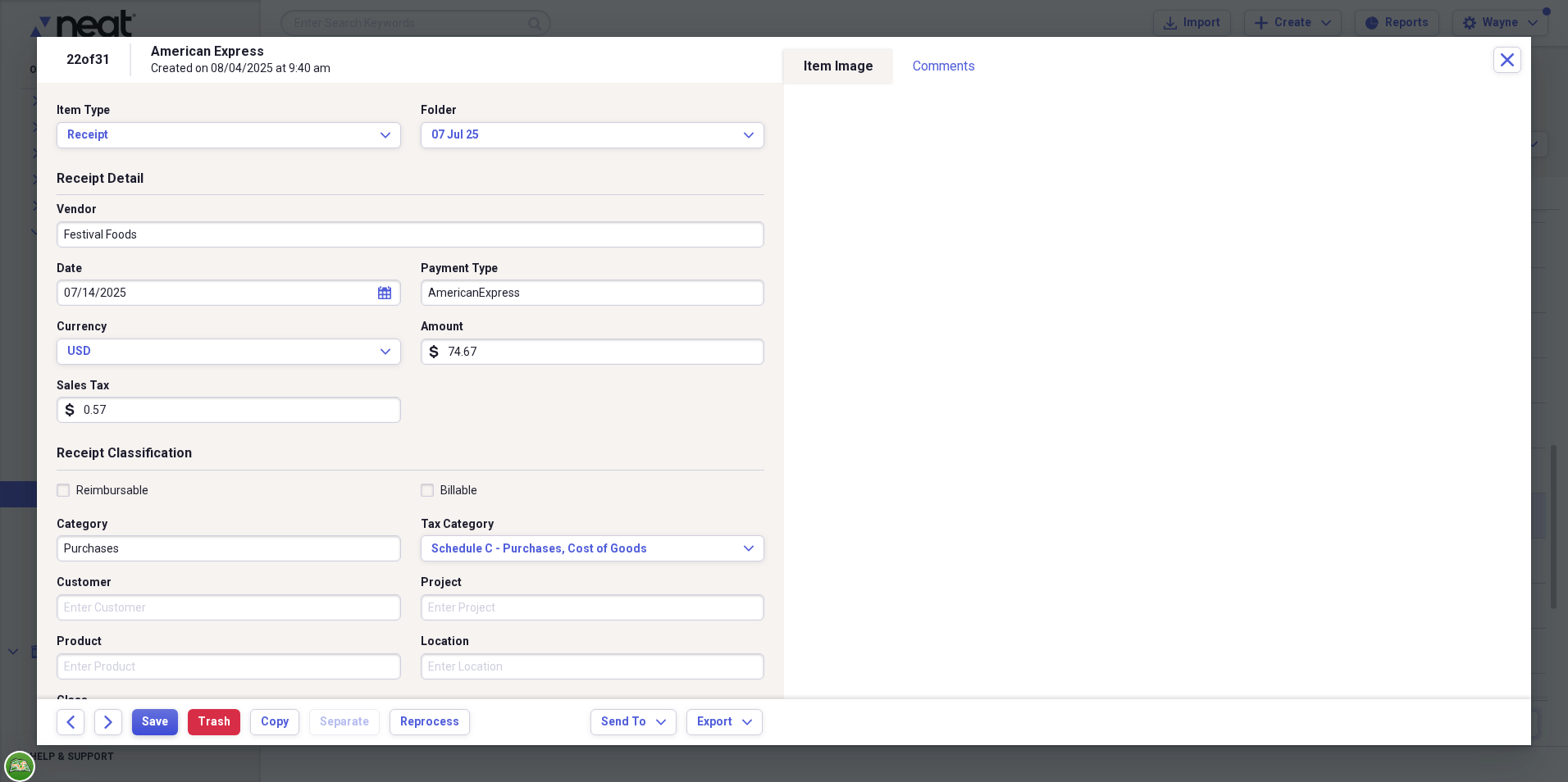 click on "Save" at bounding box center (155, 722) 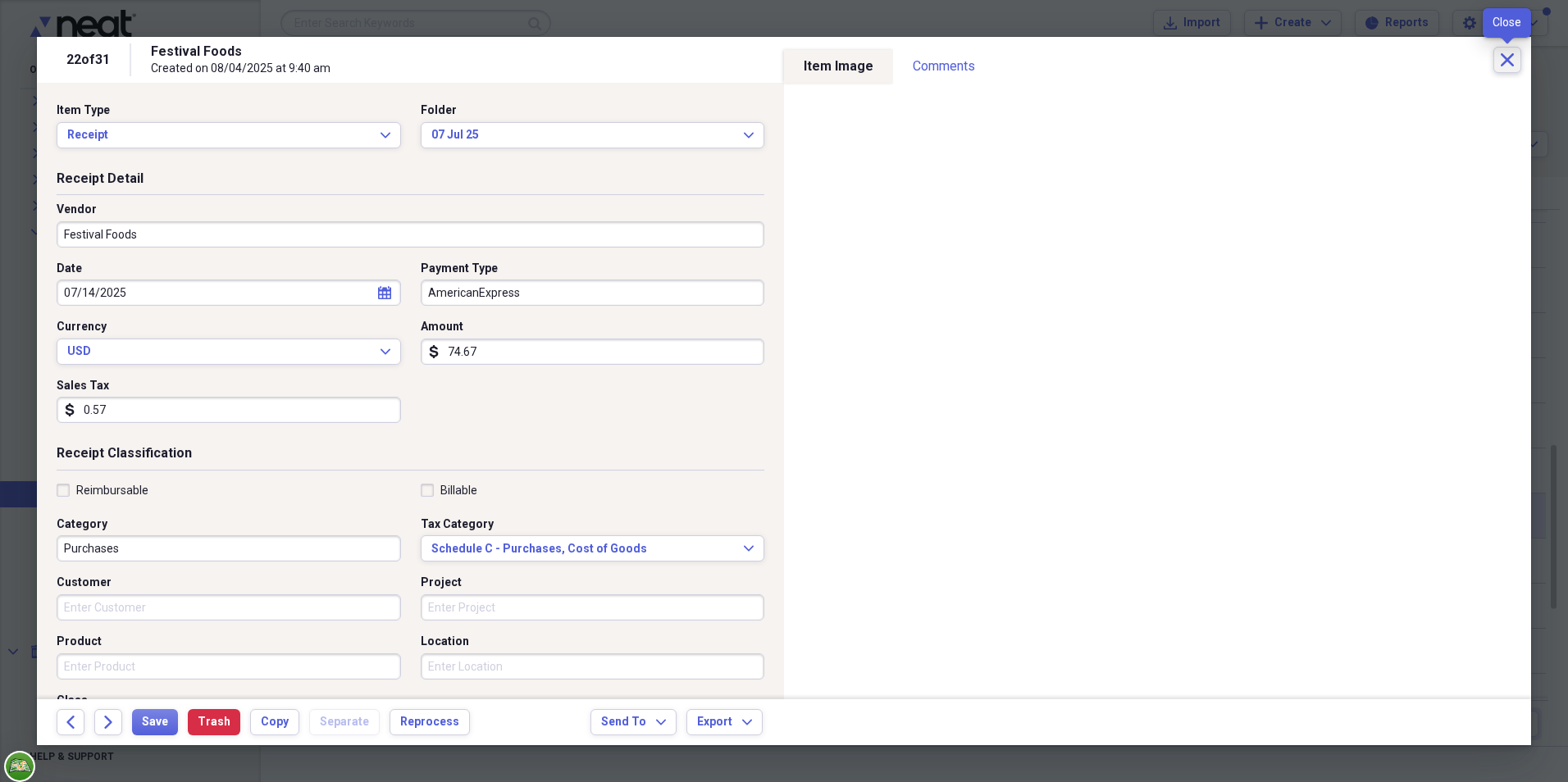 click on "Close" 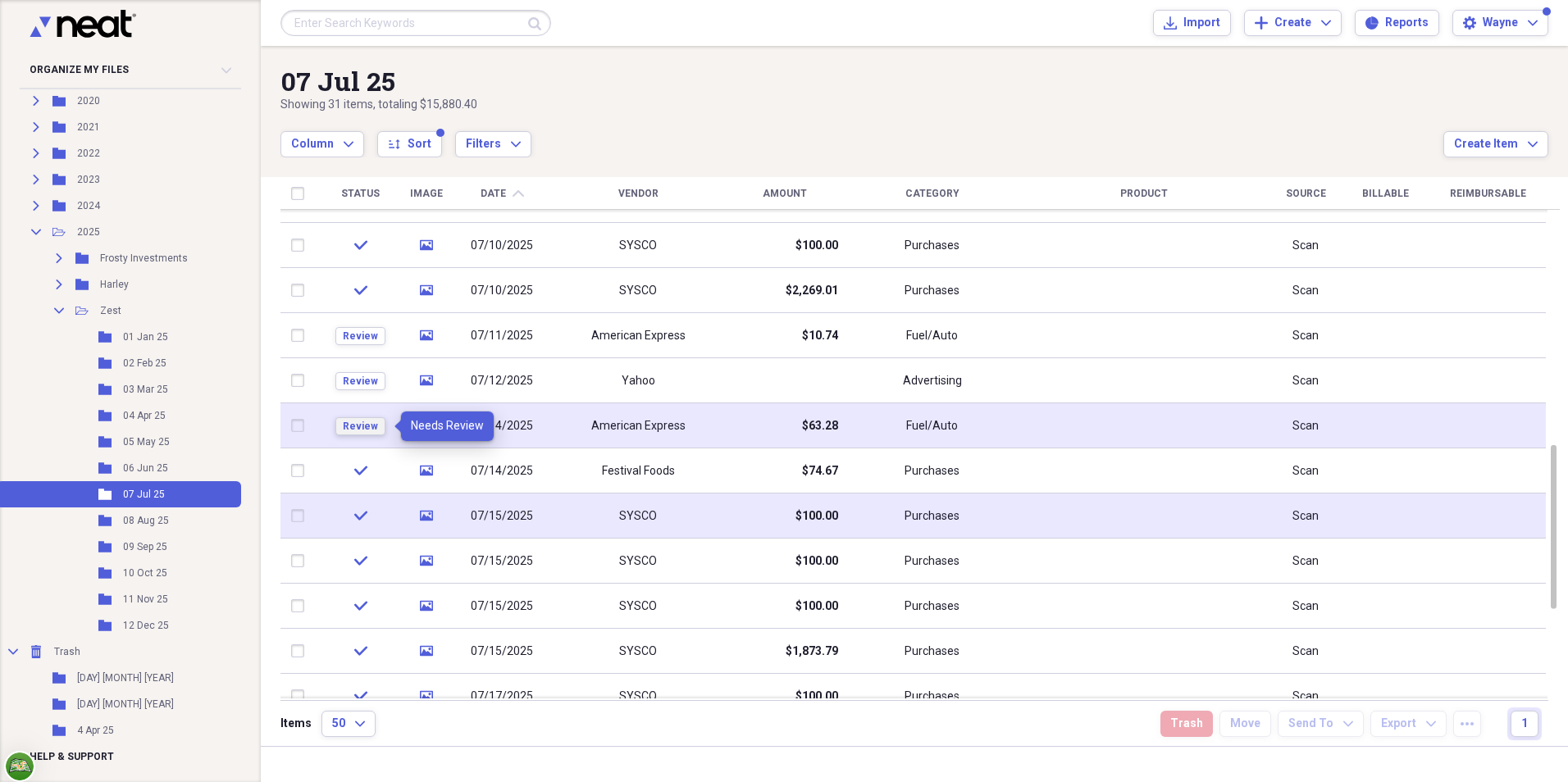 click on "Review" at bounding box center [360, 426] 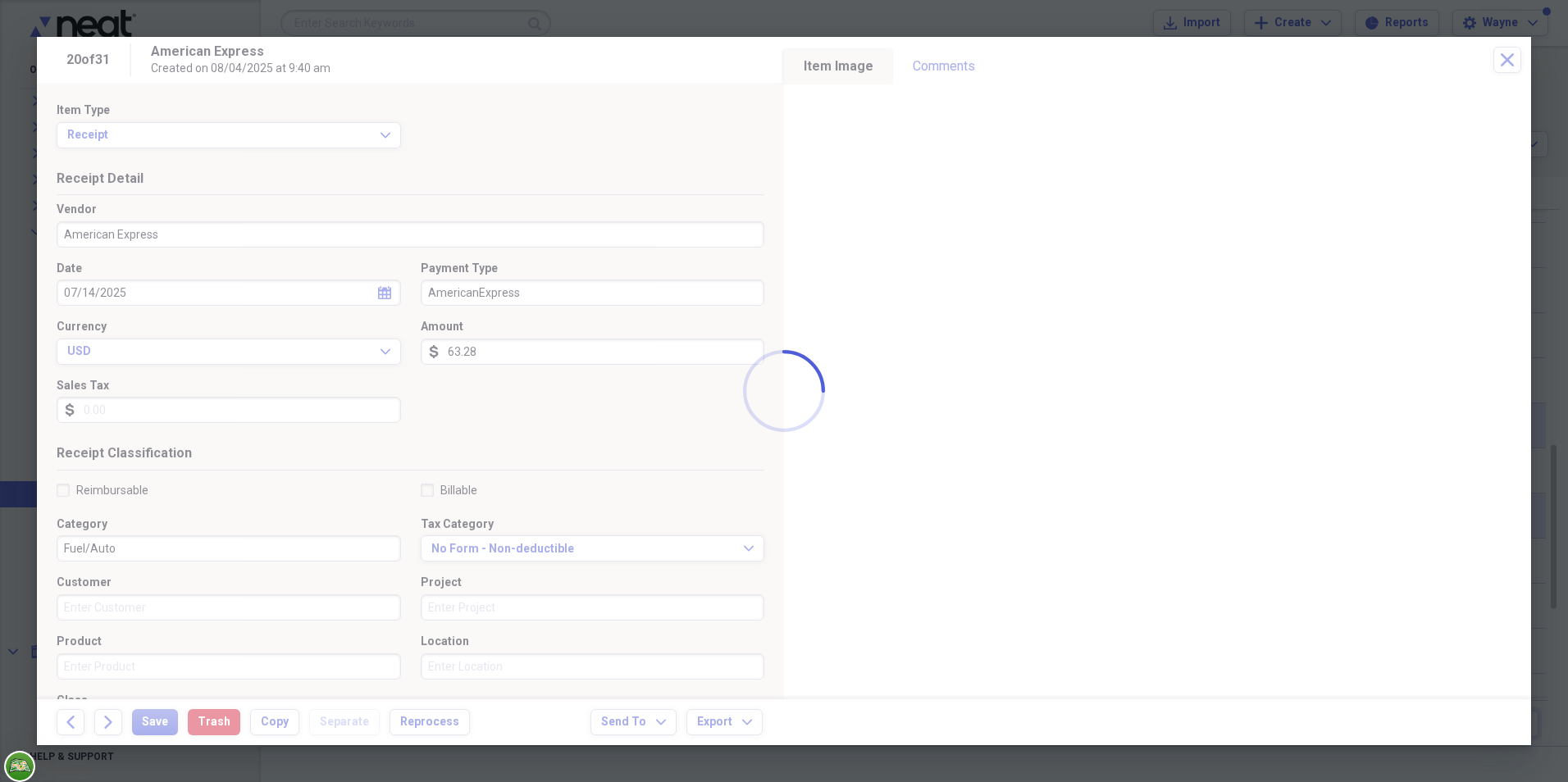 click at bounding box center (784, 391) 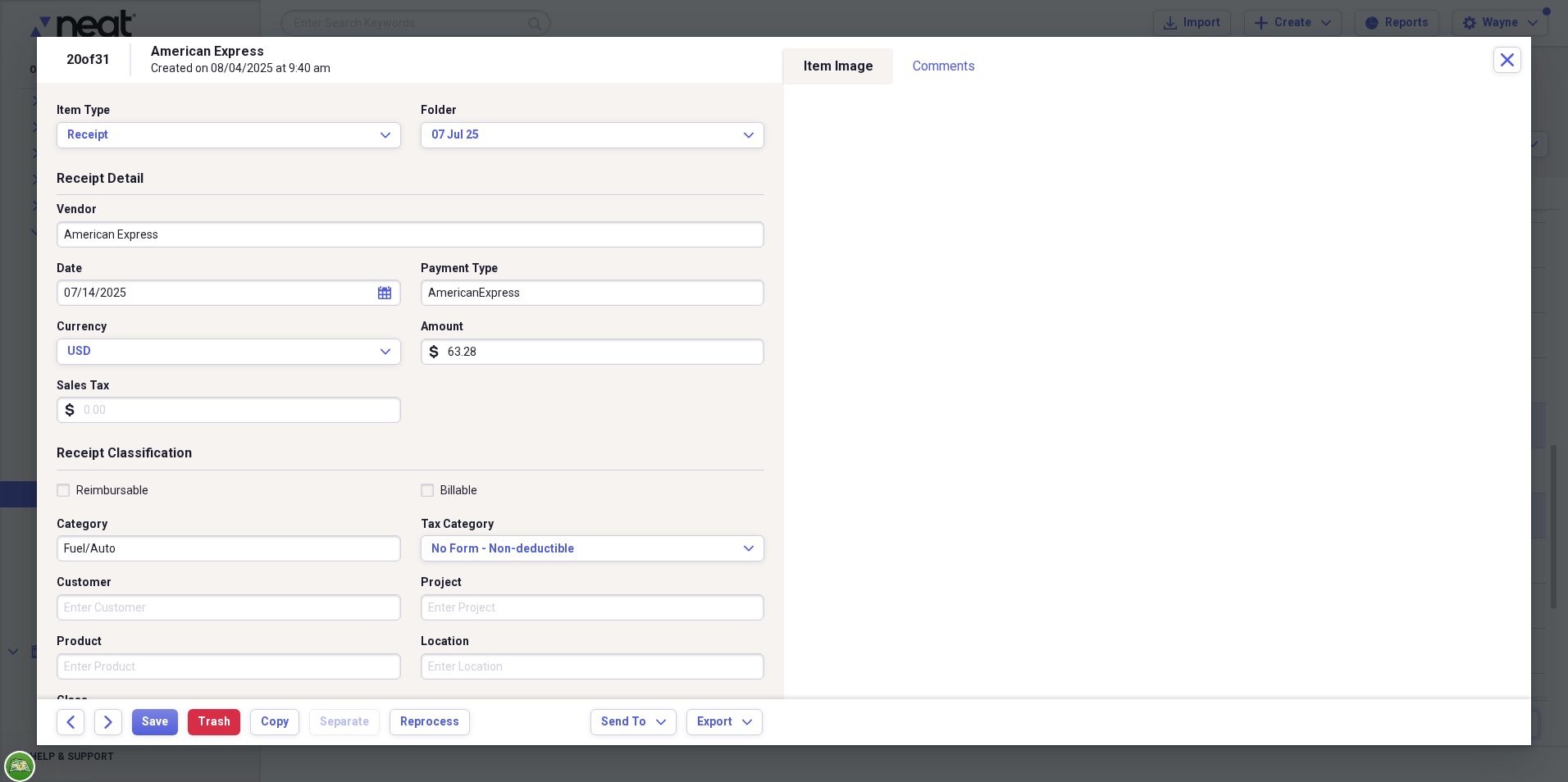 click on "American Express" at bounding box center (410, 234) 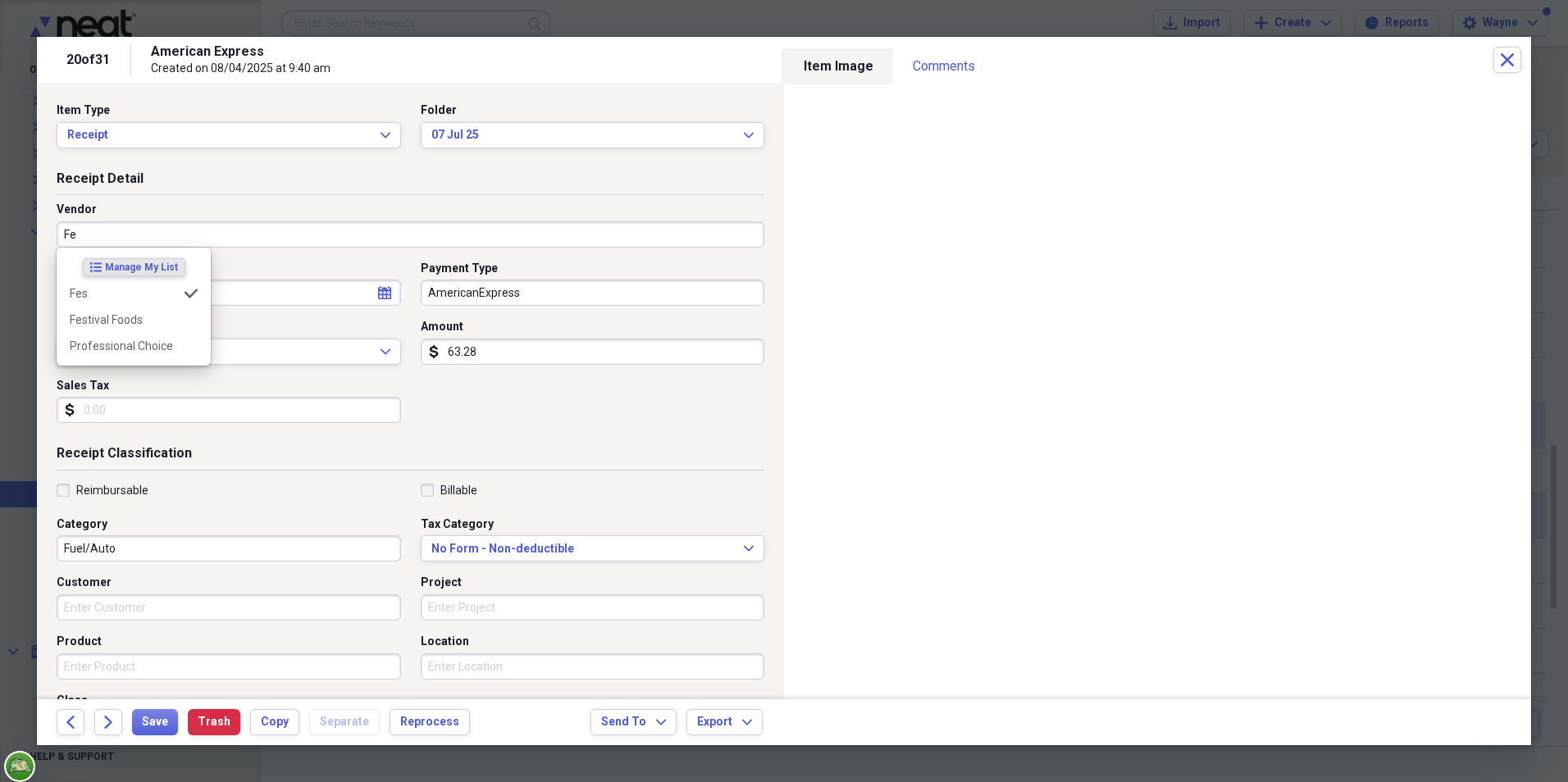 type on "Fes" 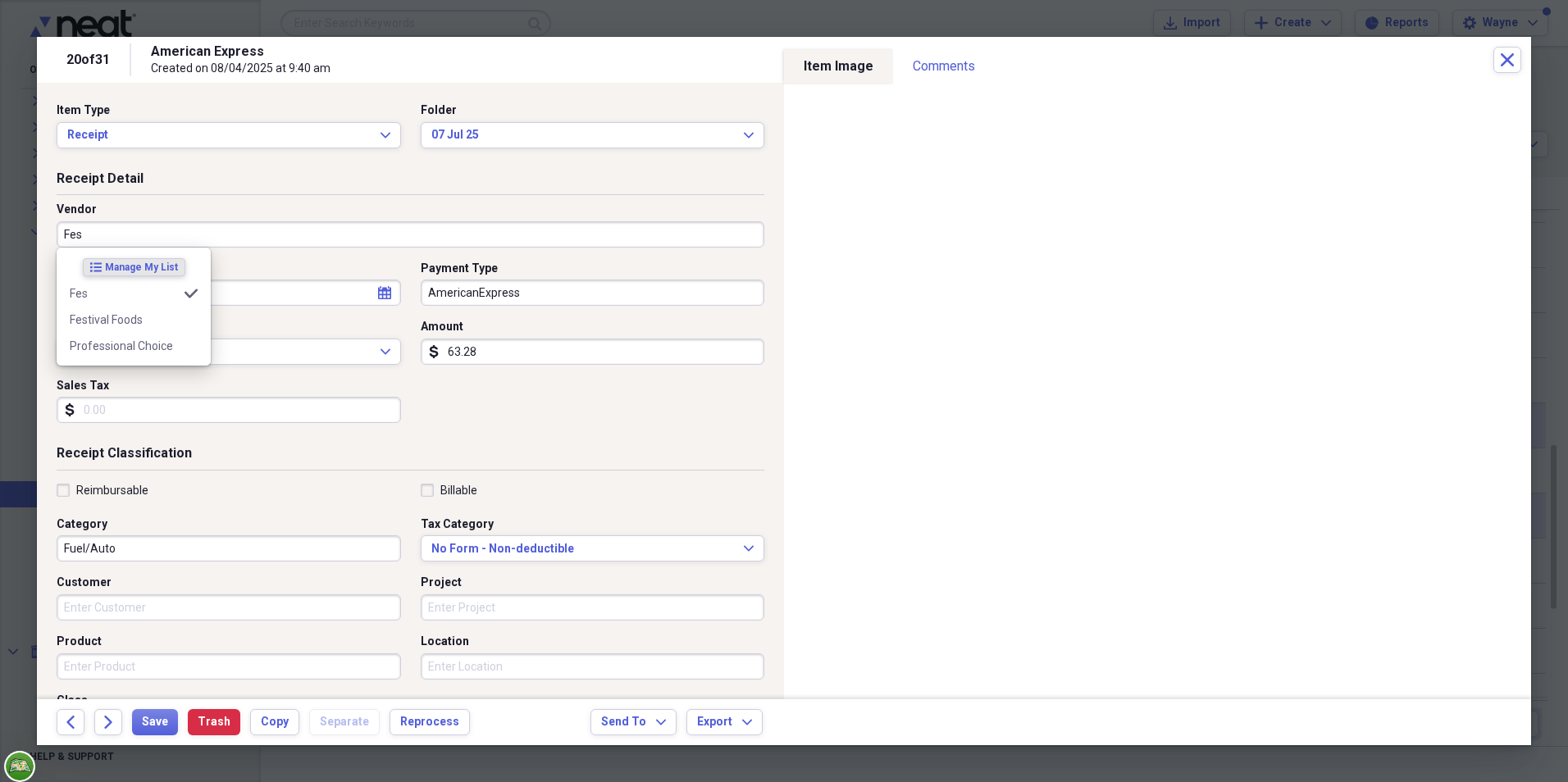 type on "Purchases" 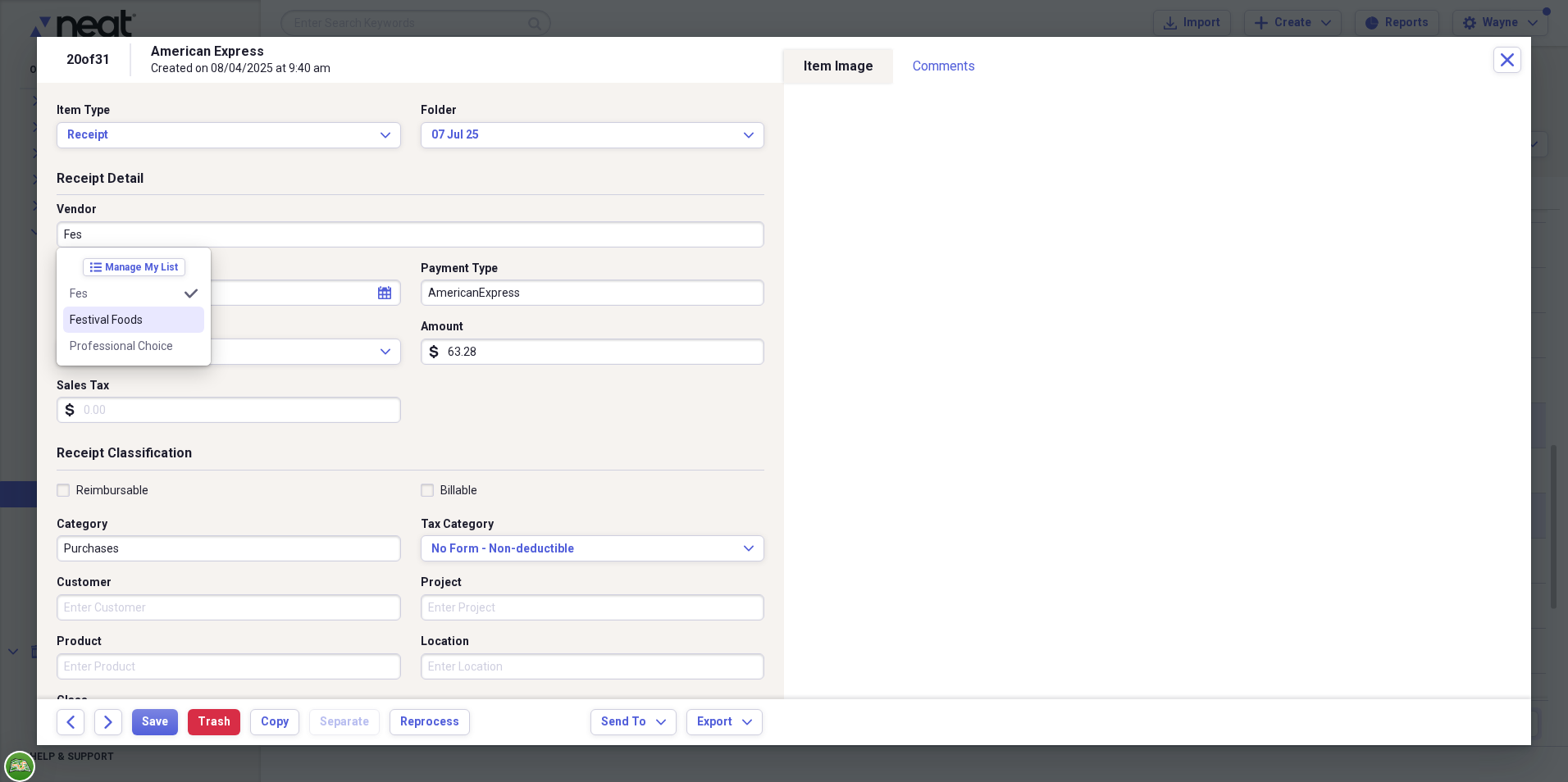 click on "Festival Foods" at bounding box center [124, 320] 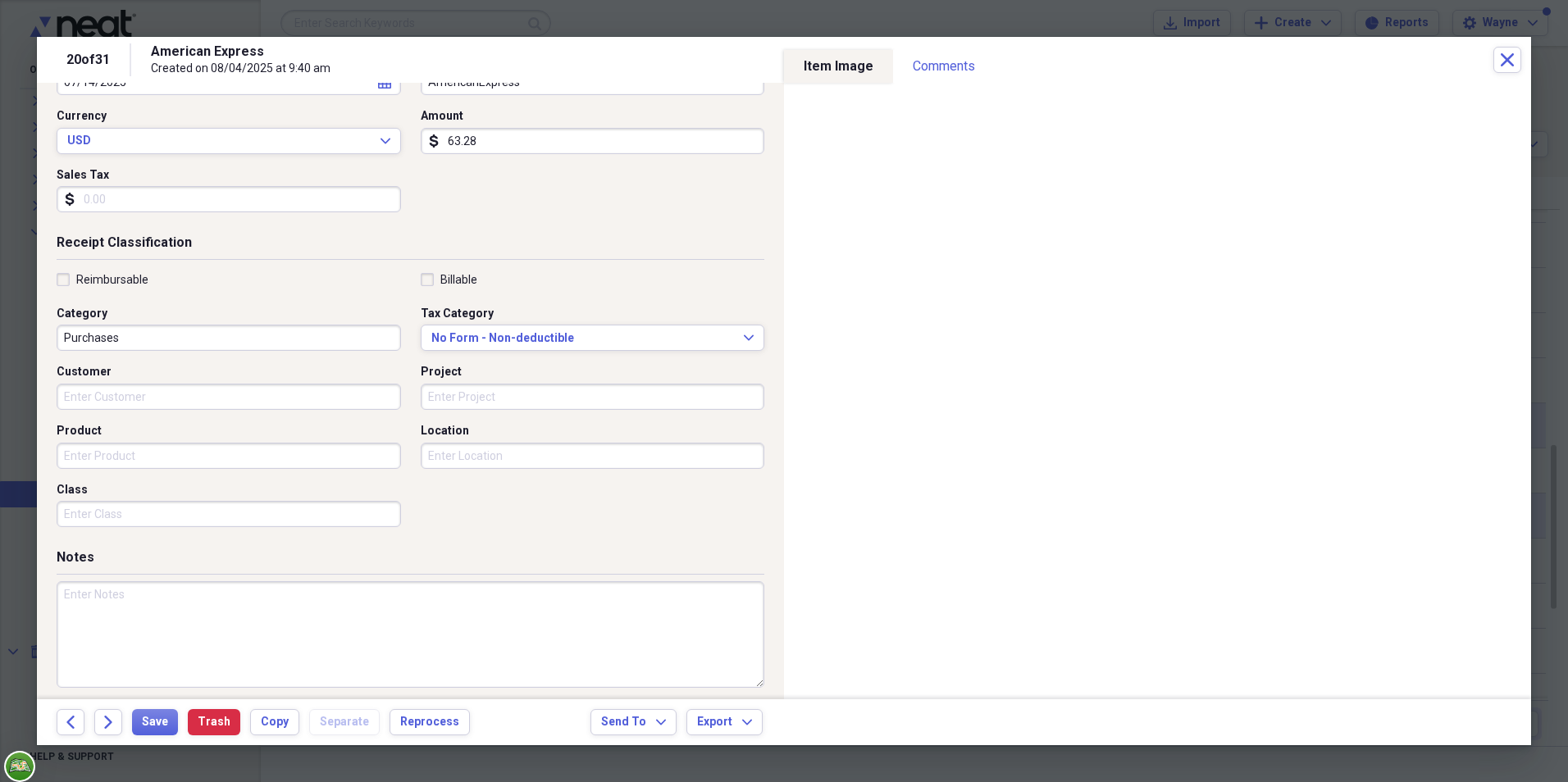 scroll, scrollTop: 221, scrollLeft: 0, axis: vertical 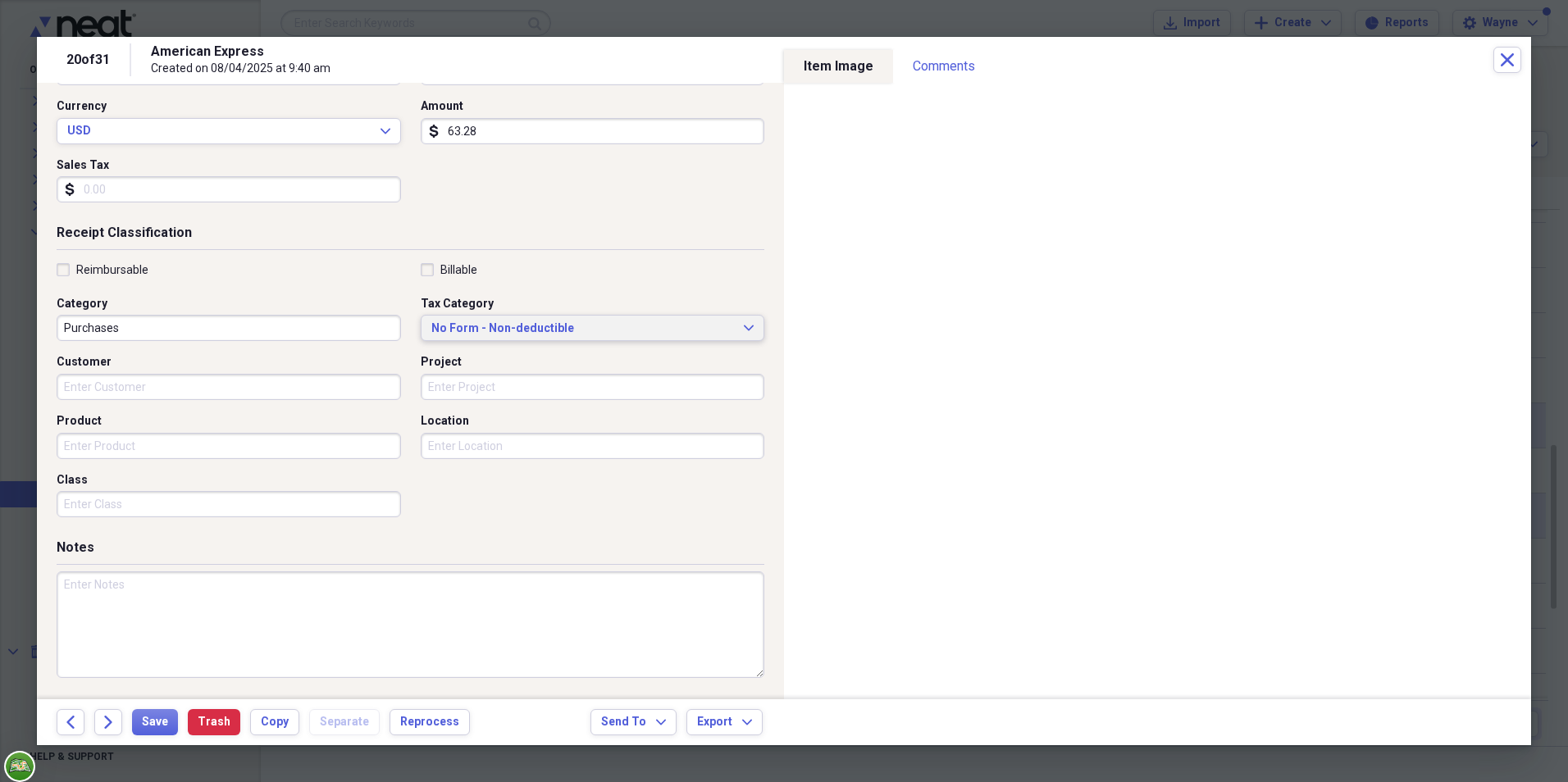 click on "Expand" 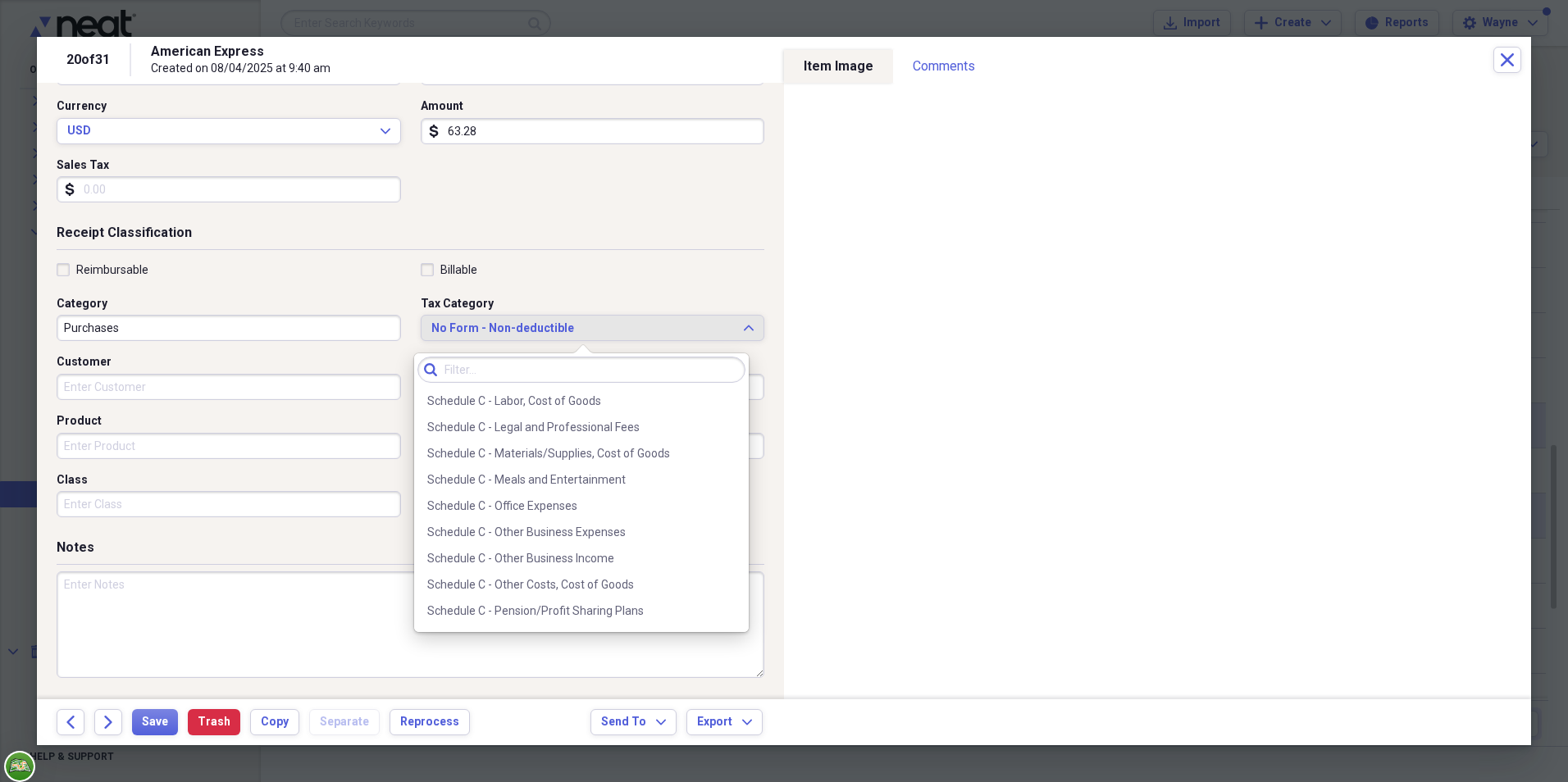 scroll, scrollTop: 3282, scrollLeft: 0, axis: vertical 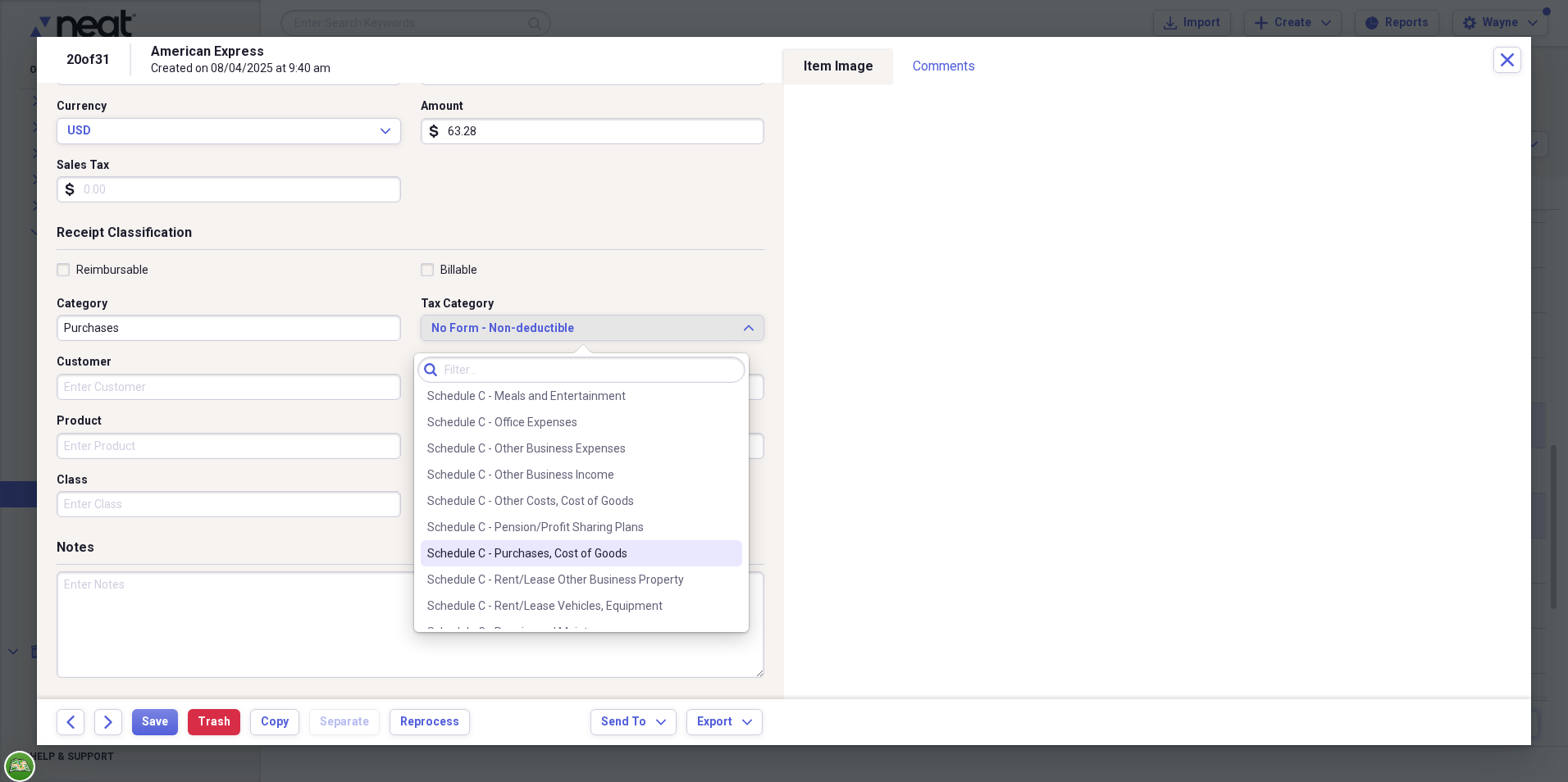 click on "Schedule C - Purchases, Cost of Goods" at bounding box center (581, 553) 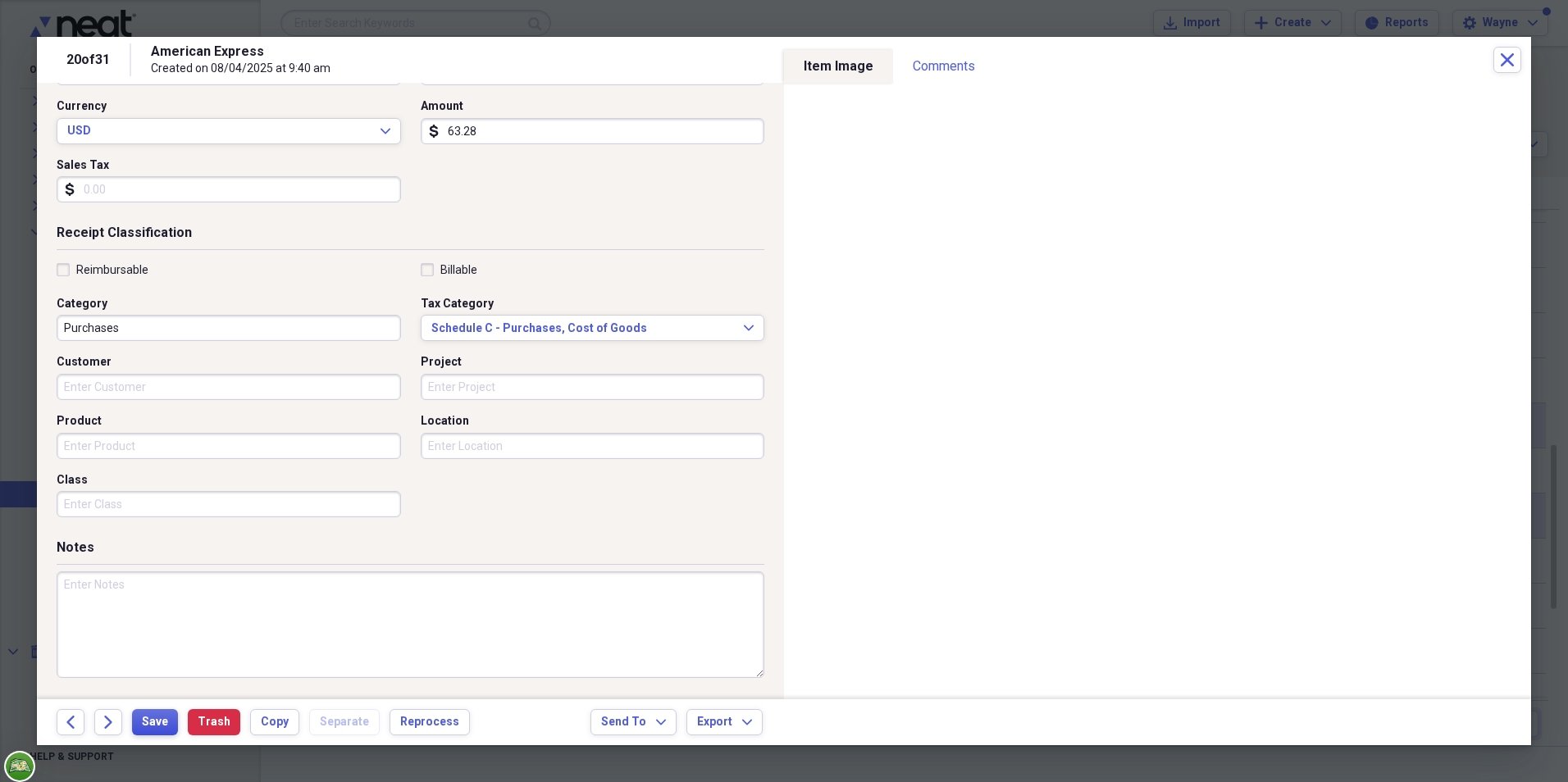 click on "Save" at bounding box center (155, 722) 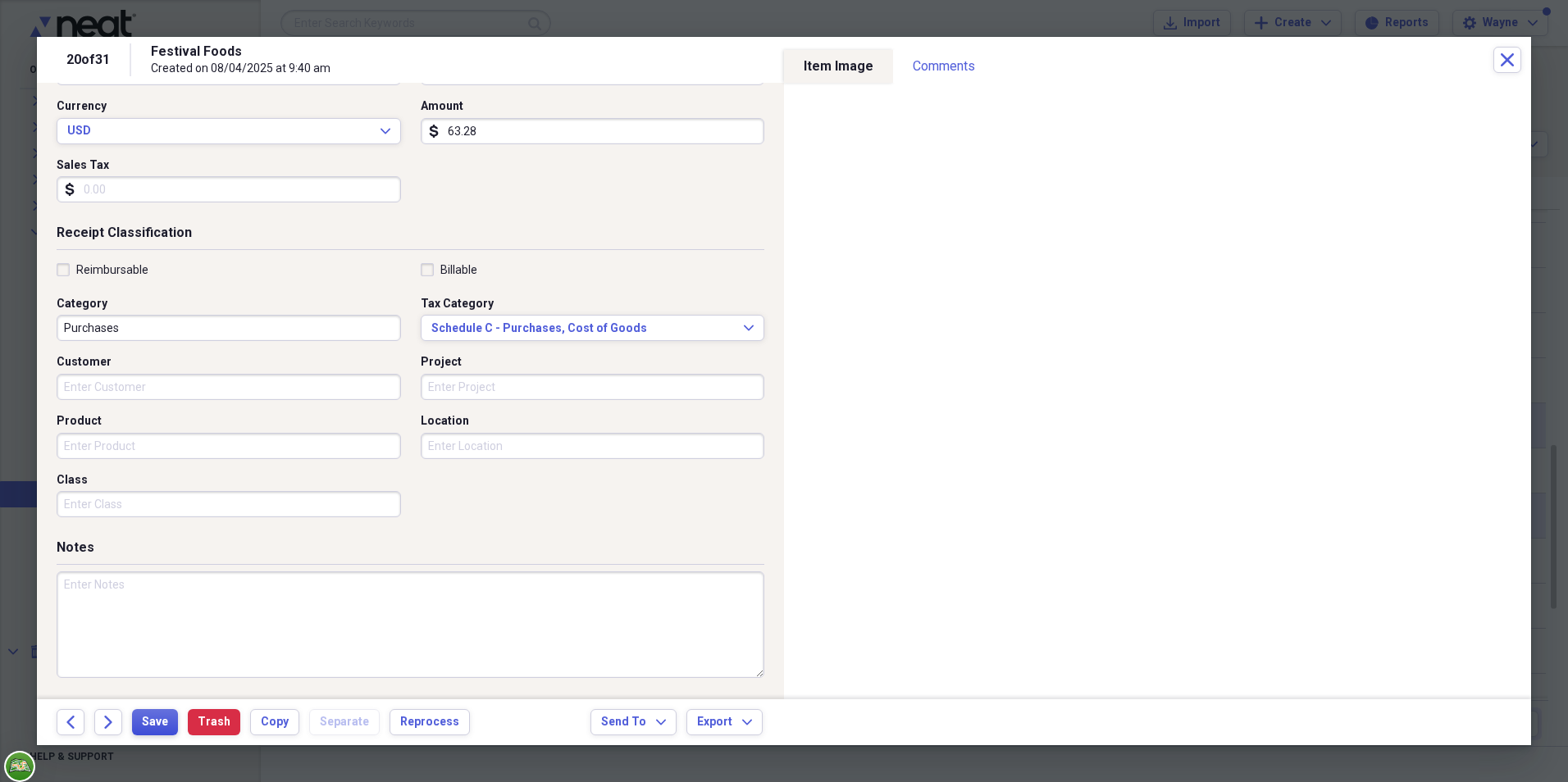 click on "Save" at bounding box center [155, 722] 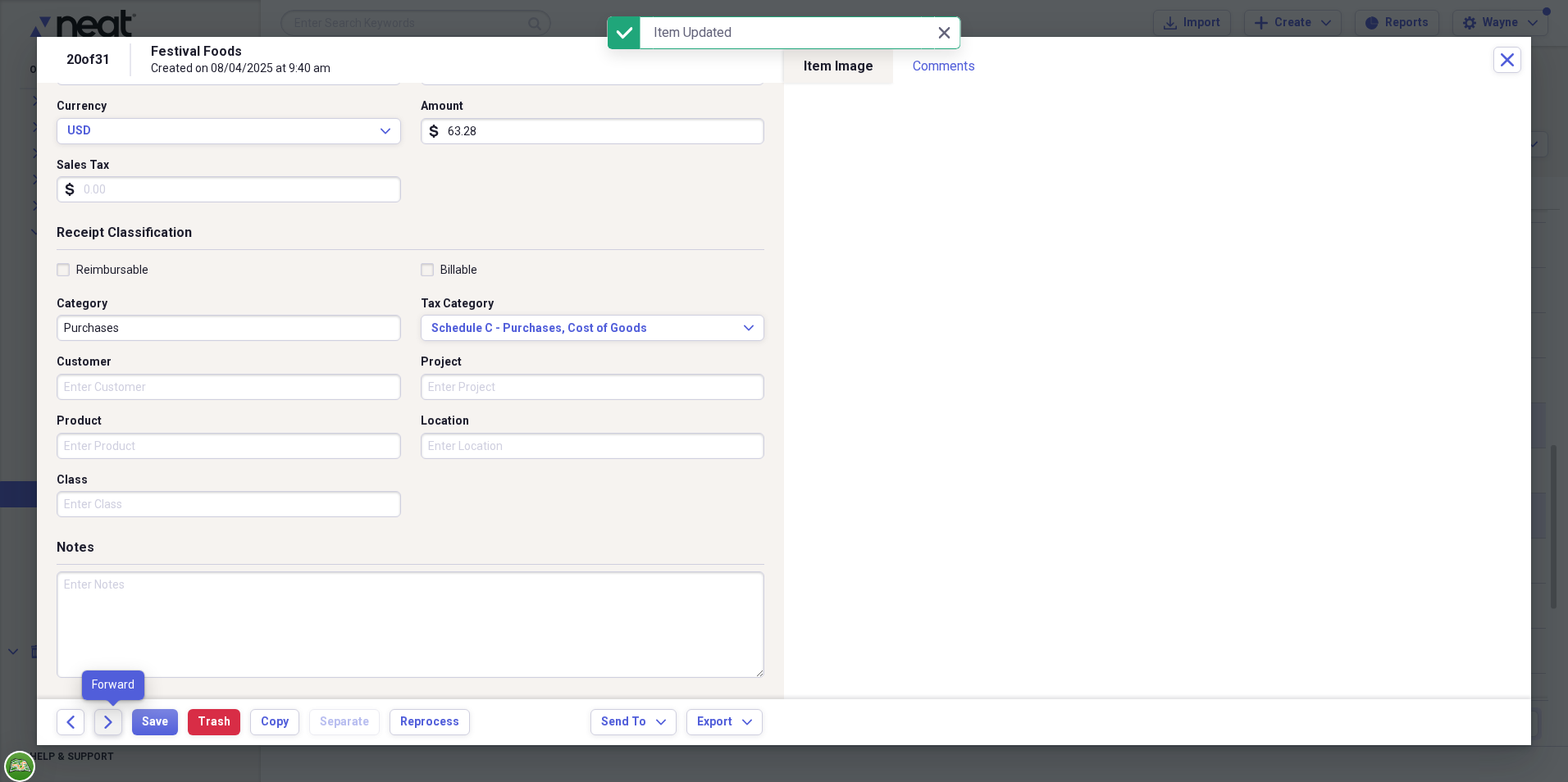 click 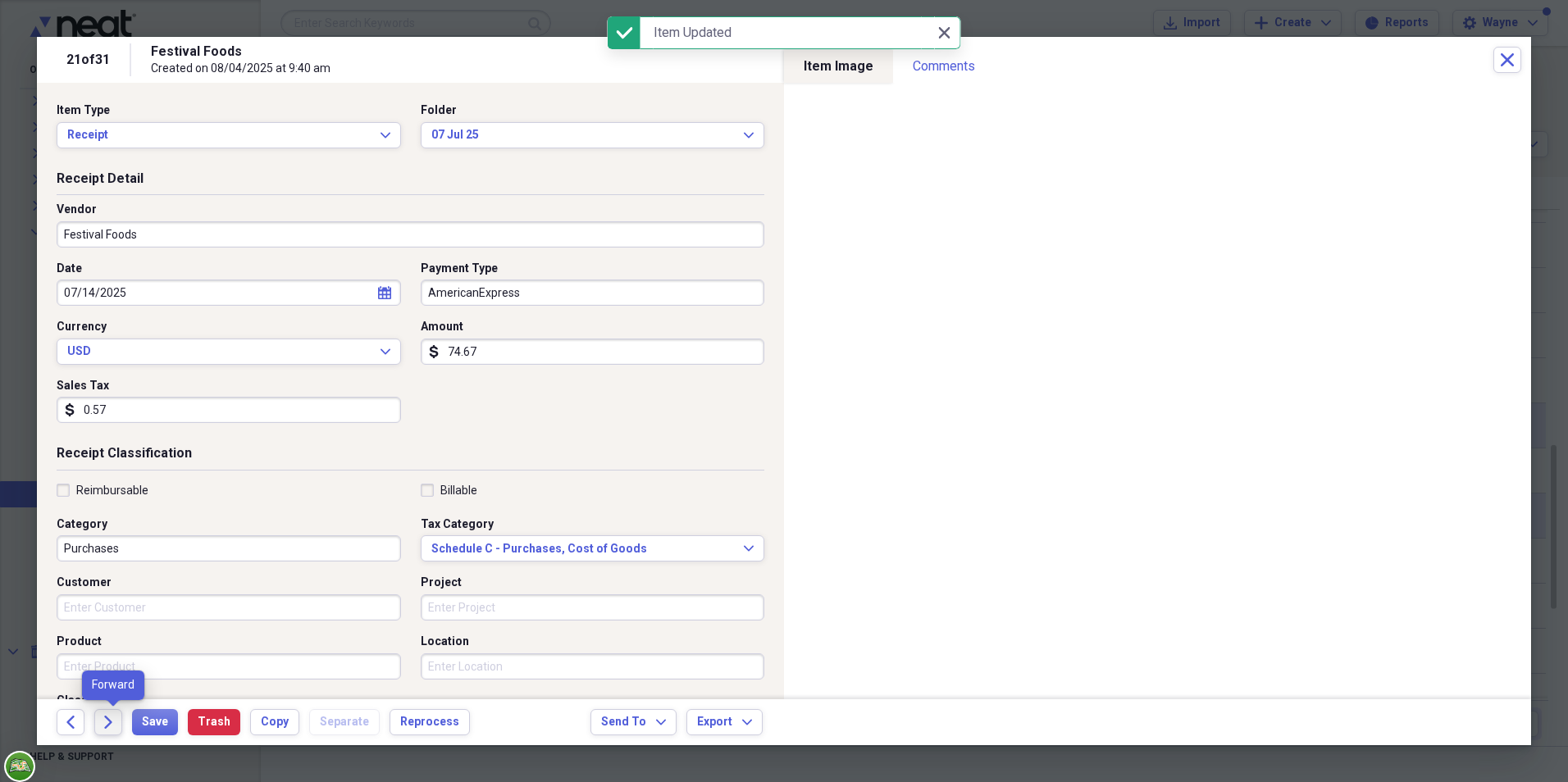 click 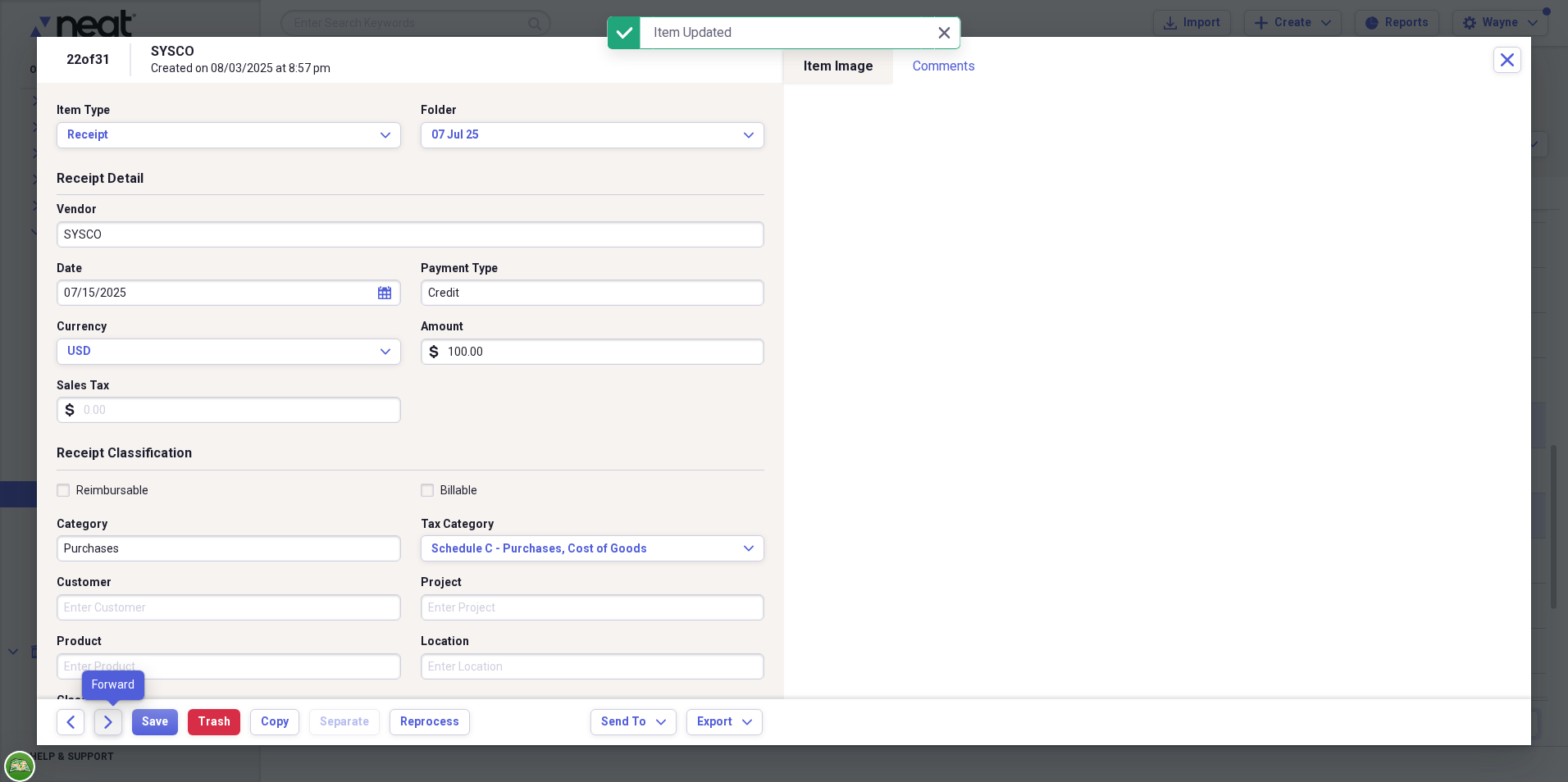 click 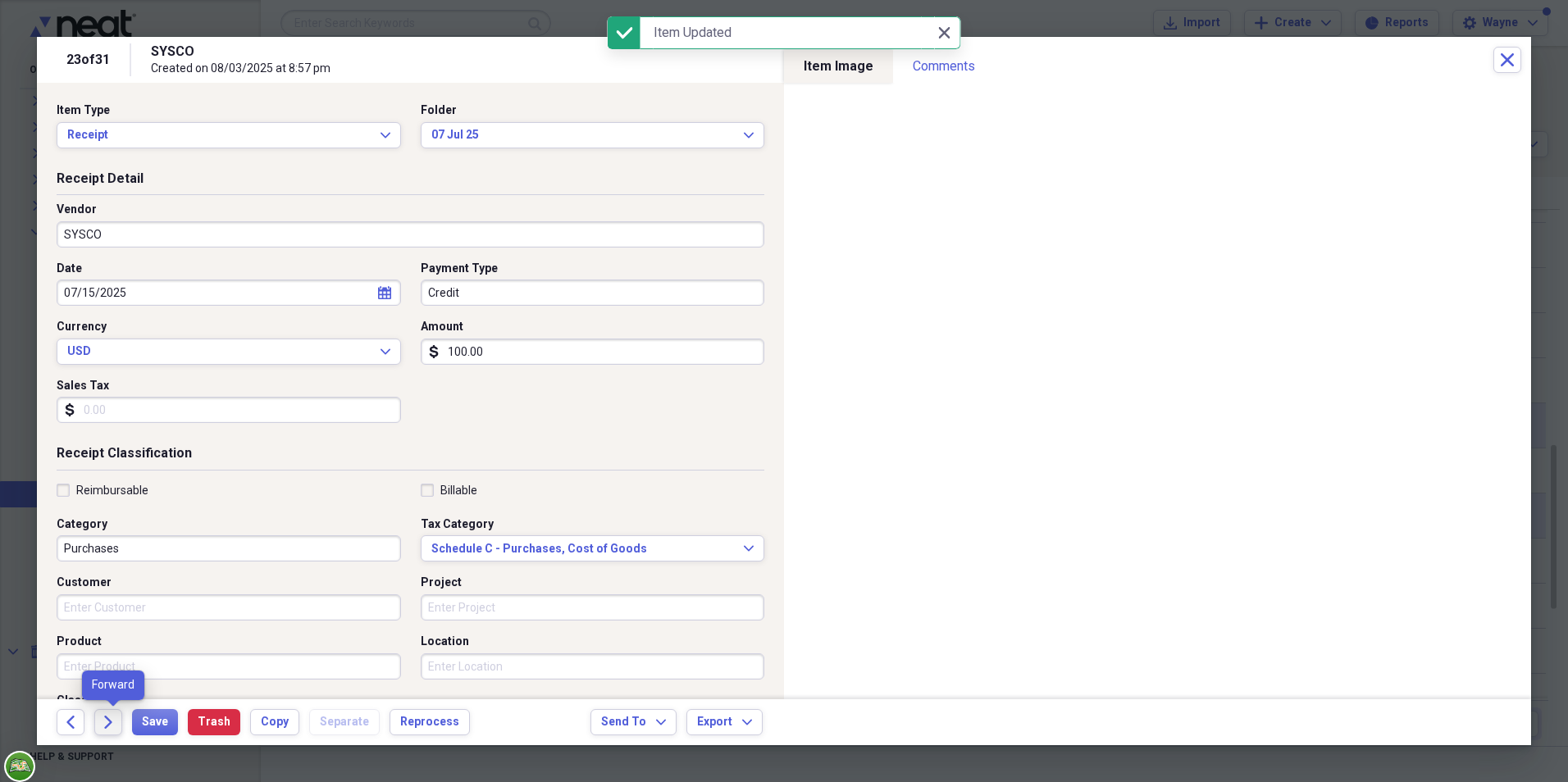 click 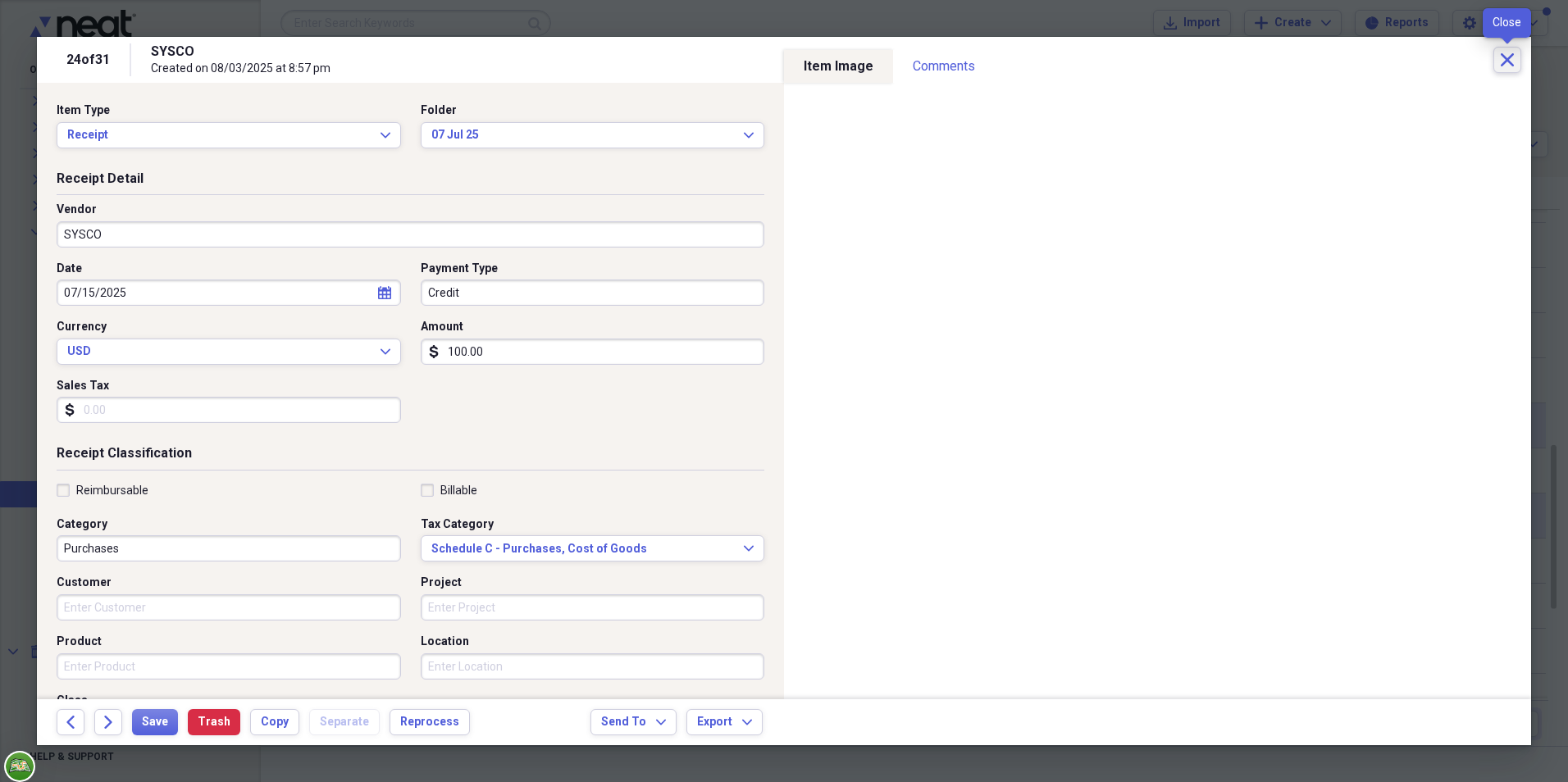 click on "Close" 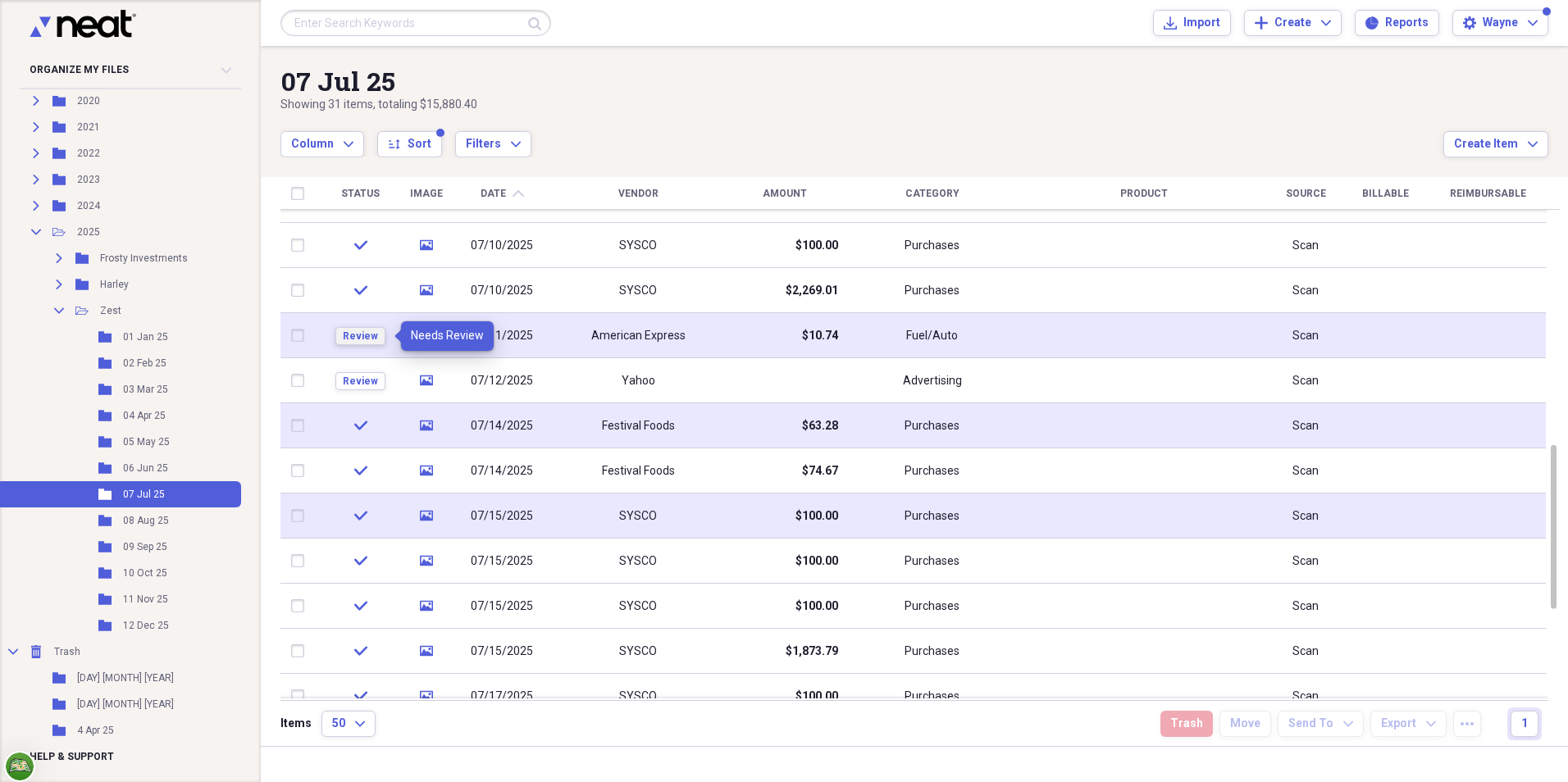 click on "Review" at bounding box center [360, 336] 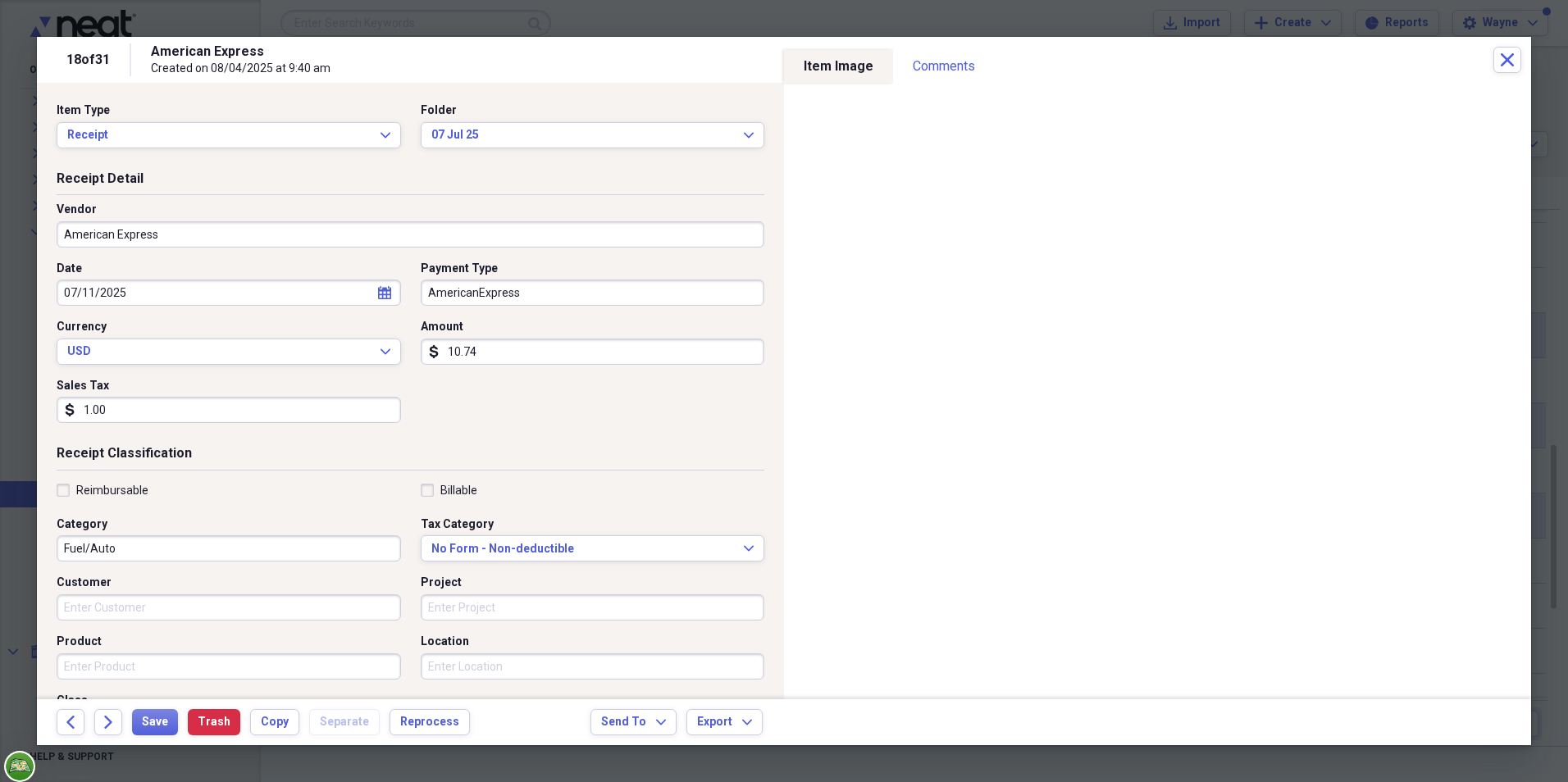 click on "American Express" at bounding box center [410, 234] 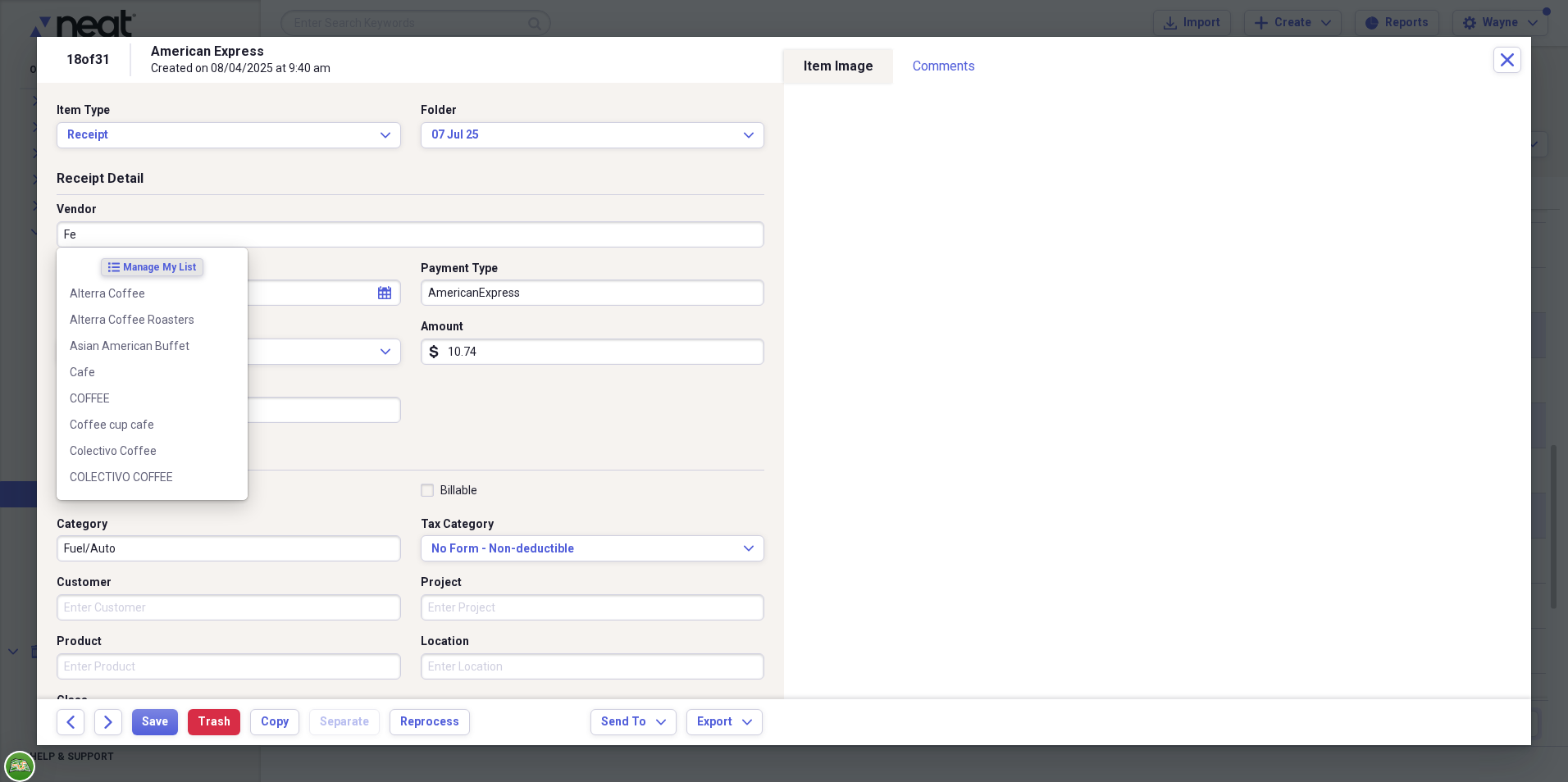 type on "Fes" 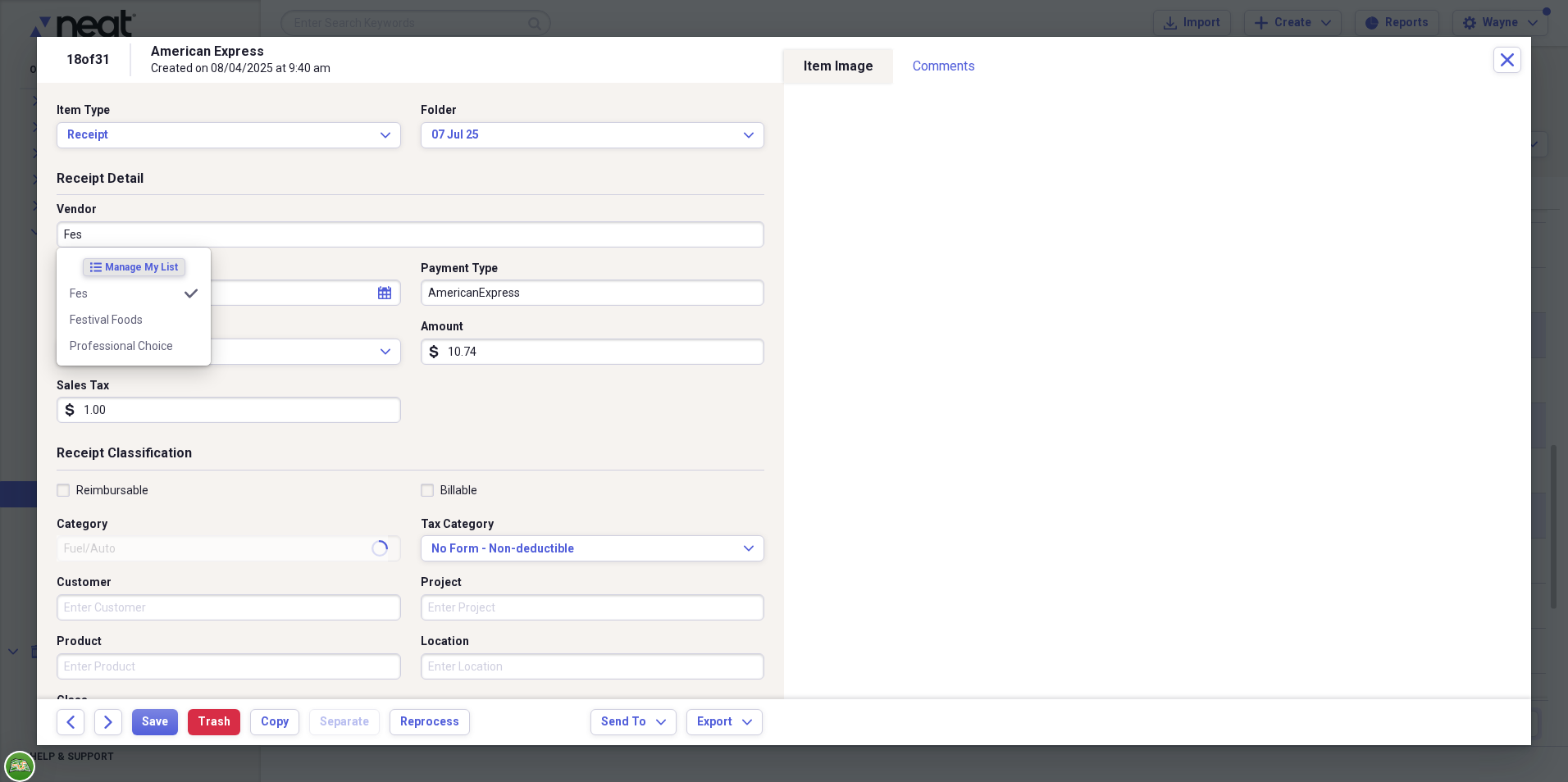 type on "Purchases" 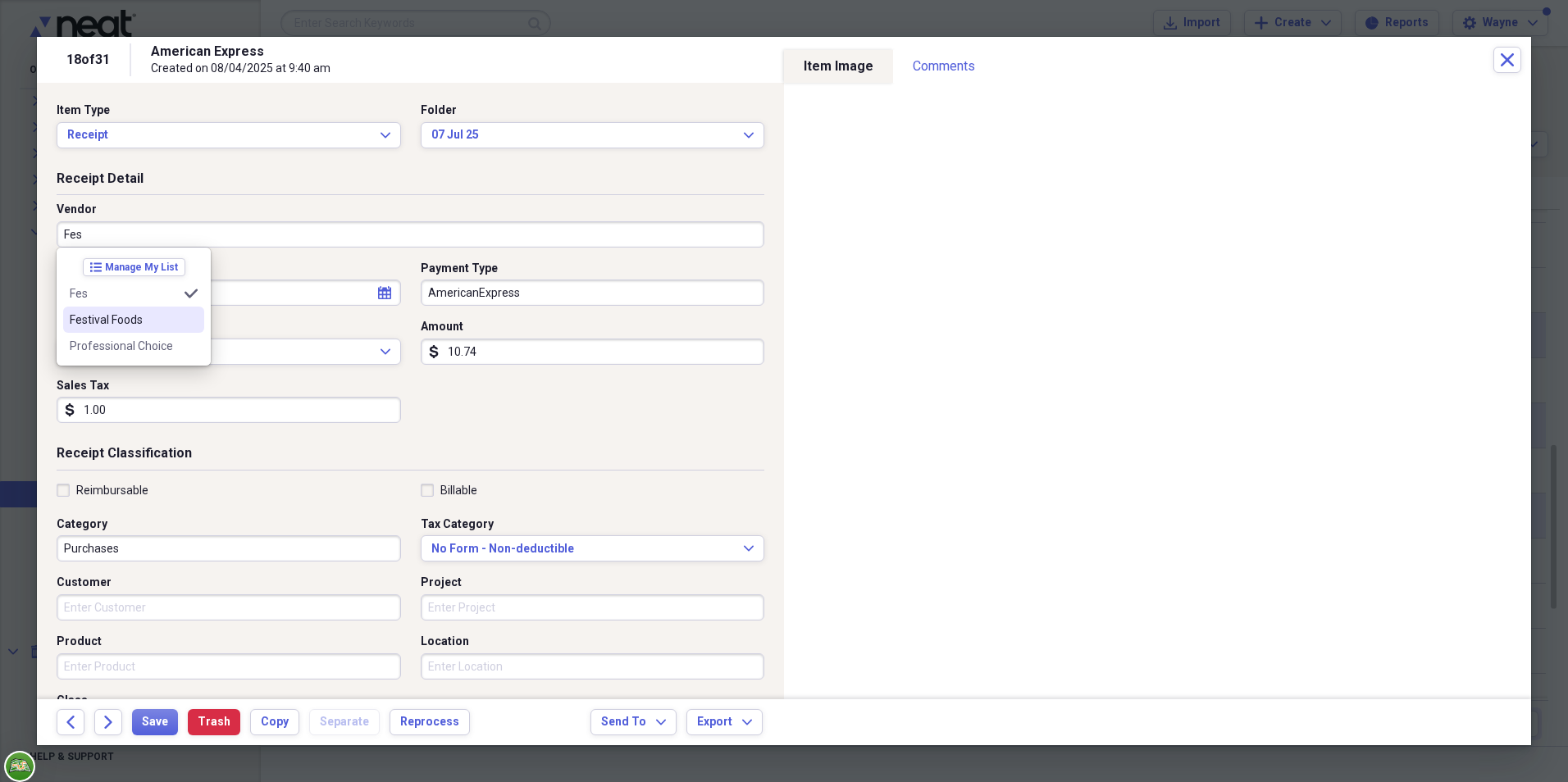 click on "Festival Foods" at bounding box center [124, 320] 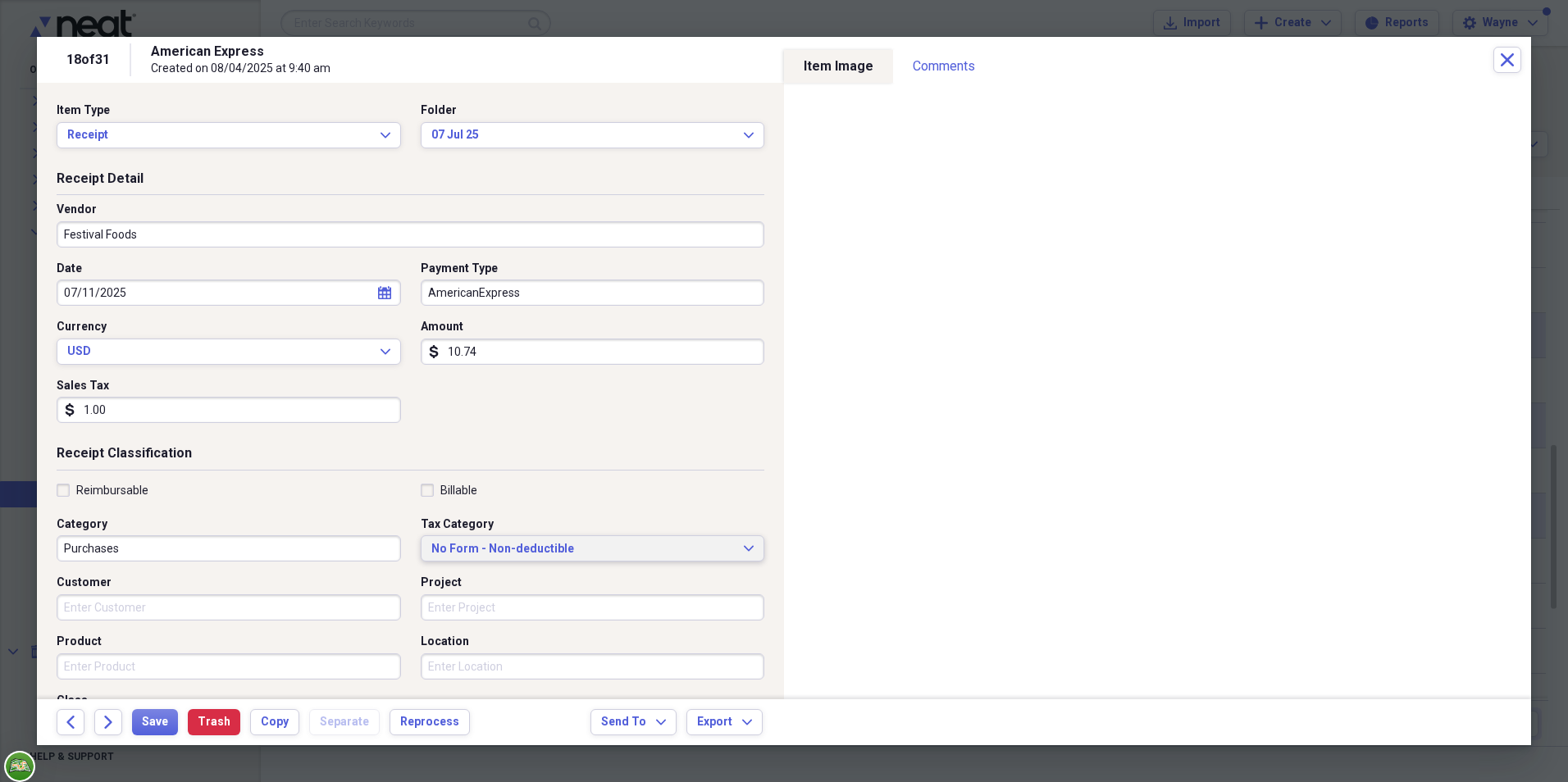 click on "Expand" 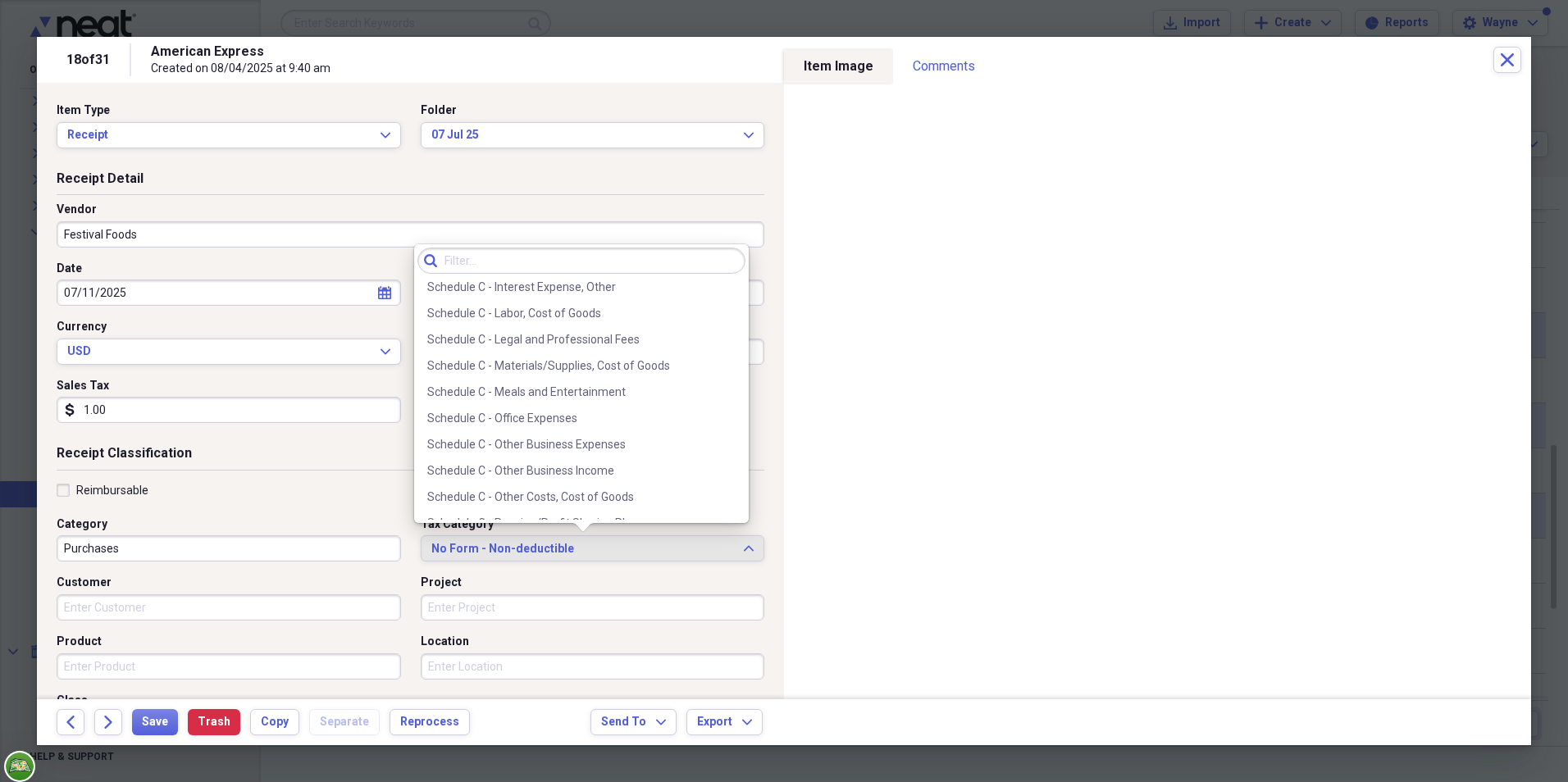 scroll, scrollTop: 3303, scrollLeft: 0, axis: vertical 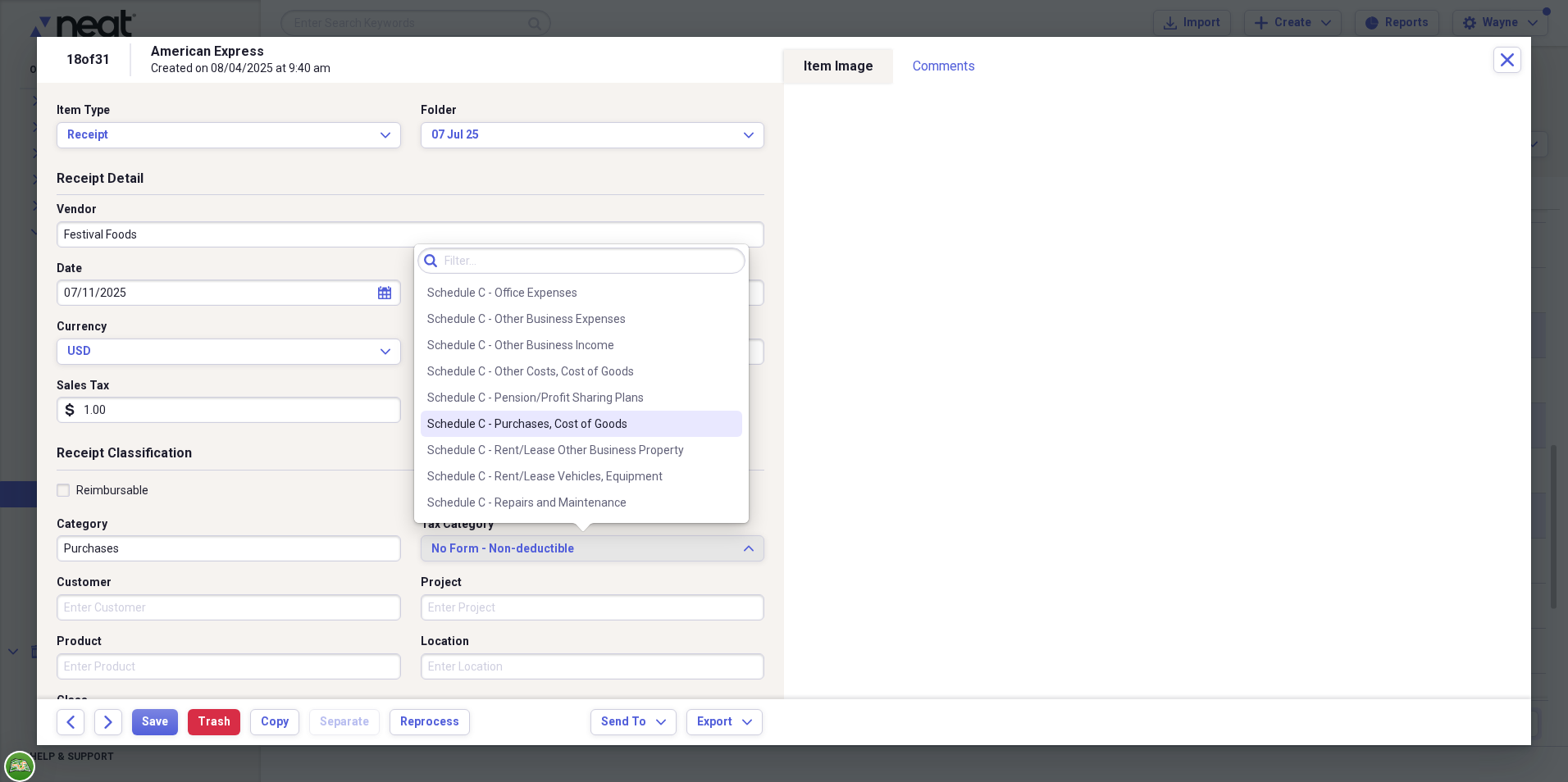 click on "Schedule C - Purchases, Cost of Goods" at bounding box center (572, 424) 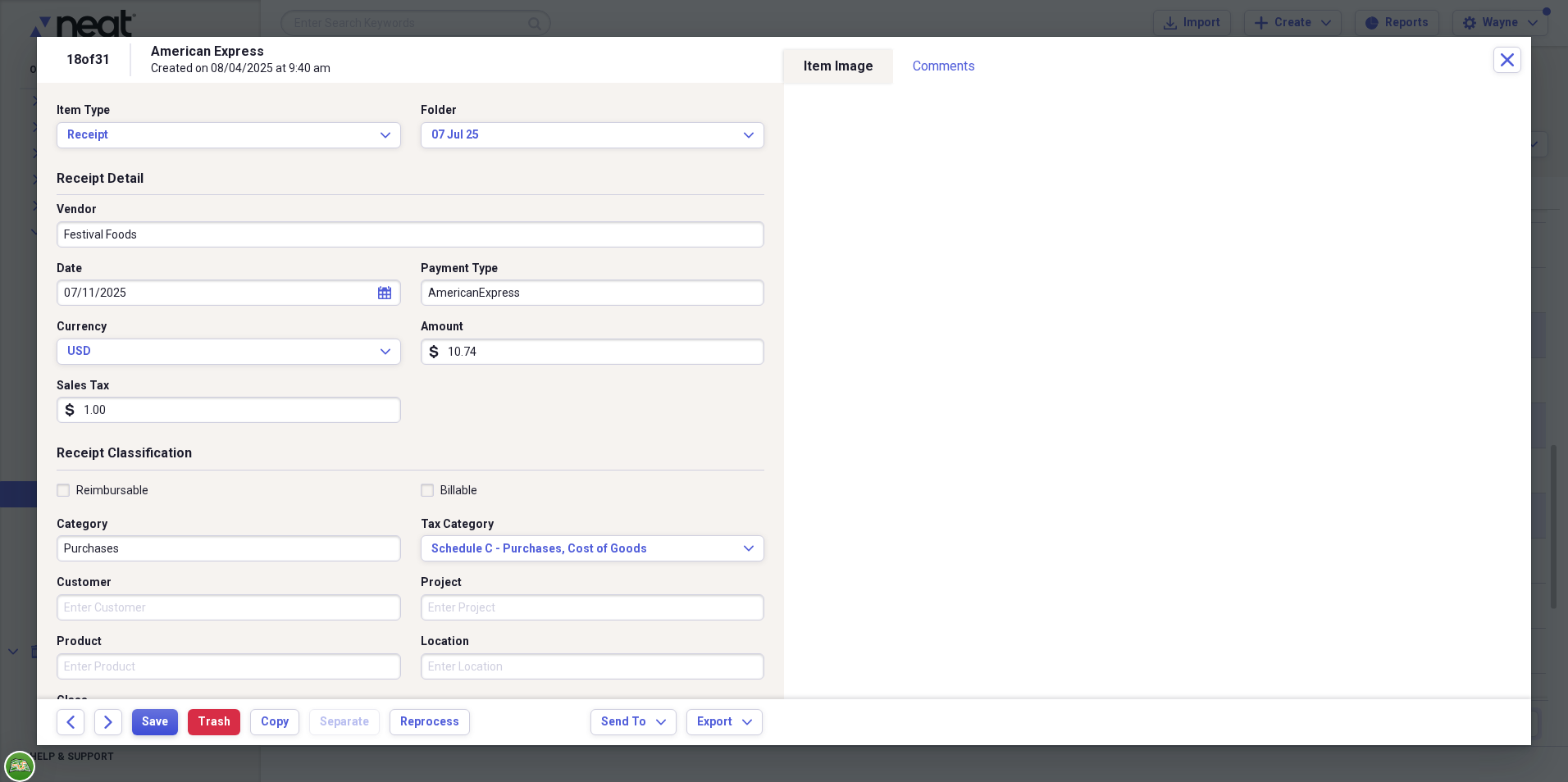 click on "Save" at bounding box center (155, 722) 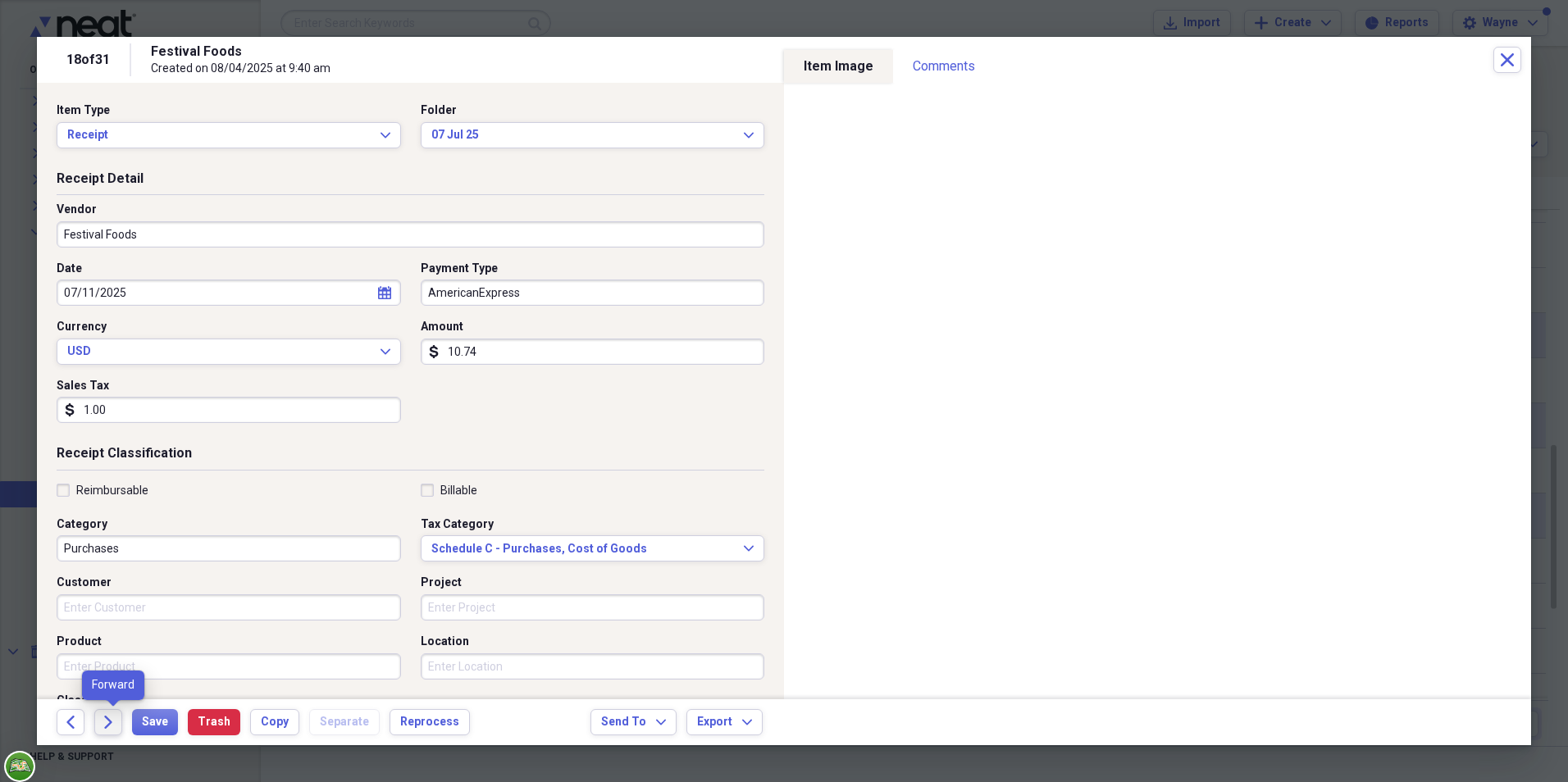 click 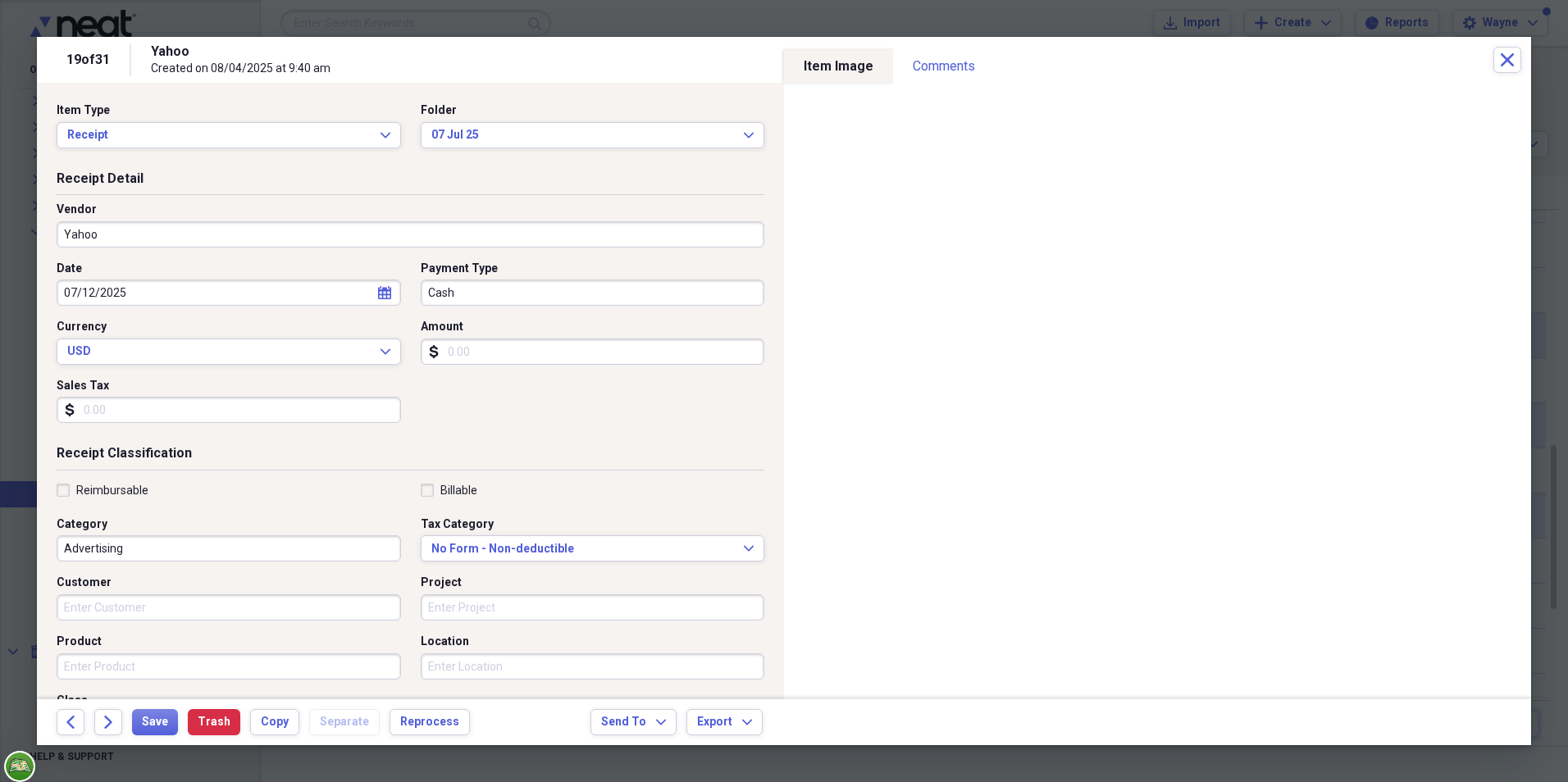 click on "Amount" at bounding box center (593, 352) 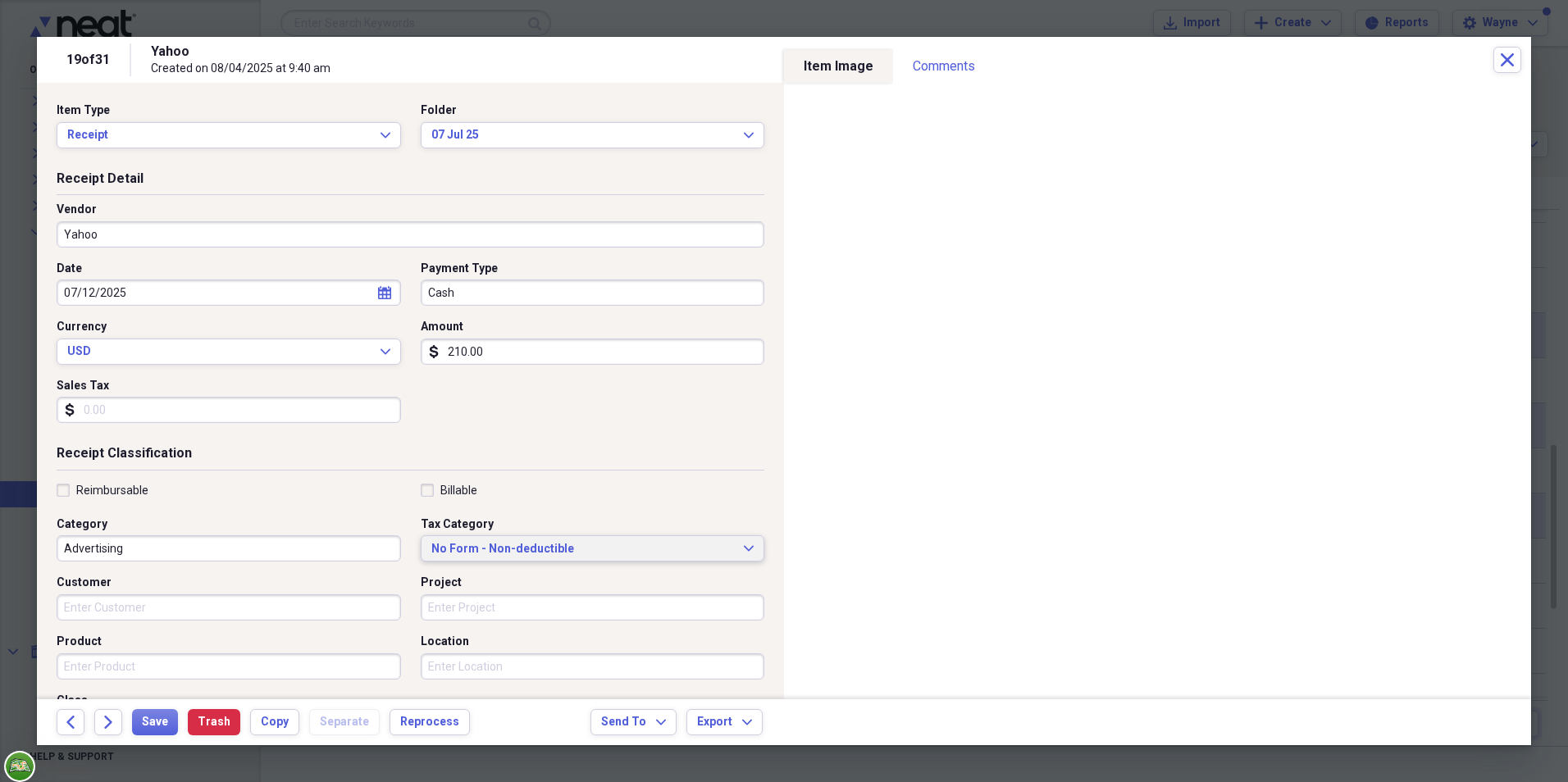 type on "210.00" 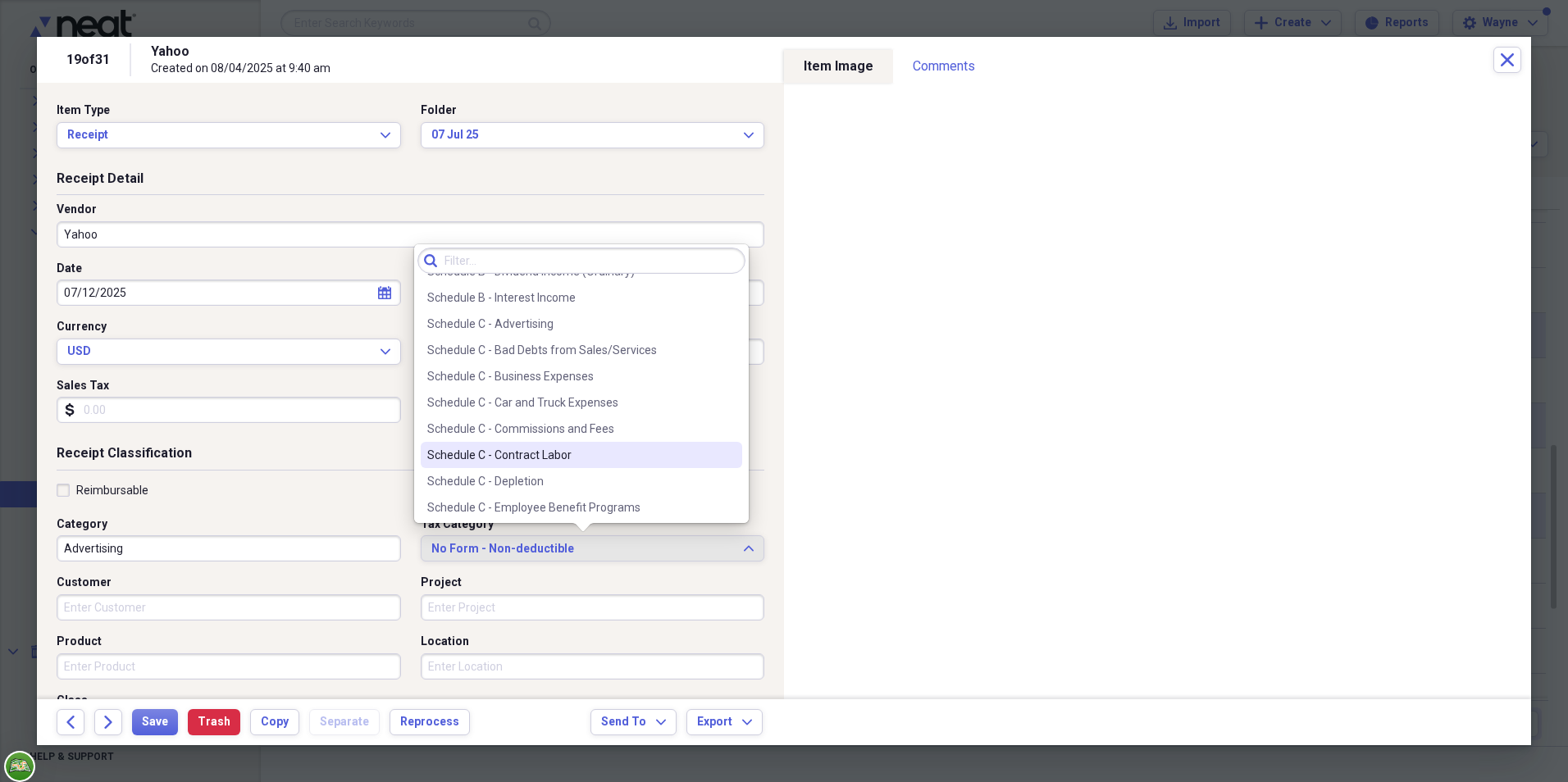 scroll, scrollTop: 2869, scrollLeft: 0, axis: vertical 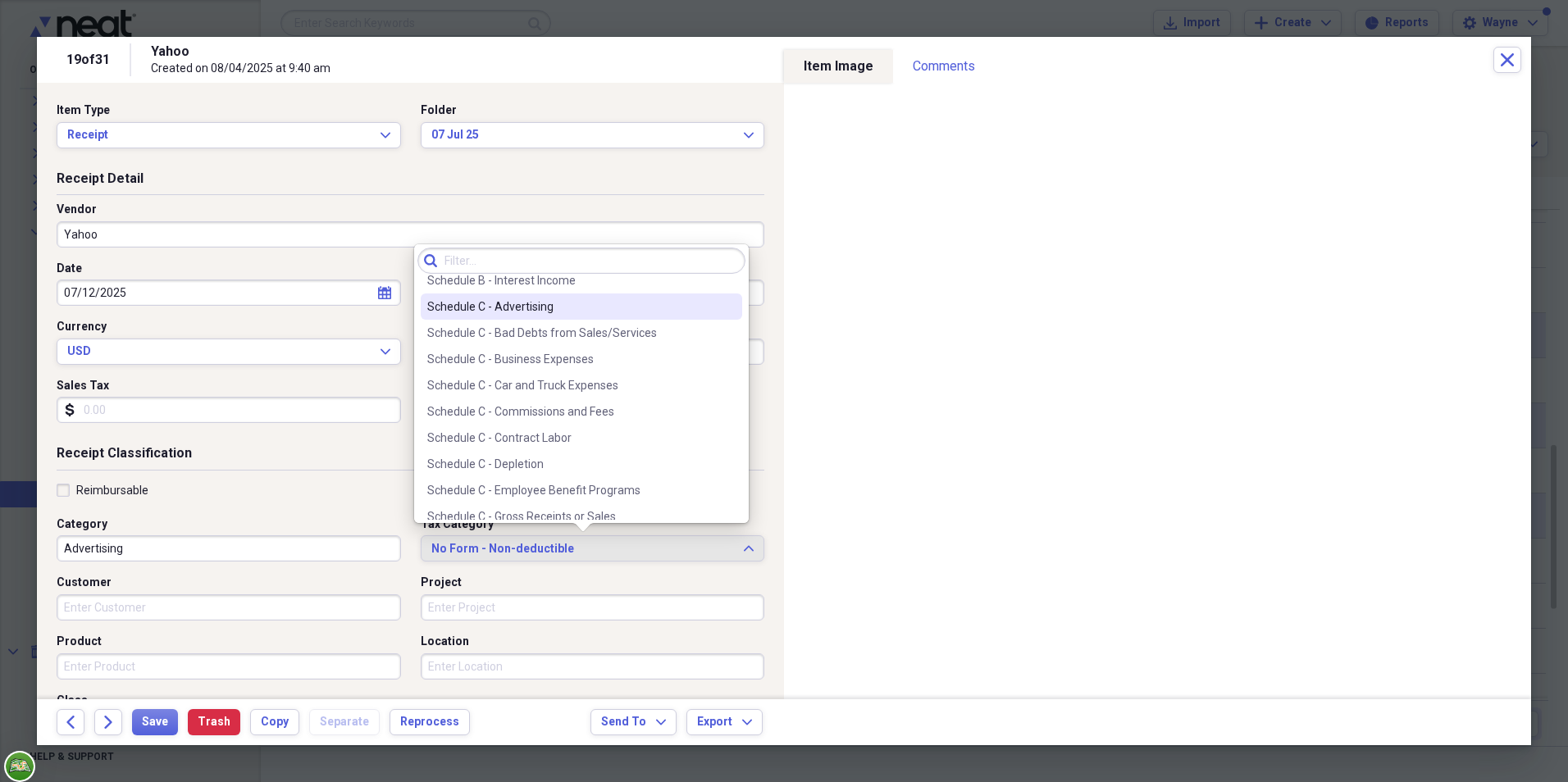 click on "Schedule C - Advertising" at bounding box center [572, 307] 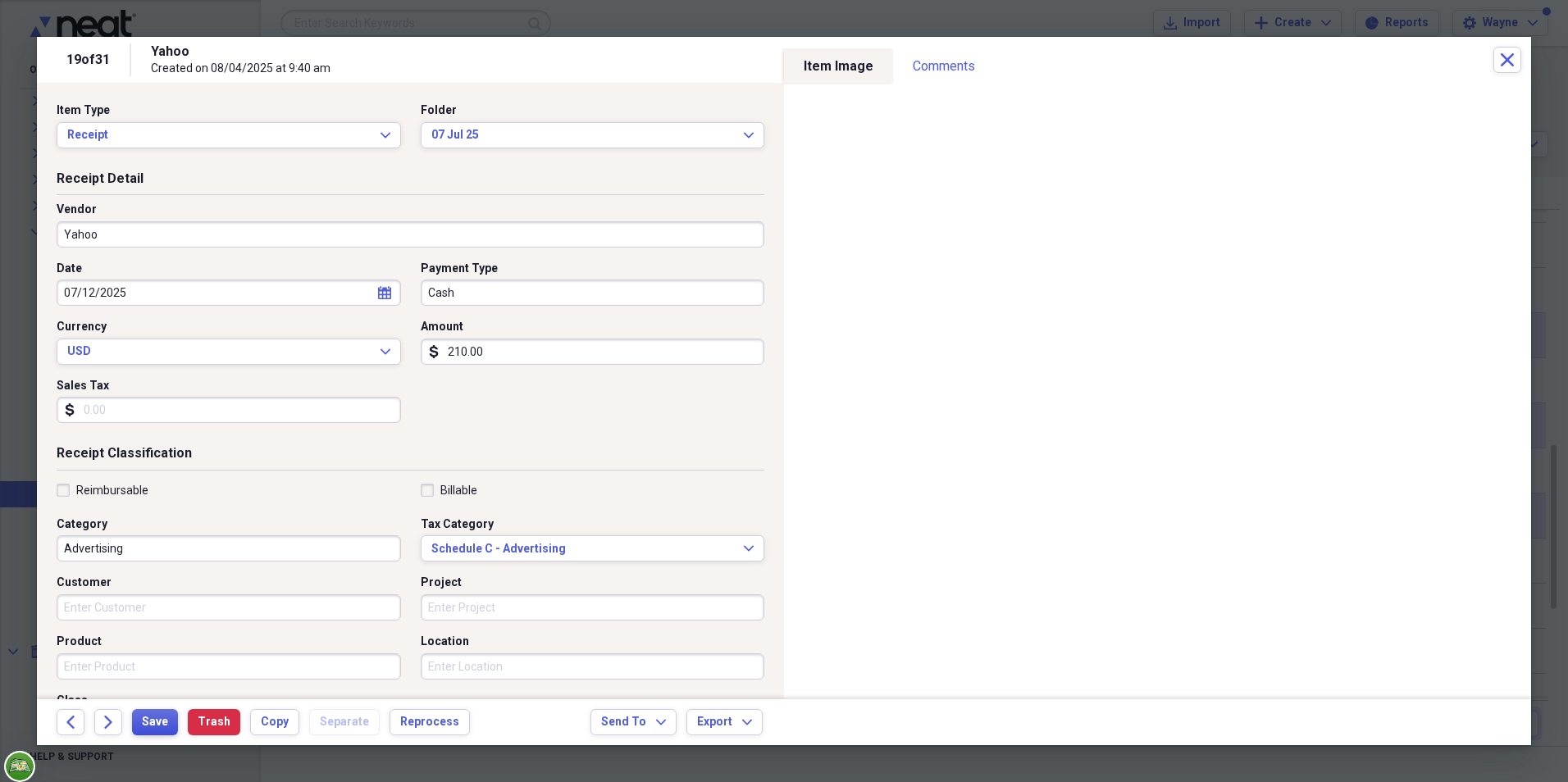 click on "Save" at bounding box center (155, 722) 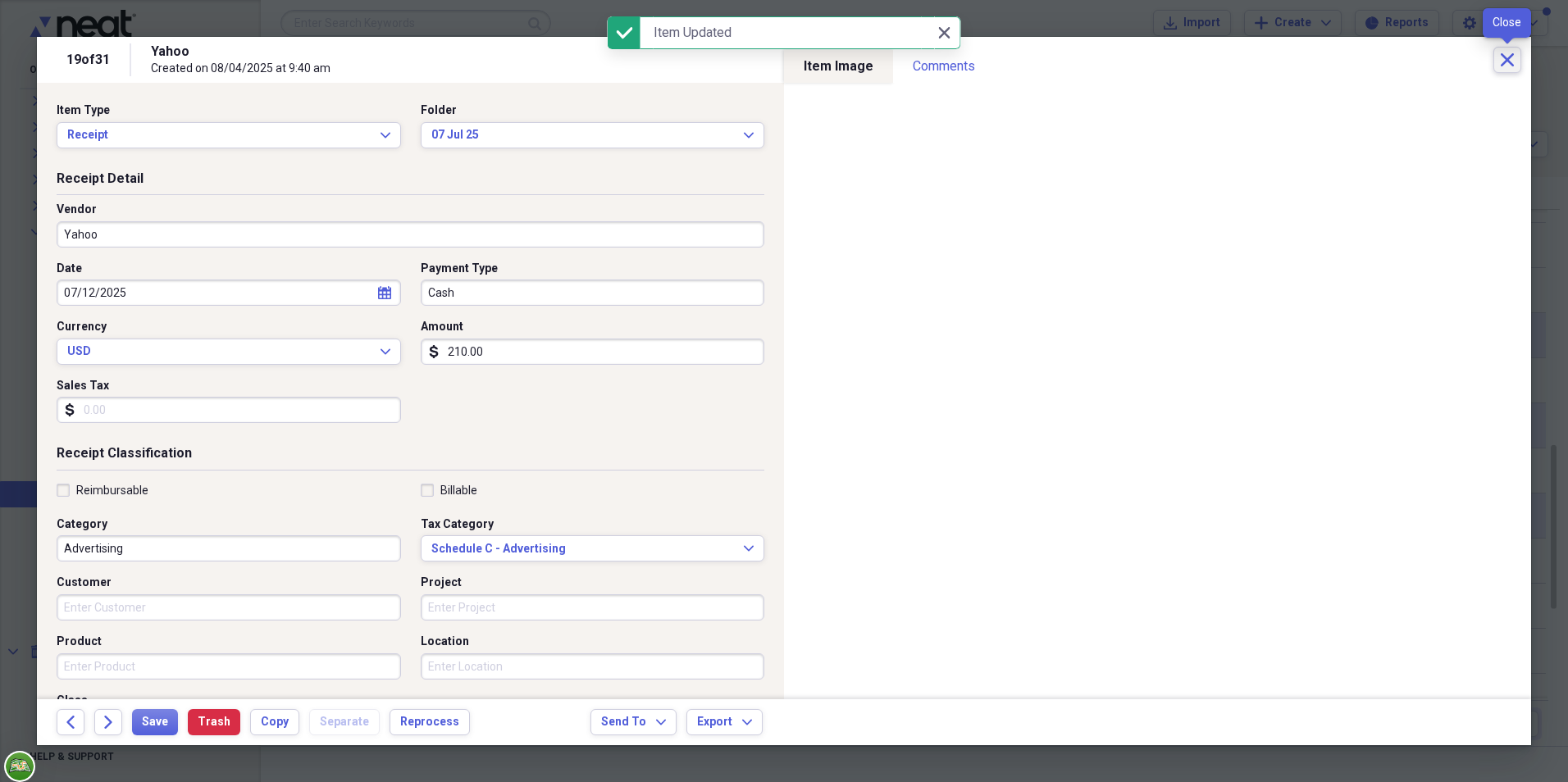 click 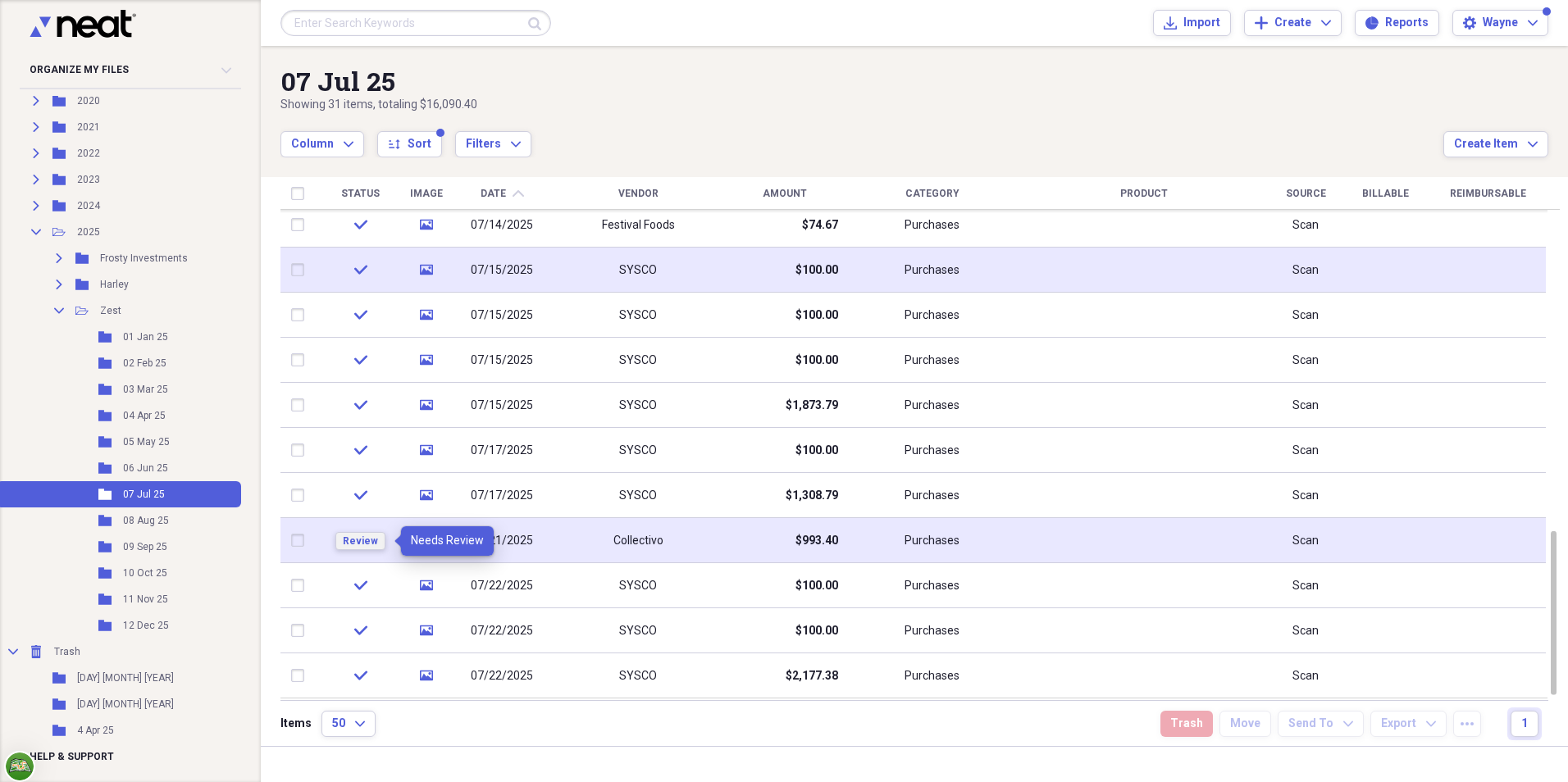 click on "Review" at bounding box center (360, 541) 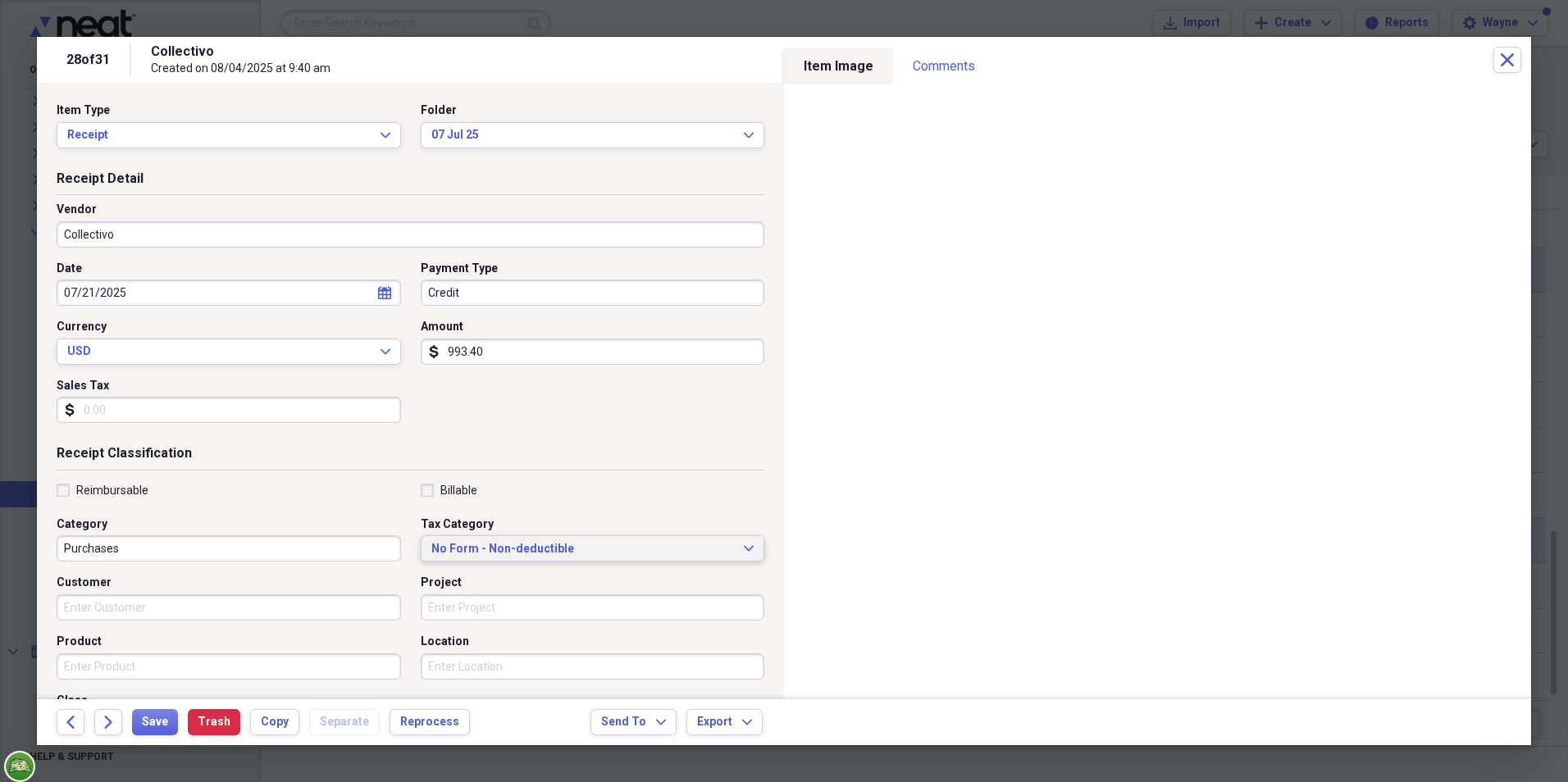 click on "No Form - Non-deductible Expand" at bounding box center [593, 548] 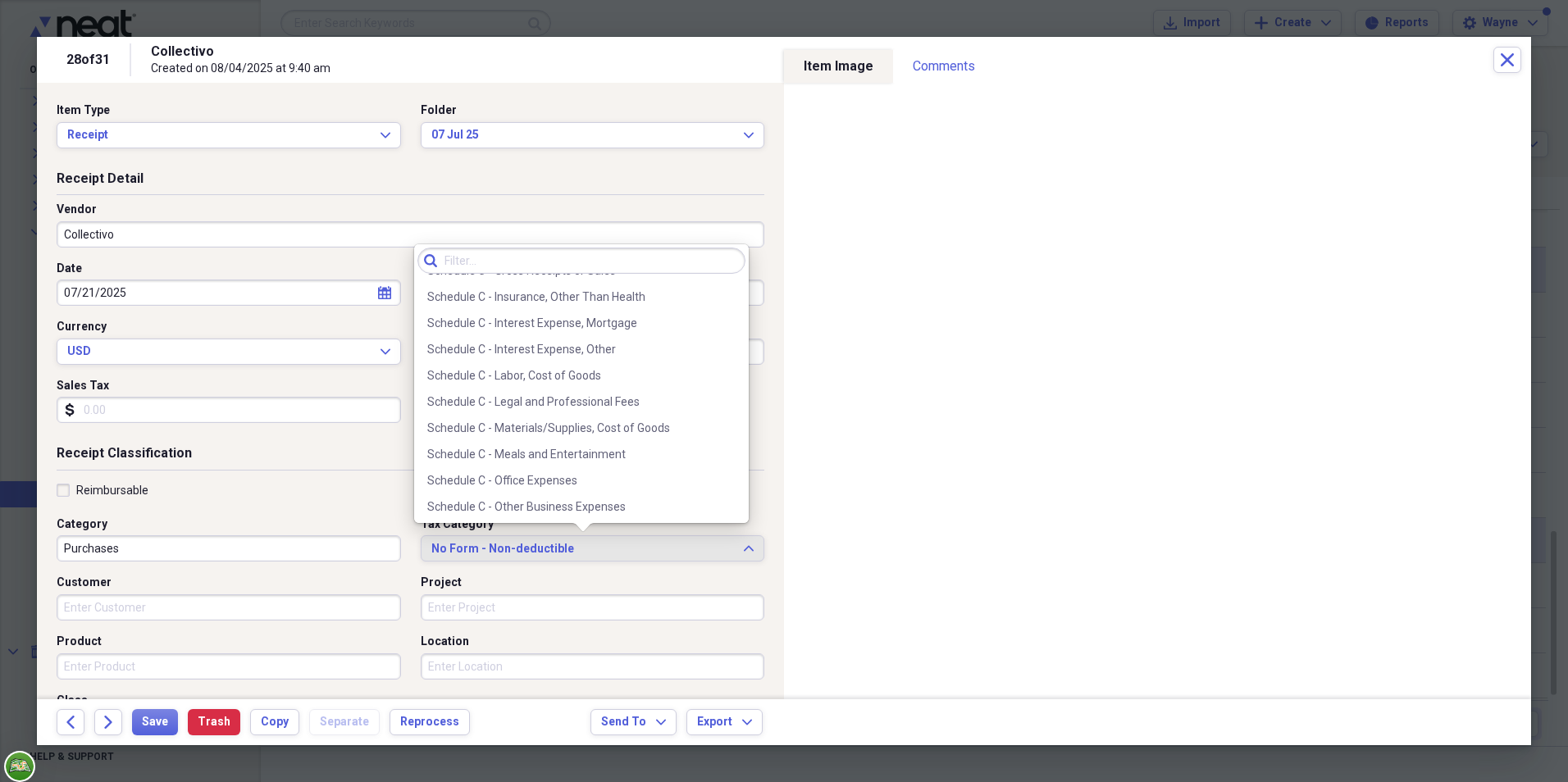 scroll, scrollTop: 3279, scrollLeft: 0, axis: vertical 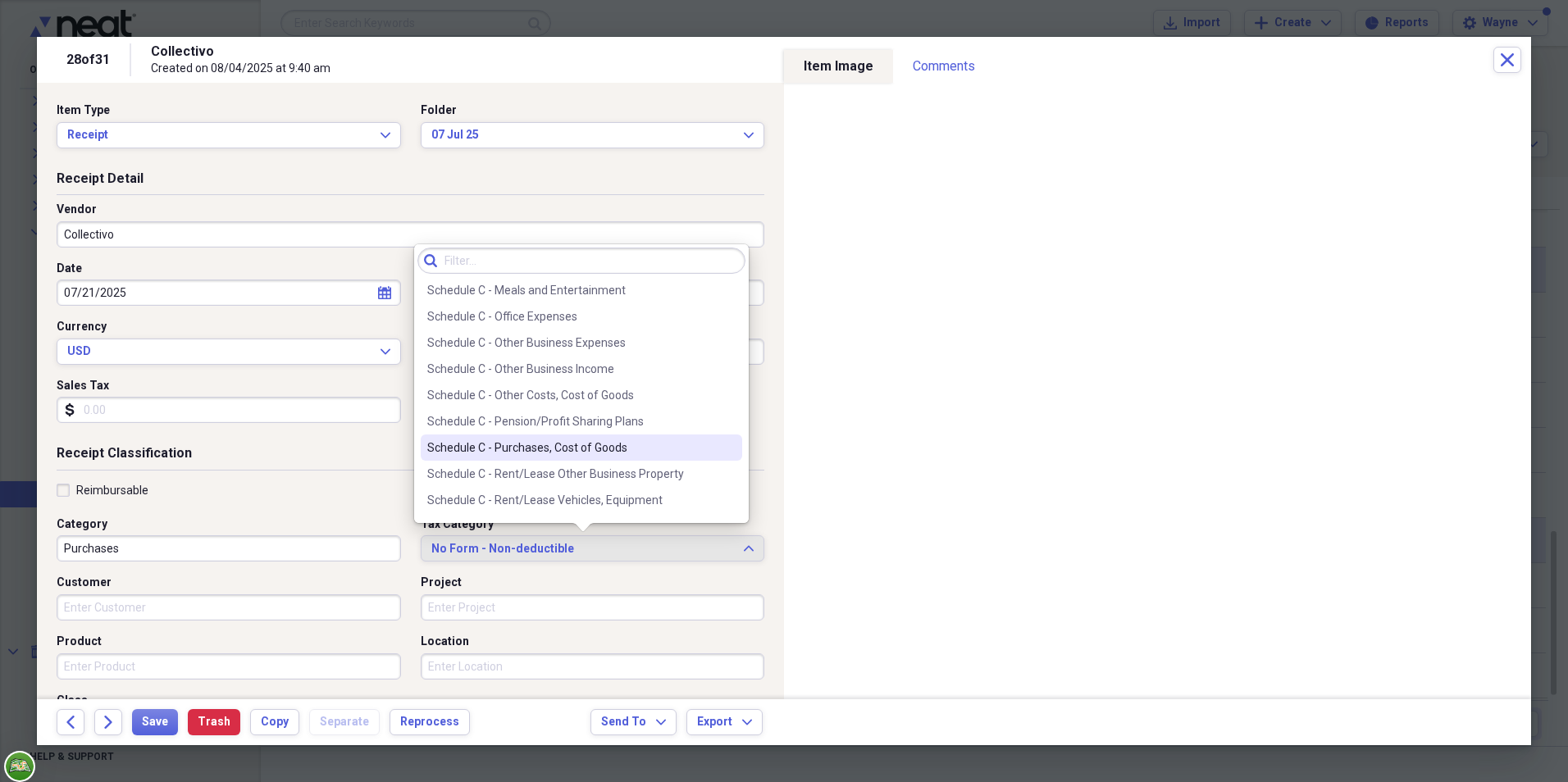 click on "Schedule C - Purchases, Cost of Goods" at bounding box center [572, 448] 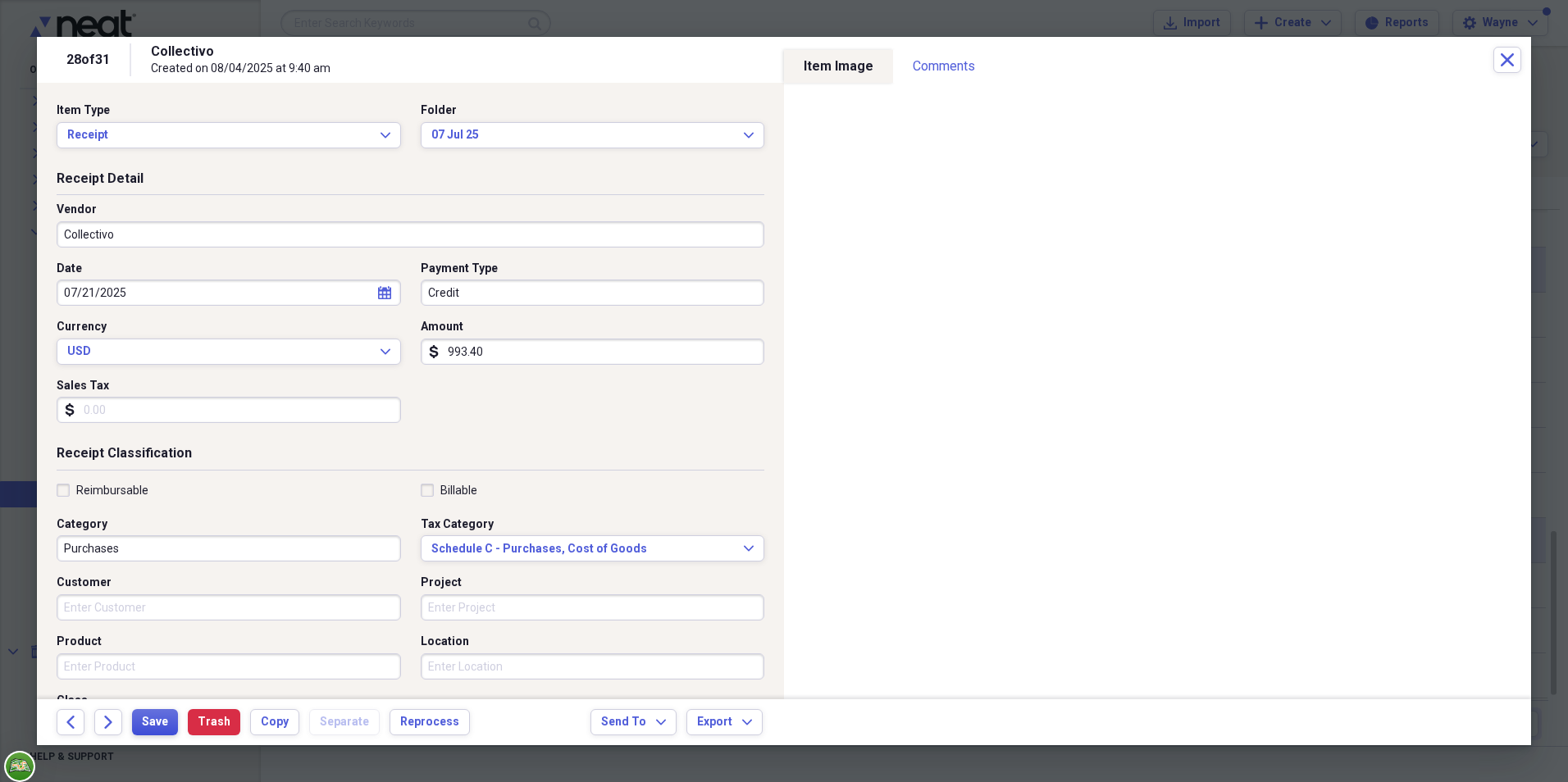 click on "Save" at bounding box center (155, 722) 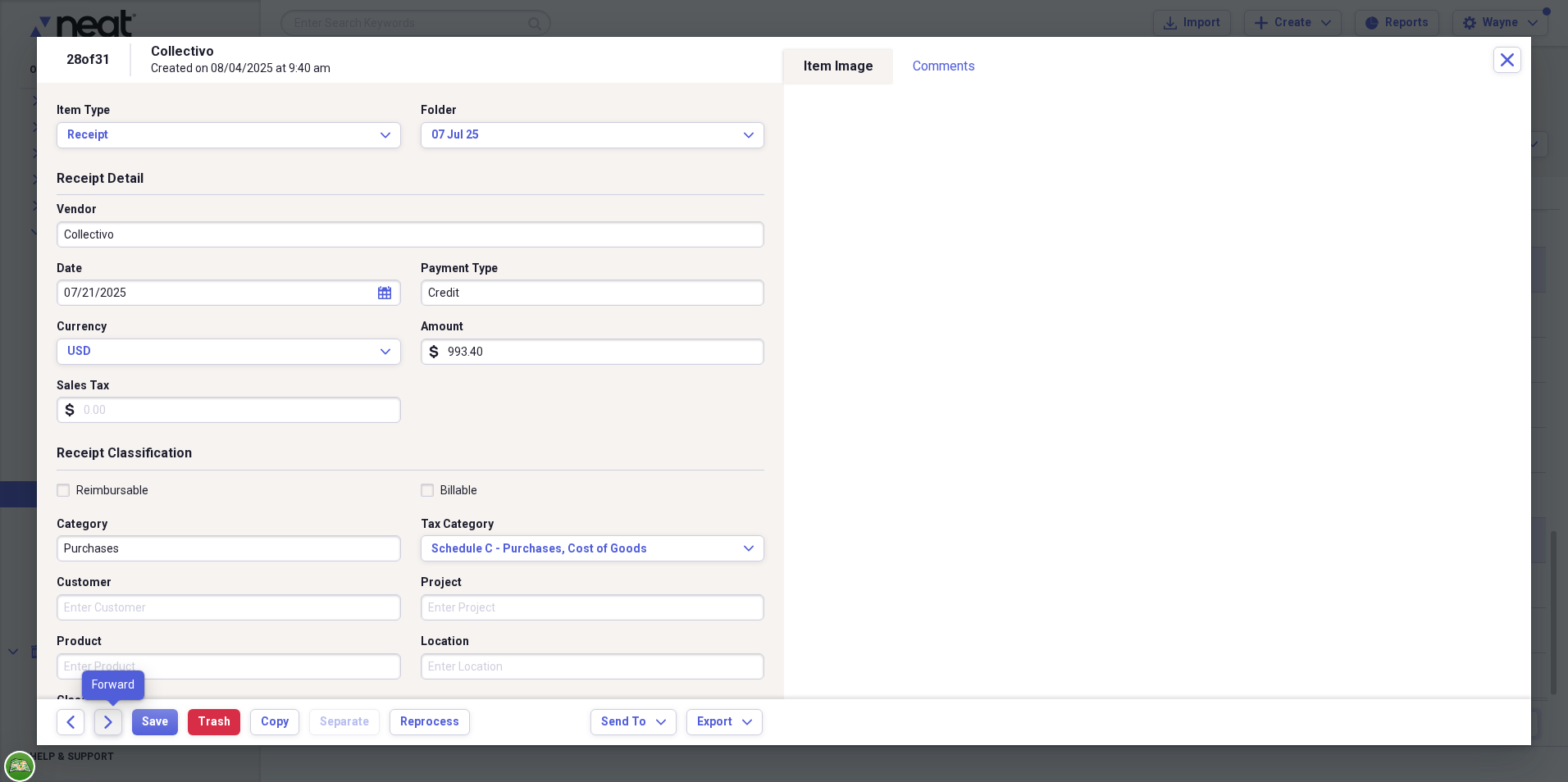 click on "Forward" 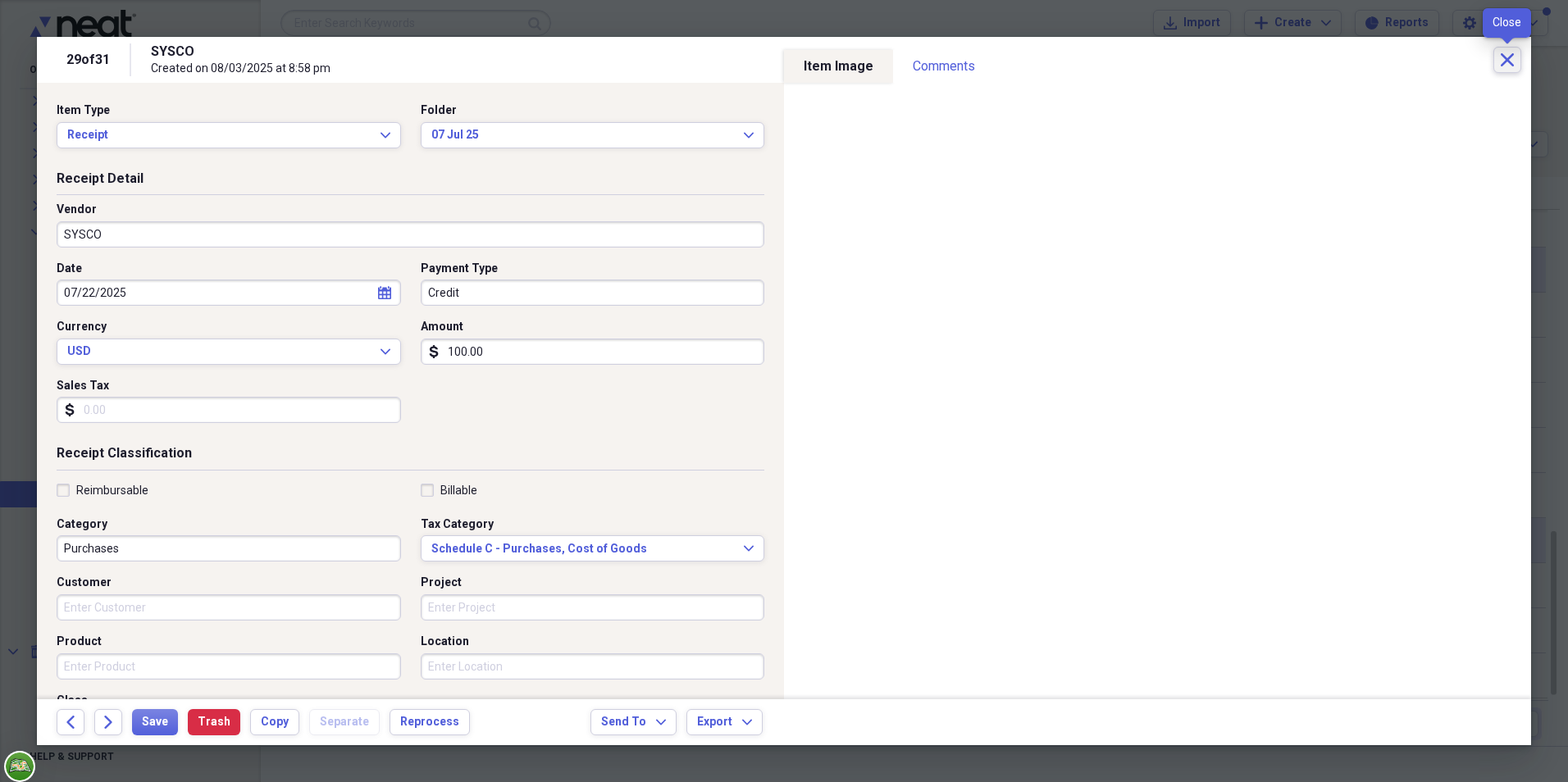 click on "Close" 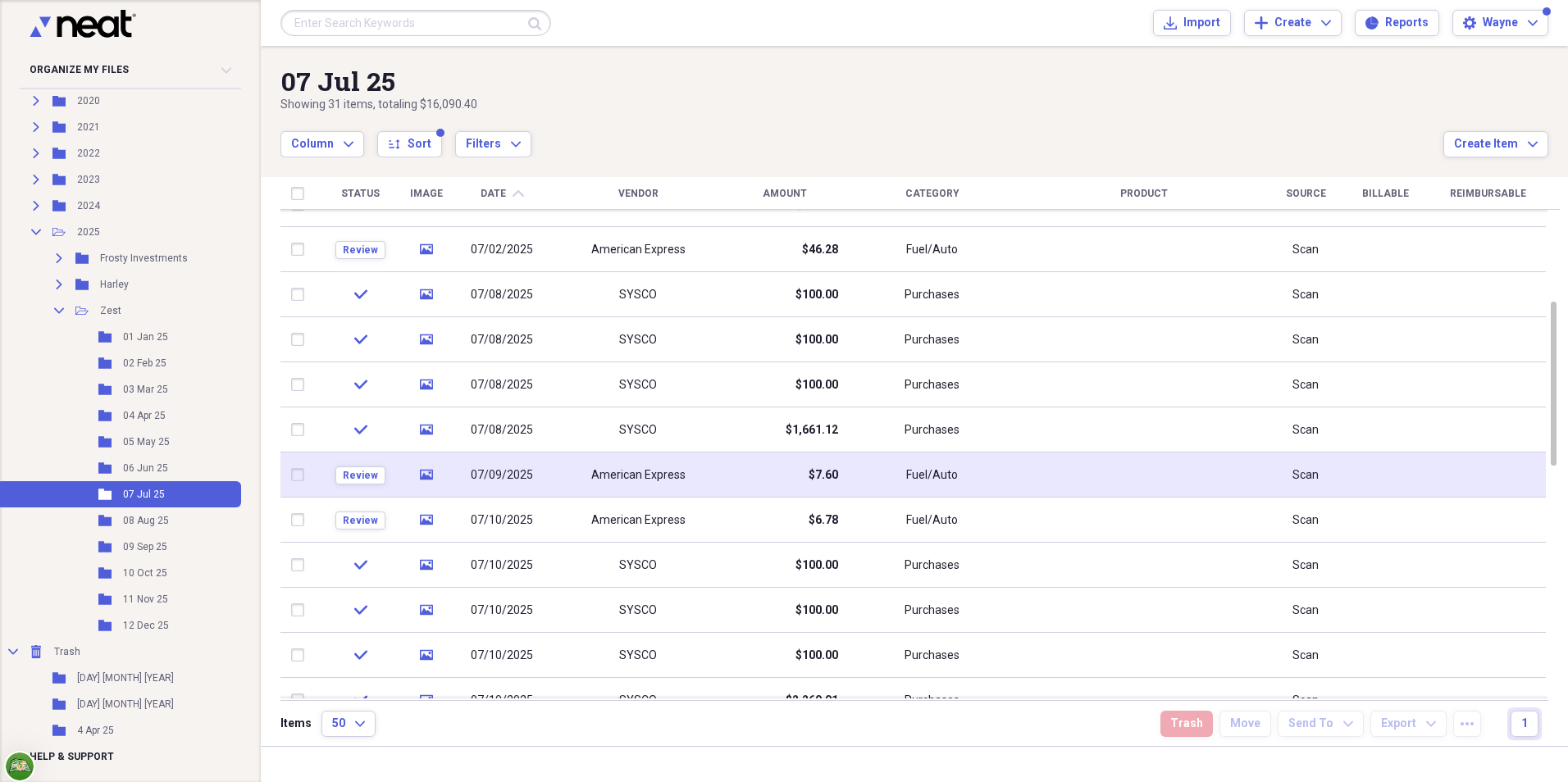 click on "media" at bounding box center (426, 475) 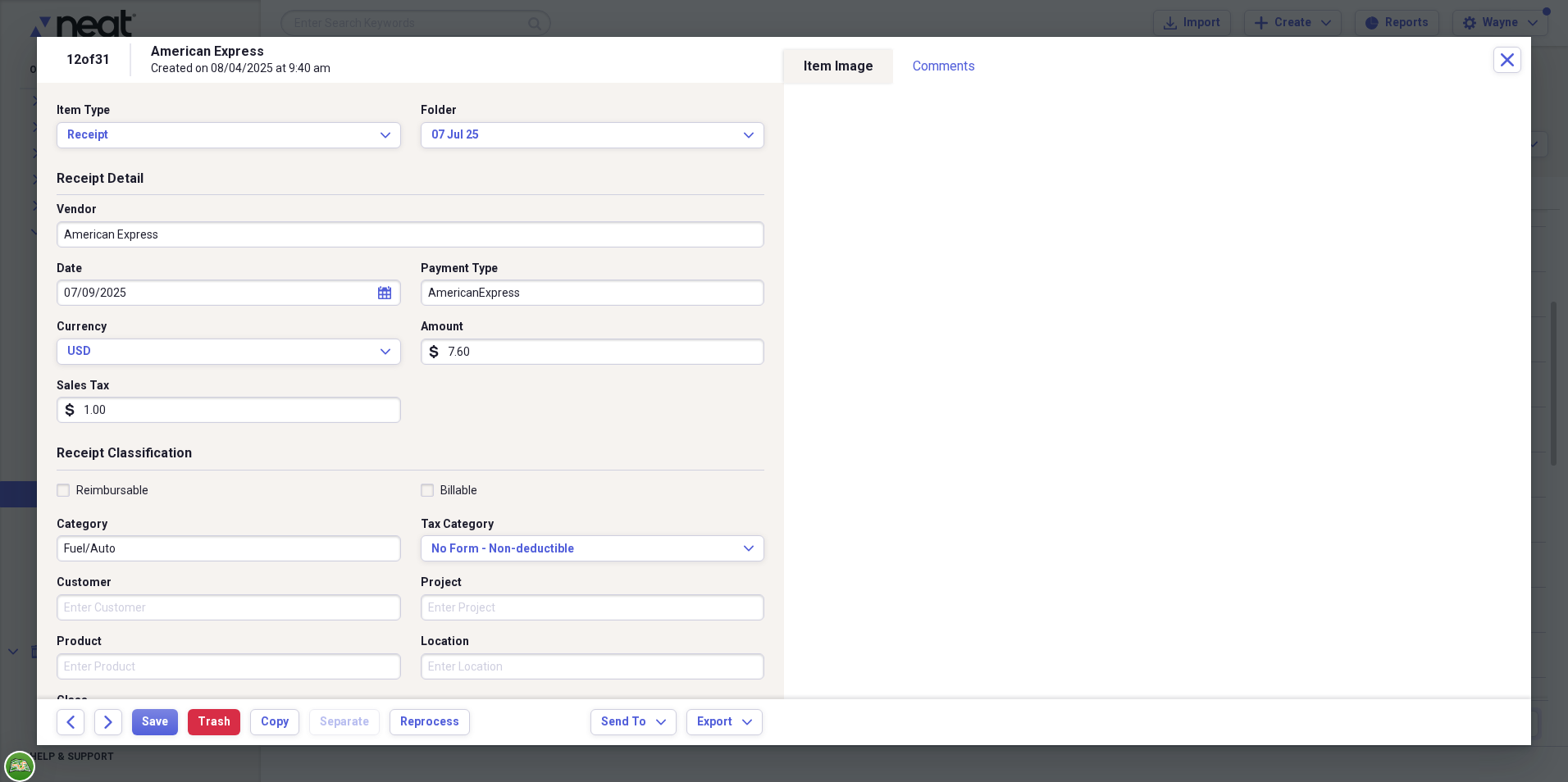 click on "American Express" at bounding box center (410, 234) 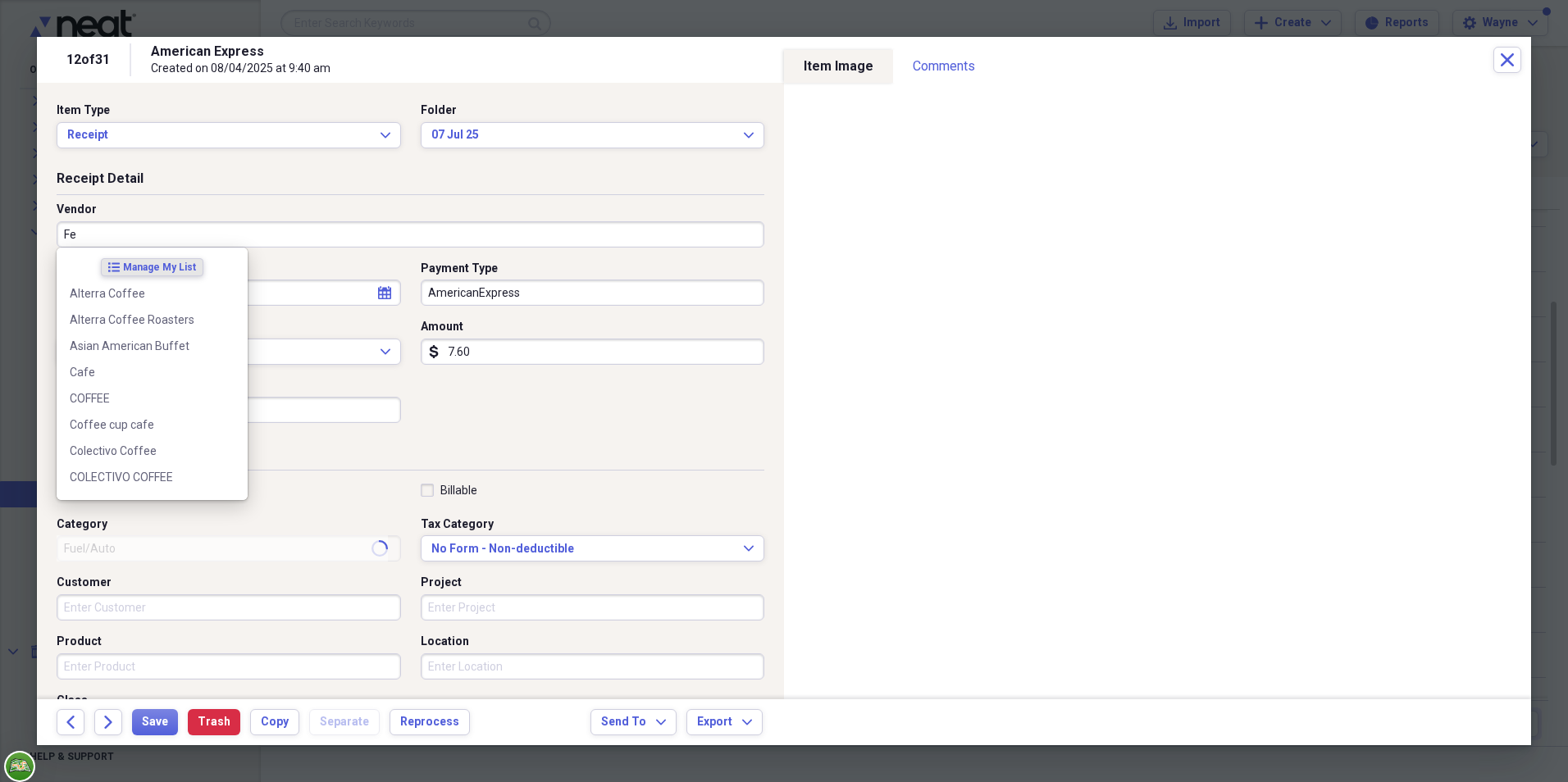 type on "Fes" 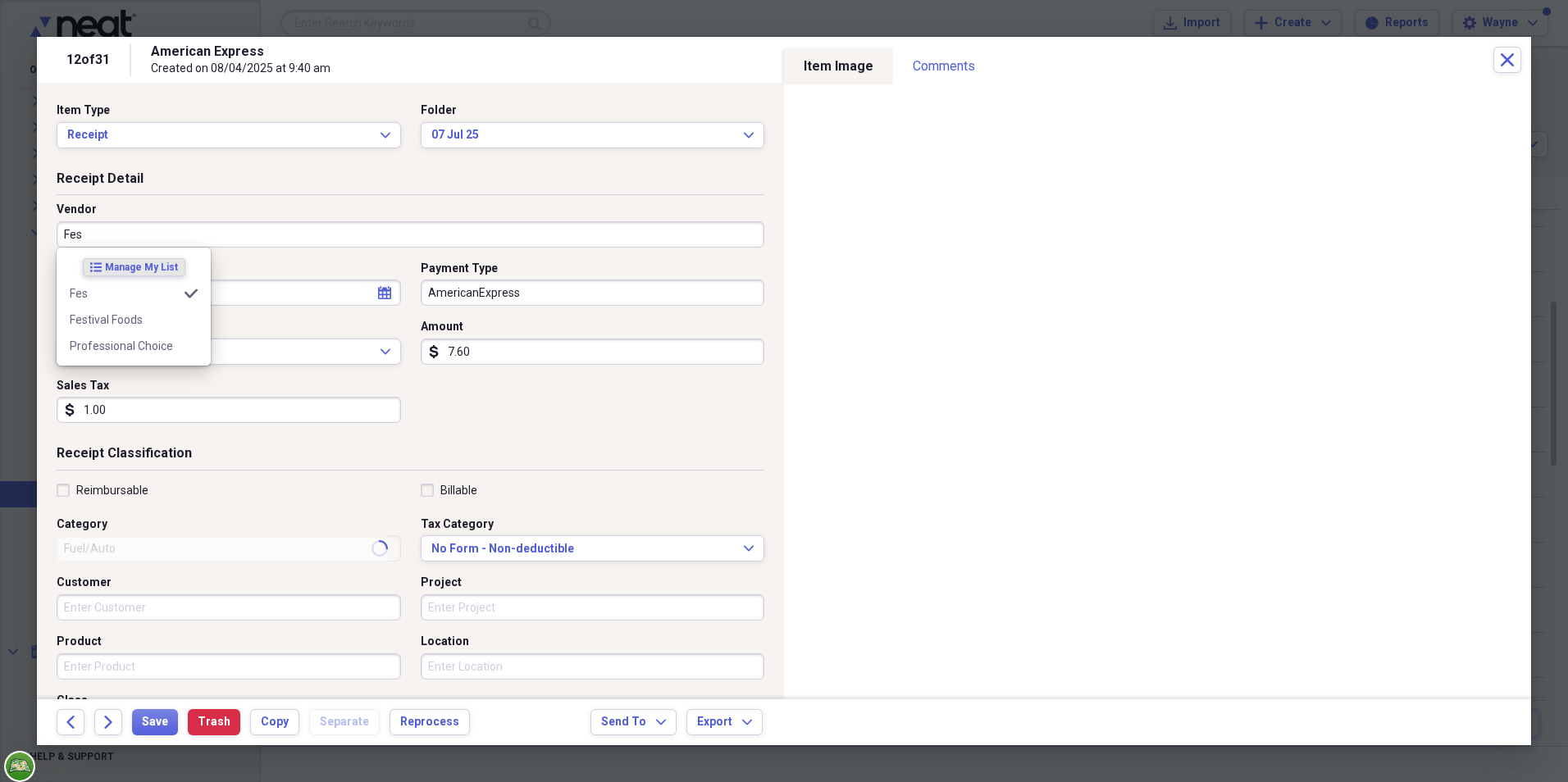 type on "Purchases" 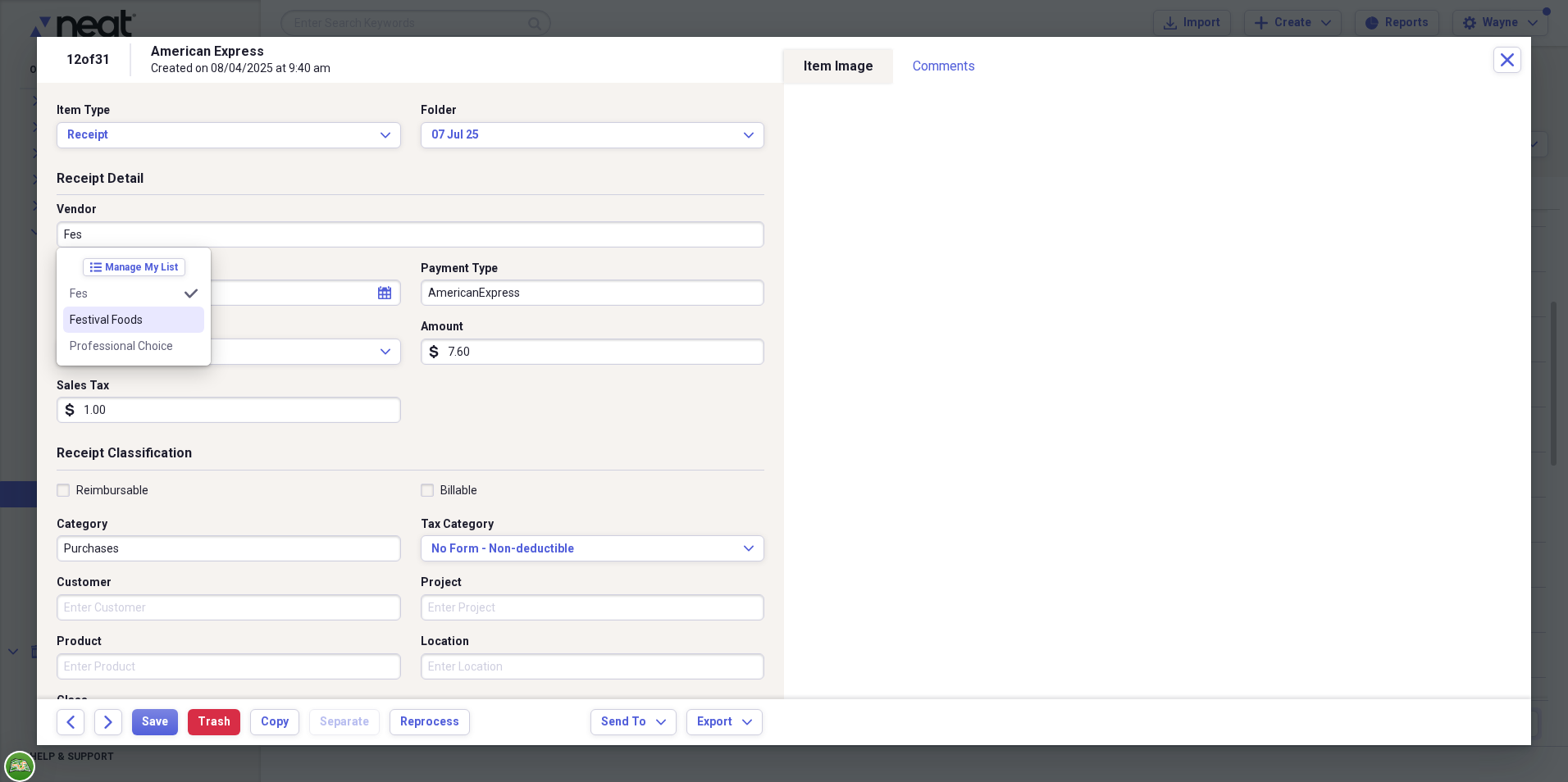 click on "Festival Foods" at bounding box center (124, 320) 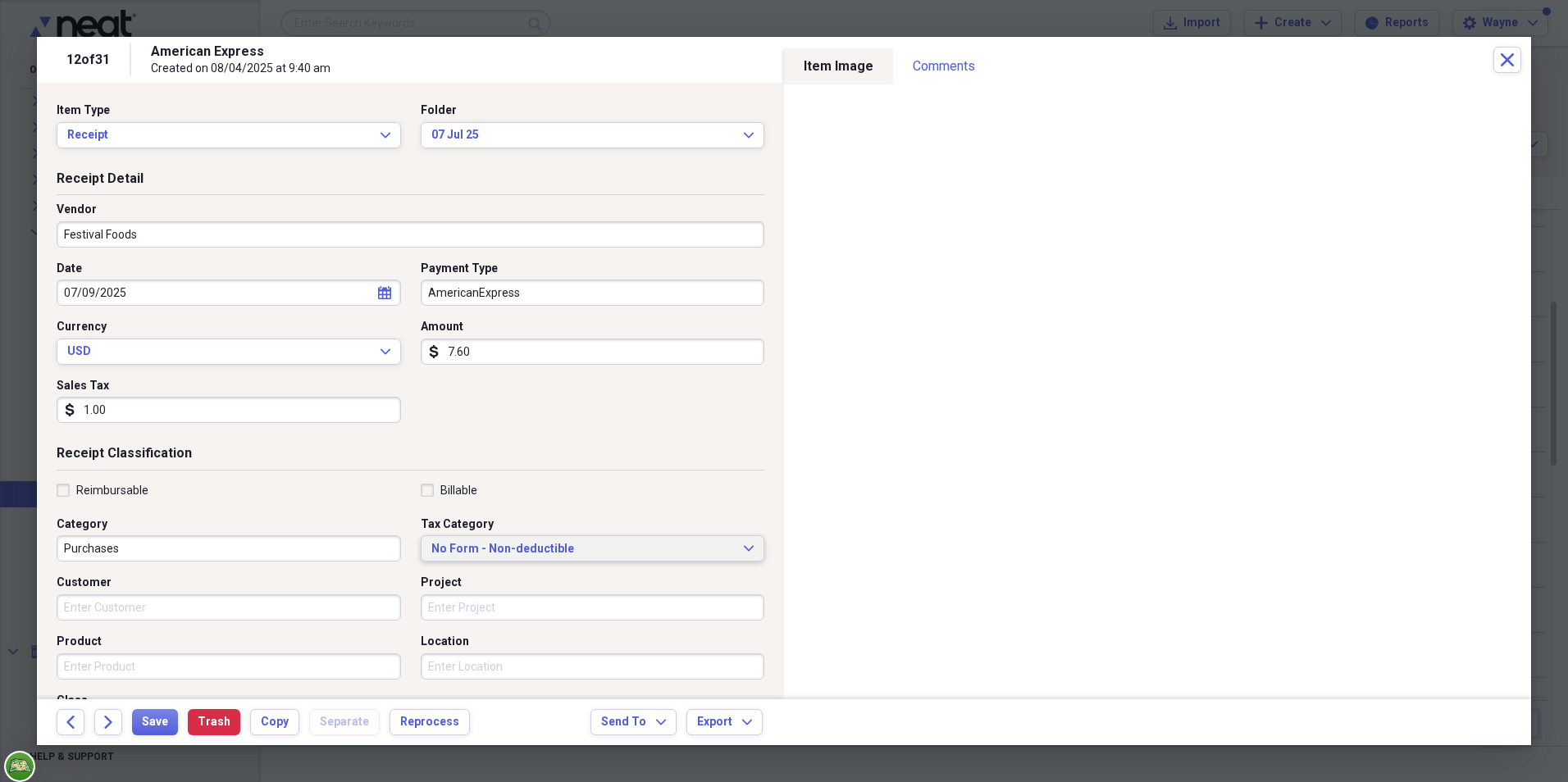 click on "No Form - Non-deductible Expand" at bounding box center [593, 548] 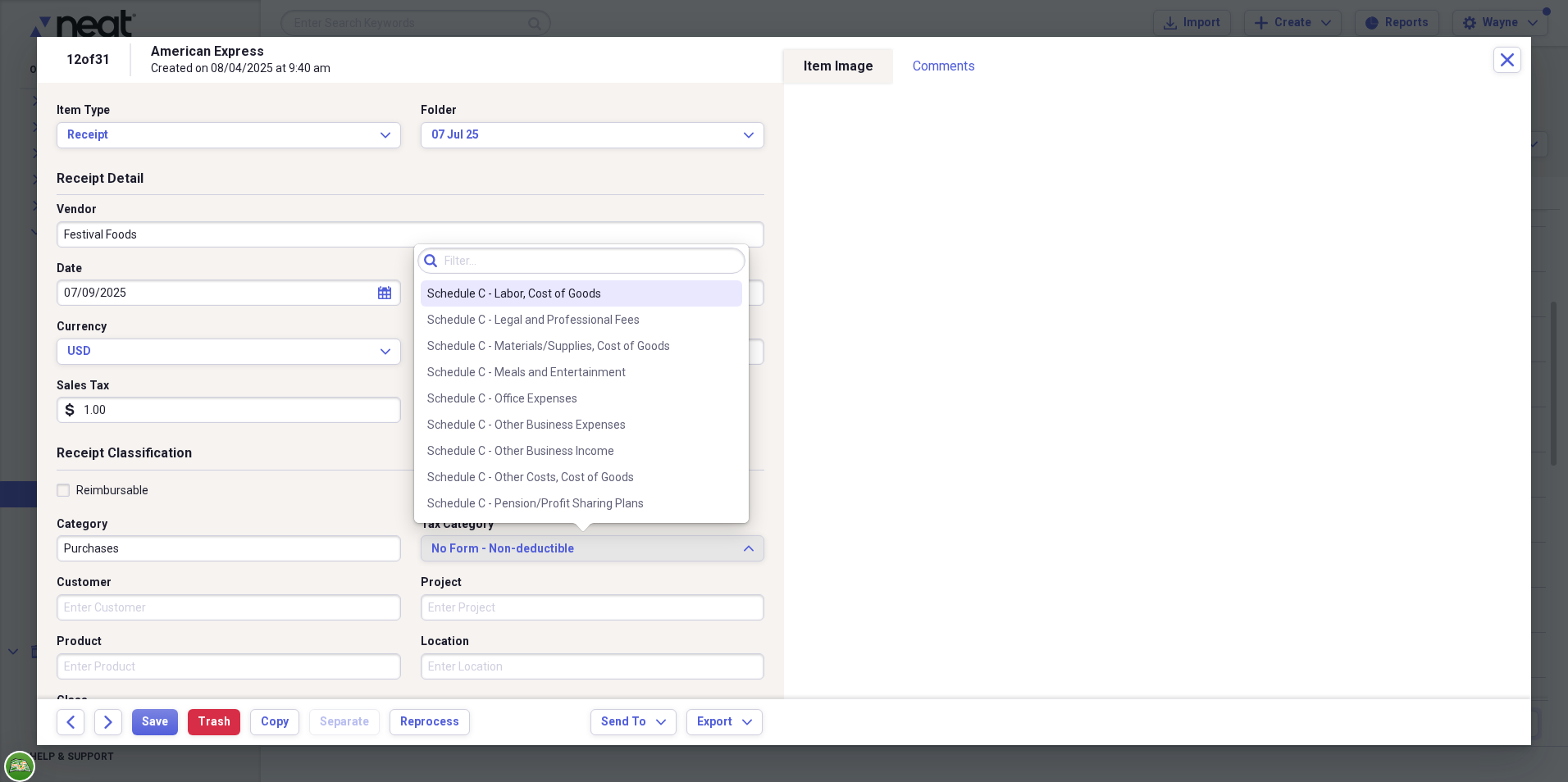 scroll, scrollTop: 3361, scrollLeft: 0, axis: vertical 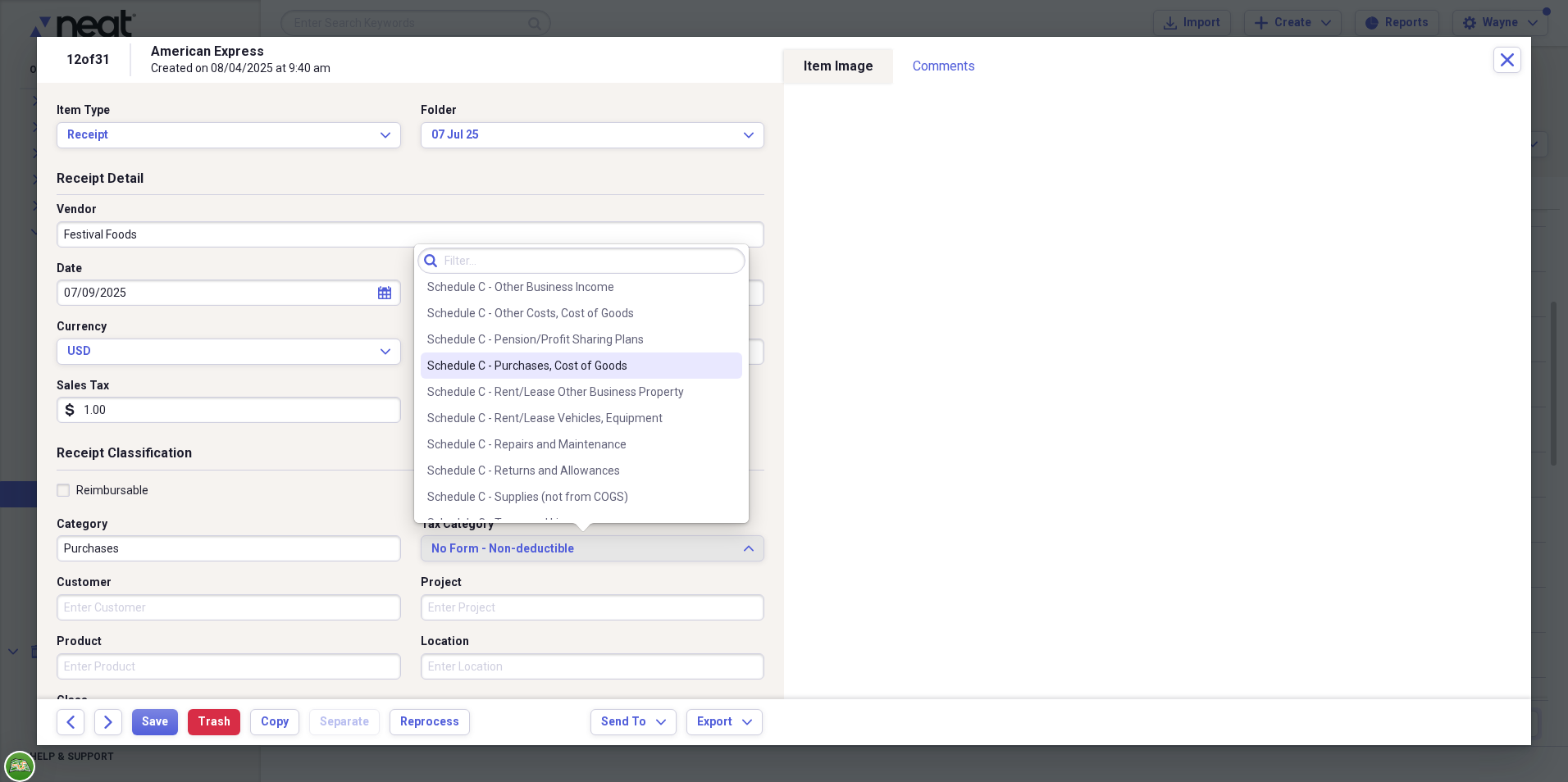 click on "Schedule C - Purchases, Cost of Goods" at bounding box center [572, 366] 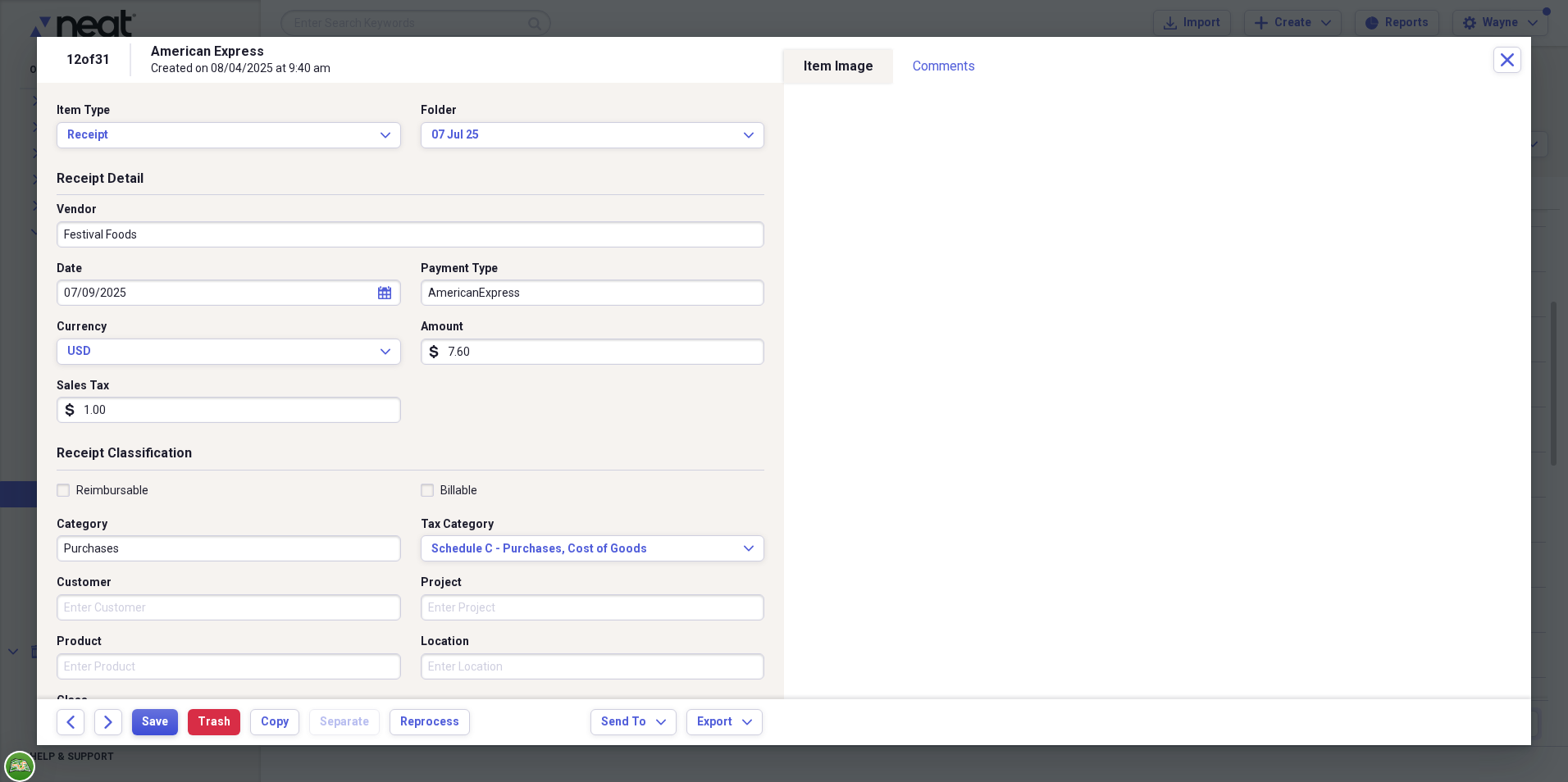 click on "Save" at bounding box center [155, 722] 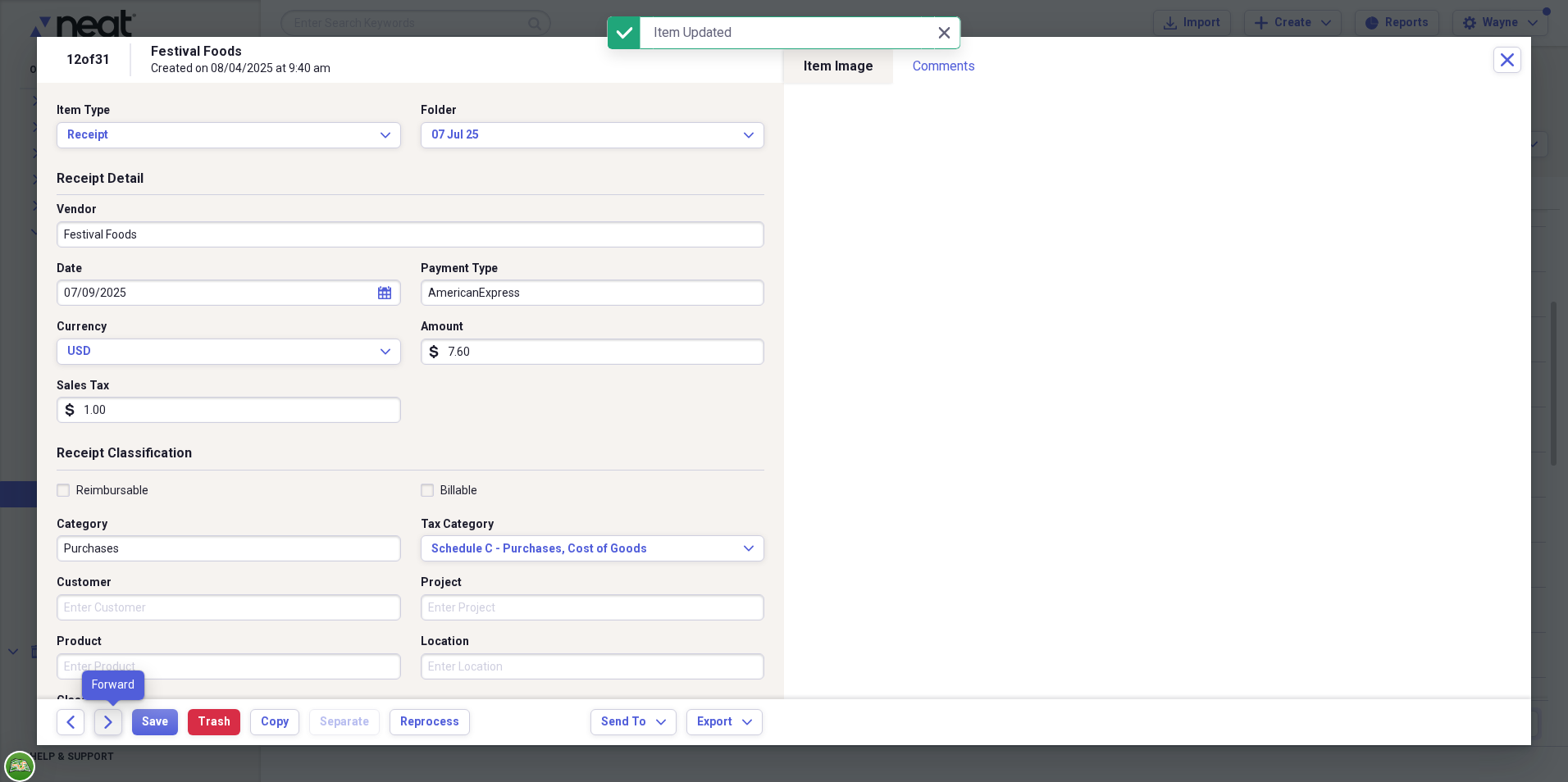 click on "Forward" at bounding box center (108, 722) 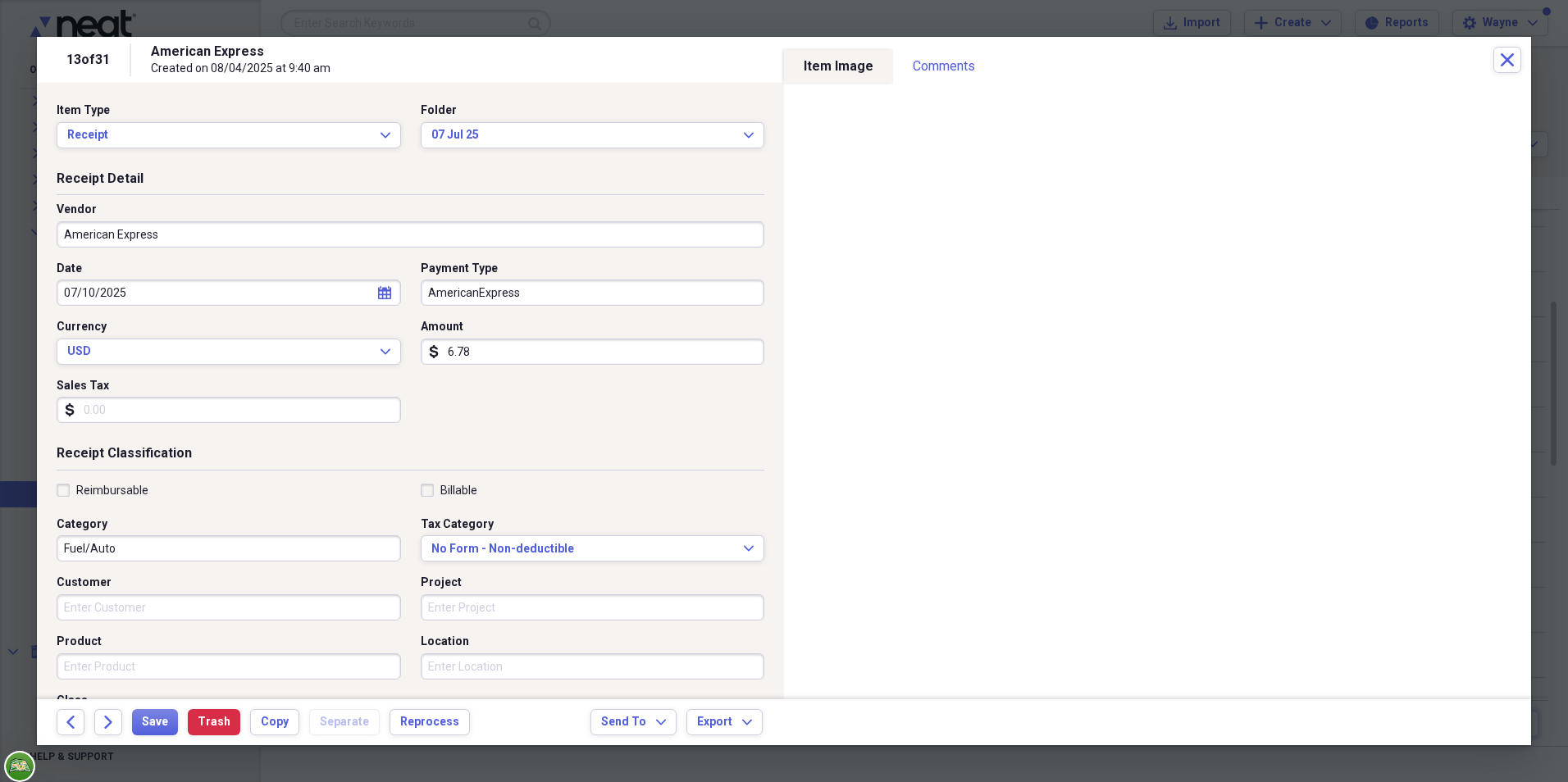 click on "American Express" at bounding box center (410, 234) 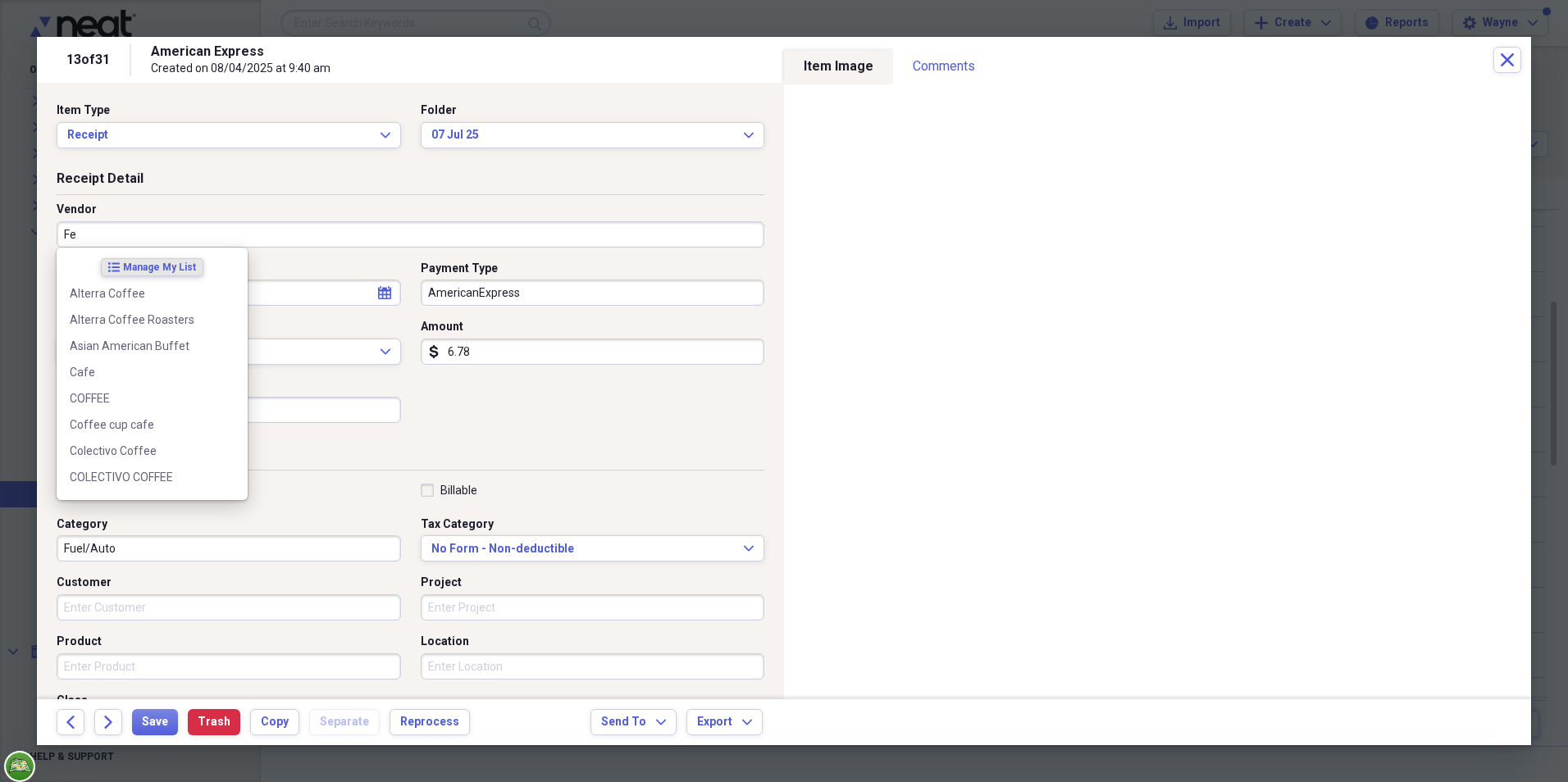 type on "Fes" 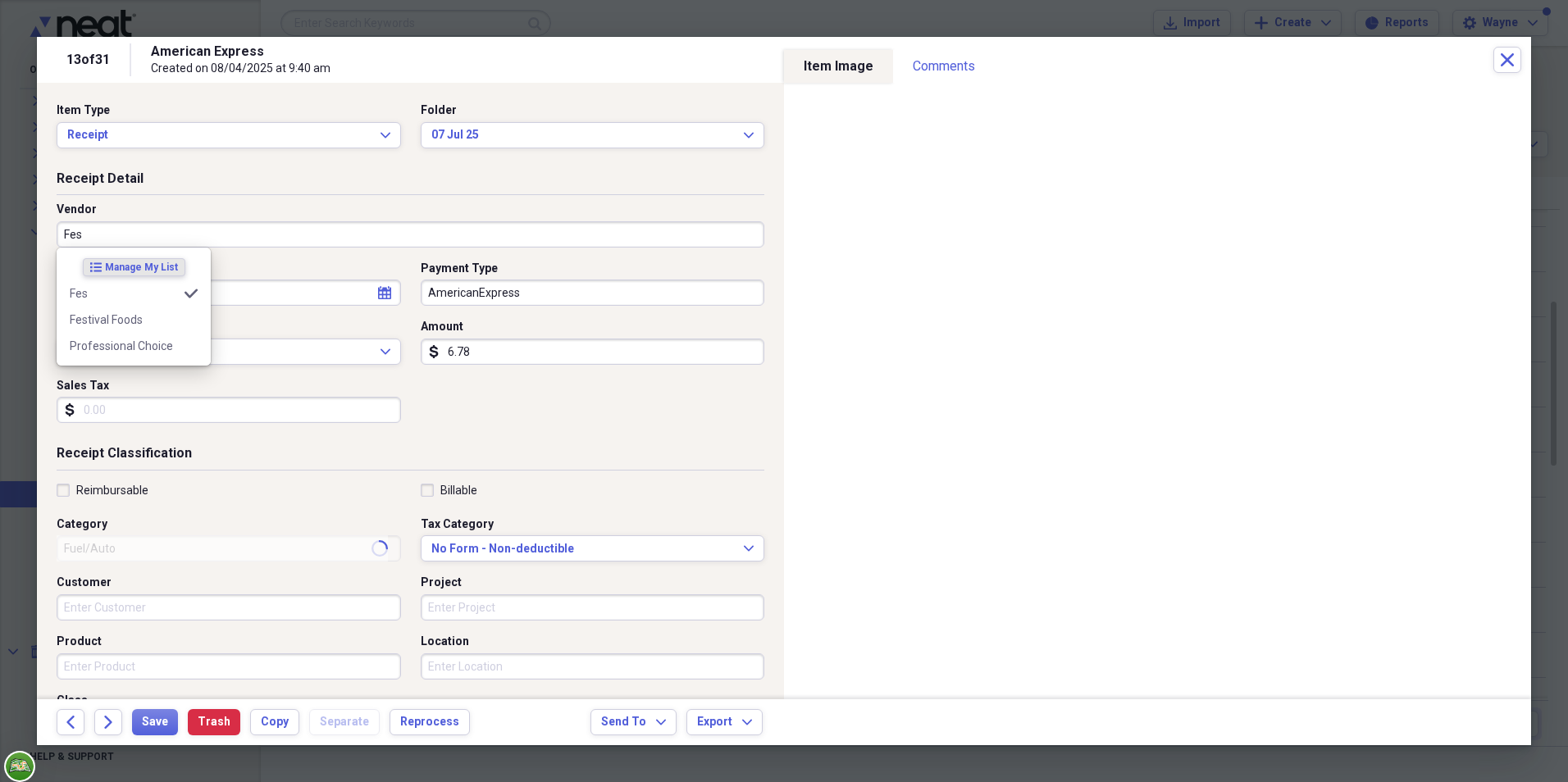 type on "Purchases" 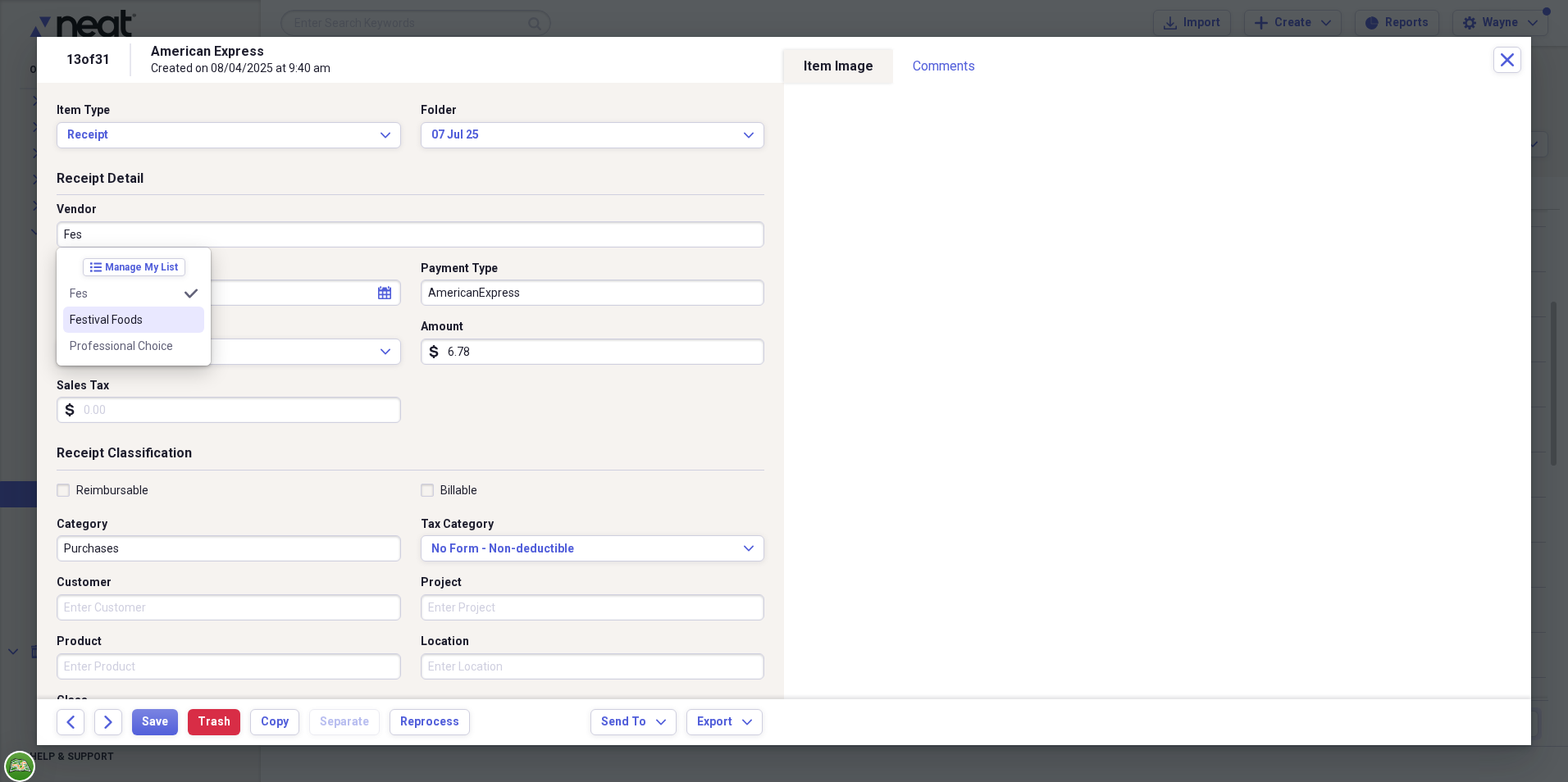 click on "Festival Foods" at bounding box center (124, 320) 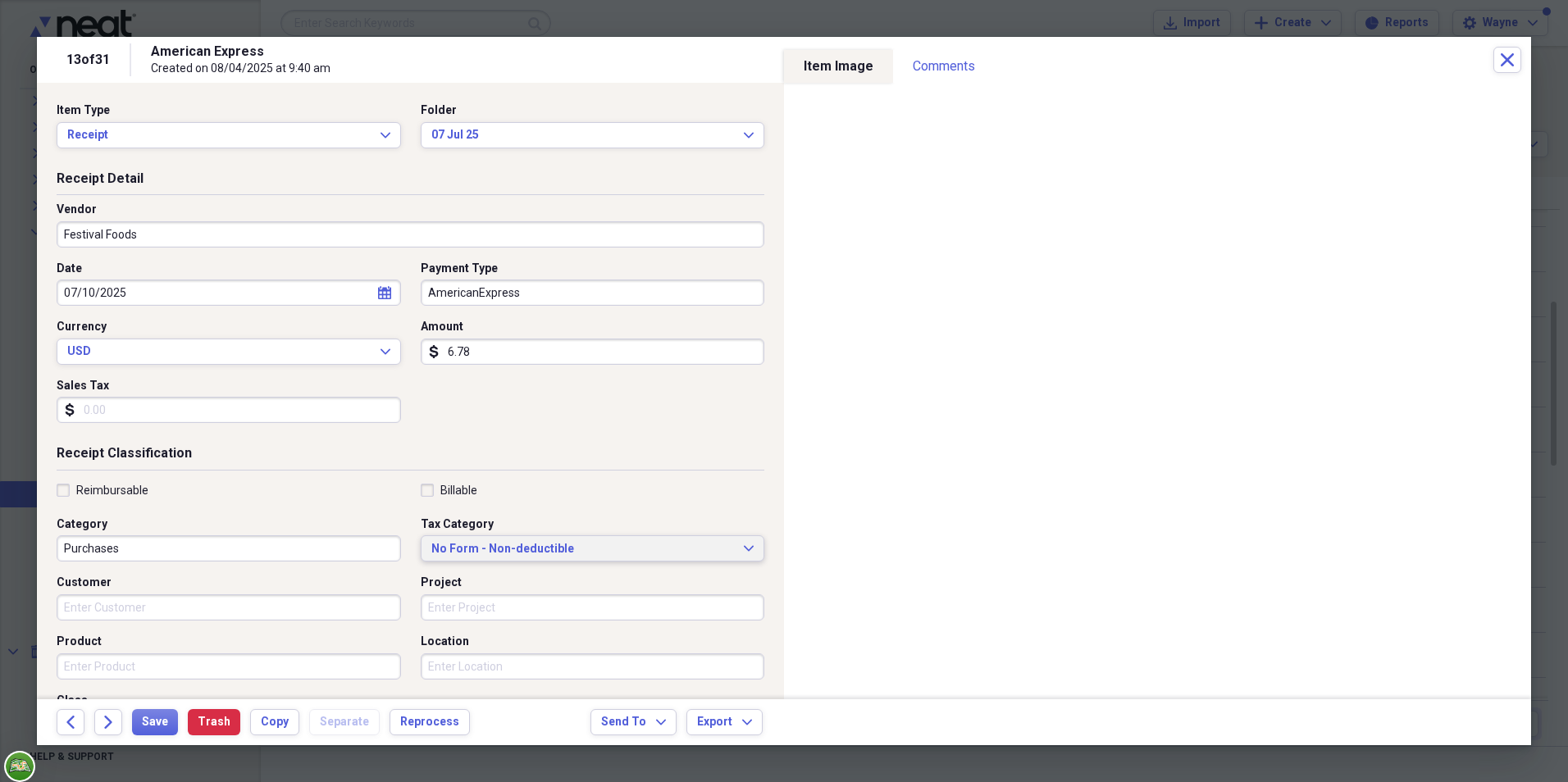 click on "Expand" 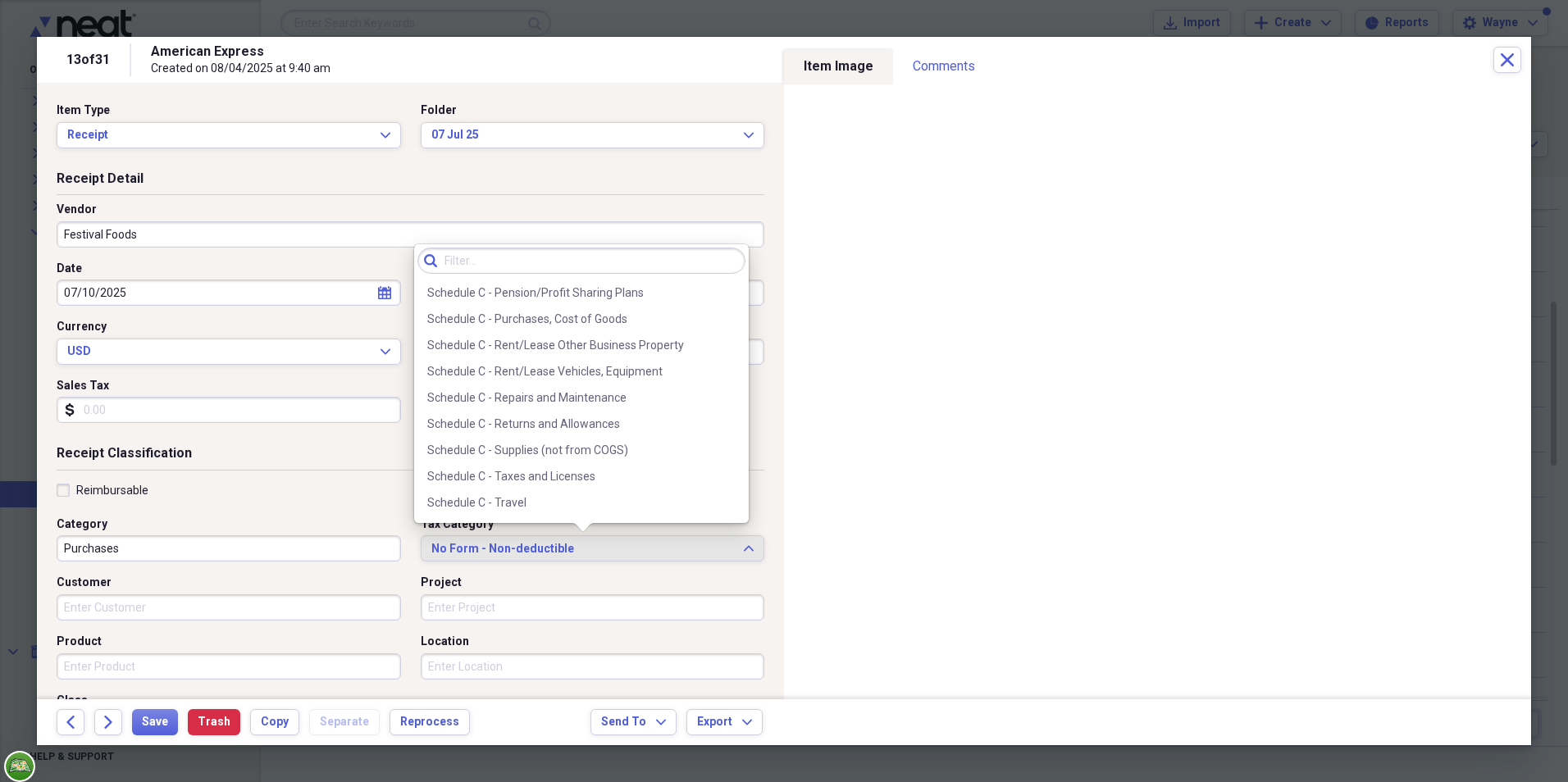 scroll, scrollTop: 3303, scrollLeft: 0, axis: vertical 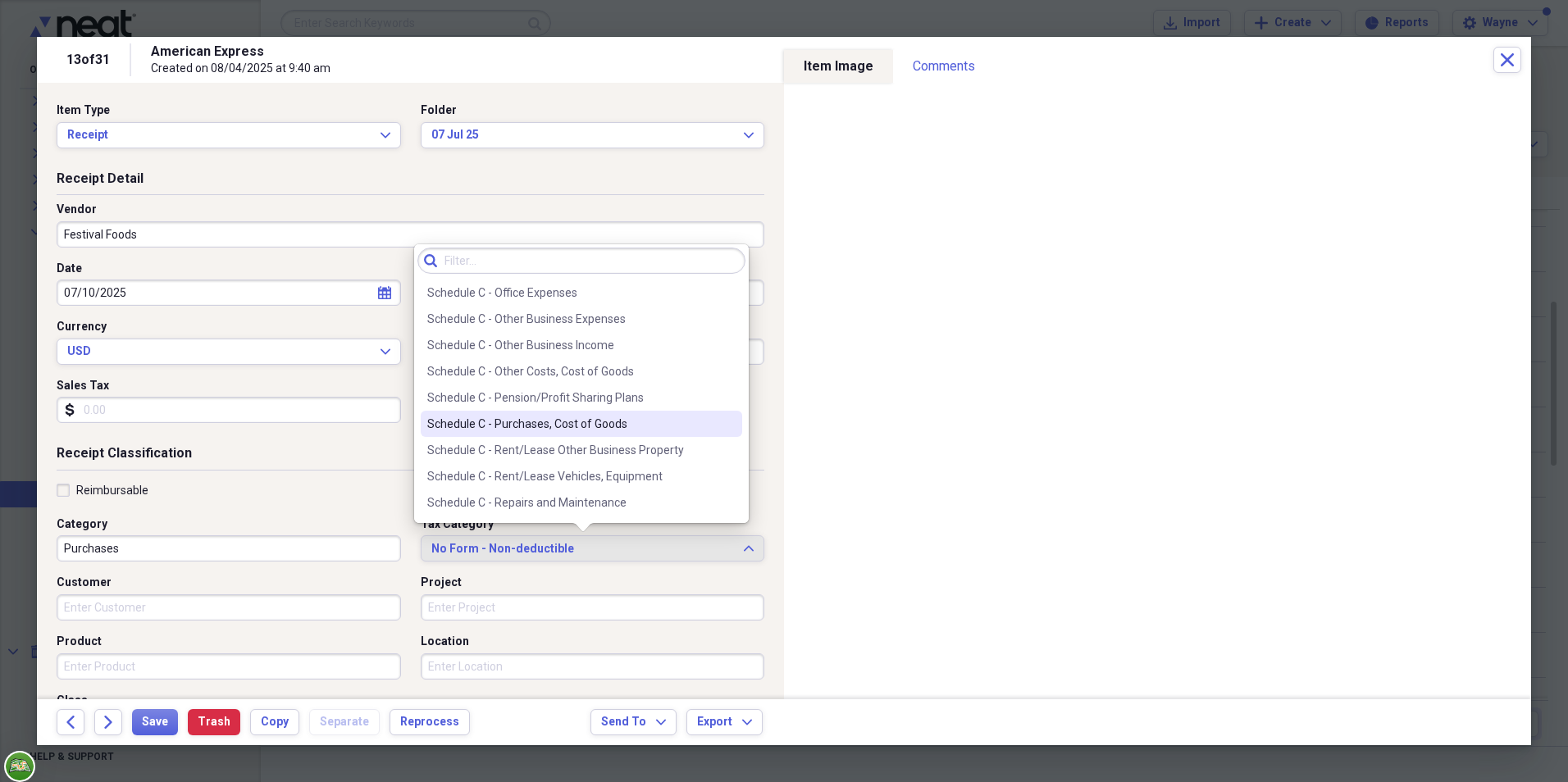 click on "Schedule C - Purchases, Cost of Goods" at bounding box center (572, 424) 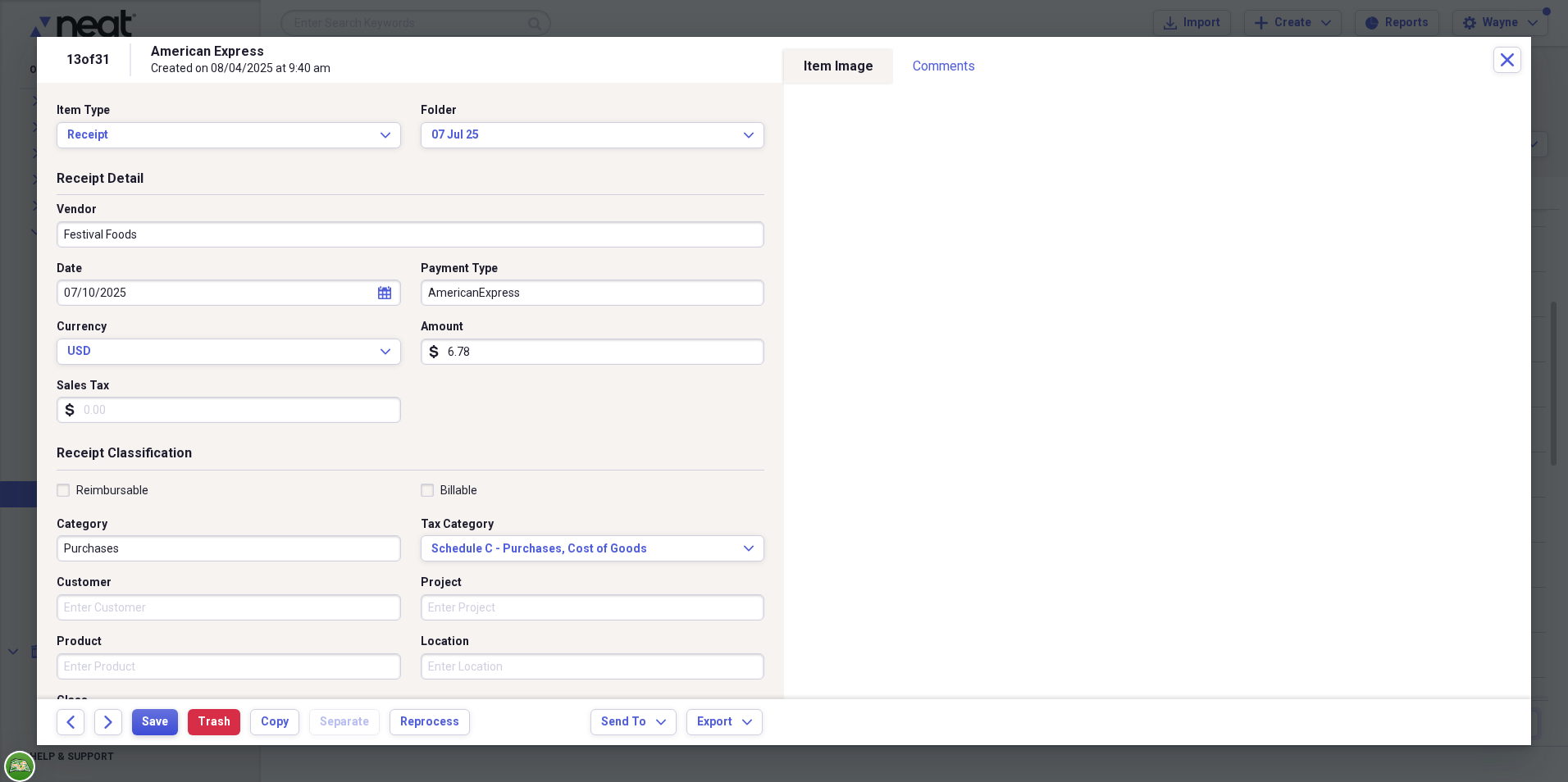 click on "Save" at bounding box center [155, 722] 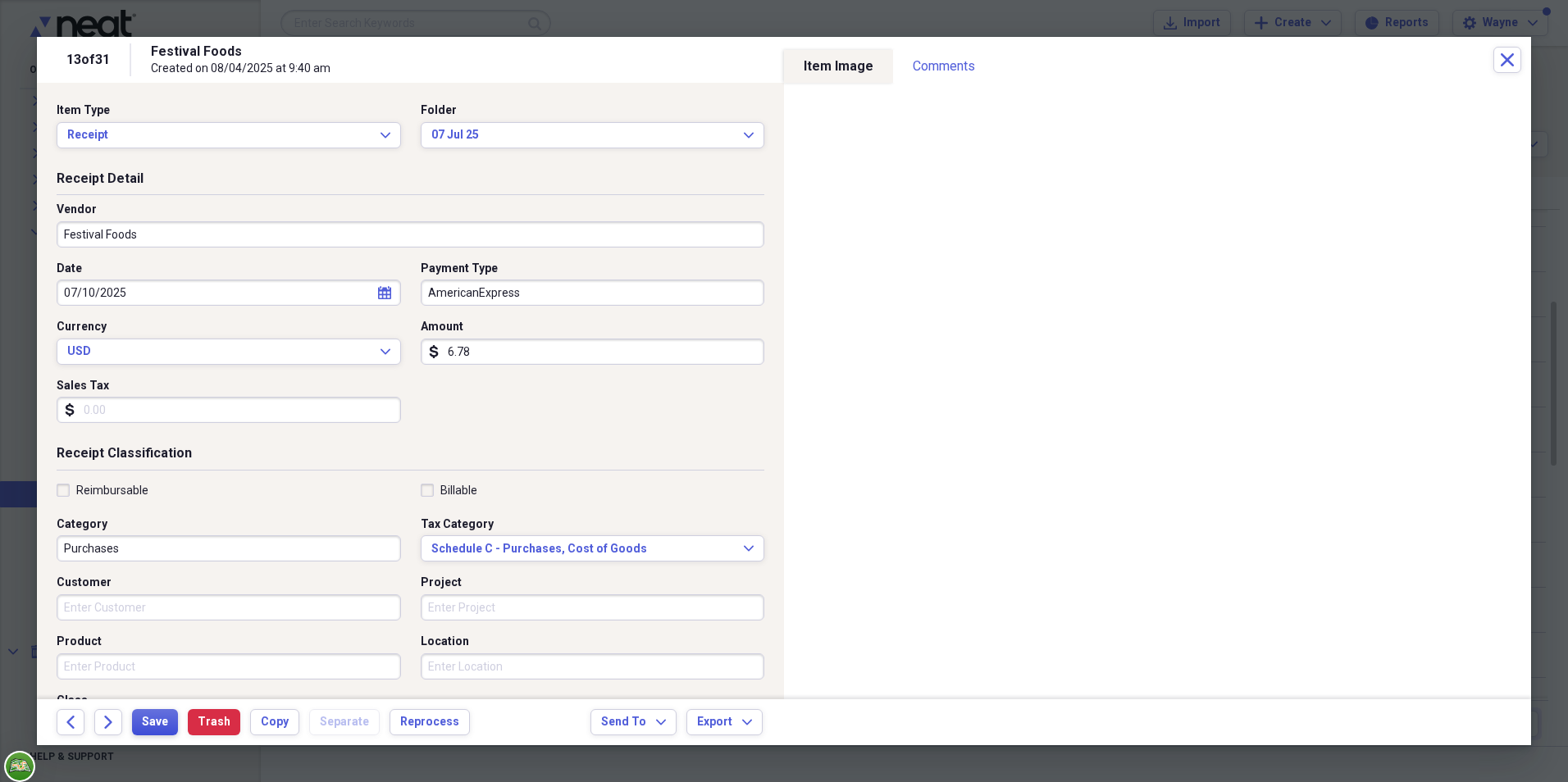 click on "Save" at bounding box center (155, 722) 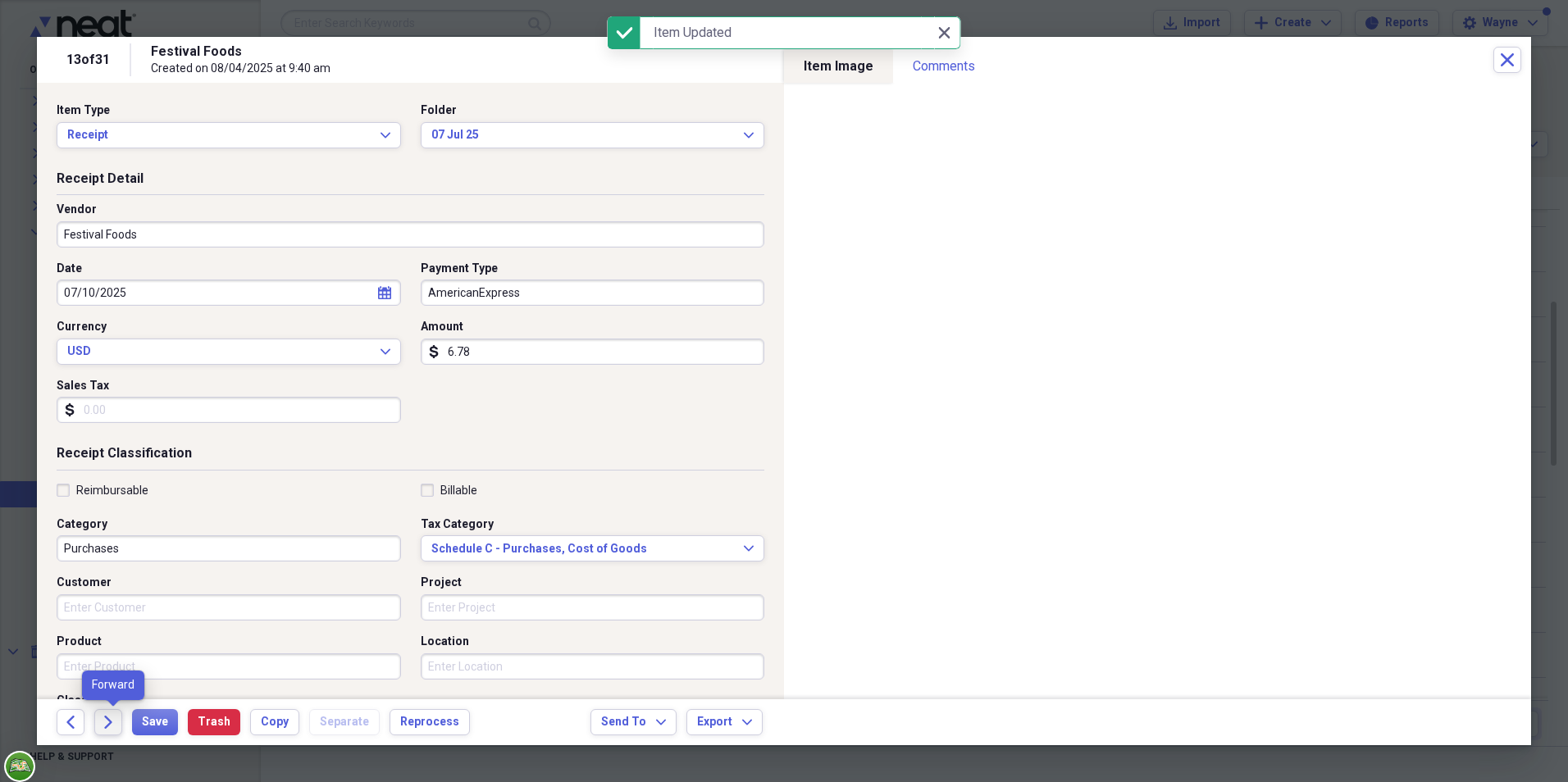 click on "Forward" 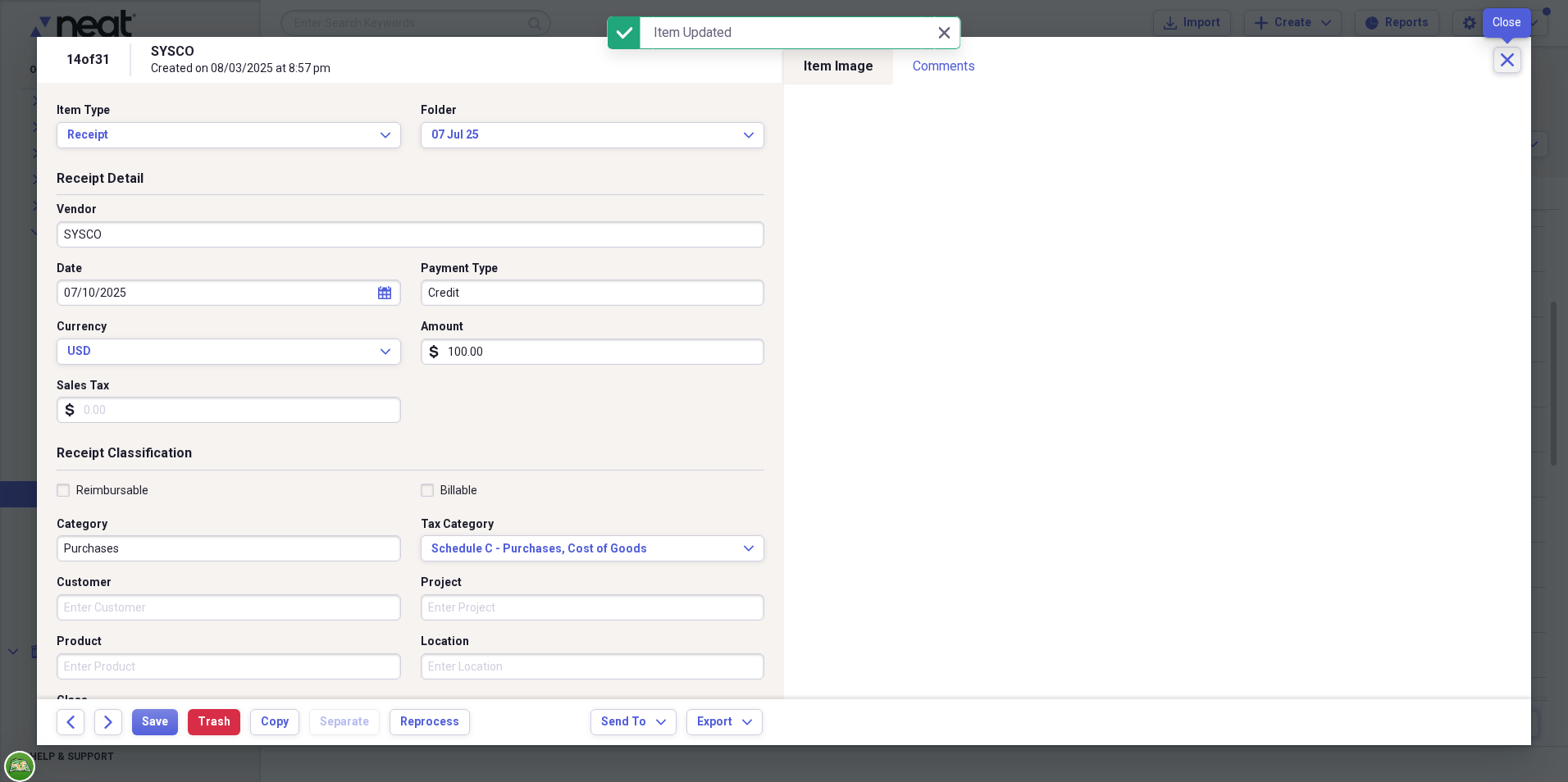 click 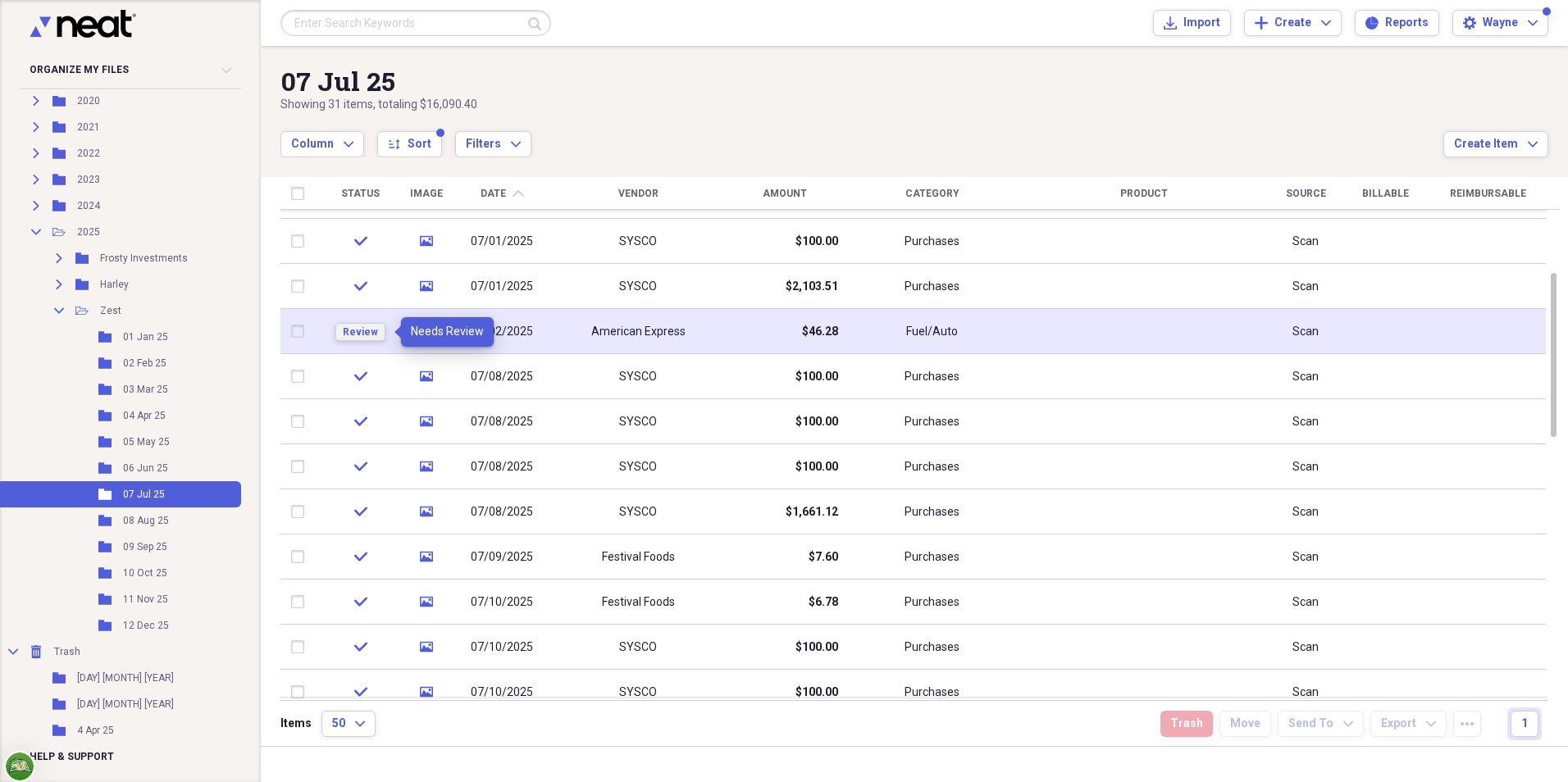 click on "Review" at bounding box center [360, 332] 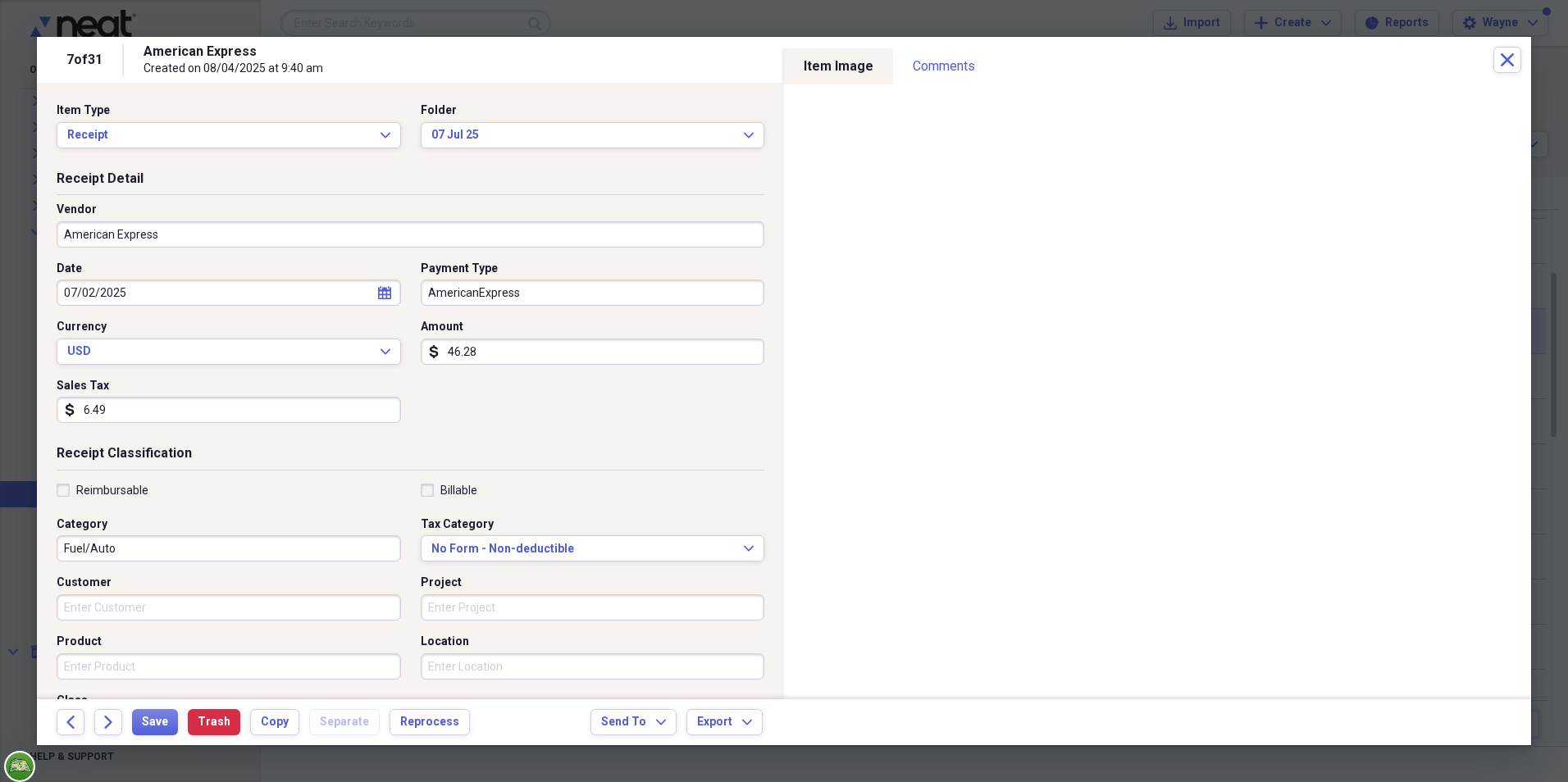 click on "American Express" at bounding box center (410, 234) 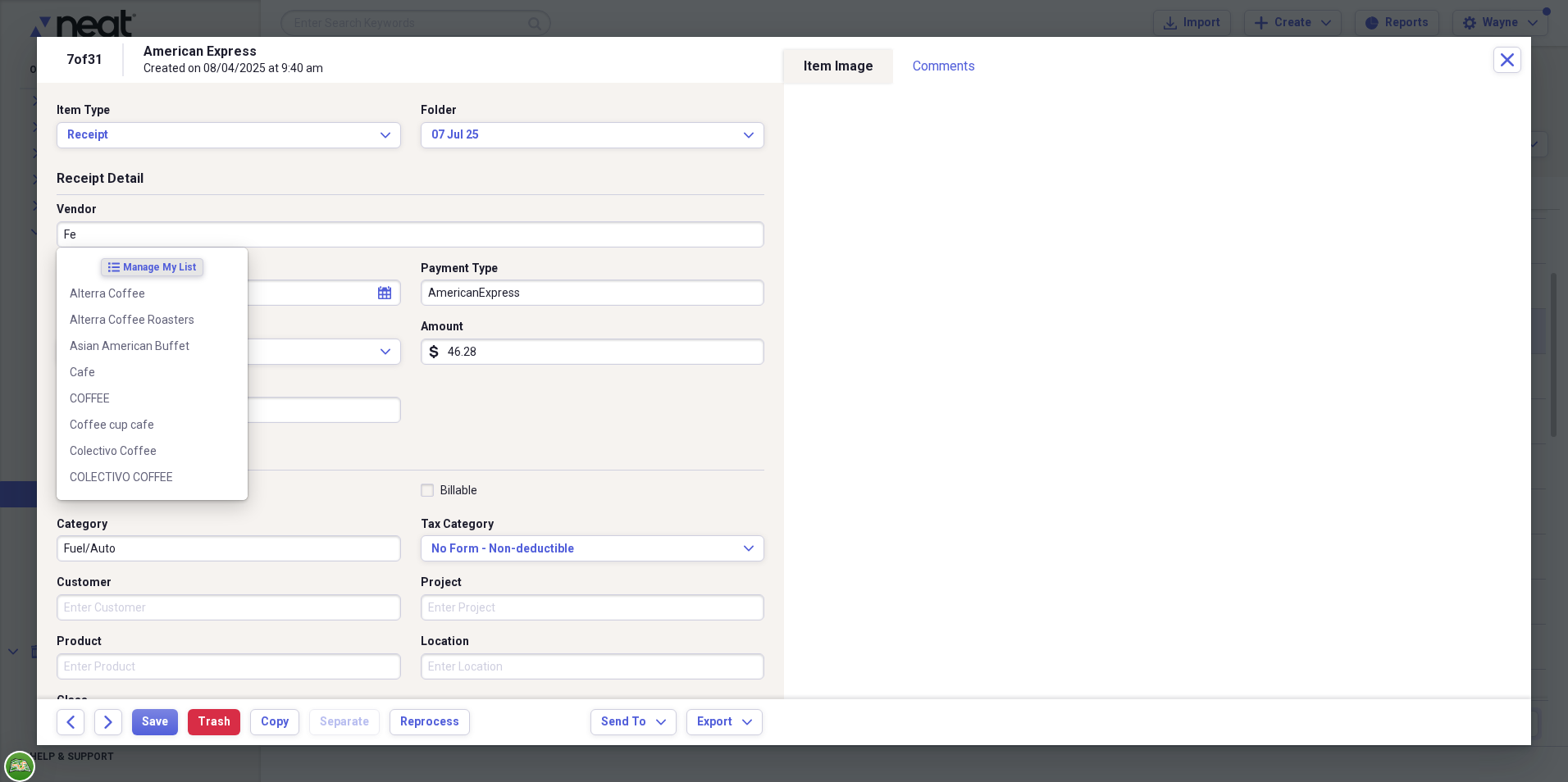type on "Fes" 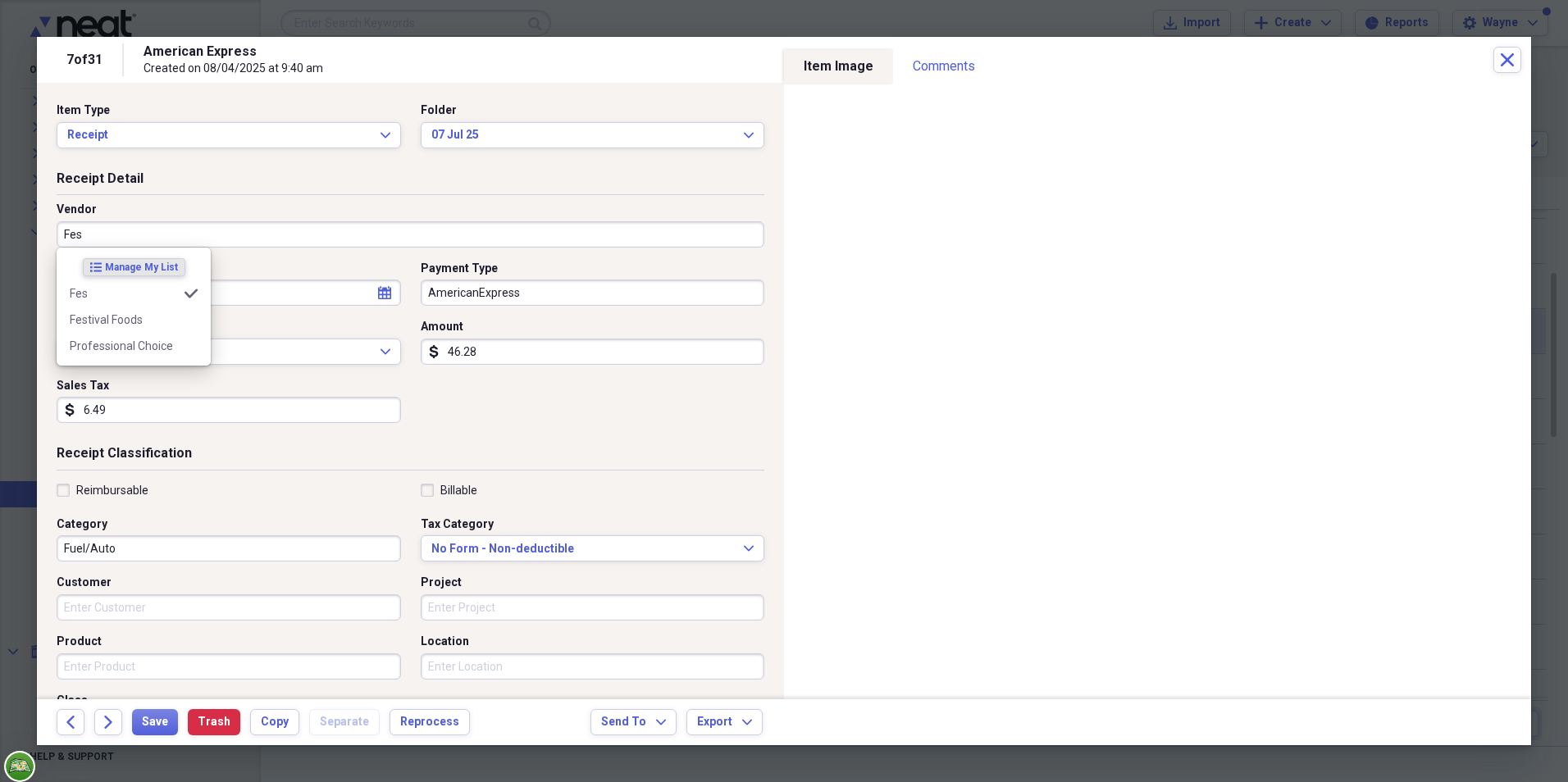 type on "Purchases" 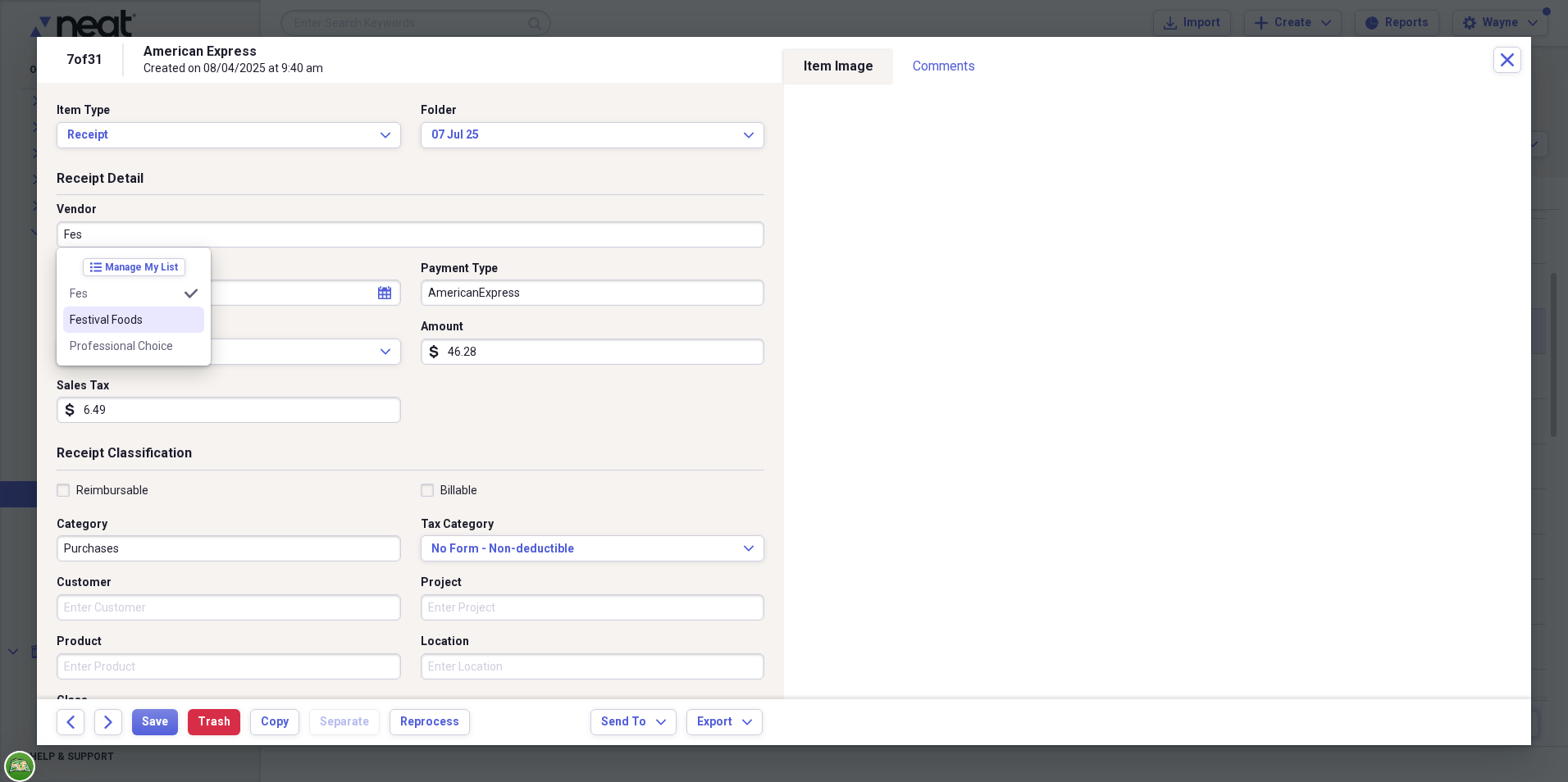 click on "Festival Foods" at bounding box center [124, 320] 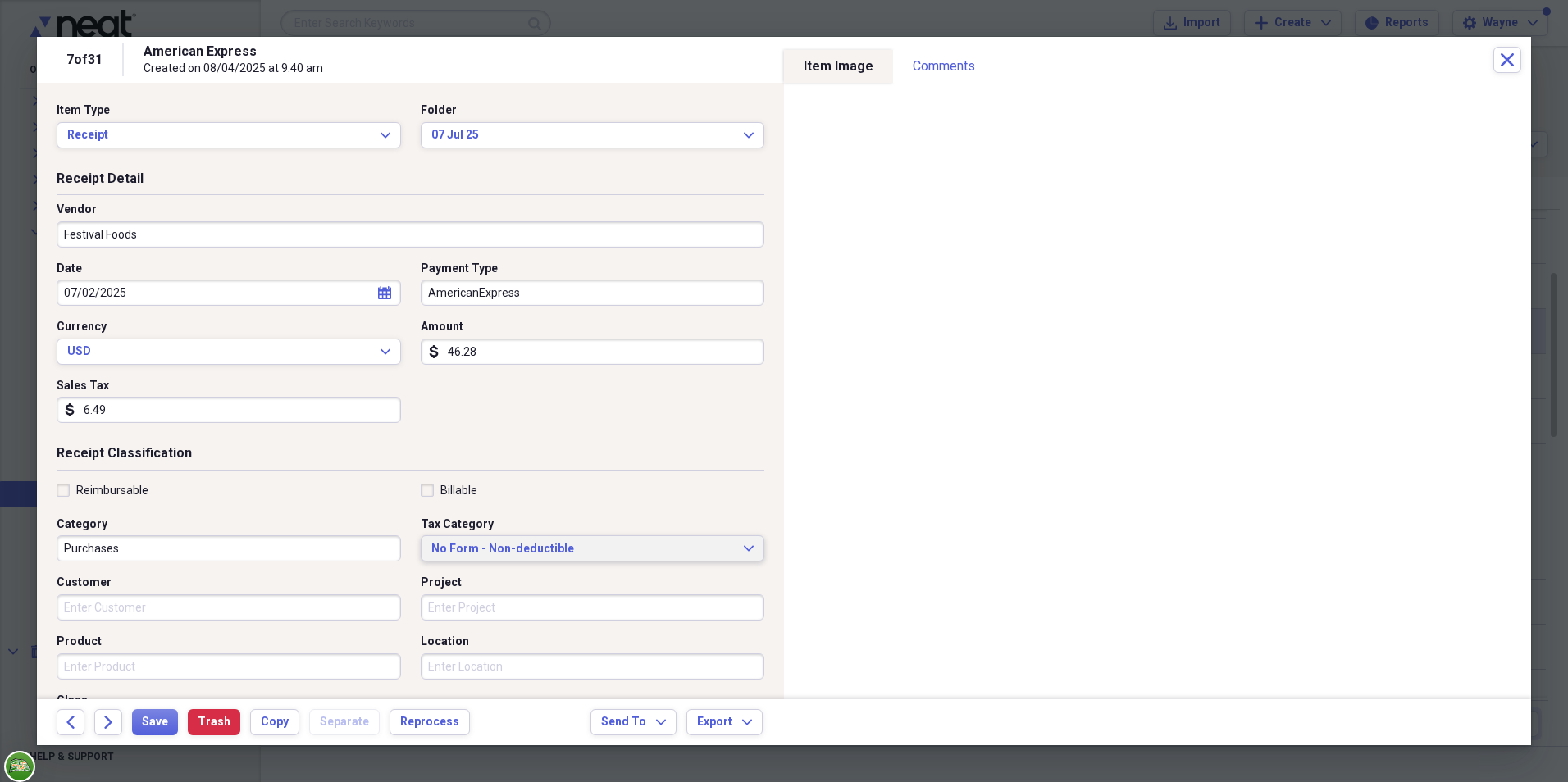 click on "Expand" 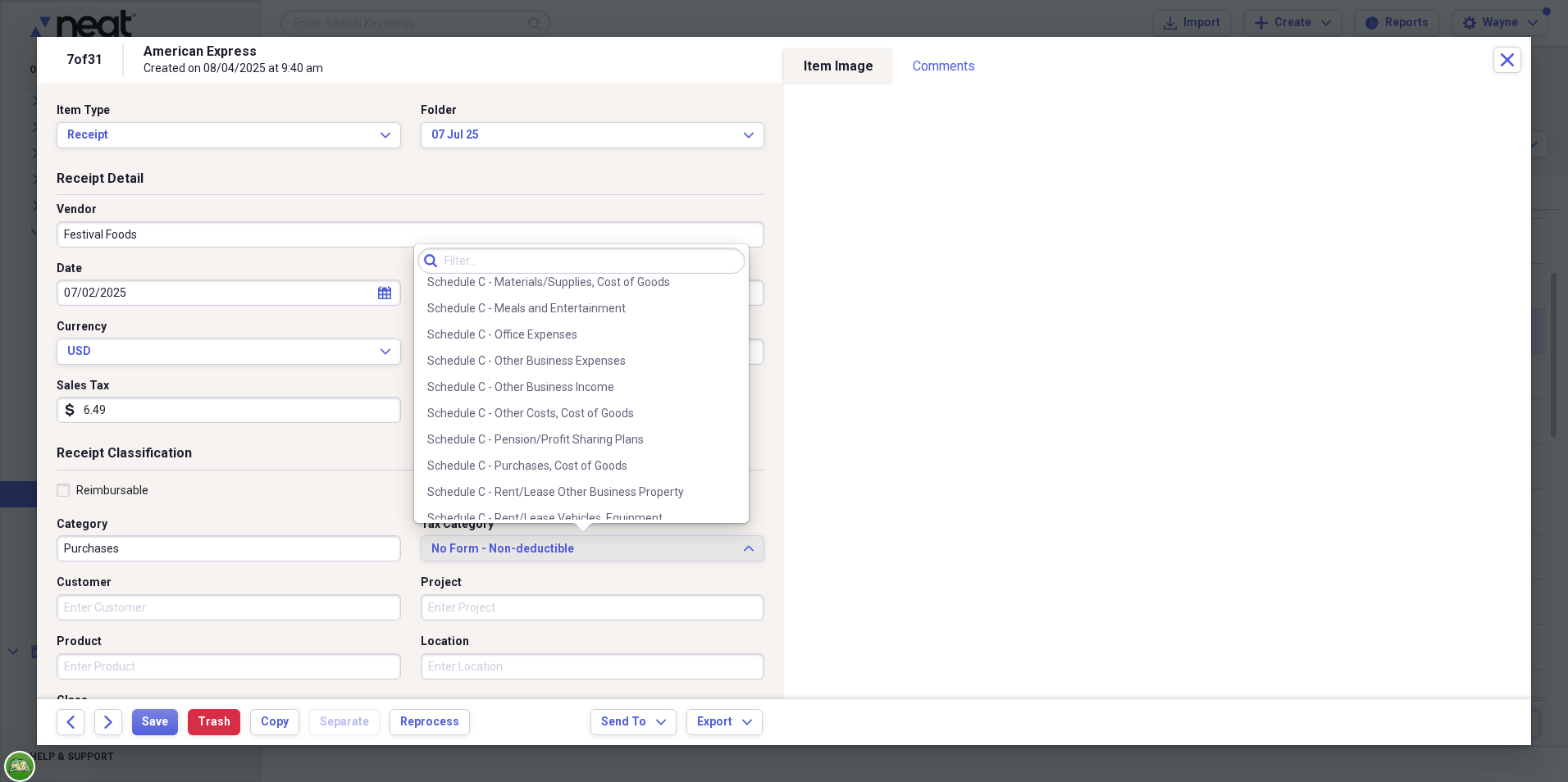 scroll, scrollTop: 3282, scrollLeft: 0, axis: vertical 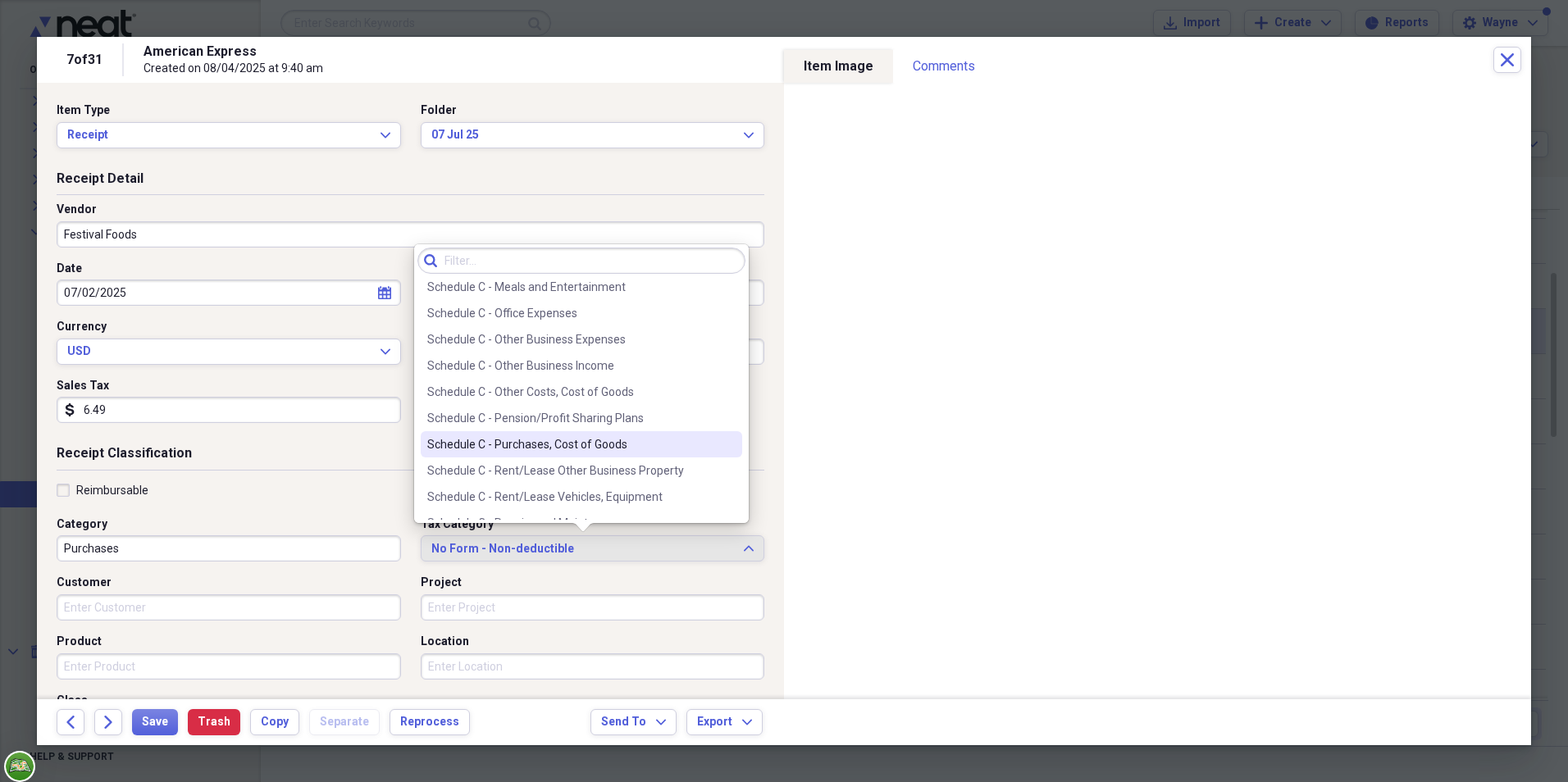 click on "Schedule C - Purchases, Cost of Goods" at bounding box center [572, 444] 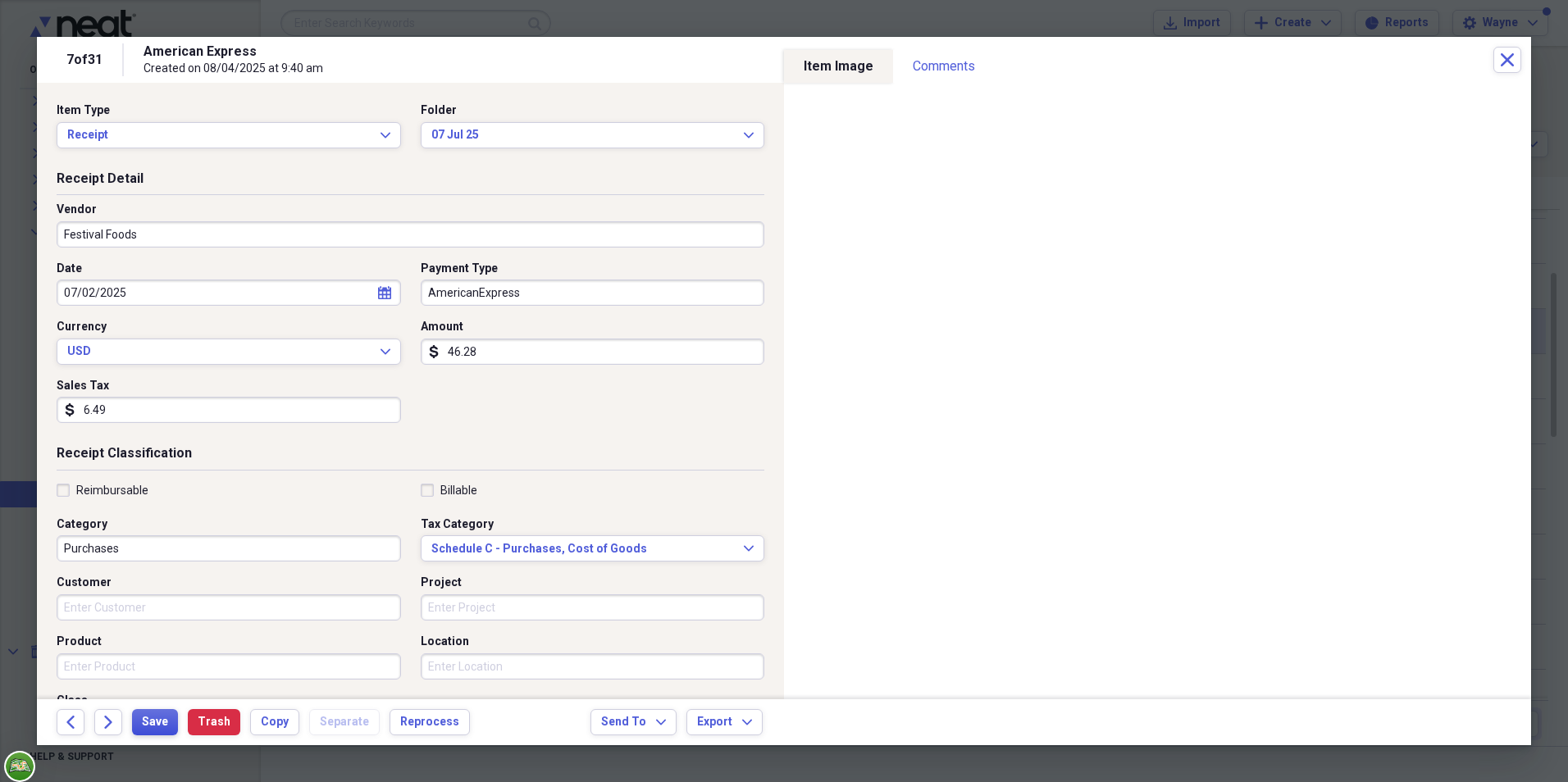 click on "Save" at bounding box center [155, 722] 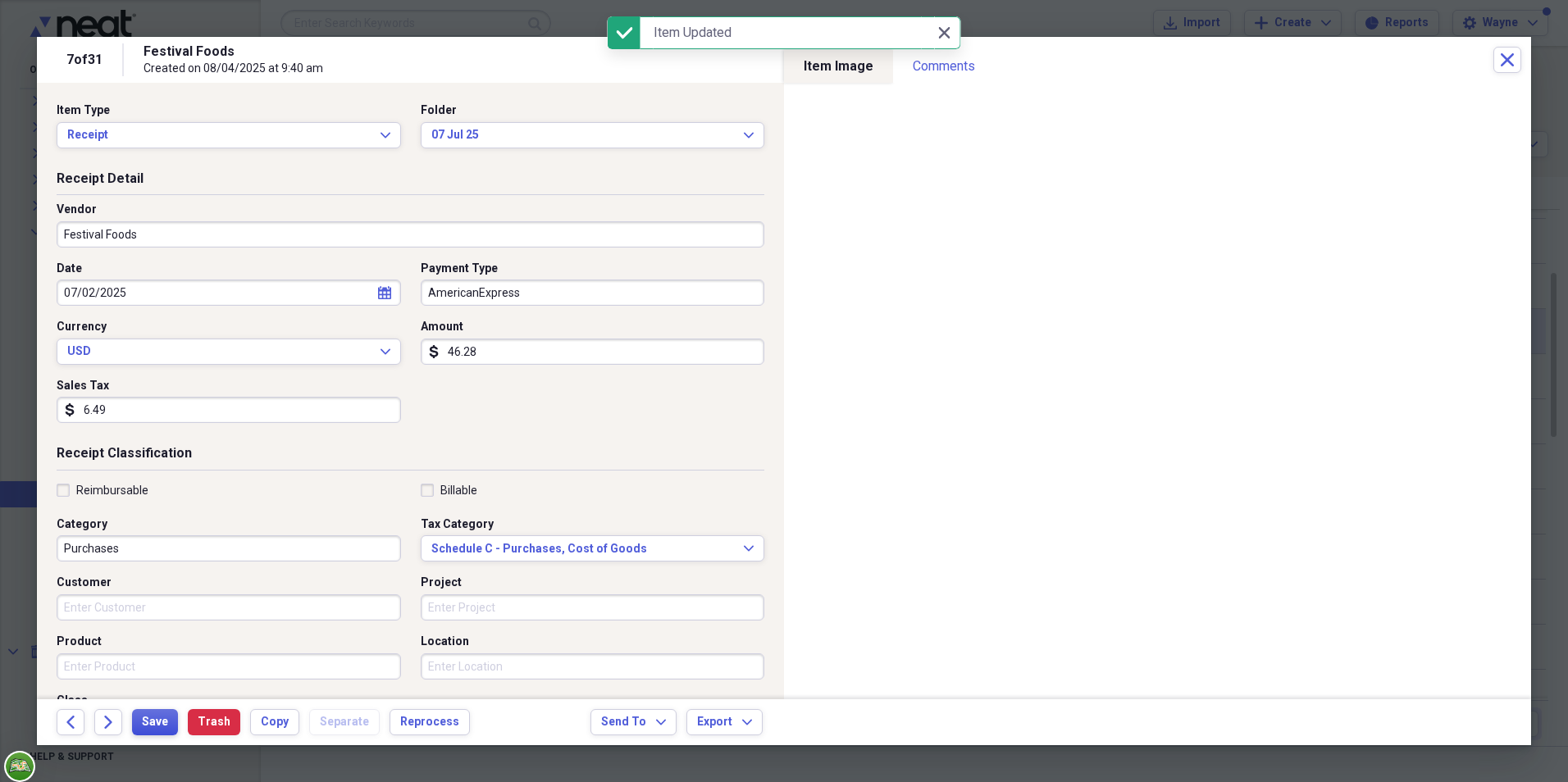 click on "Save" at bounding box center (155, 722) 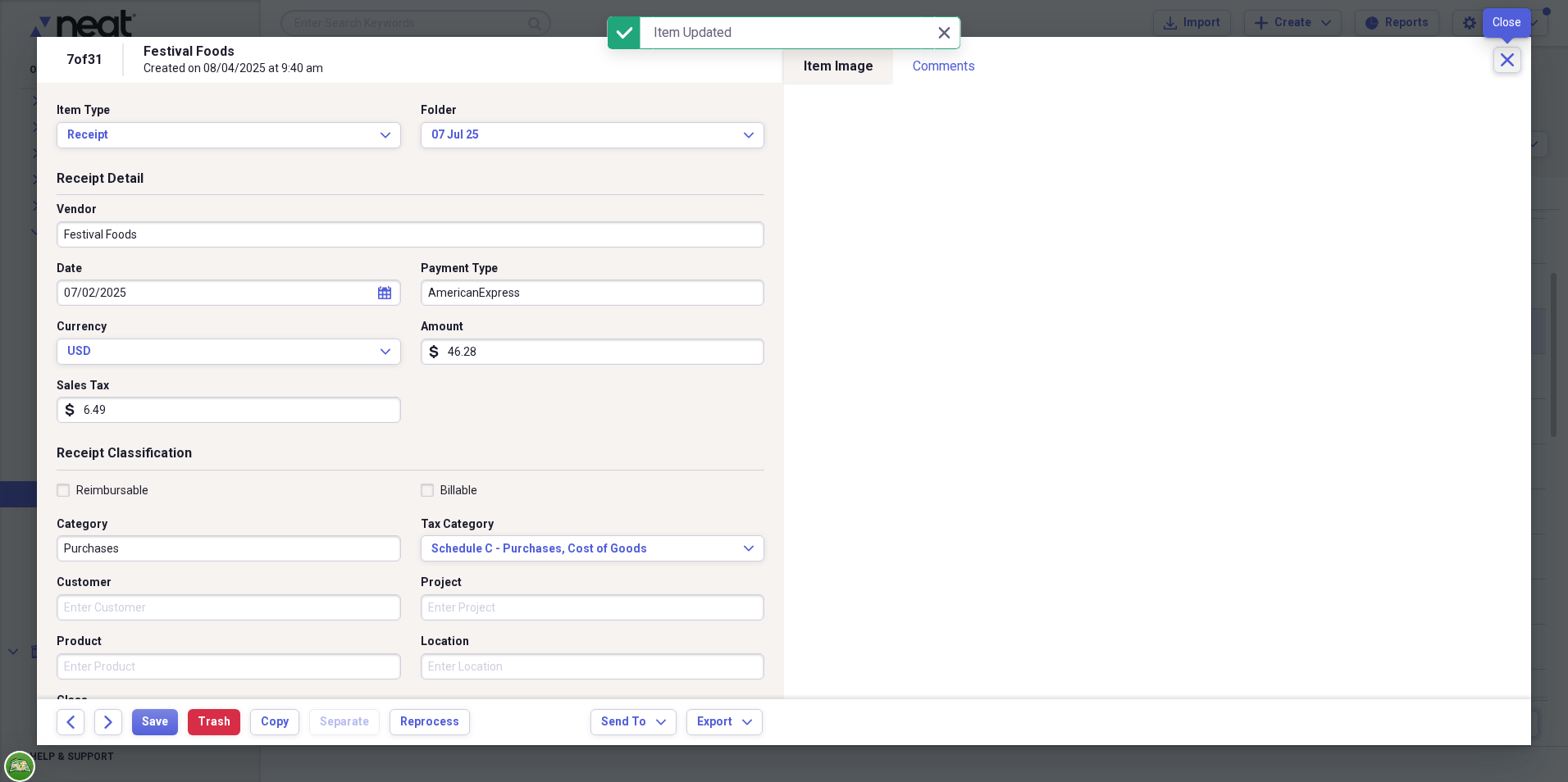 click on "Close" 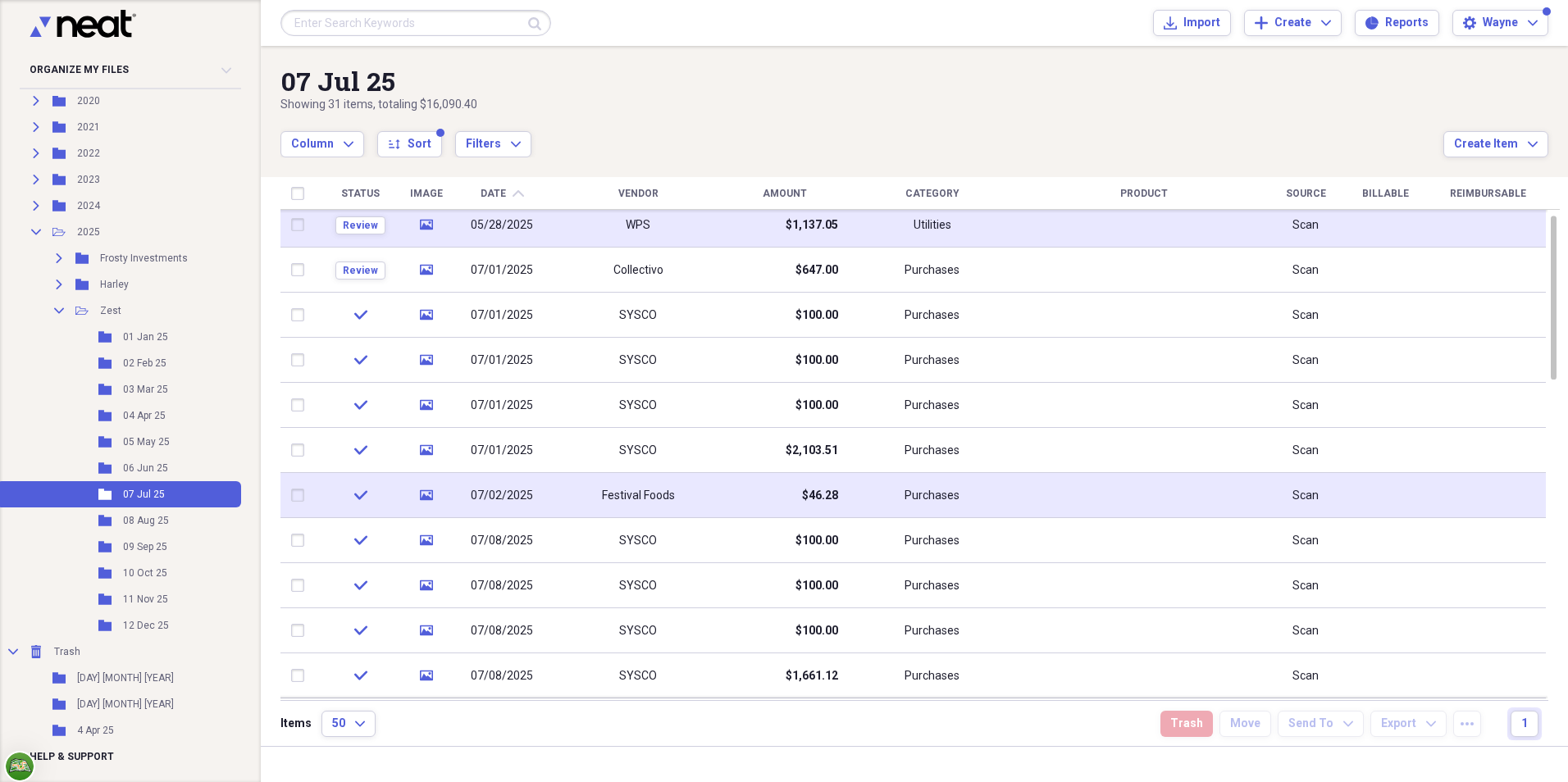 click on "05/28/2025" at bounding box center (502, 225) 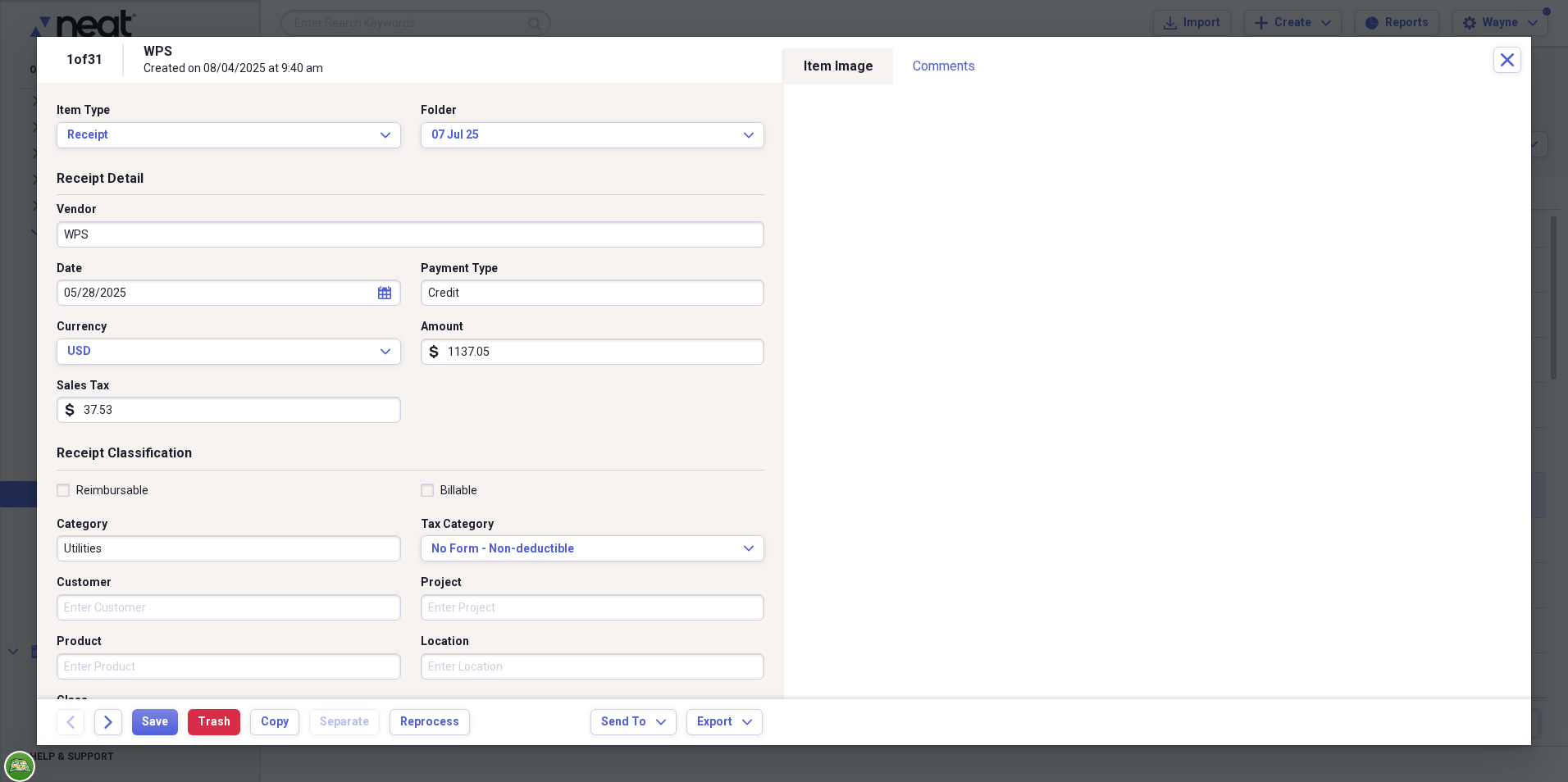 click 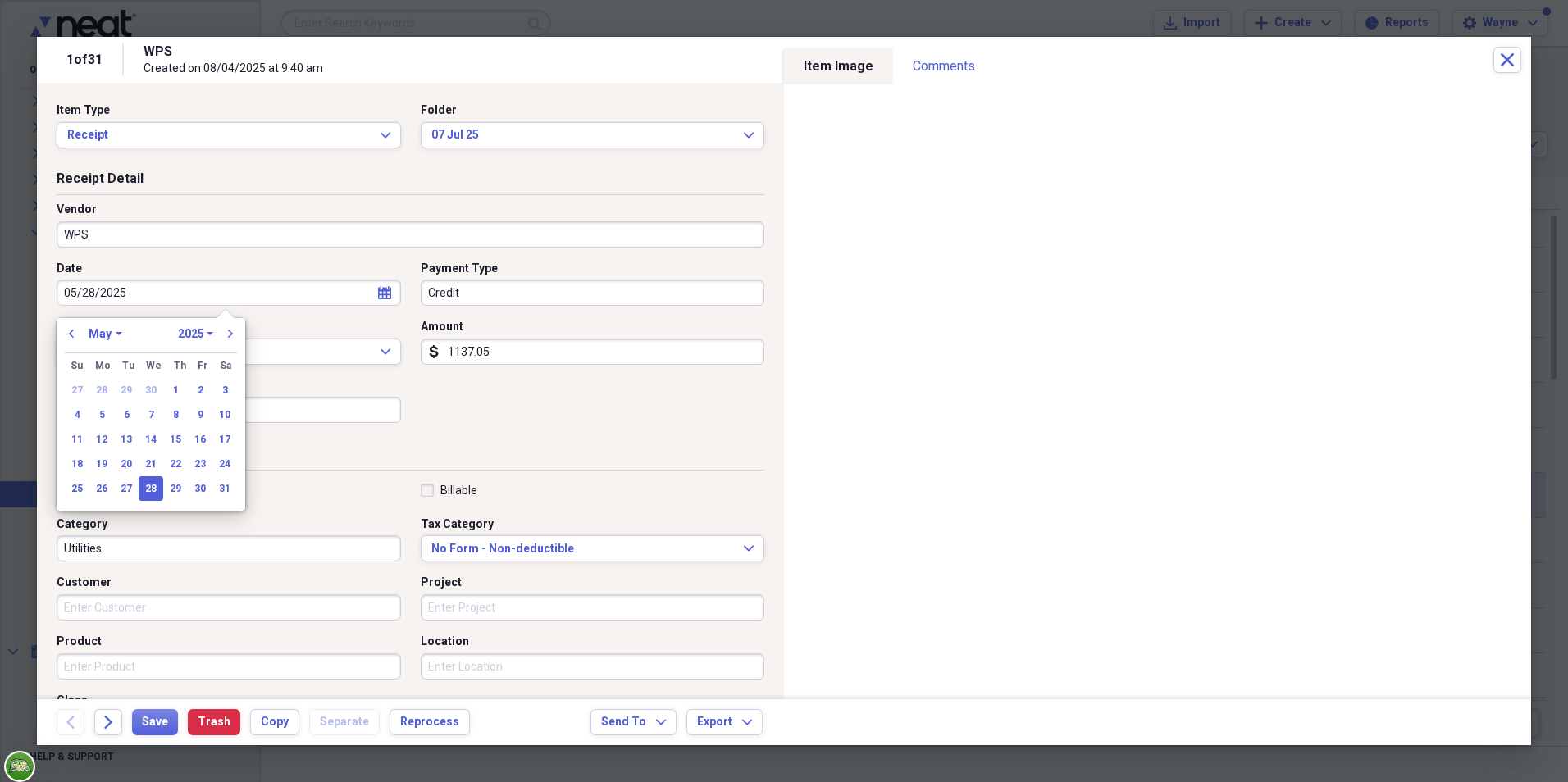 click on "January February March April May June July August September October November December" at bounding box center (105, 334) 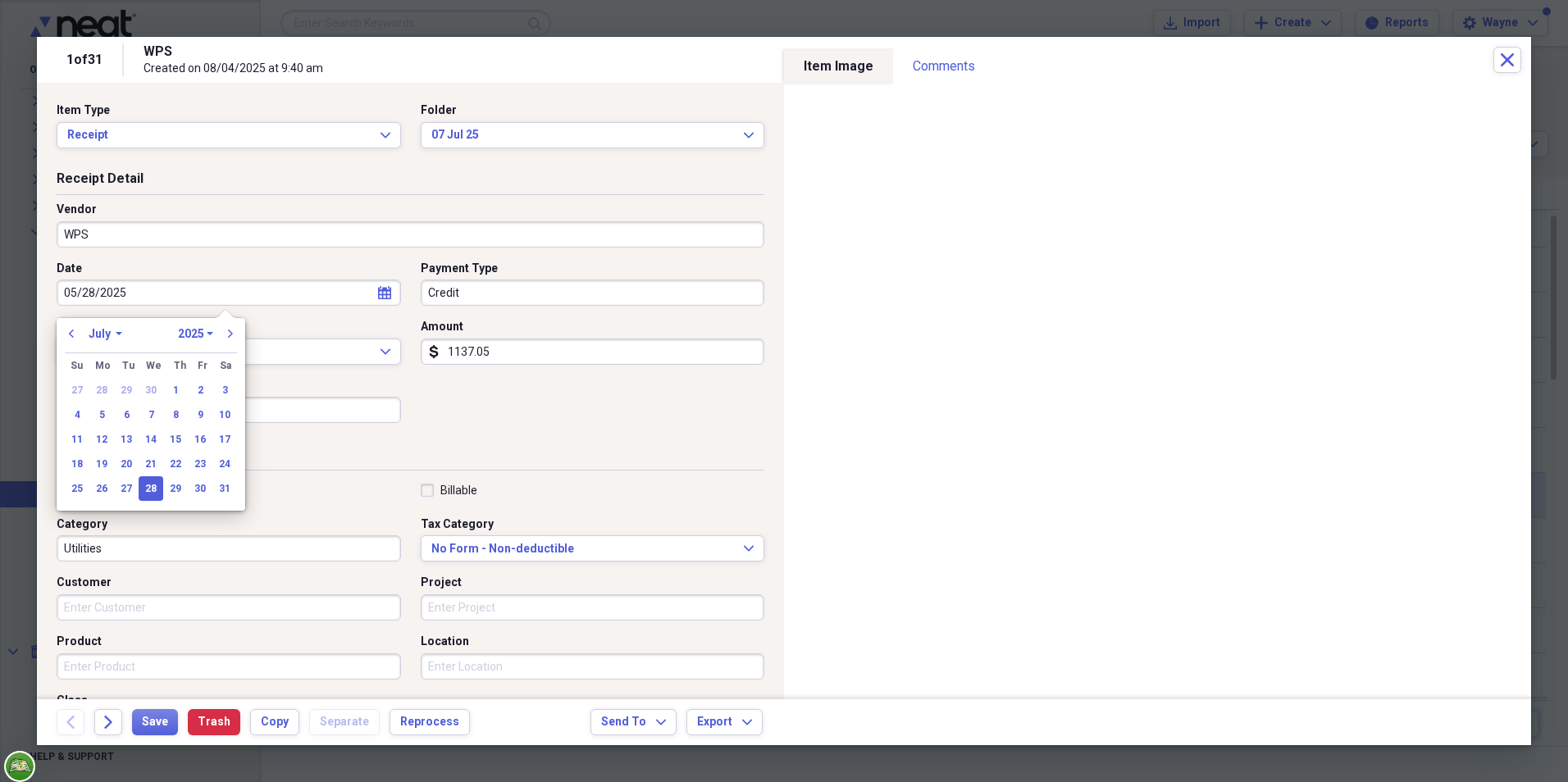 click on "January February March April May June July August September October November December" at bounding box center (105, 334) 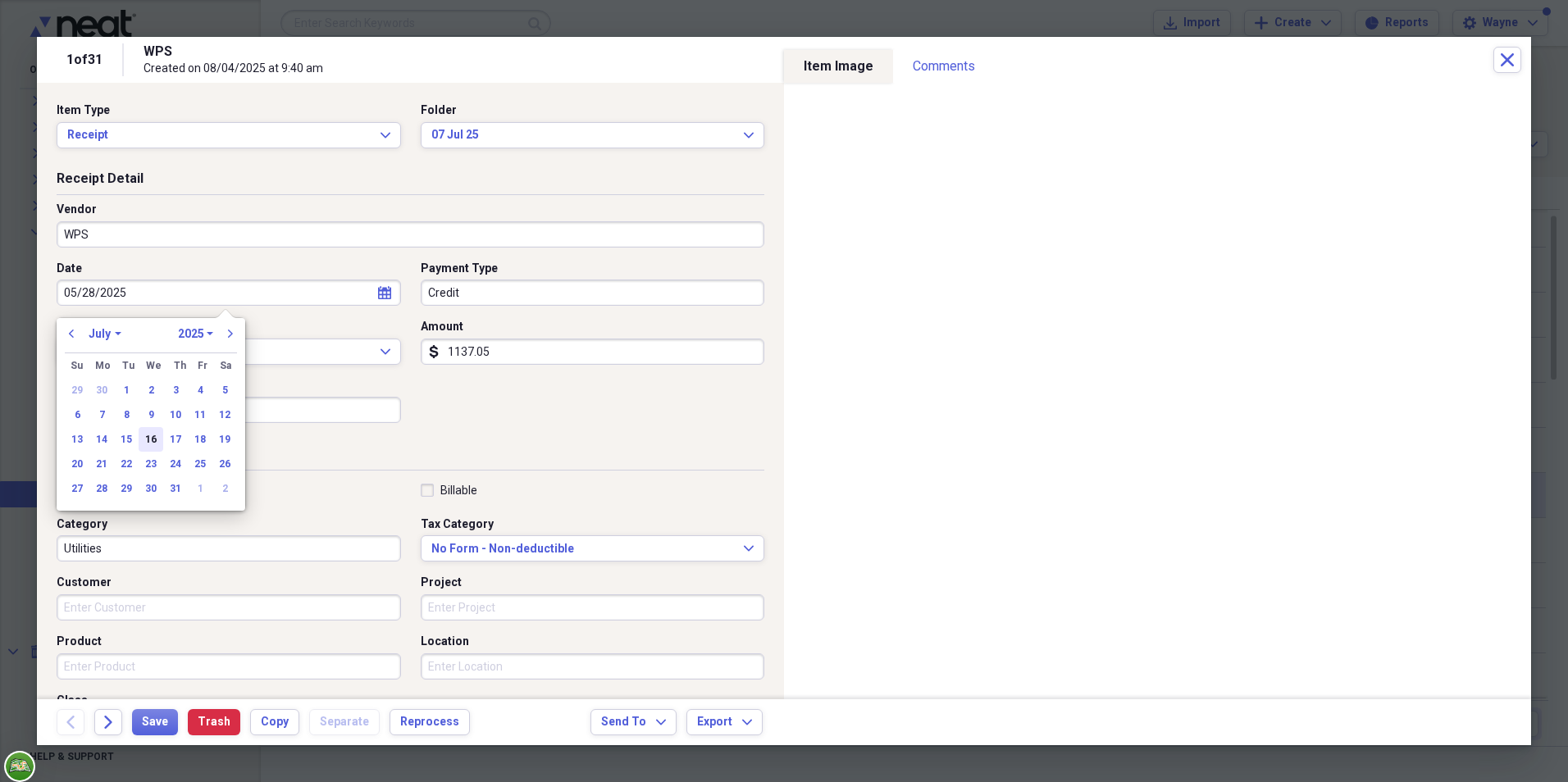 click on "16" at bounding box center (151, 439) 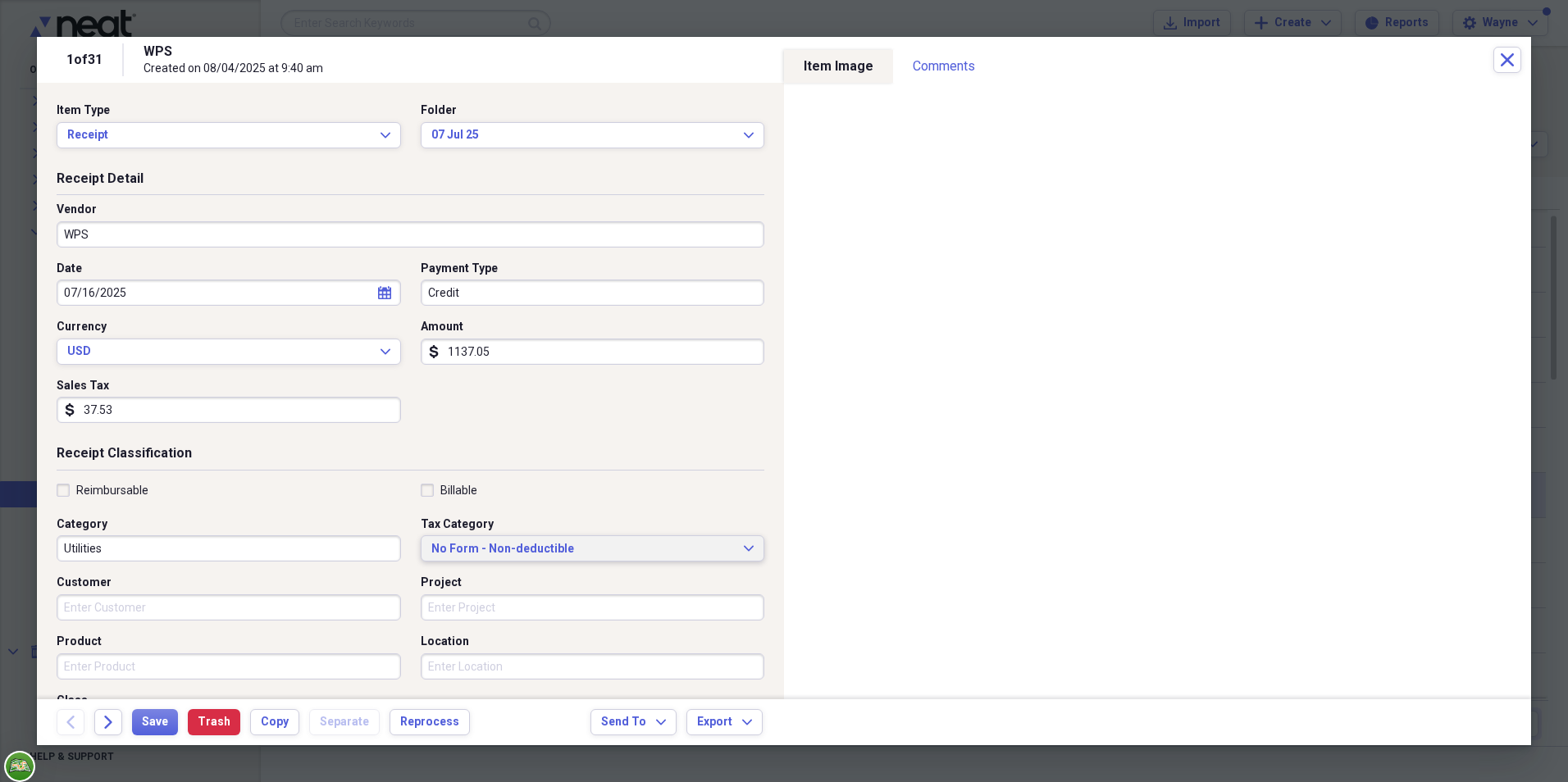 click on "Expand" 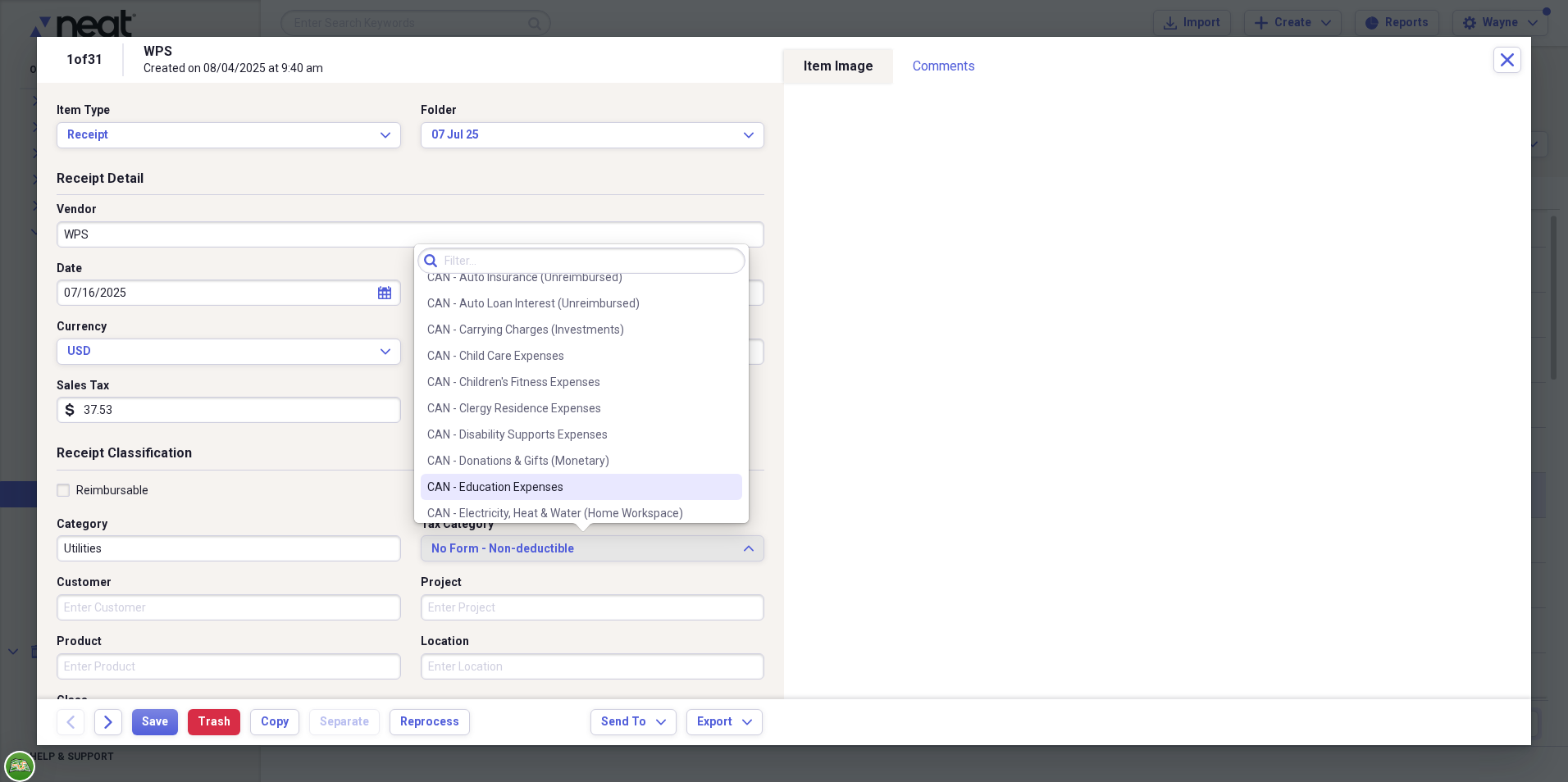scroll, scrollTop: 328, scrollLeft: 0, axis: vertical 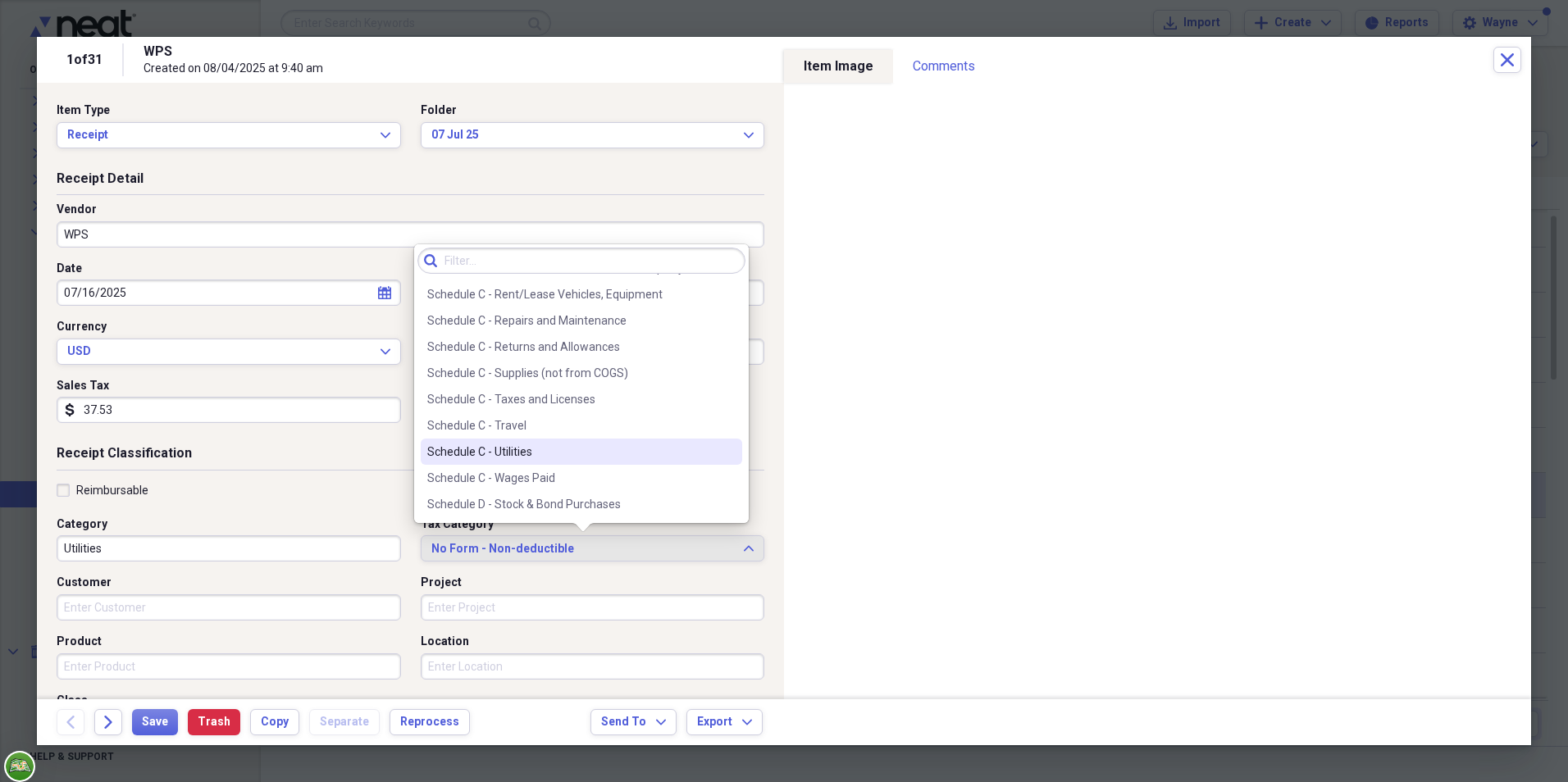 click on "Schedule C - Utilities" at bounding box center [572, 452] 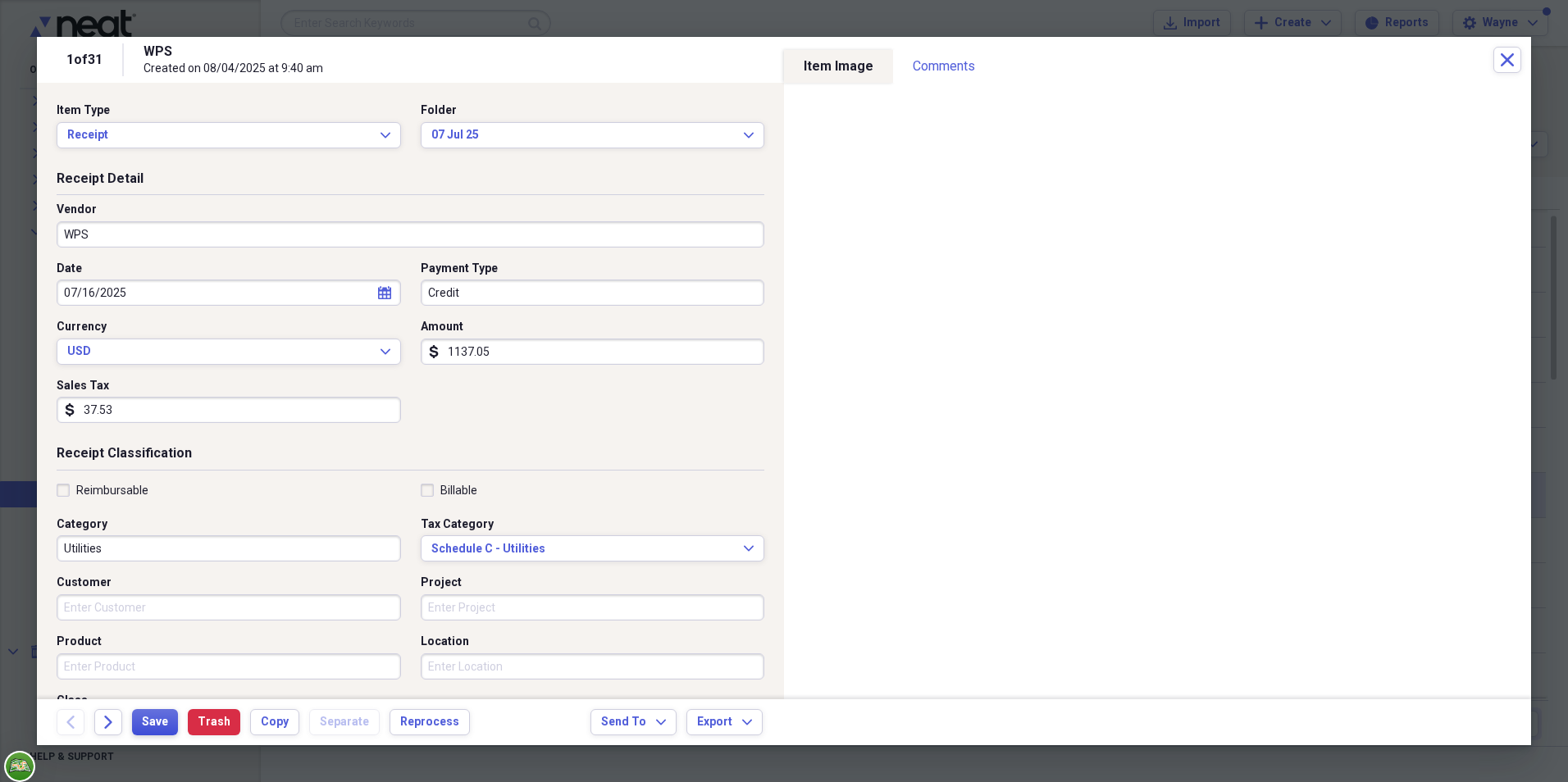 click on "Save" at bounding box center (155, 722) 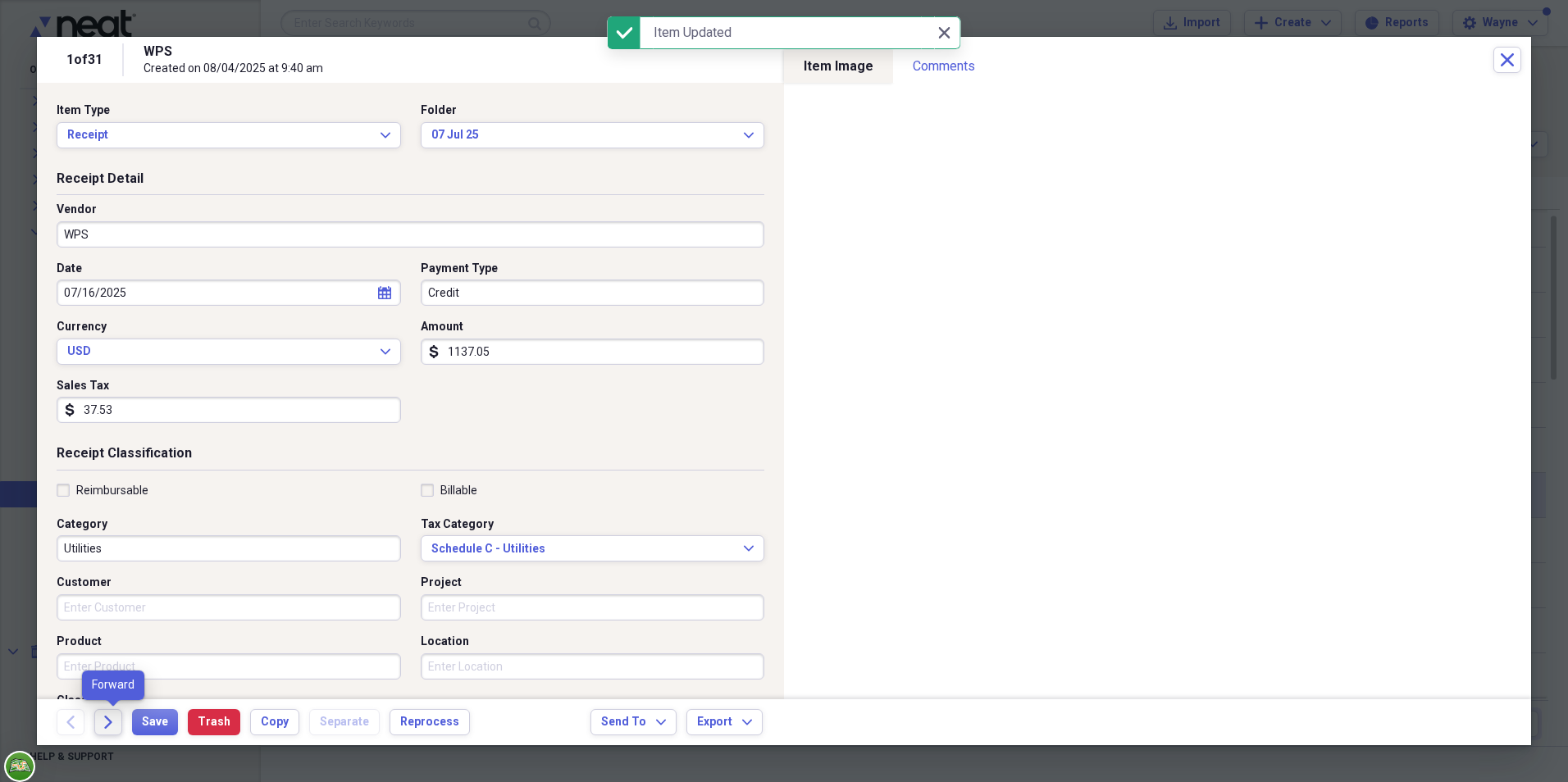 click on "Forward" 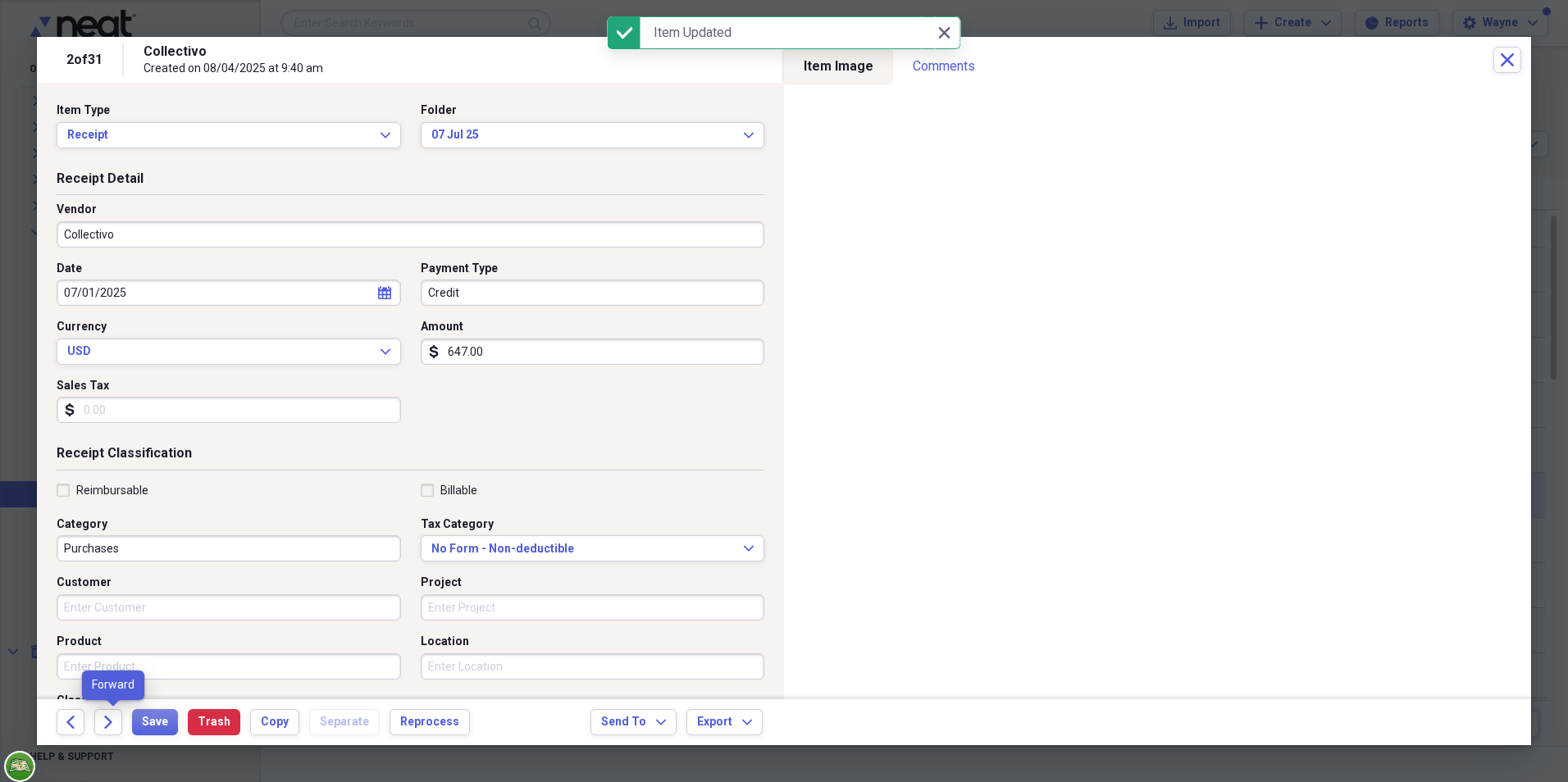 scroll, scrollTop: 269, scrollLeft: 0, axis: vertical 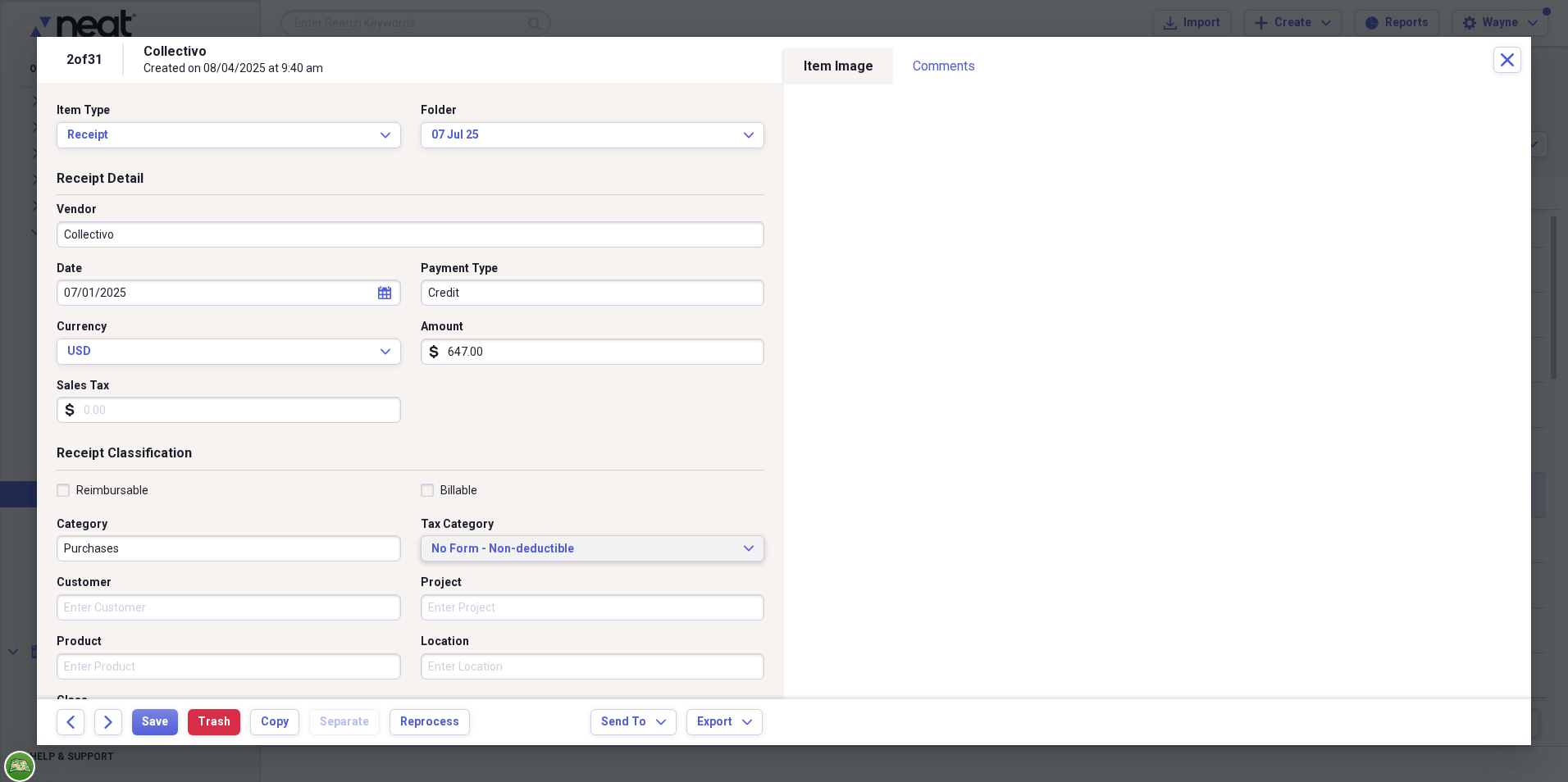 click on "No Form - Non-deductible Expand" at bounding box center [593, 548] 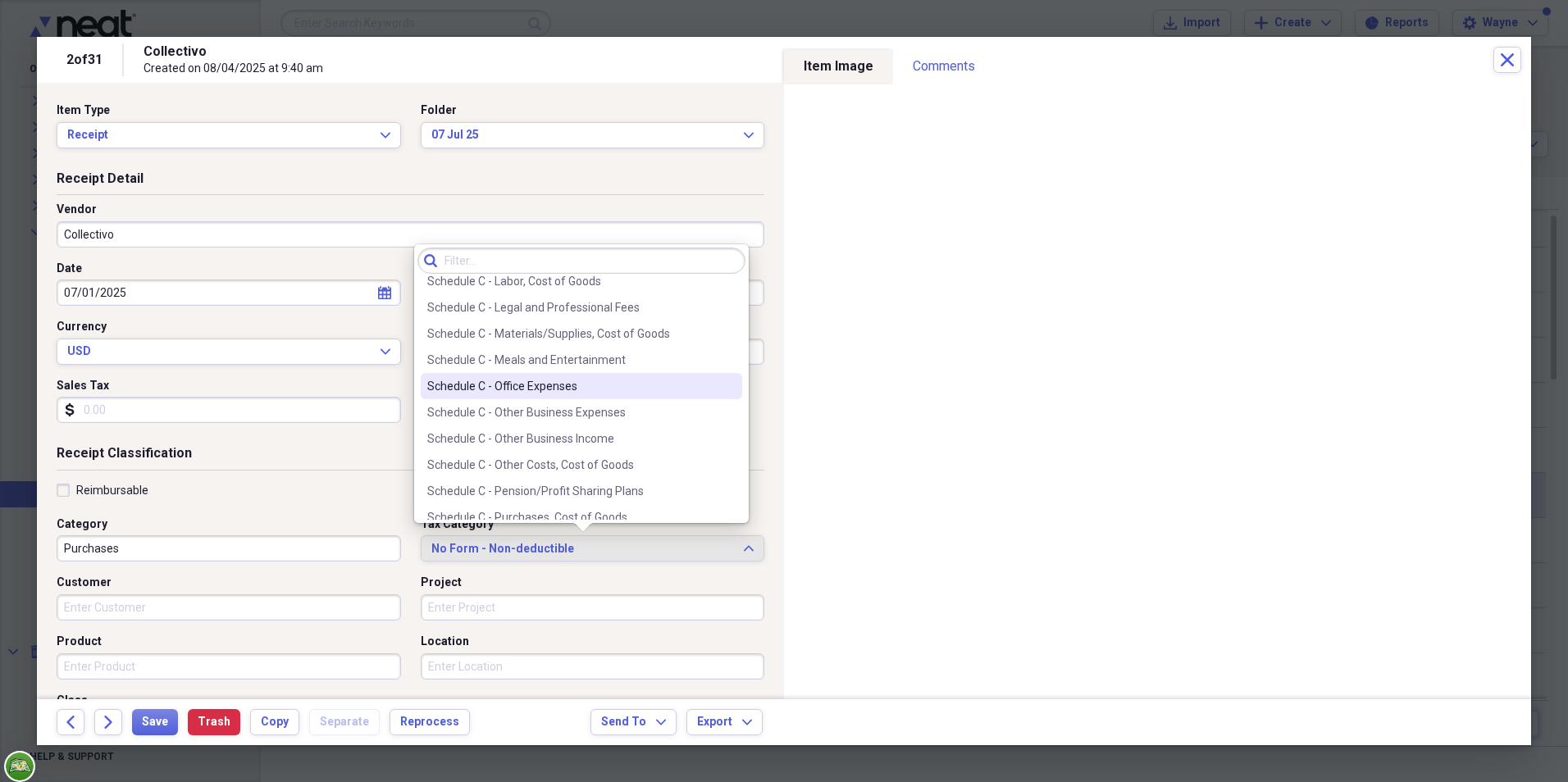 scroll, scrollTop: 3279, scrollLeft: 0, axis: vertical 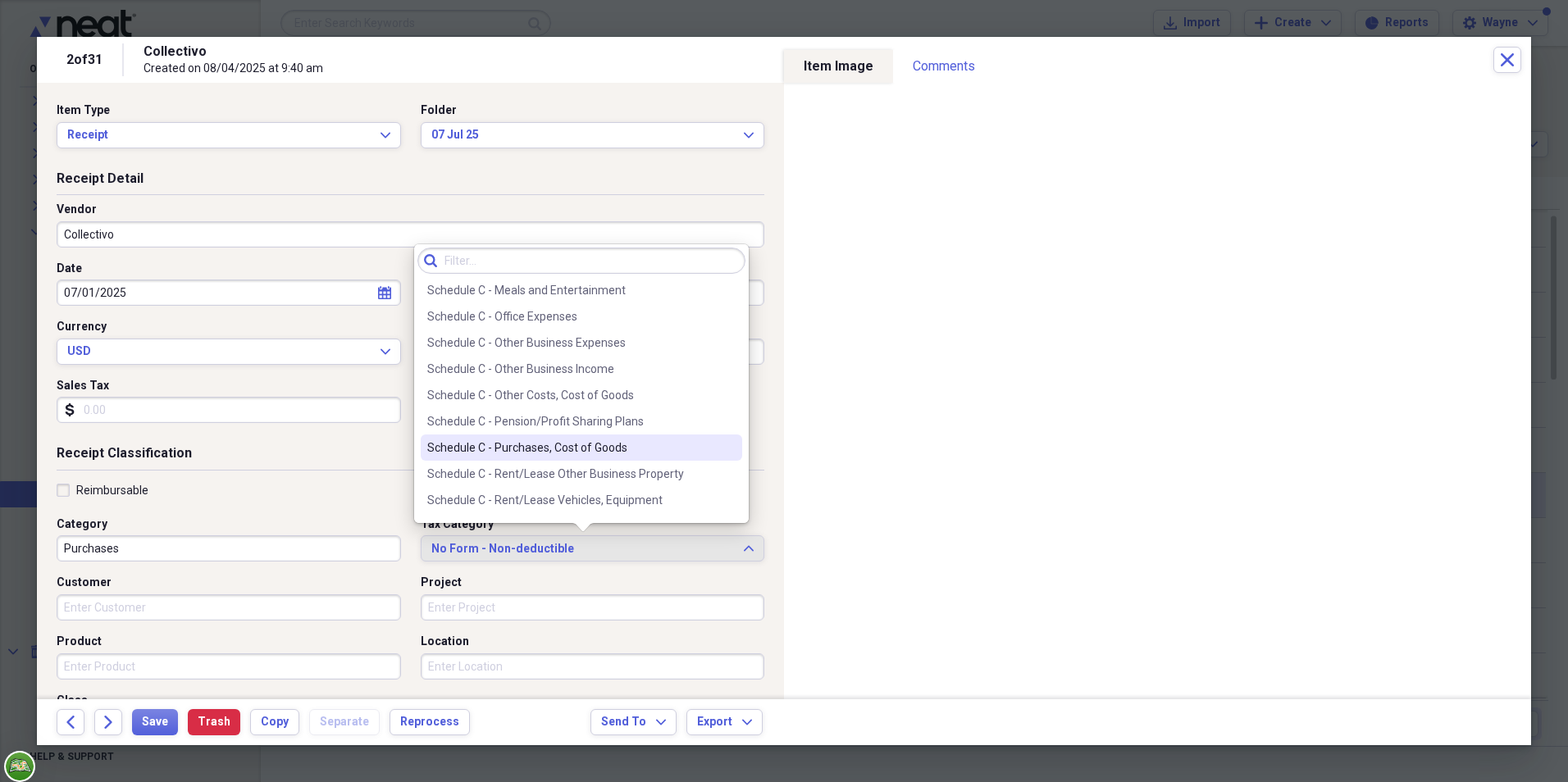click on "Schedule C - Purchases, Cost of Goods" at bounding box center [572, 448] 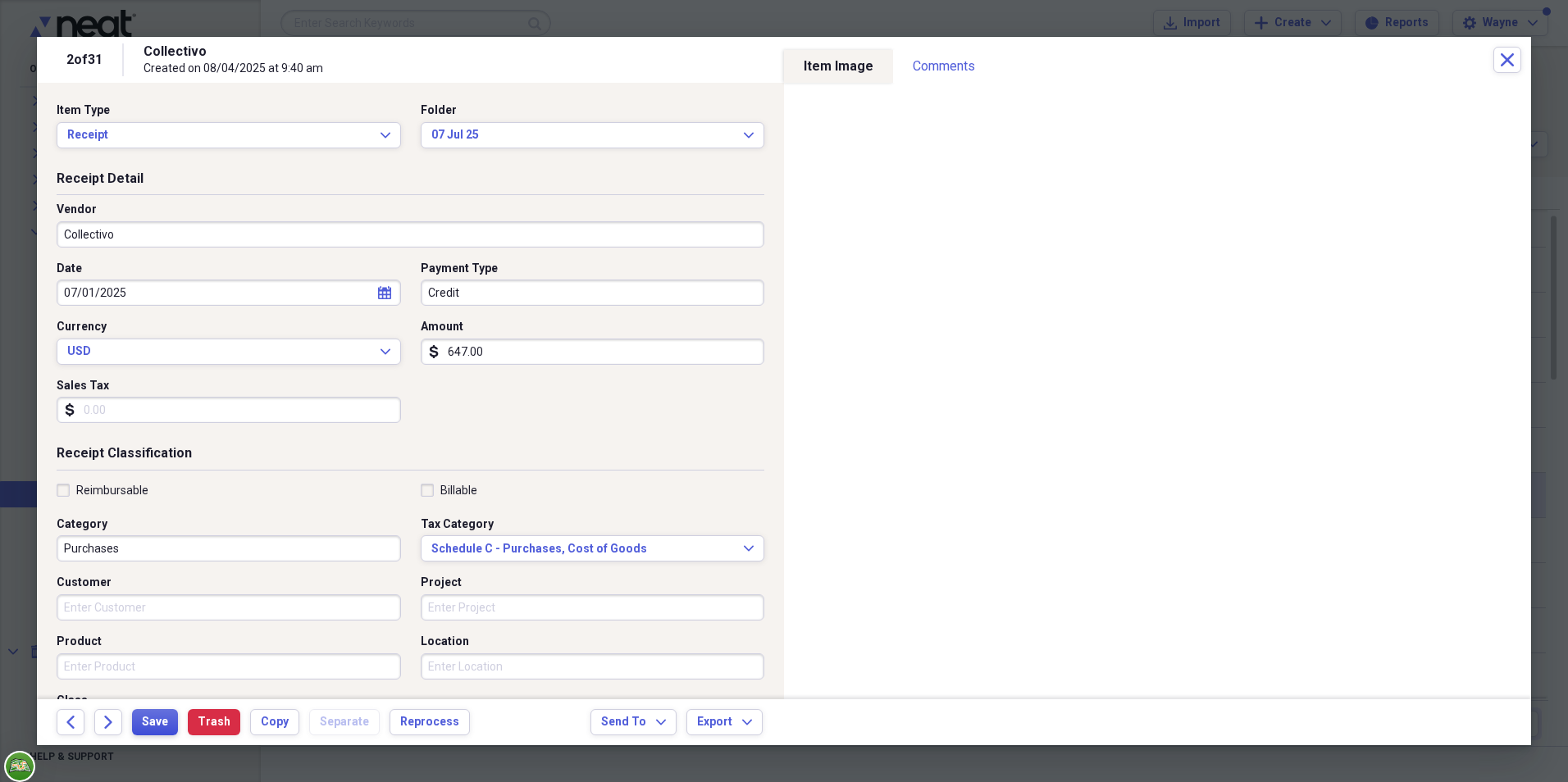 click on "Save" at bounding box center [155, 722] 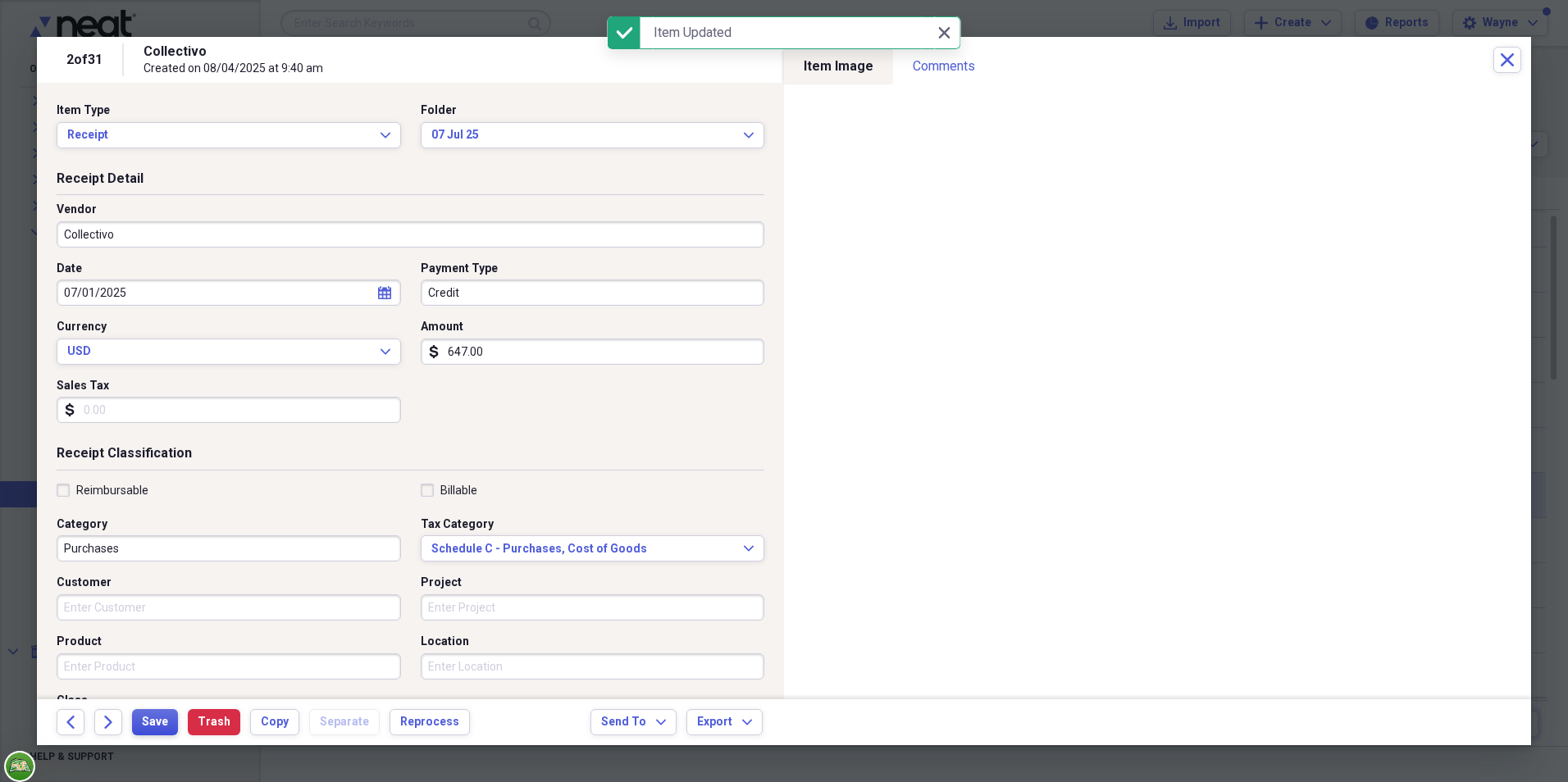 click on "Save" at bounding box center [155, 722] 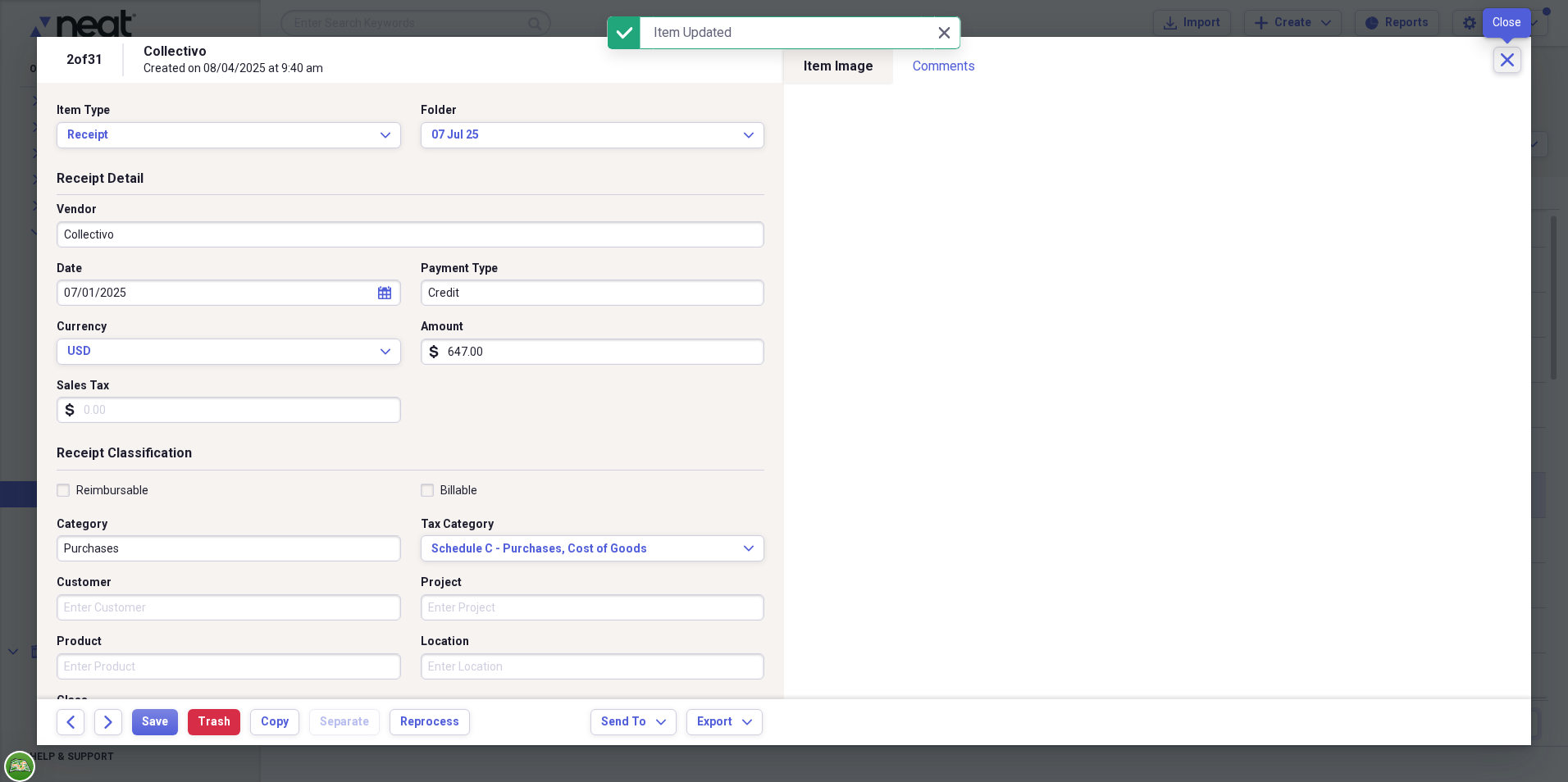 click 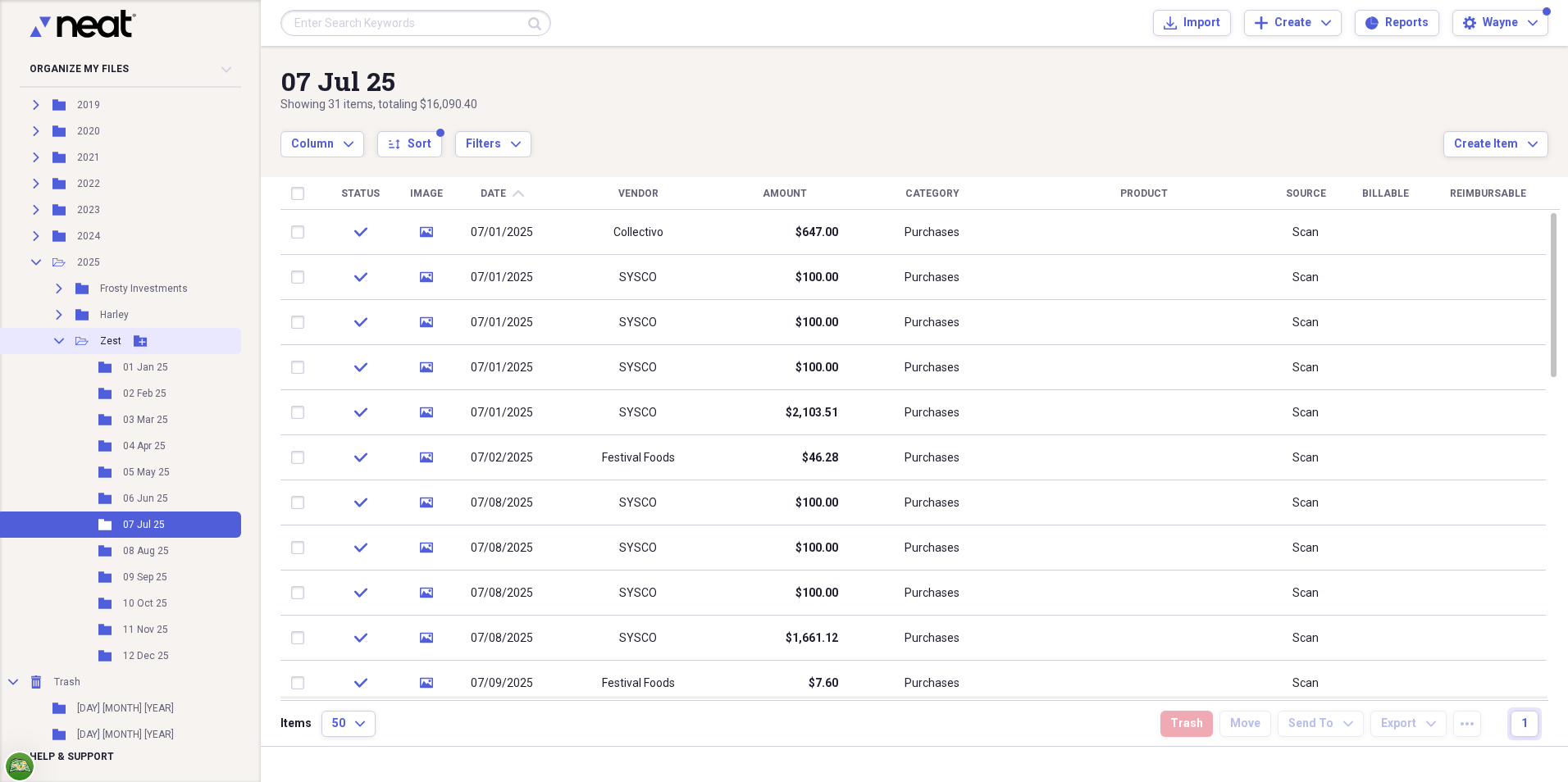 scroll, scrollTop: 246, scrollLeft: 0, axis: vertical 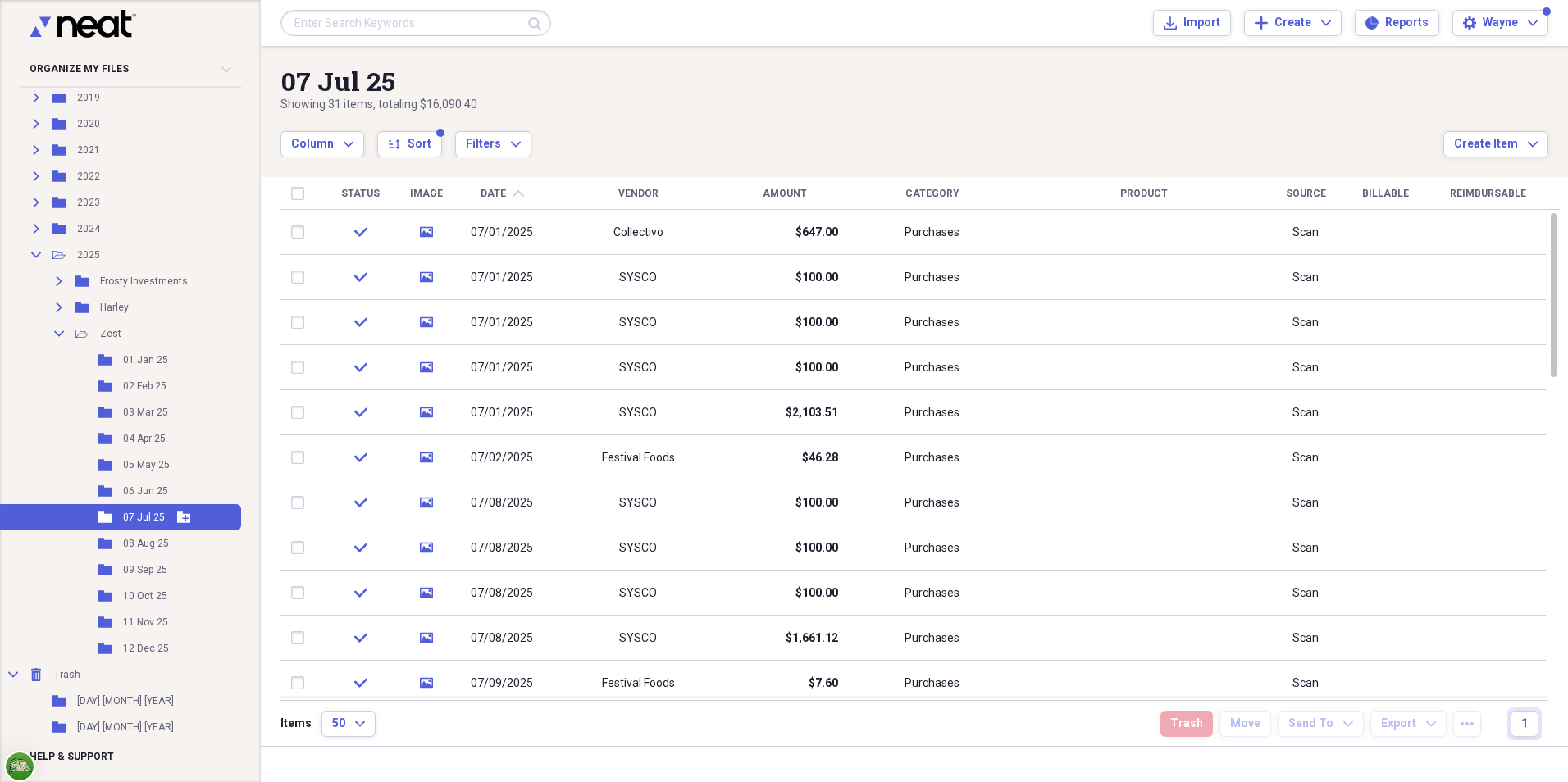 click on "07 Jul 25" at bounding box center (144, 517) 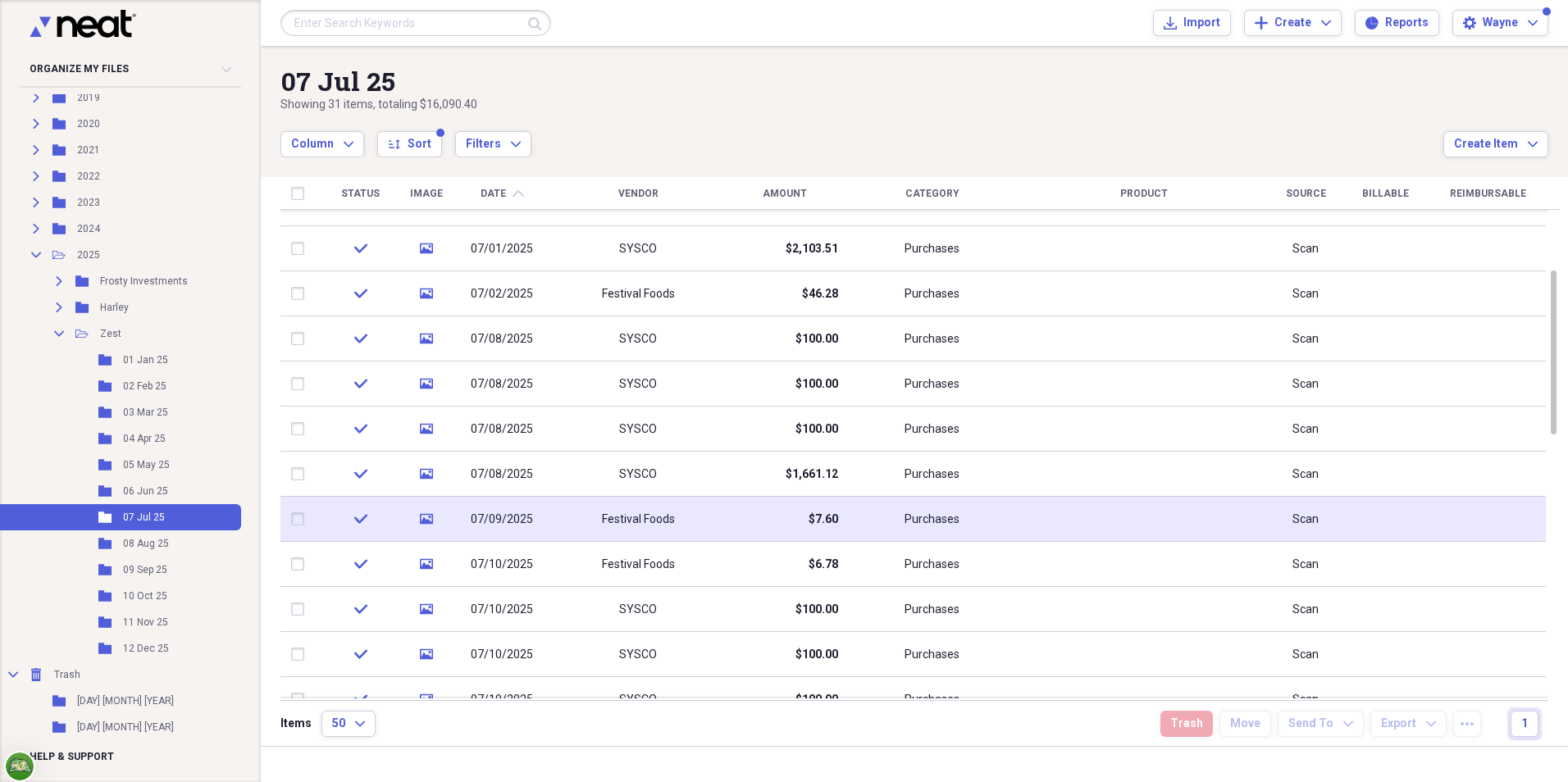 click on "07/09/2025" at bounding box center (502, 520) 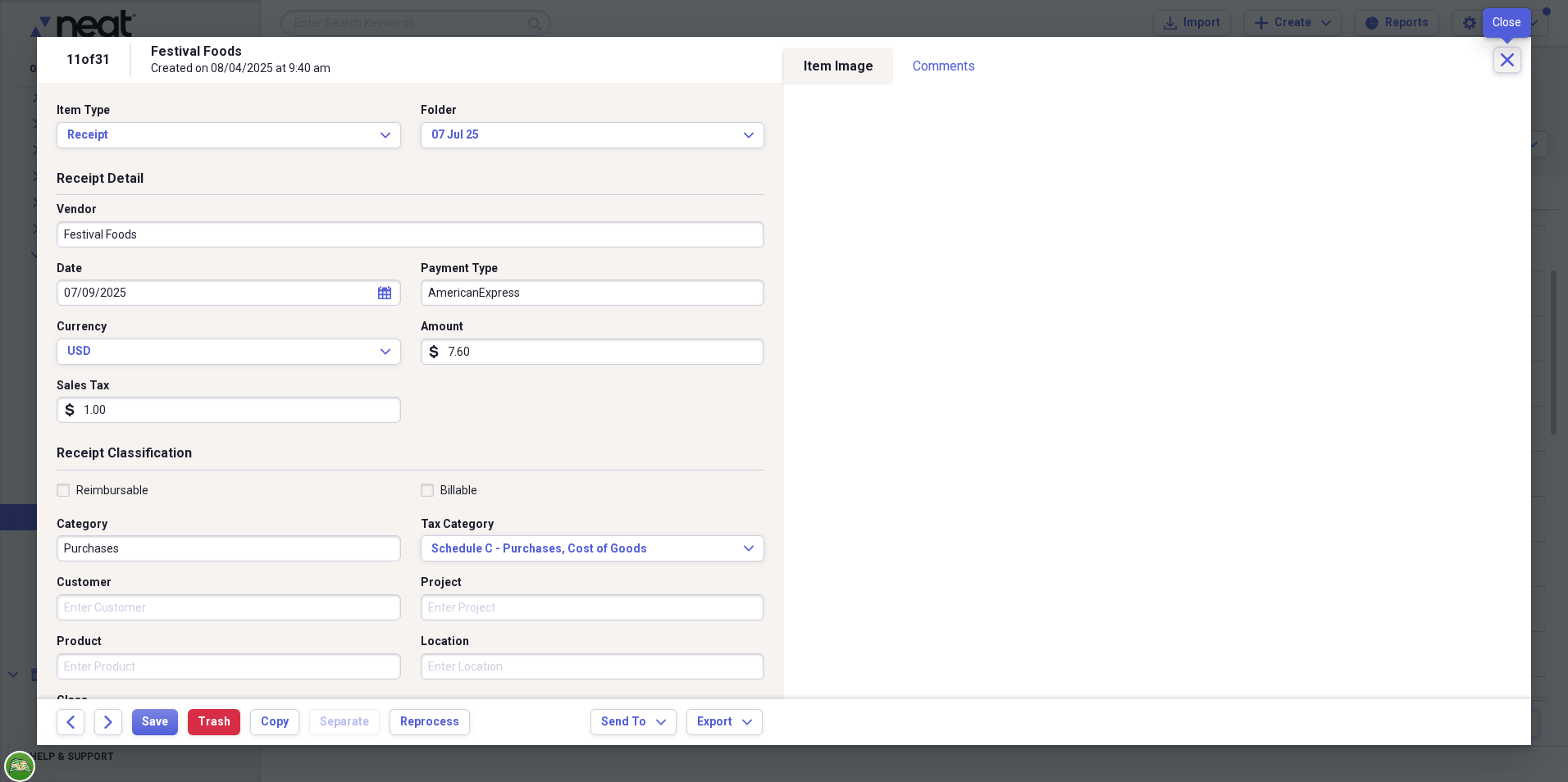 click on "Close" at bounding box center [1507, 60] 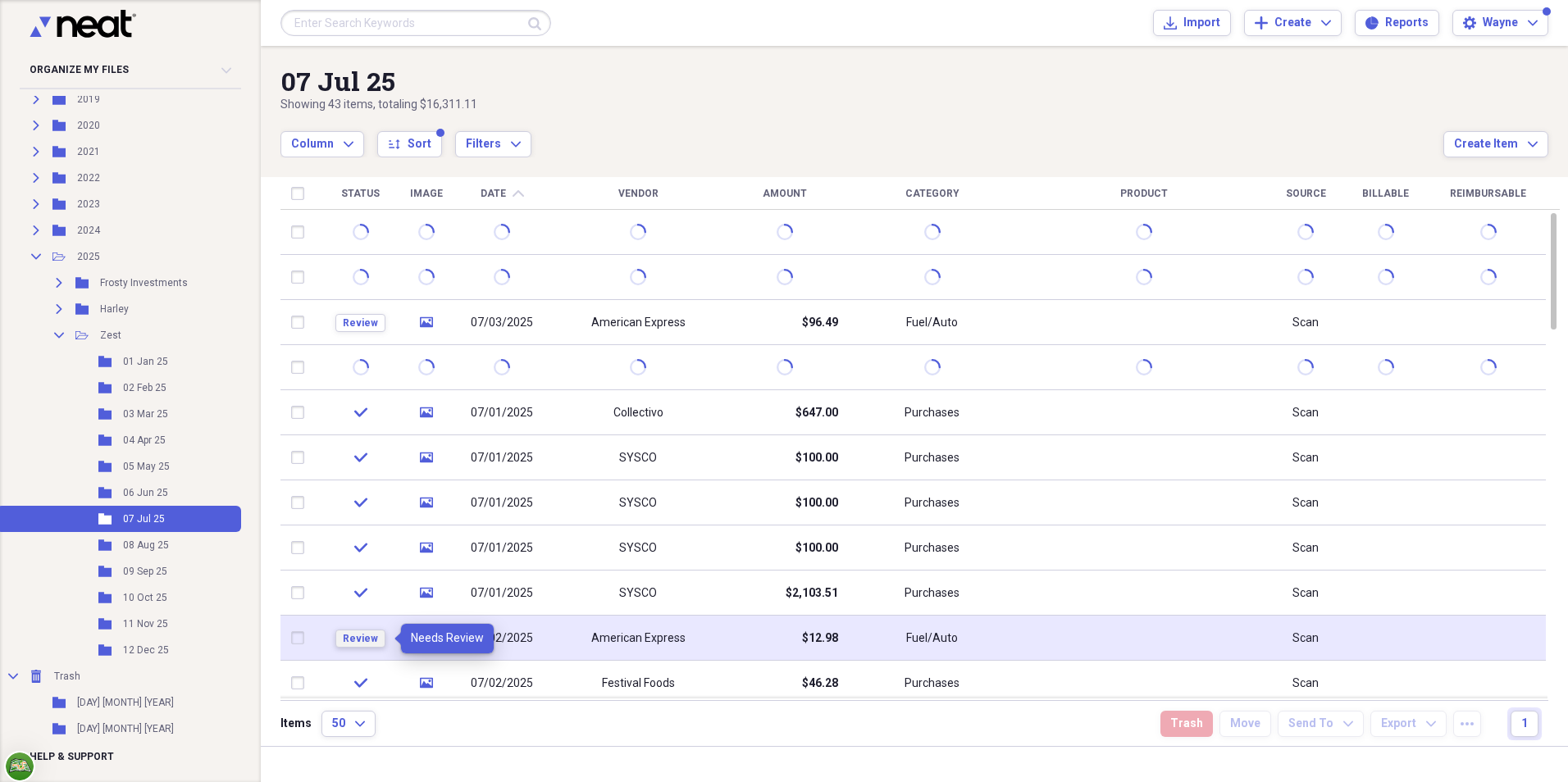 click on "Review" at bounding box center [360, 639] 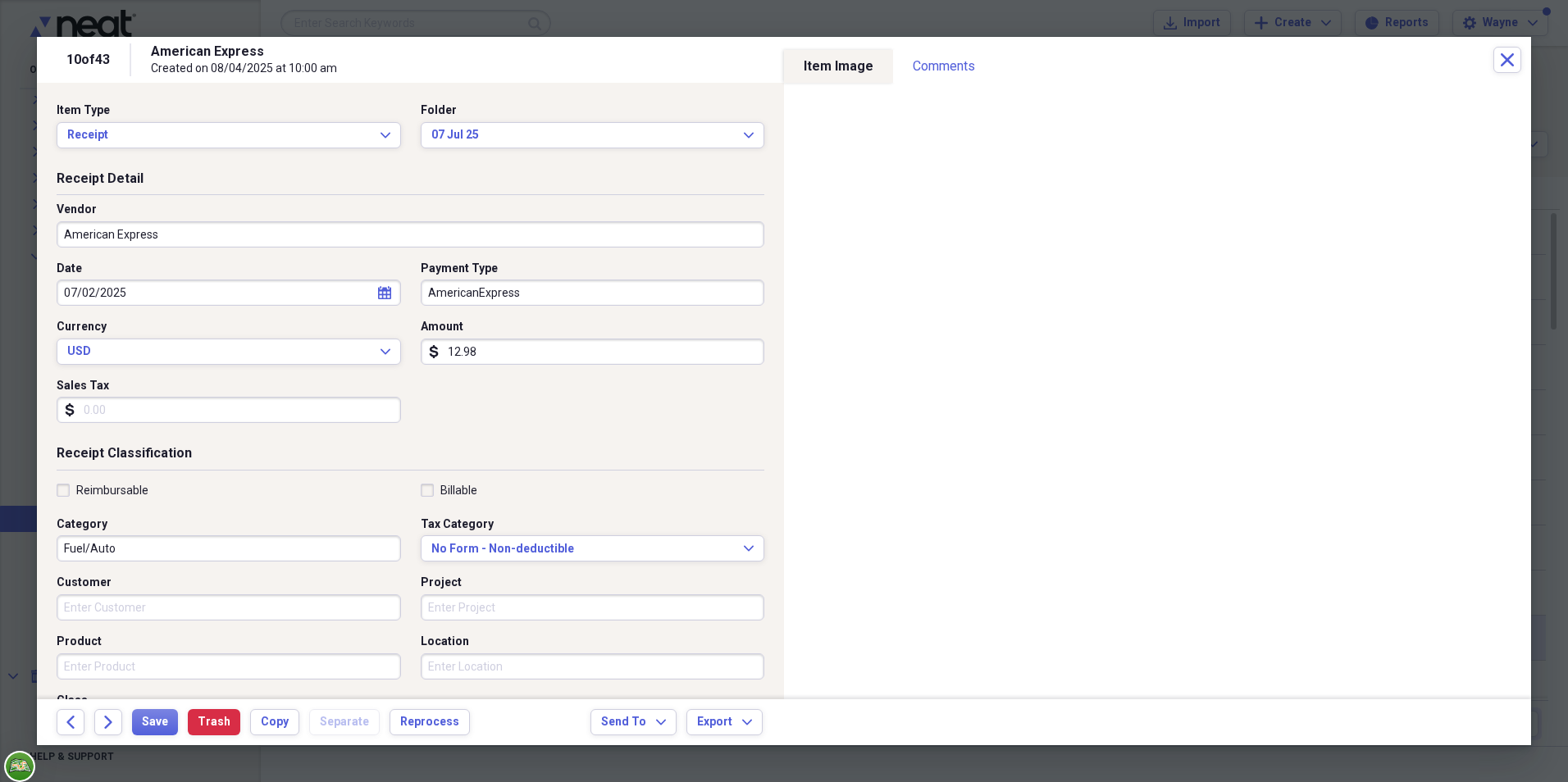 click on "American Express" at bounding box center (410, 234) 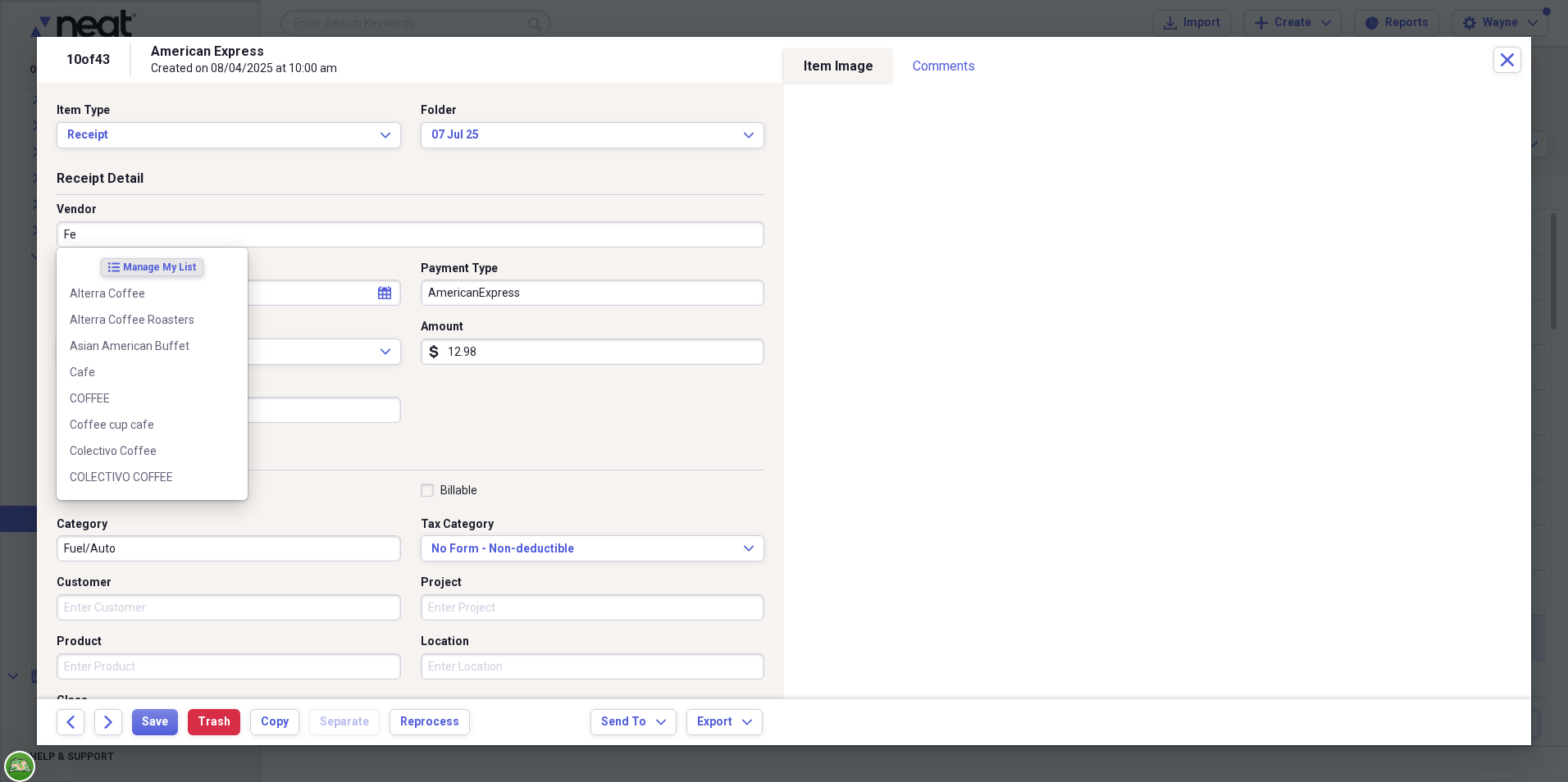 type on "Fes" 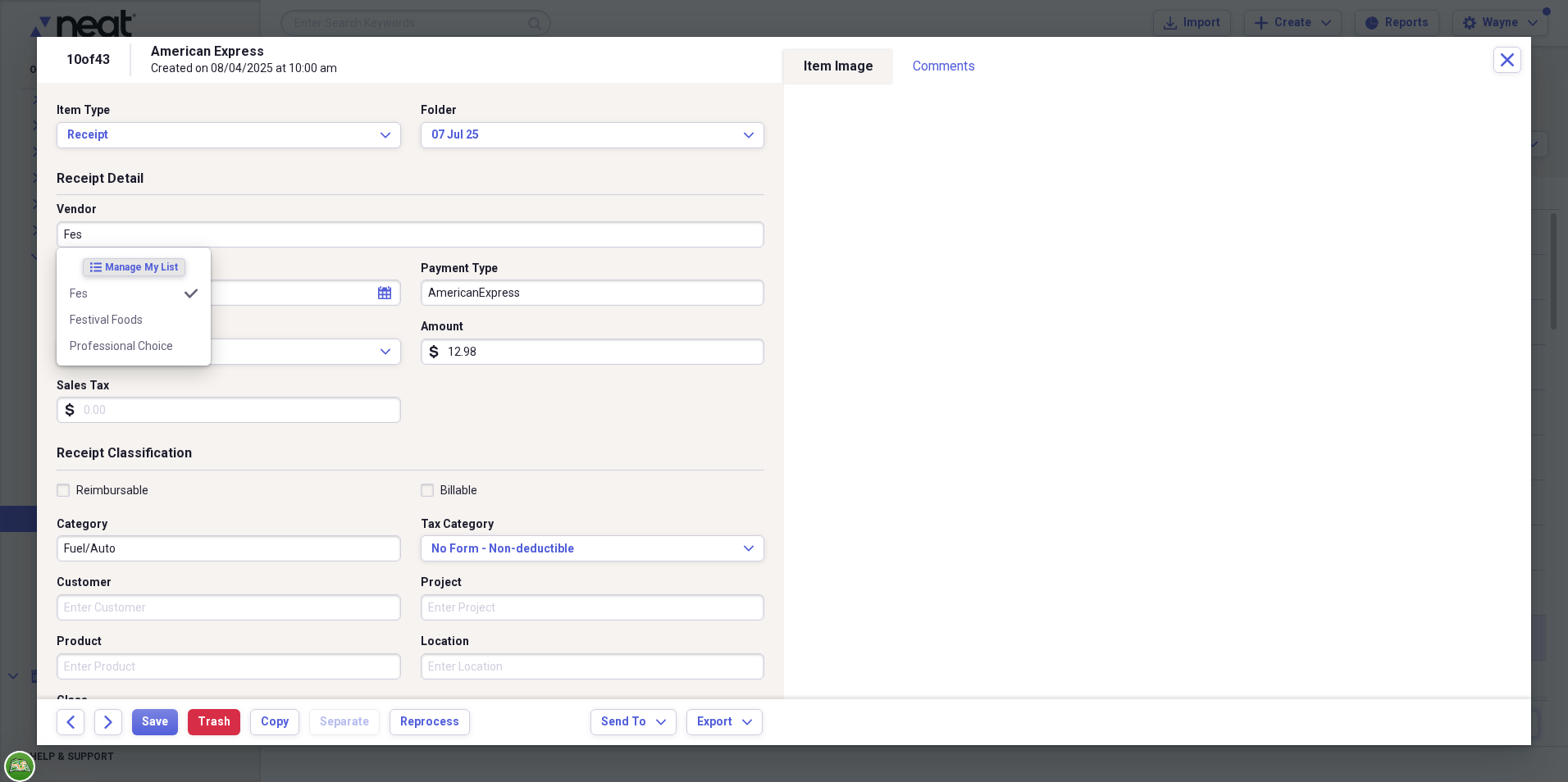 type on "Purchases" 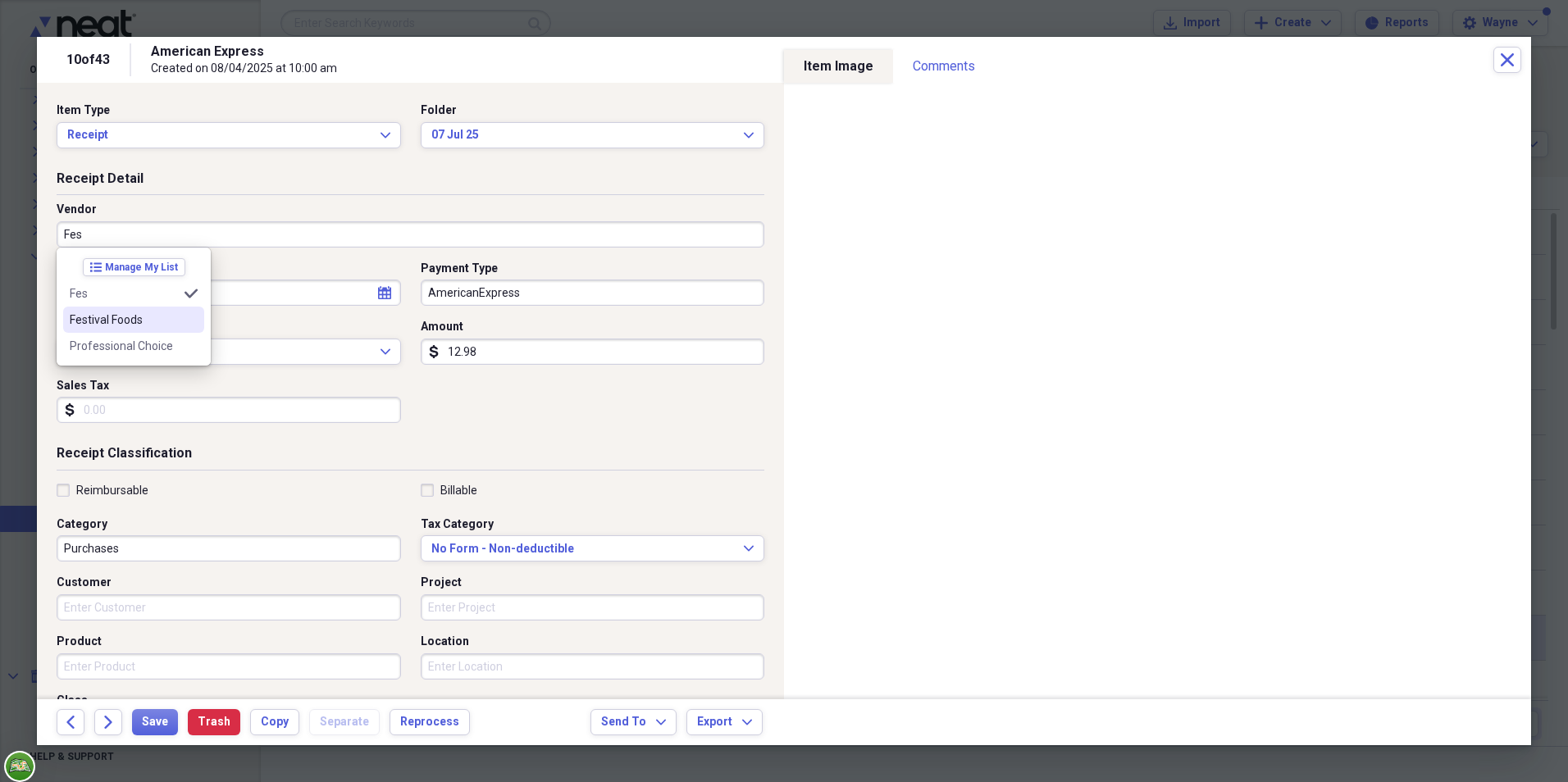 click on "Festival Foods" at bounding box center (134, 320) 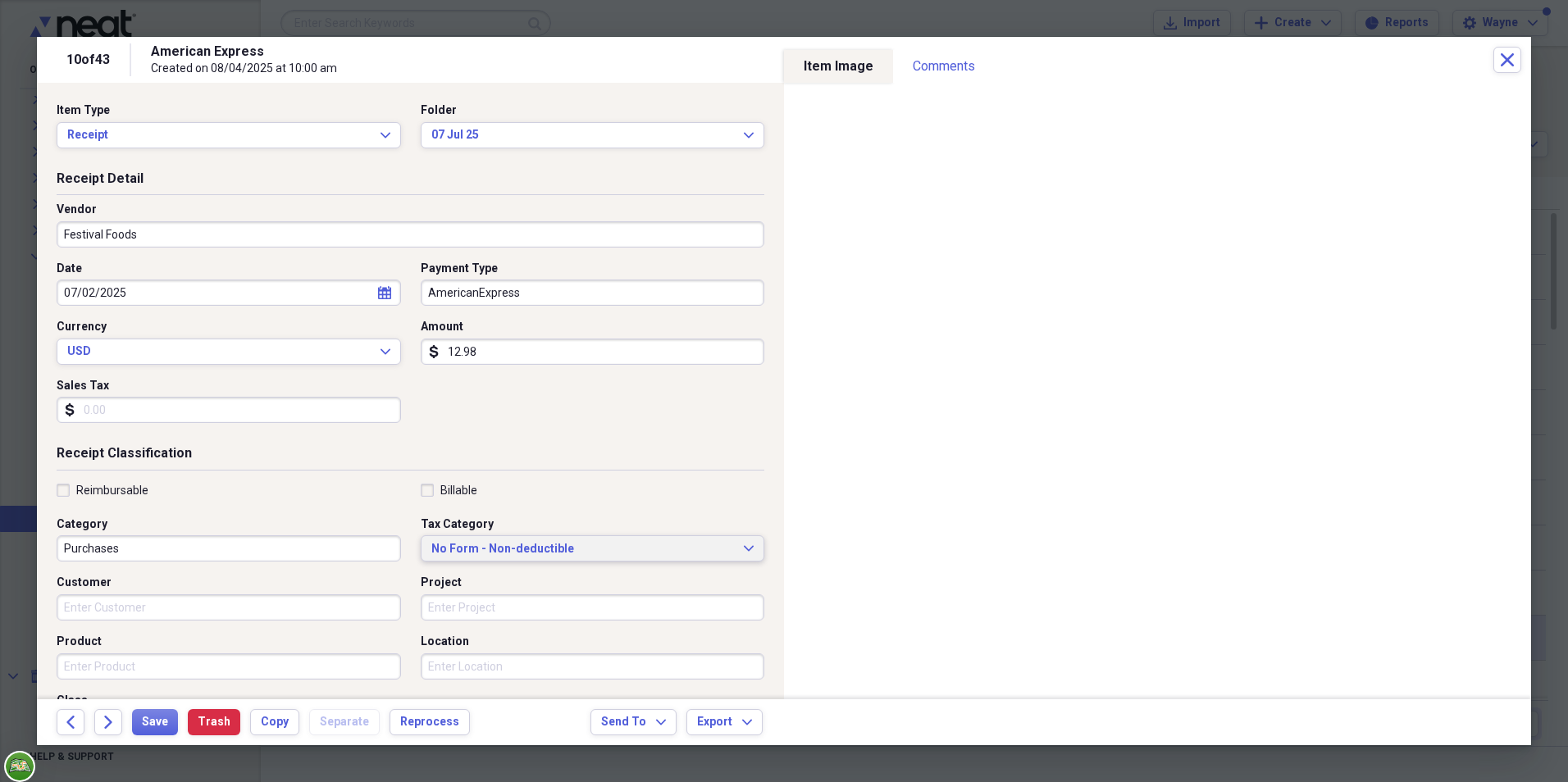 click on "No Form - Non-deductible Expand" at bounding box center (593, 549) 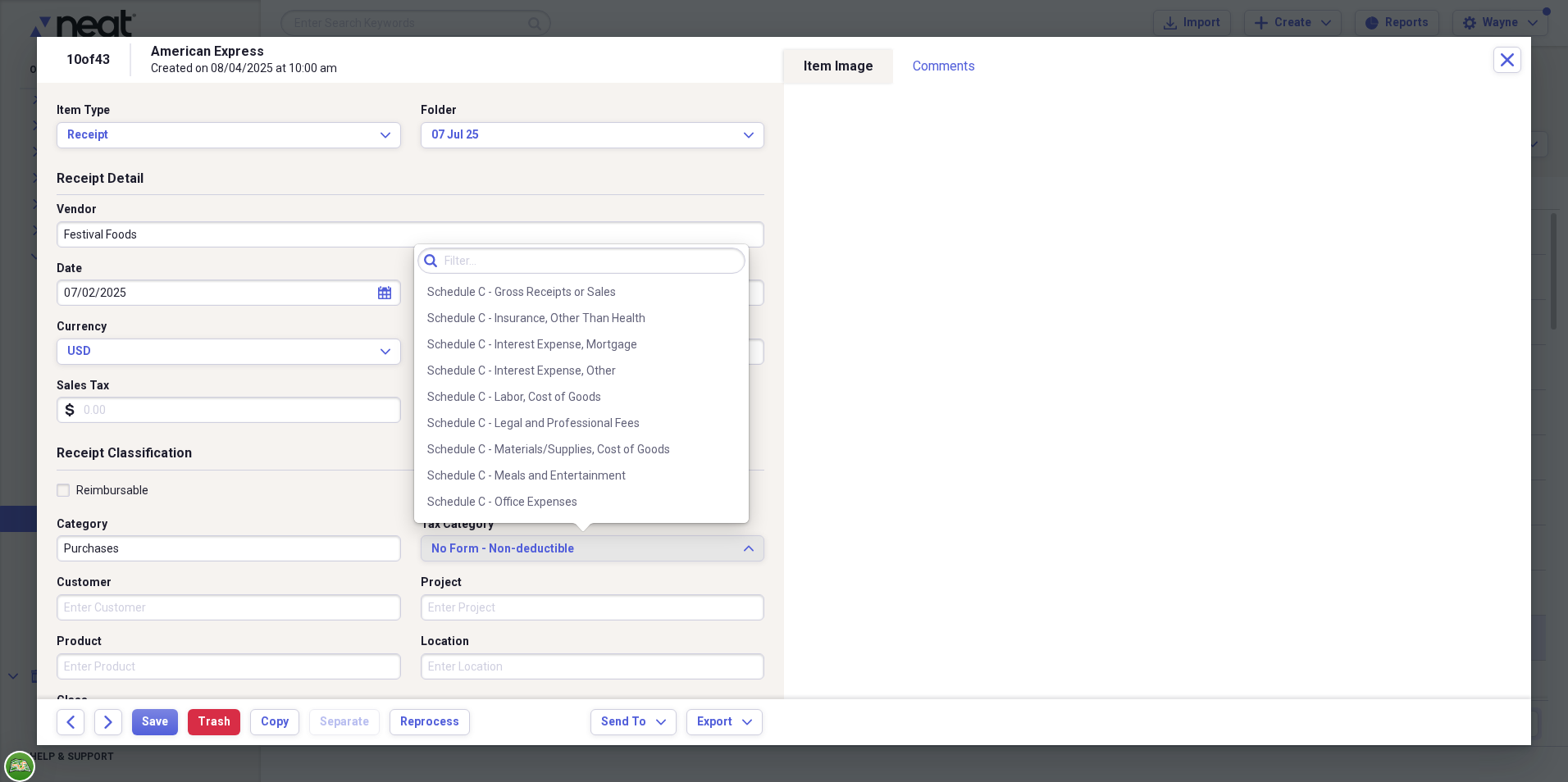 scroll, scrollTop: 3240, scrollLeft: 0, axis: vertical 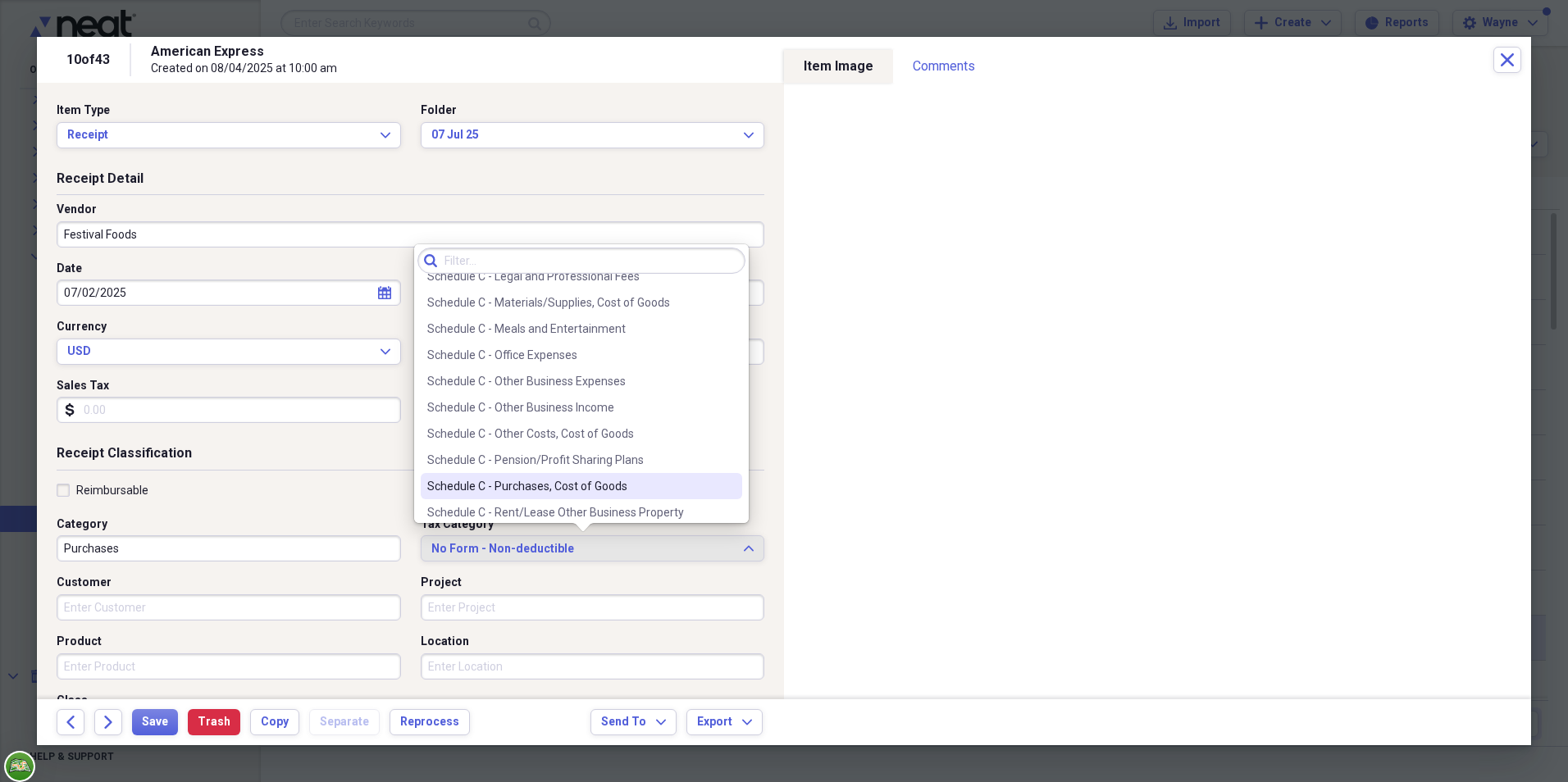click on "Schedule C - Purchases, Cost of Goods" at bounding box center [572, 486] 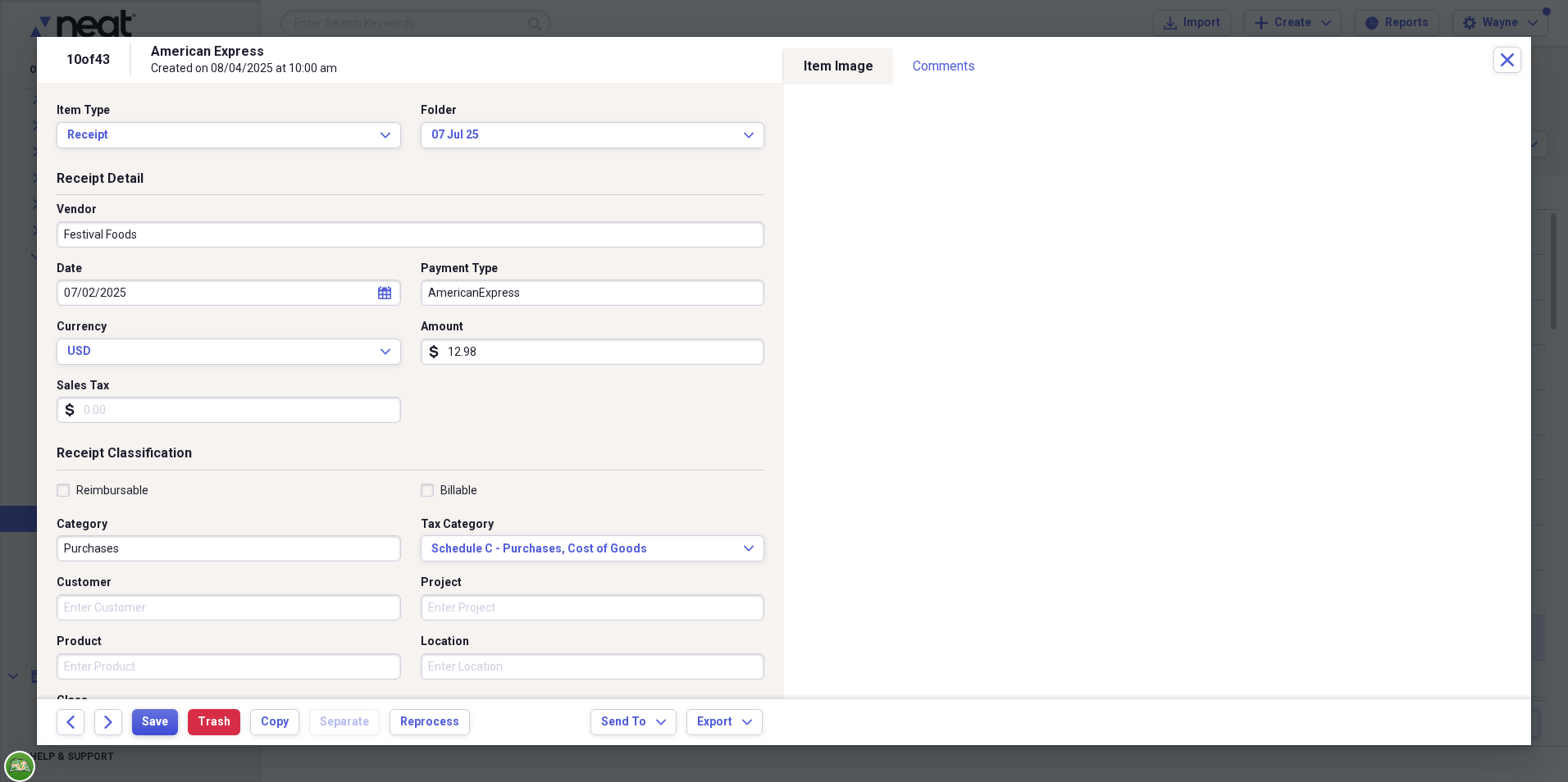 click on "Save" at bounding box center [155, 722] 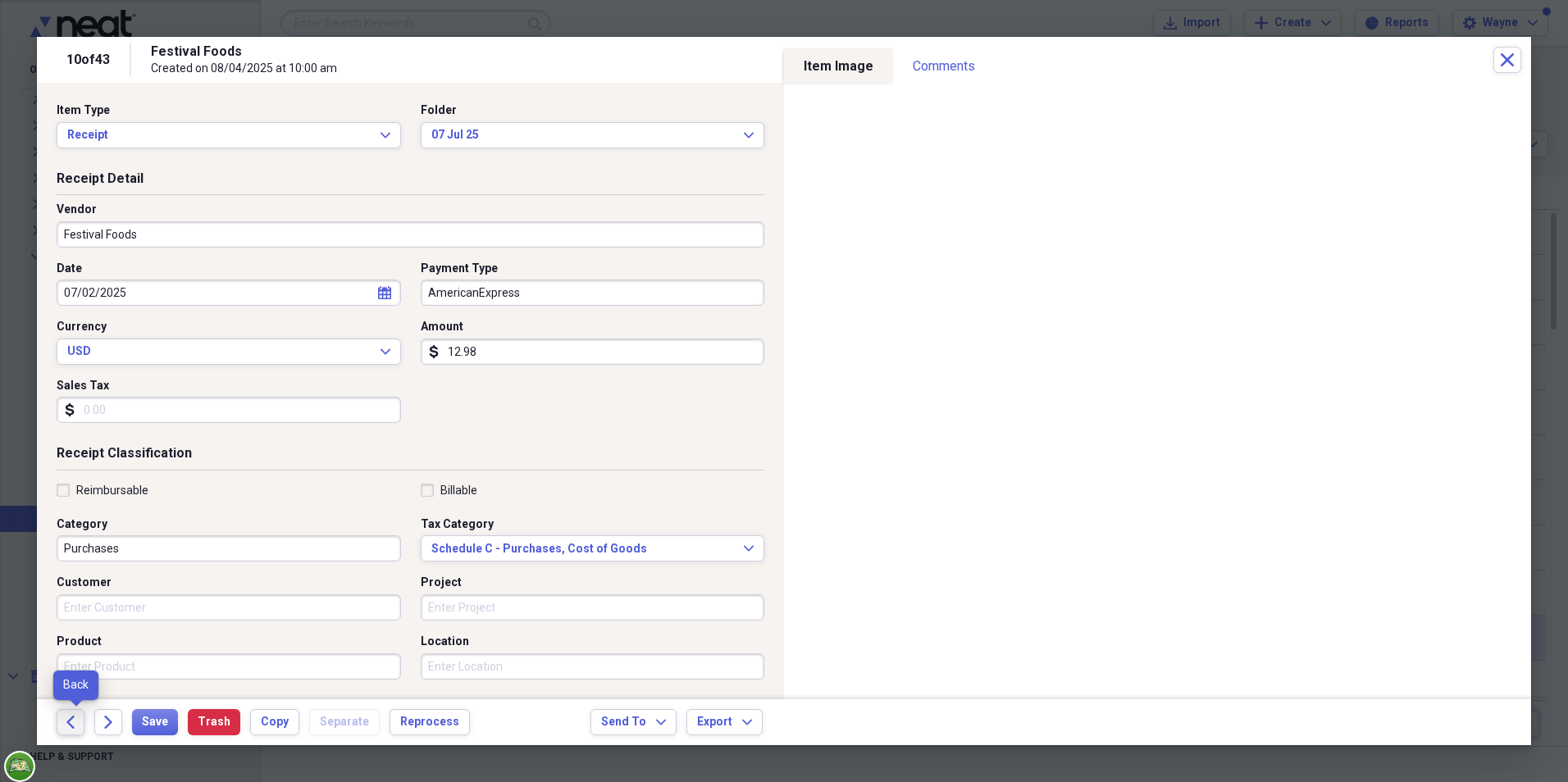click 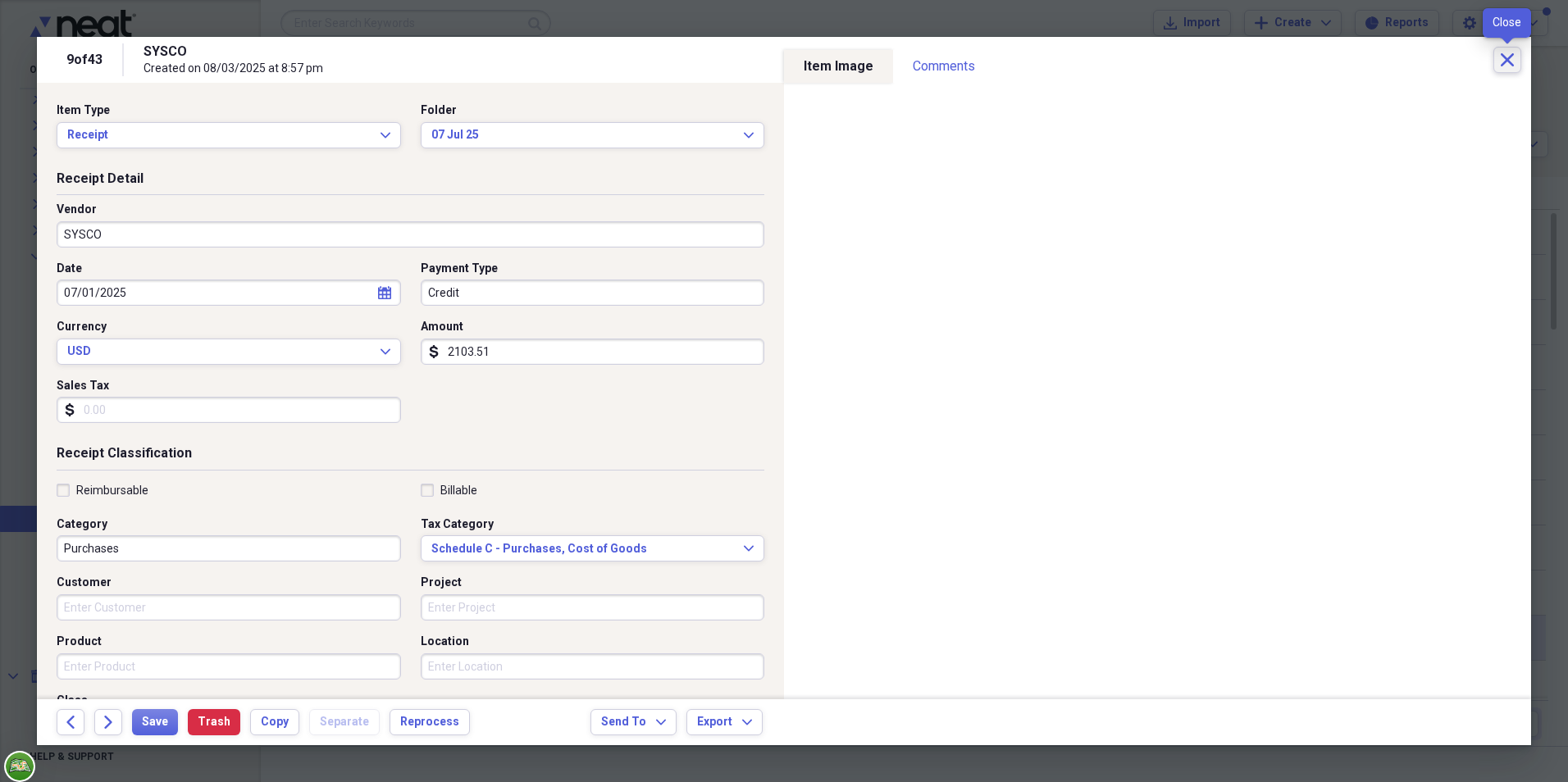click on "Close" 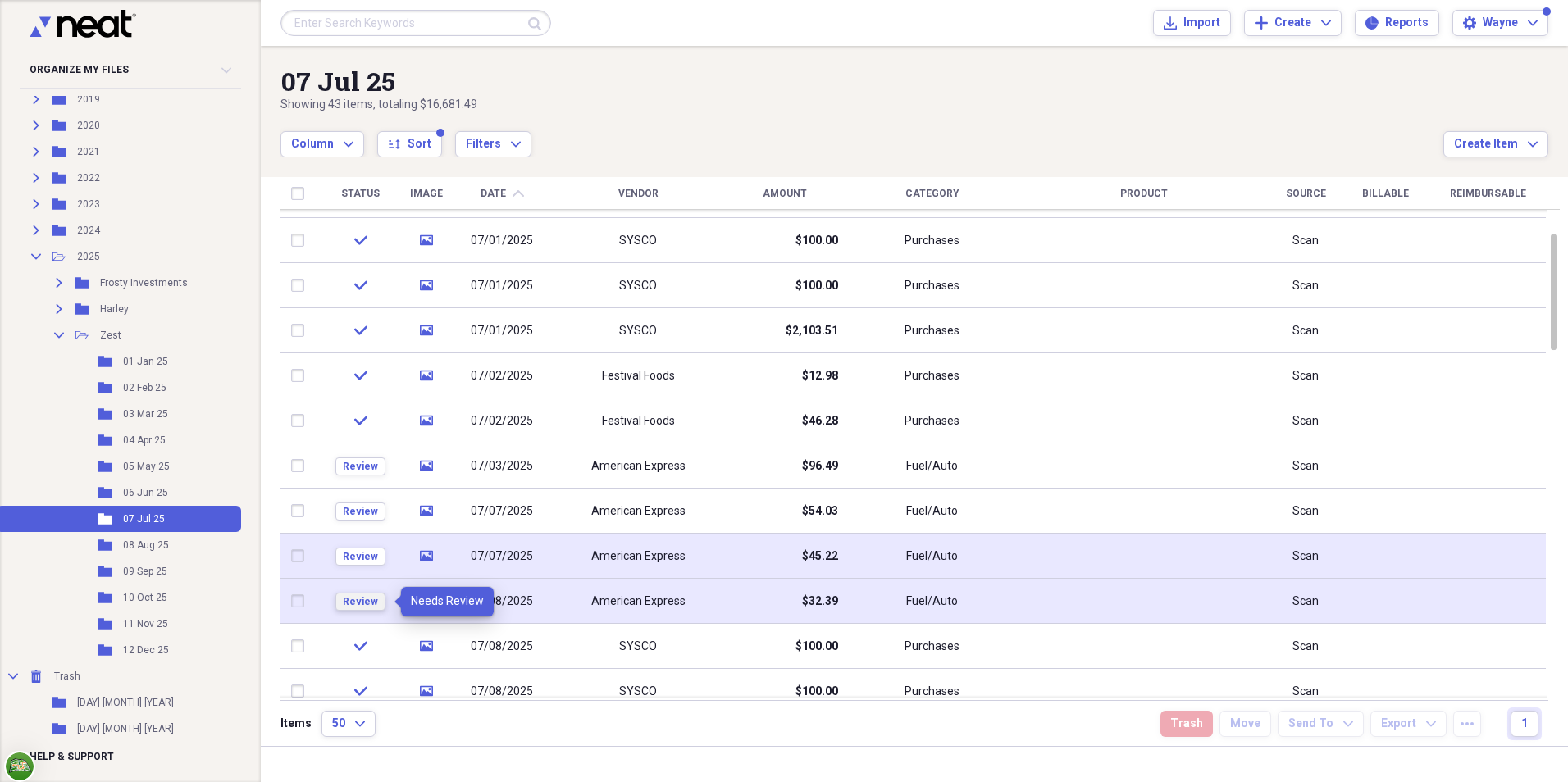 click on "Review" at bounding box center [360, 602] 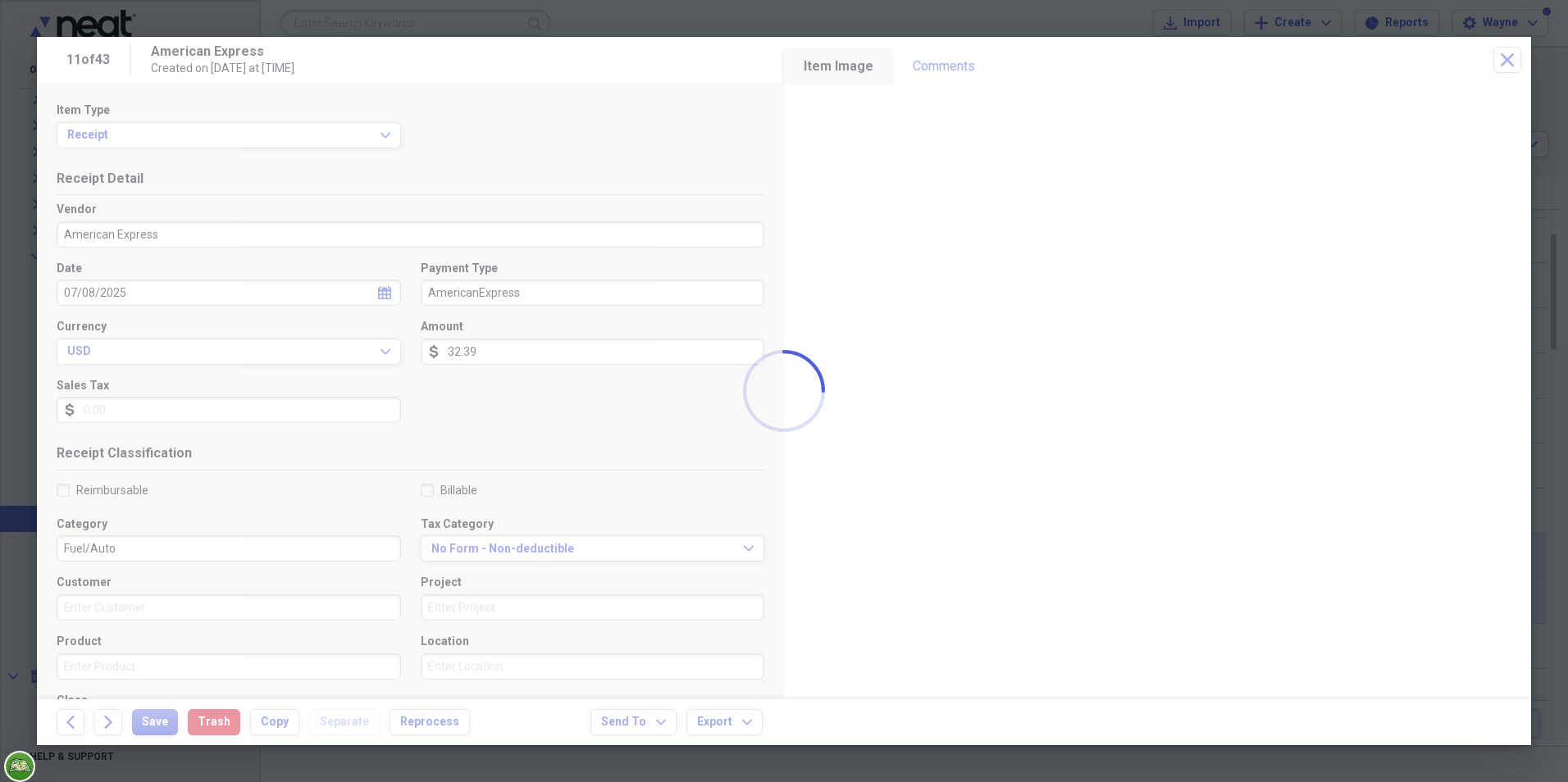click on "Organize My Files 11 Collapse Unfiled Needs Review 11 Unfiled All Files Unfiled Unfiled Unfiled Saved Reports Collapse My Cabinet My Cabinet Add Folder Expand Folder [YEAR] Add Folder Expand Folder [YEAR] Add Folder Expand Folder [YEAR] Add Folder Expand Folder [YEAR] Add Folder Expand Folder [YEAR] Add Folder Expand Folder [YEAR] Add Folder Expand Folder [YEAR] Add Folder Expand Folder [YEAR] Add Folder Expand Folder [YEAR] Add Folder Expand Folder [YEAR] Add Folder Expand Folder [YEAR] Add Folder Collapse Open Folder [YEAR] Add Folder Expand Folder Frosty Investments Add Folder Expand Folder Harley Add Folder Collapse Open Folder Zest Add Folder Folder [MONTH] [DAY] Add Folder Folder [MONTH] [DAY] Add Folder Folder [MONTH] [DAY] Add Folder Folder [MONTH] [DAY] Add Folder Folder [MONTH] [DAY] Add Folder Folder [MONTH] [DAY] Add Folder Folder [MONTH] [DAY] Add Folder Folder [MONTH] [DAY] Add Folder Folder [MONTH] [DAY] Add Folder Folder [MONTH] [DAY] Add Folder Folder [MONTH] [DAY] Add Folder Collapse Trash Trash Folder [MONTH] [DAY] Folder [MONTH] [DAY] Folder [MONTH] [DAY] Help & Support 50" at bounding box center [784, 391] 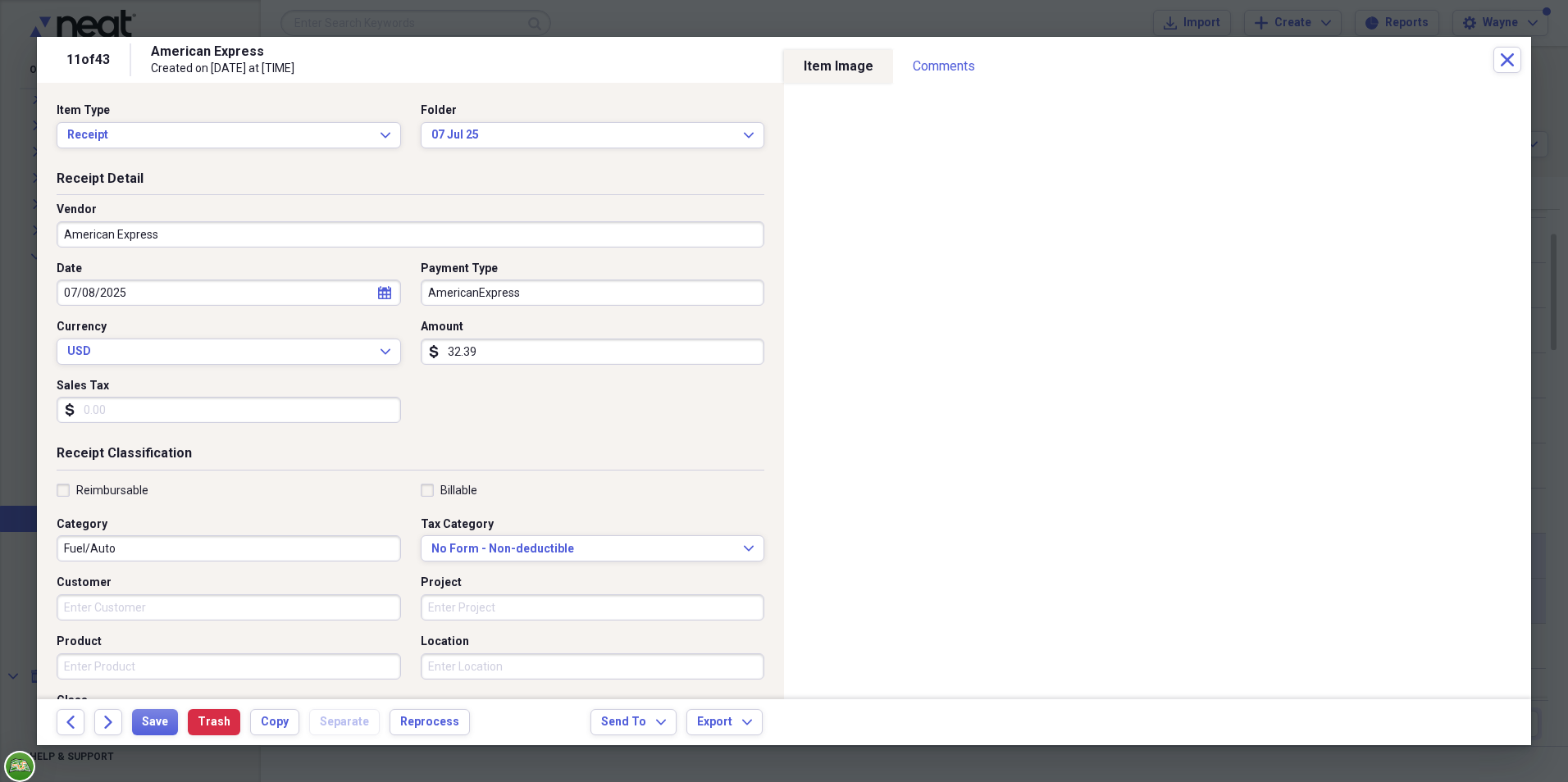 click on "American Express" at bounding box center (410, 234) 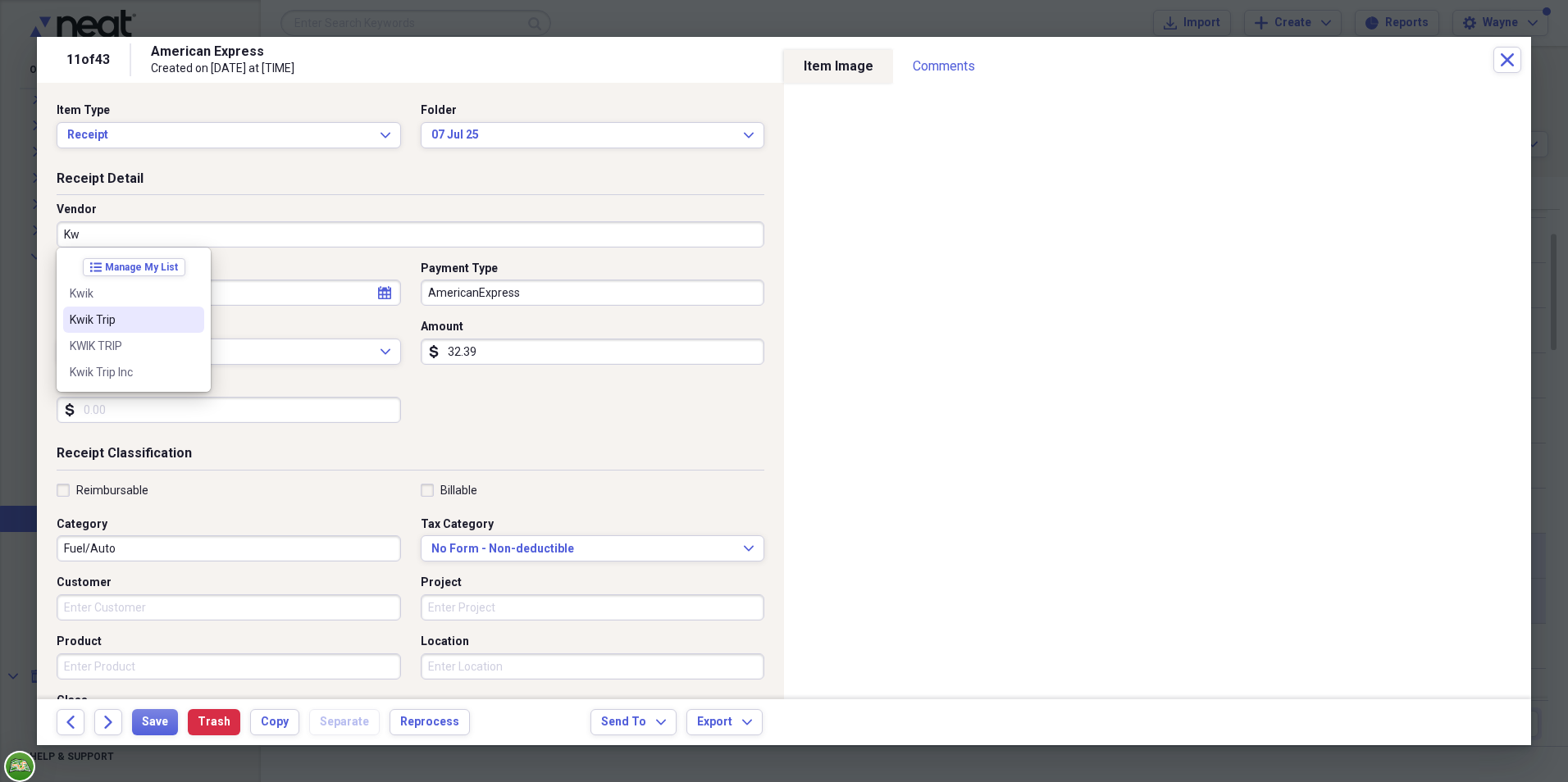 click on "Kwik Trip" at bounding box center [124, 320] 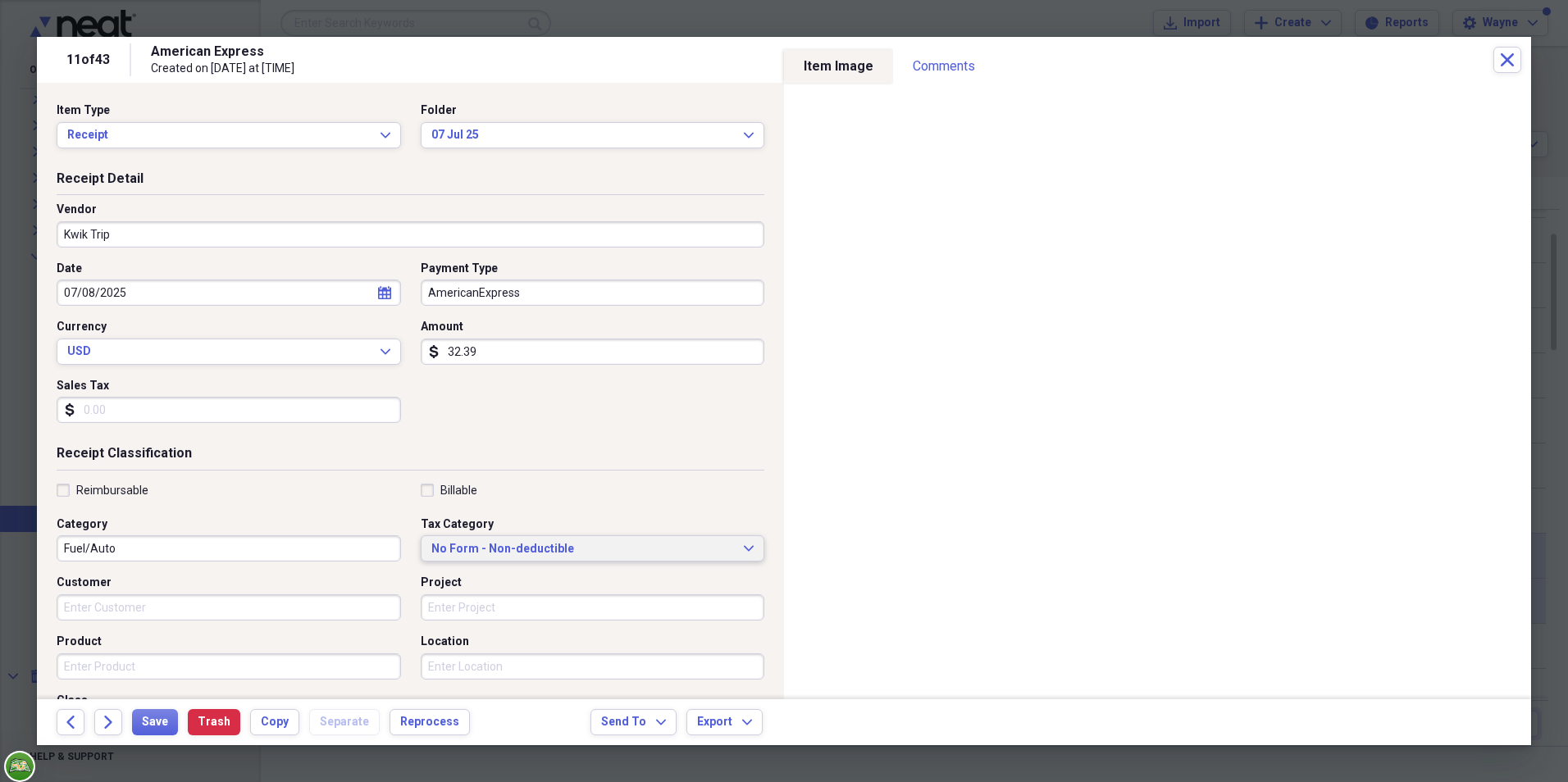 click on "Expand" 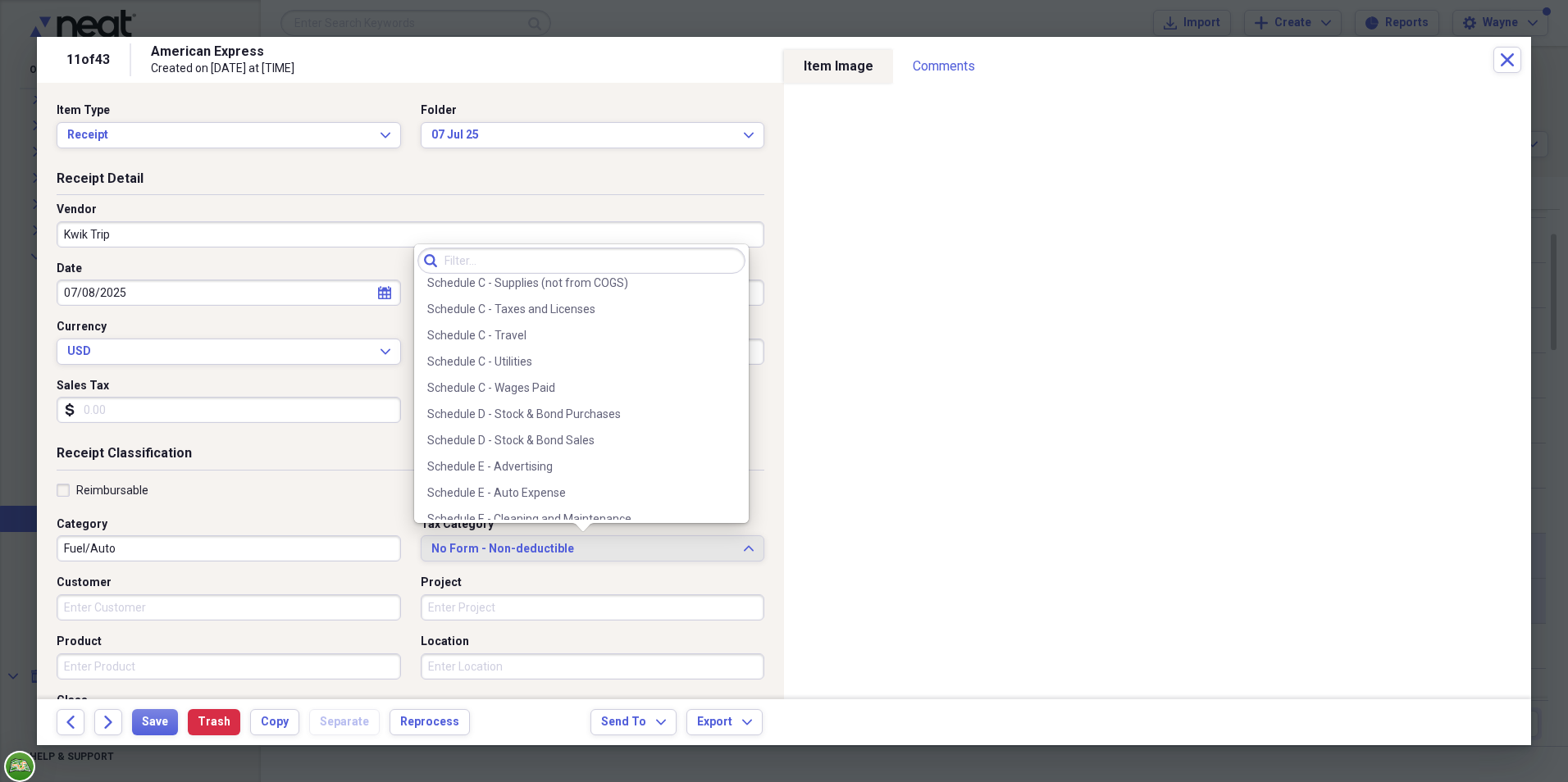 scroll, scrollTop: 3449, scrollLeft: 0, axis: vertical 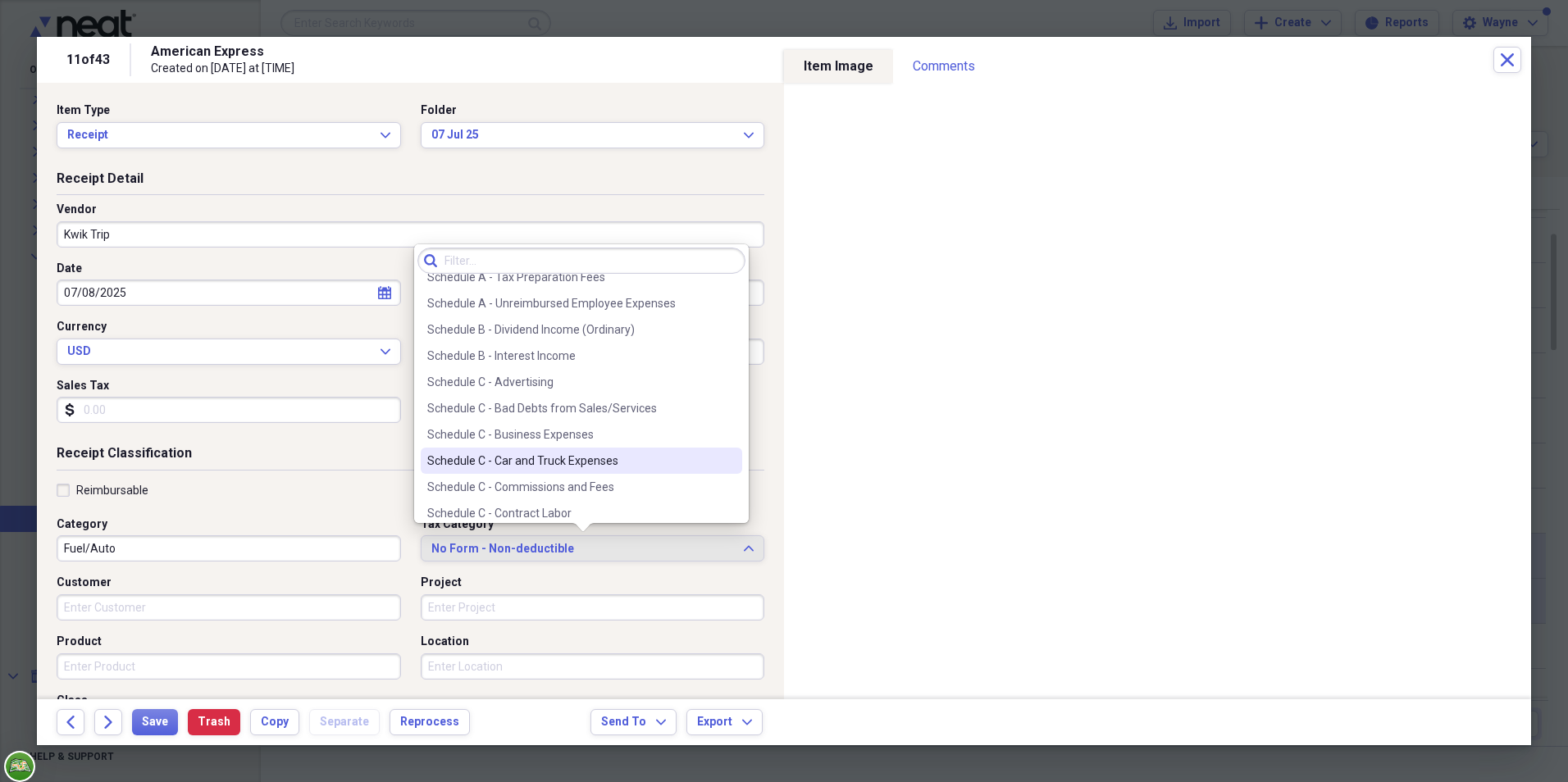 click on "Schedule C - Car and Truck Expenses" at bounding box center [572, 461] 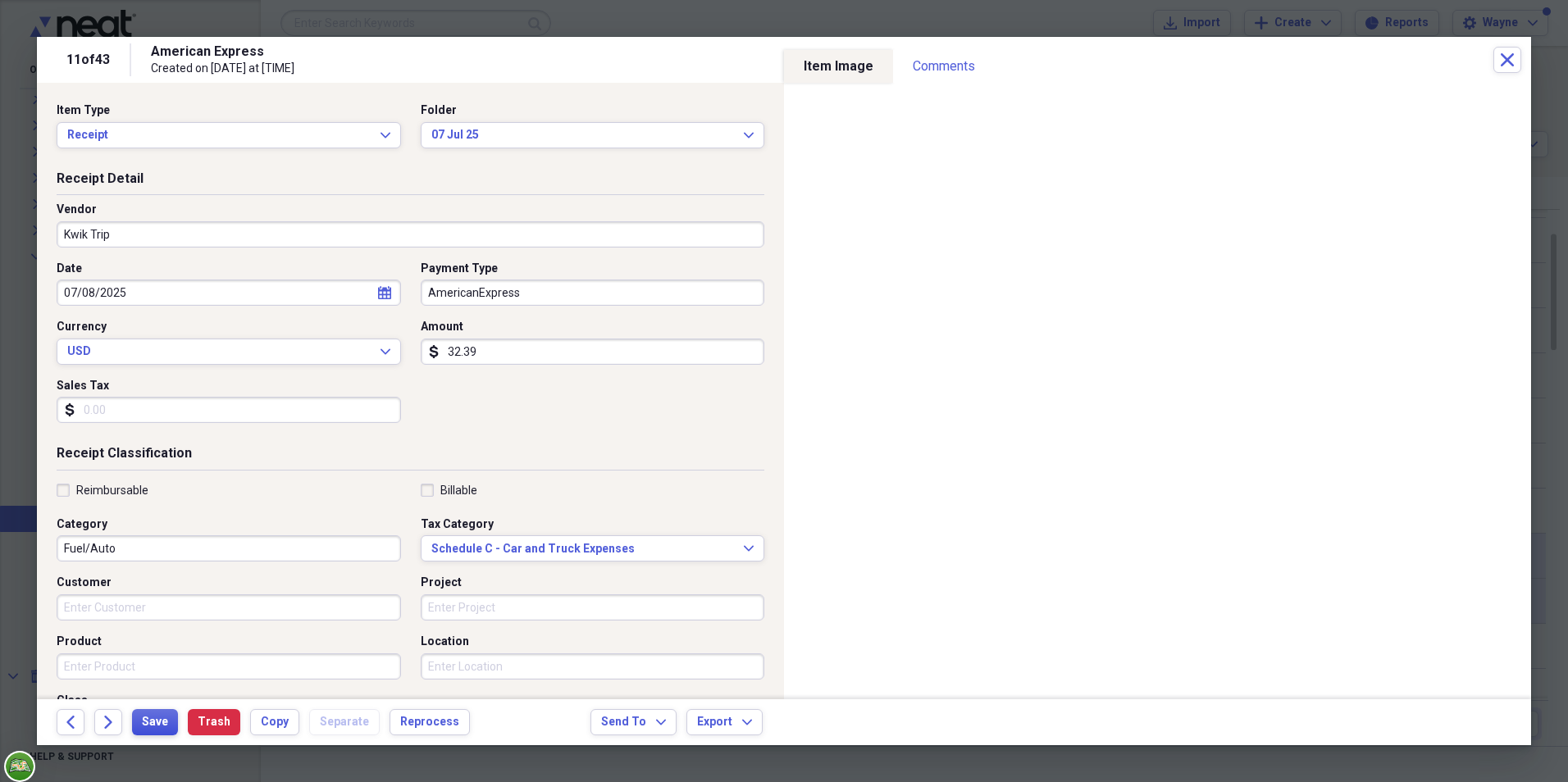 click on "Save" at bounding box center [155, 722] 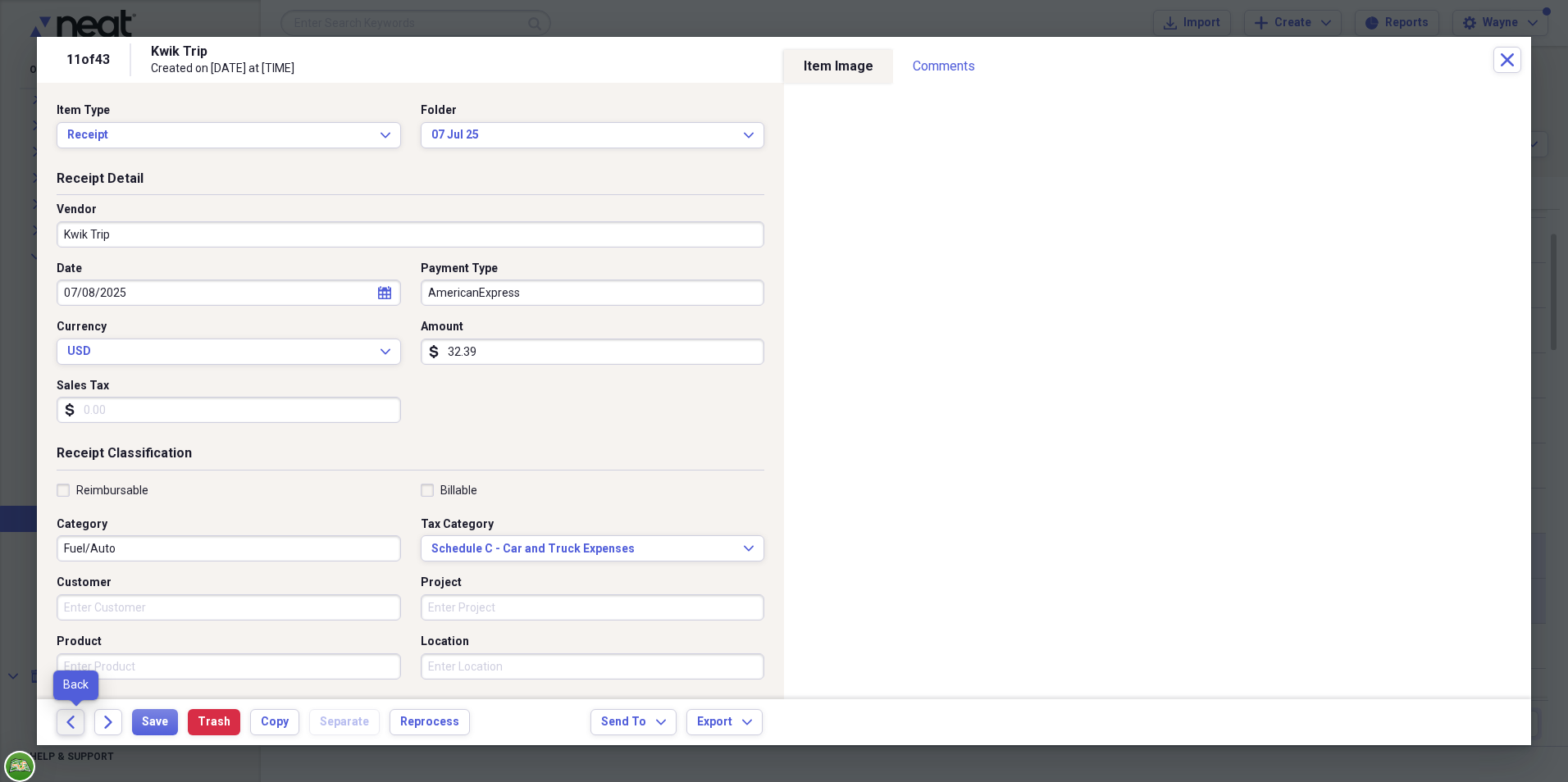 click on "Back" 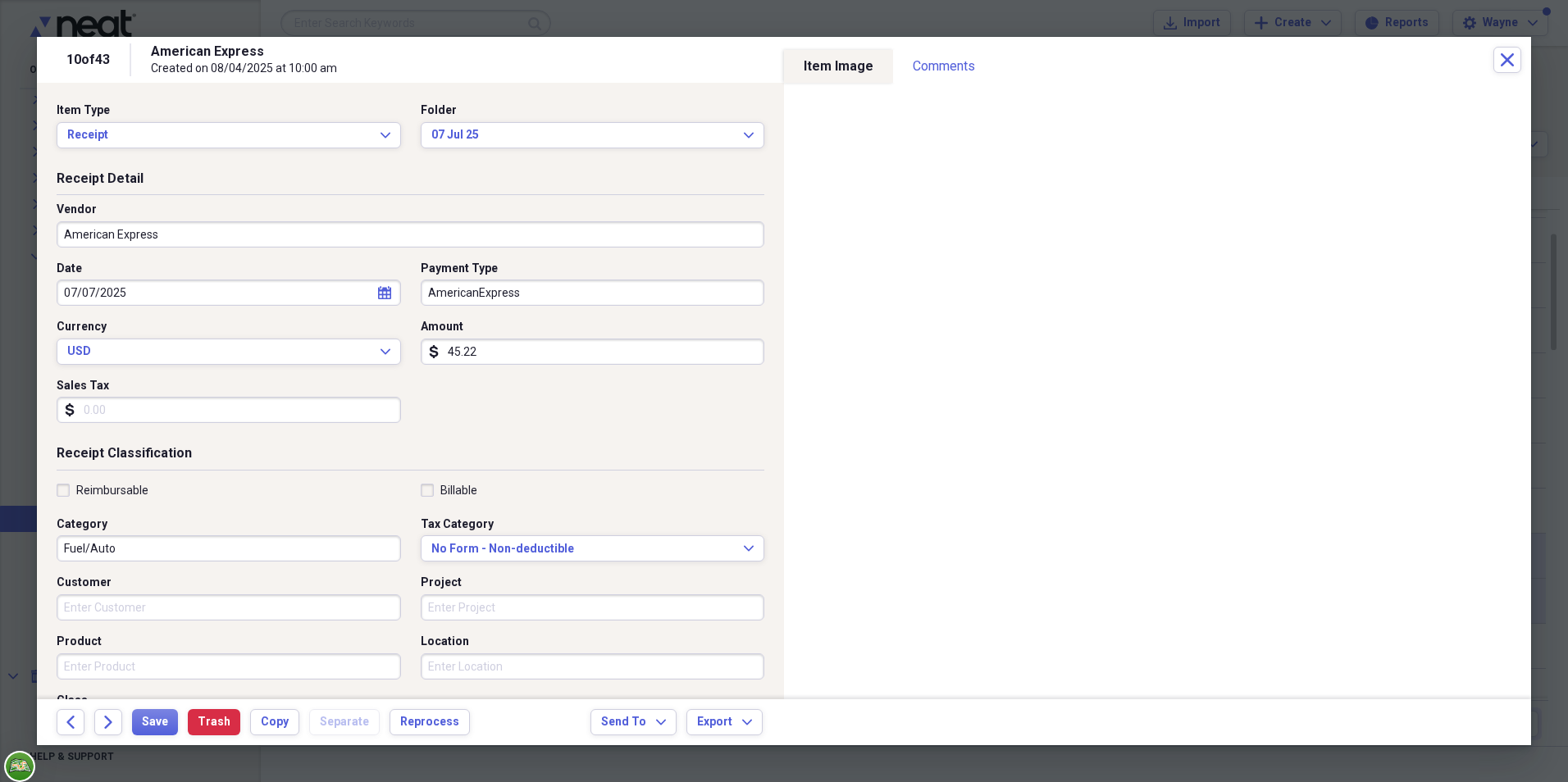 click on "American Express" at bounding box center [410, 234] 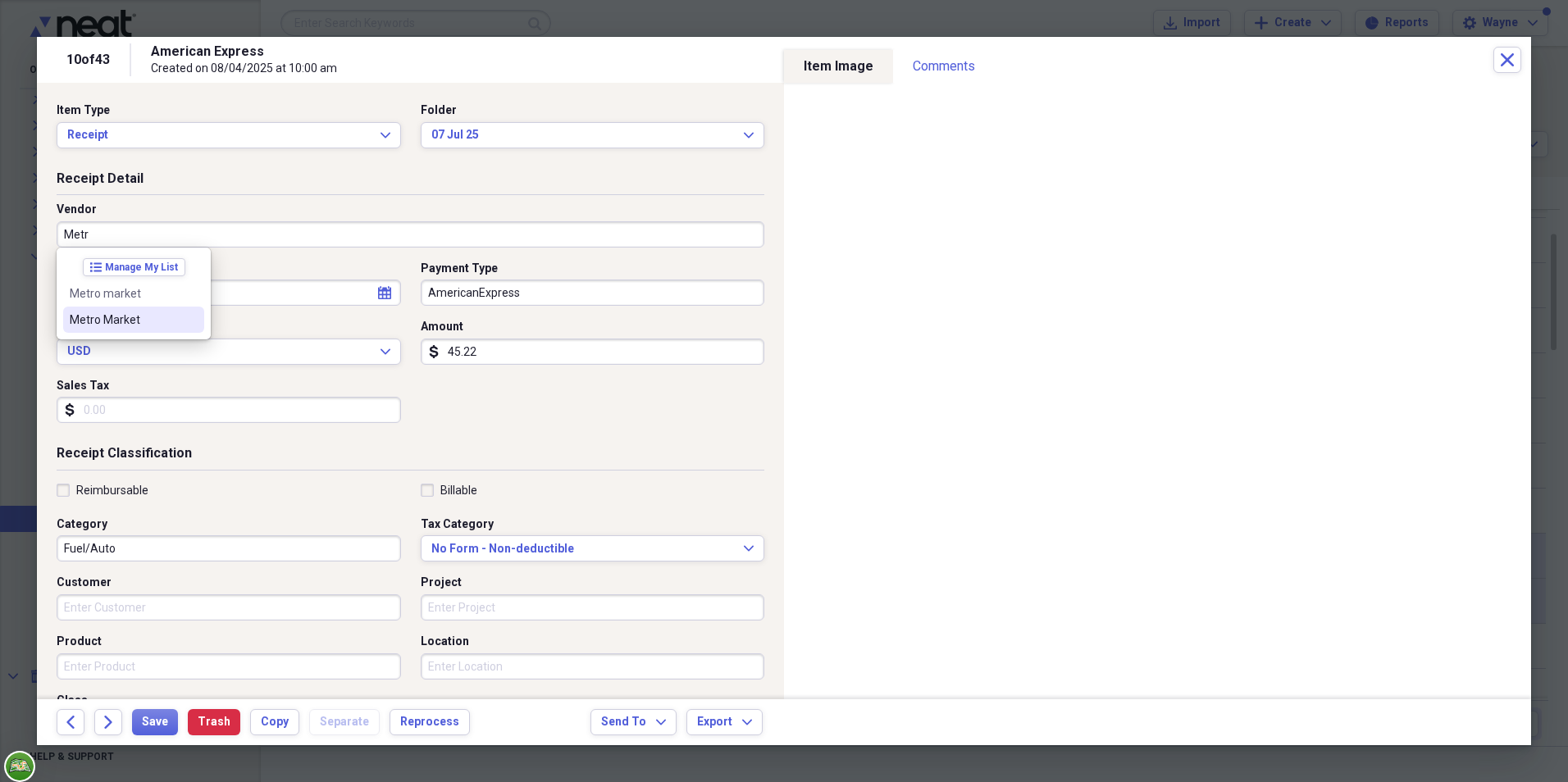 click on "Metro Market" at bounding box center (124, 320) 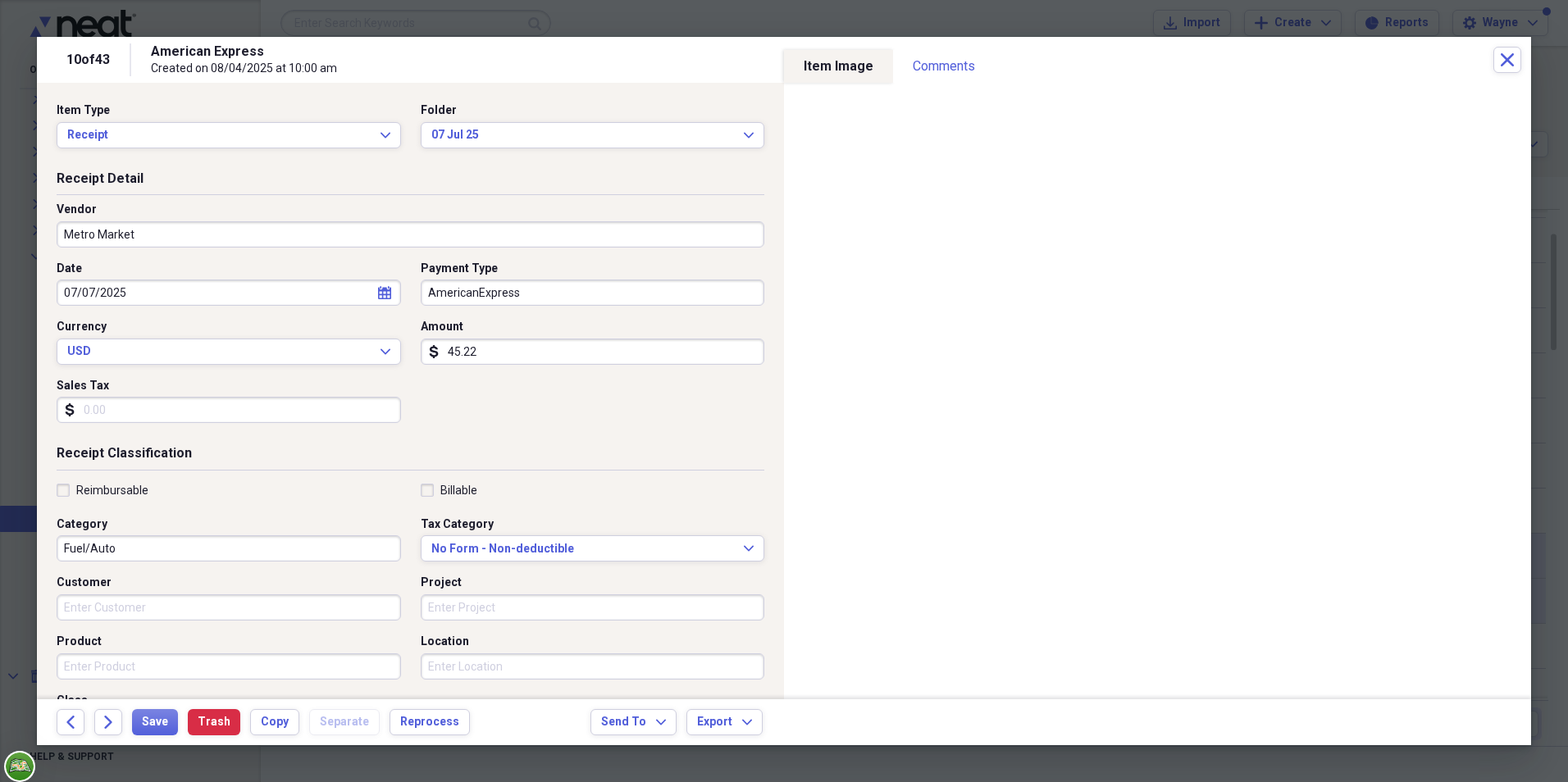 type on "Purchases" 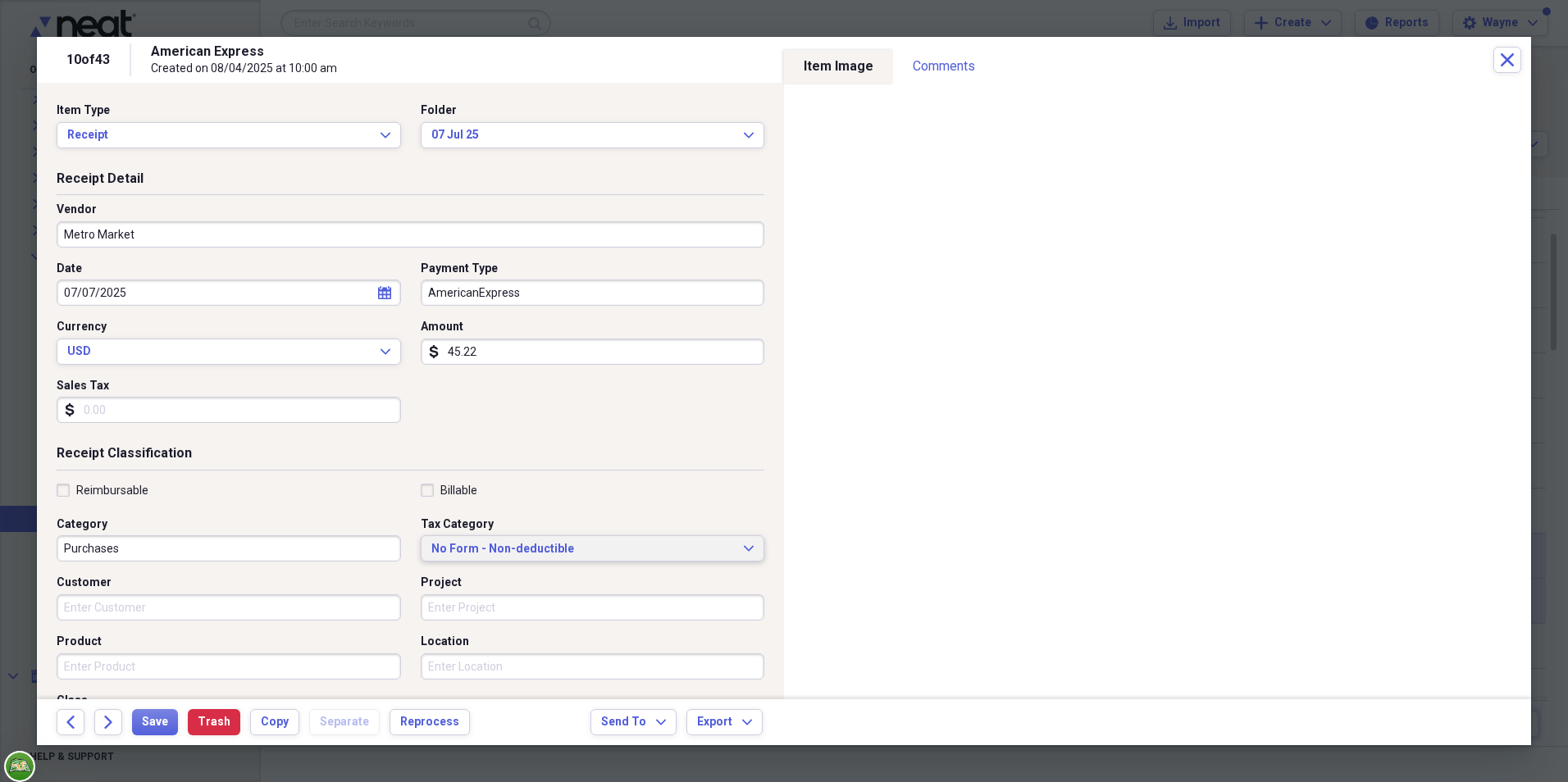 click on "Expand" 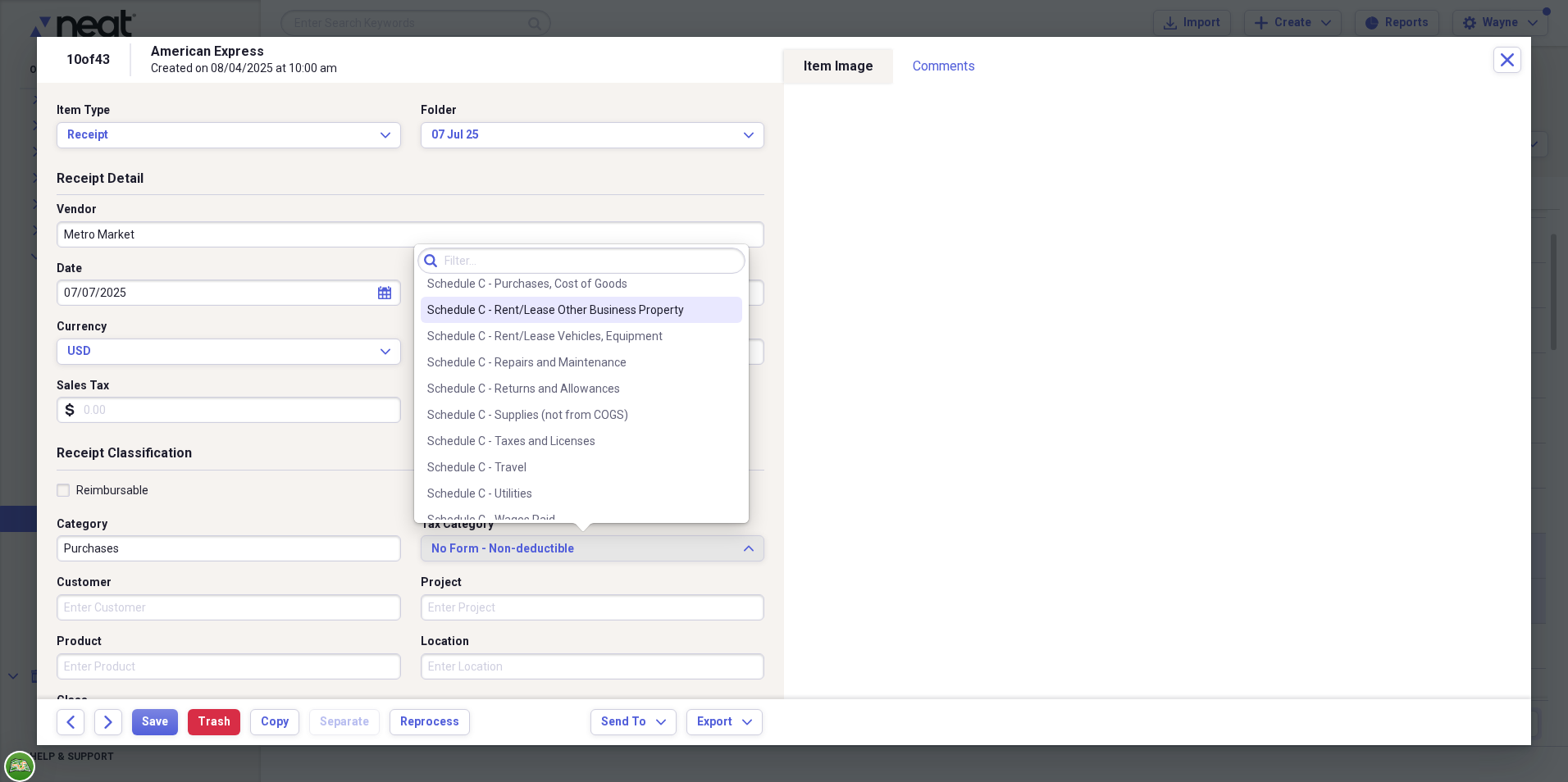 scroll, scrollTop: 3361, scrollLeft: 0, axis: vertical 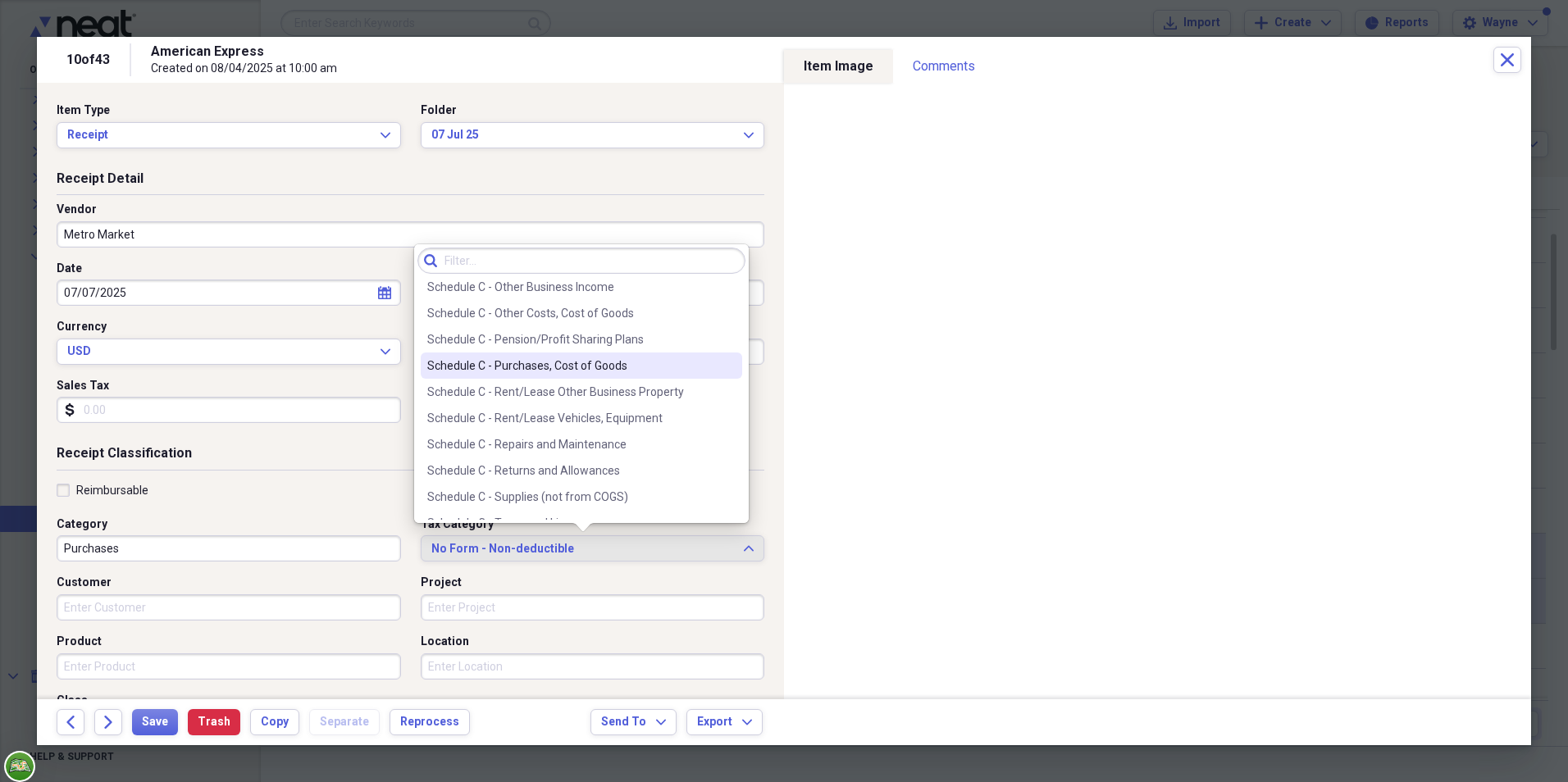 click on "Schedule C - Purchases, Cost of Goods" at bounding box center (572, 366) 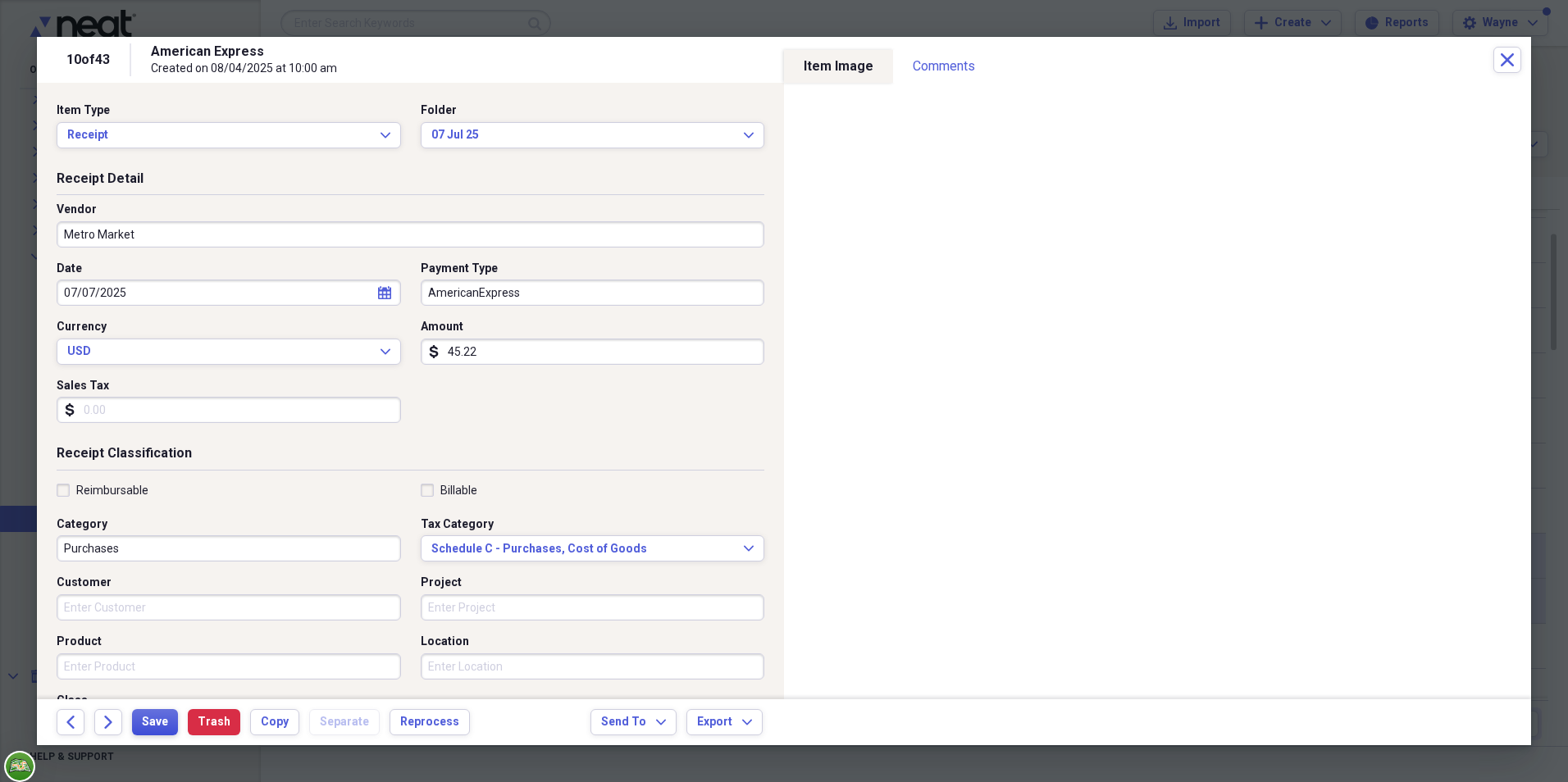click on "Save" at bounding box center [155, 722] 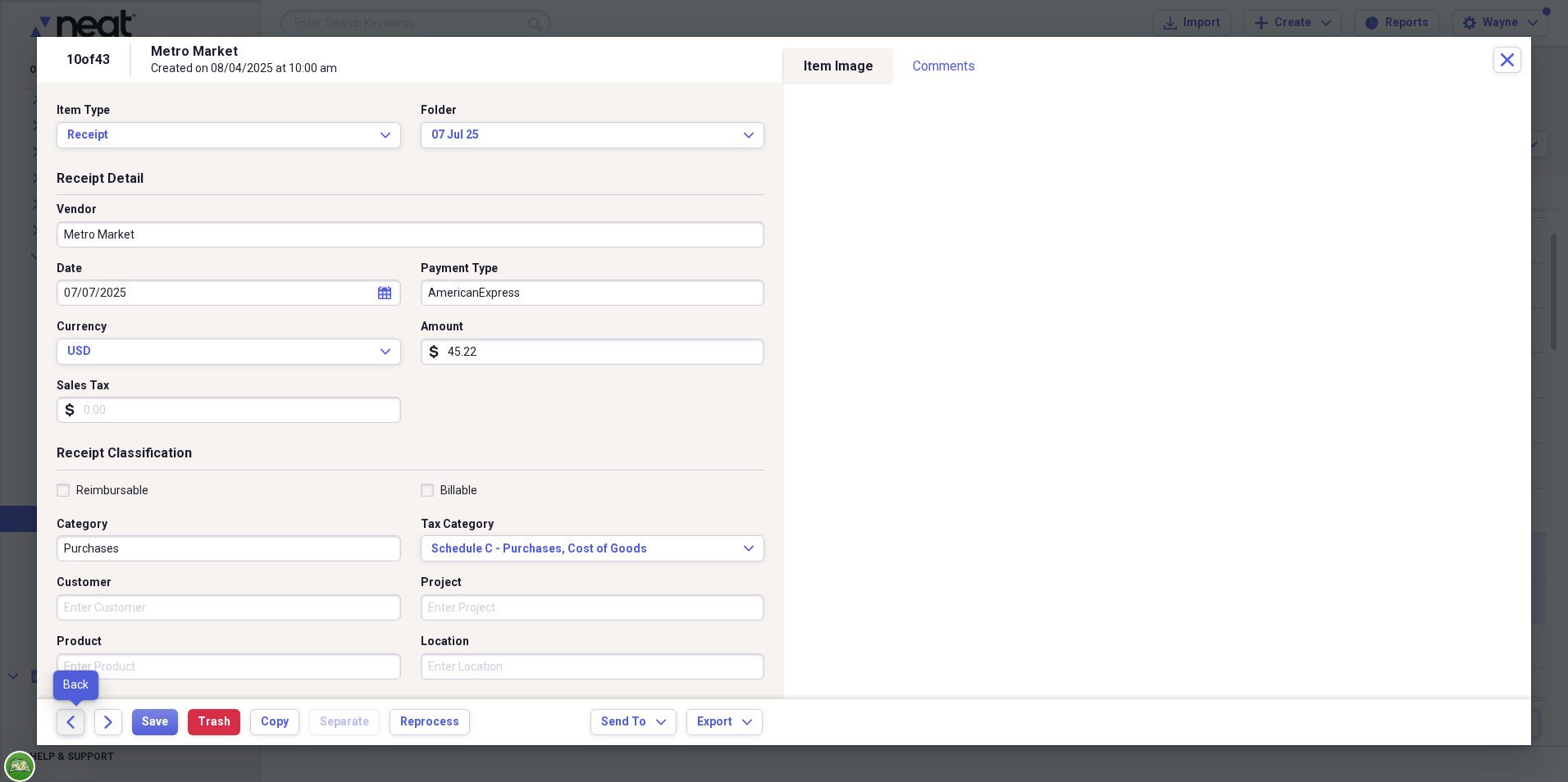 click on "Back" 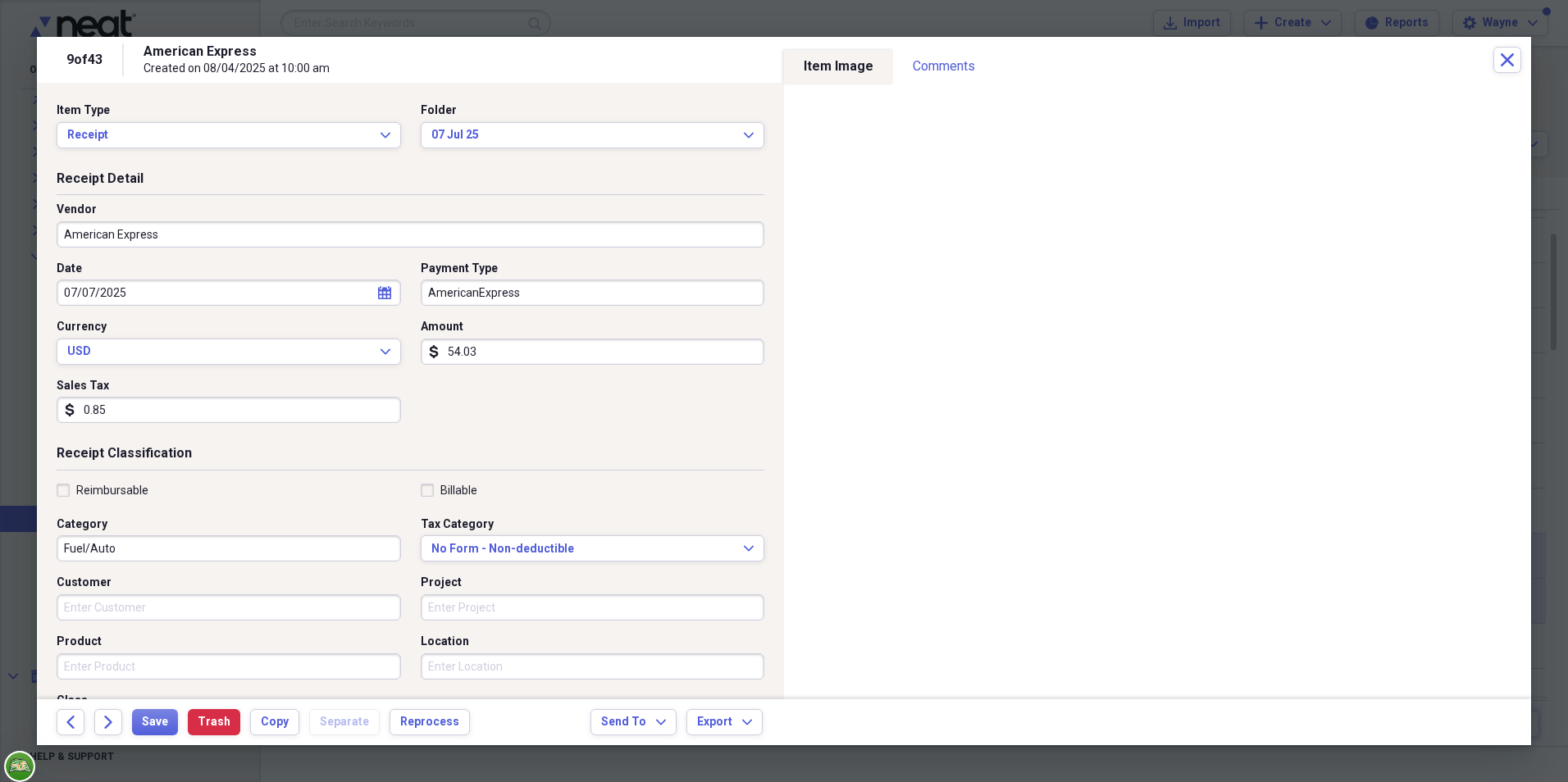 click on "American Express" at bounding box center (410, 234) 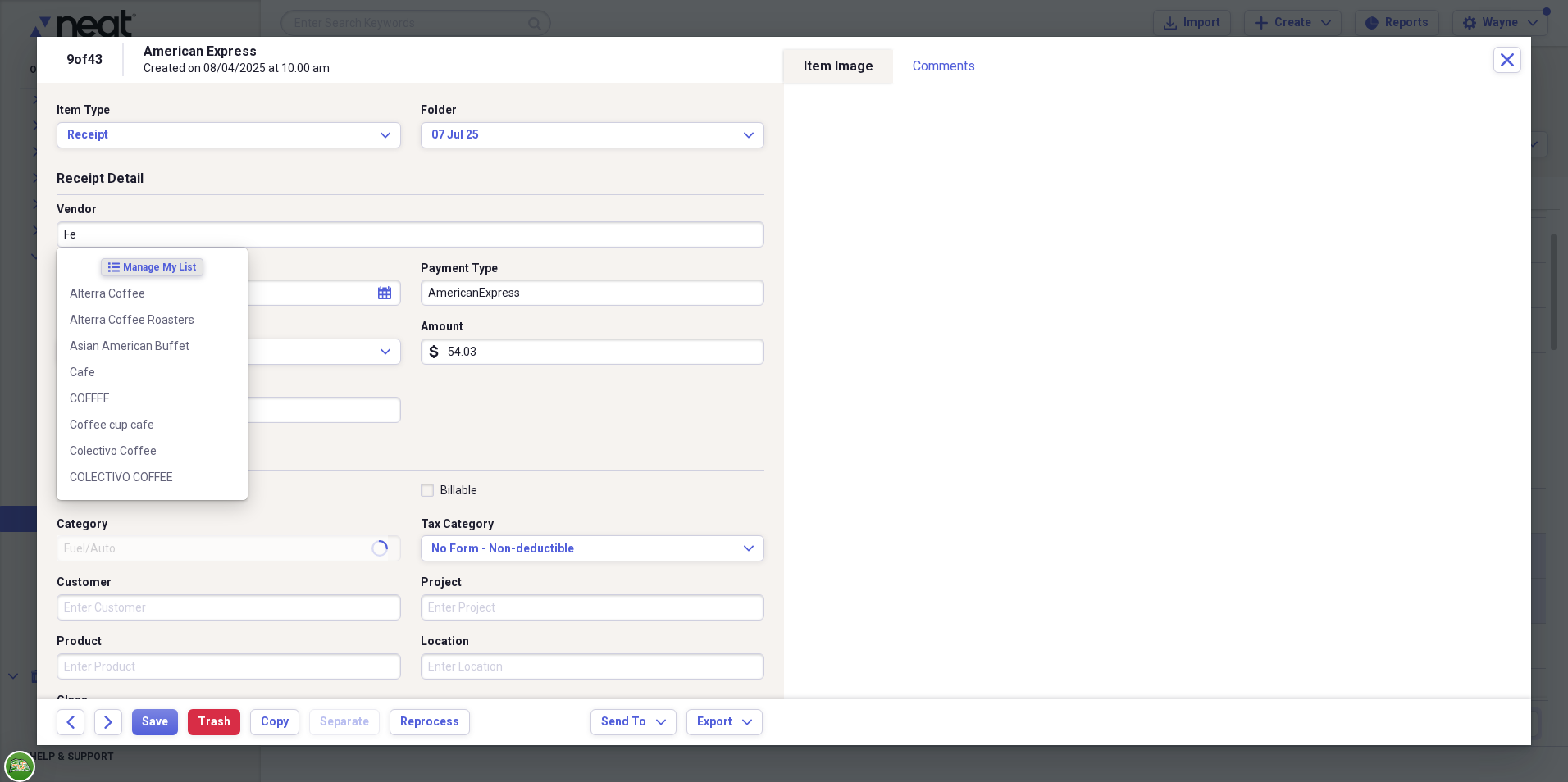 type on "Fes" 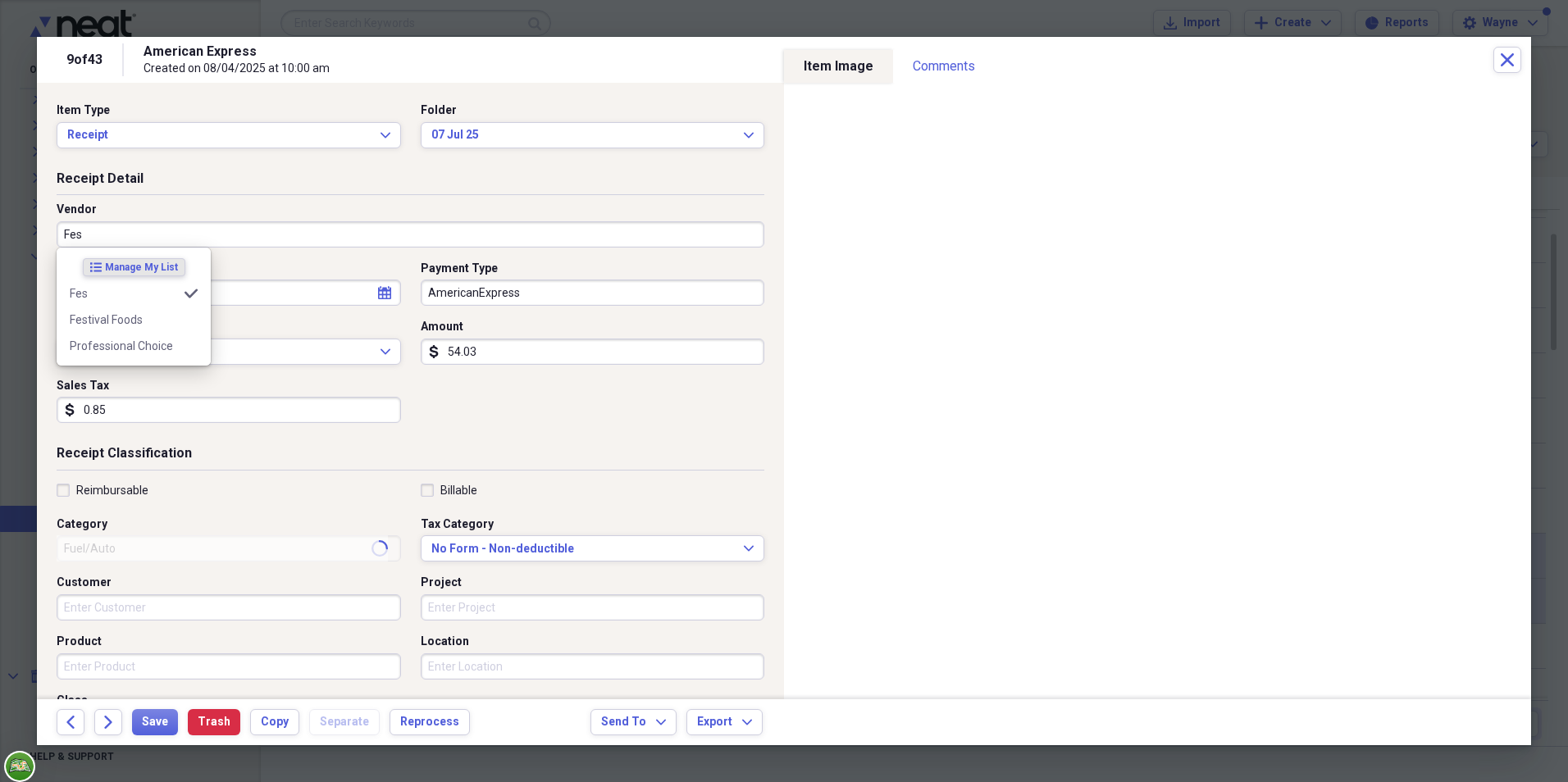 type on "Purchases" 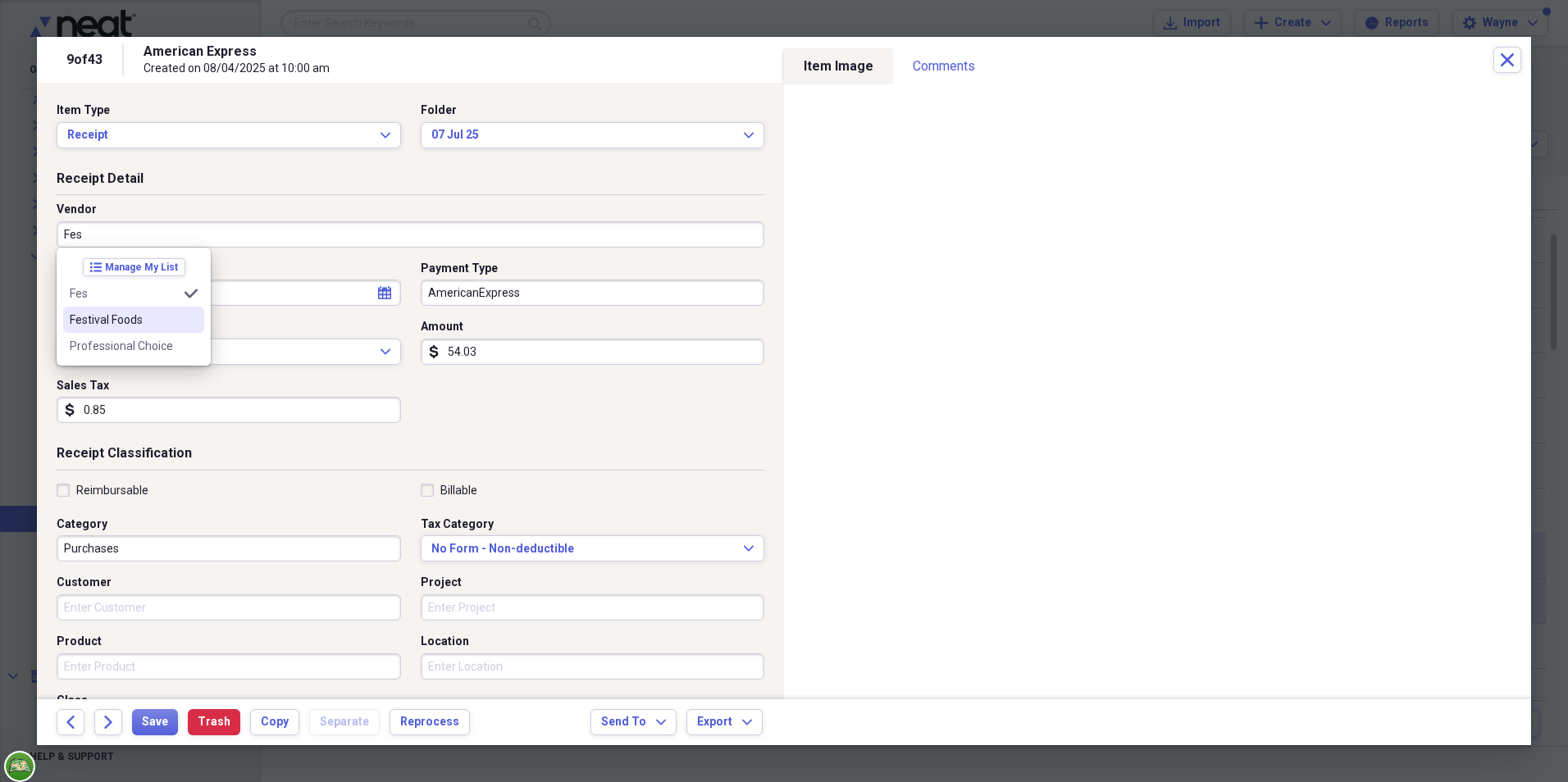 click on "Festival Foods" at bounding box center (124, 320) 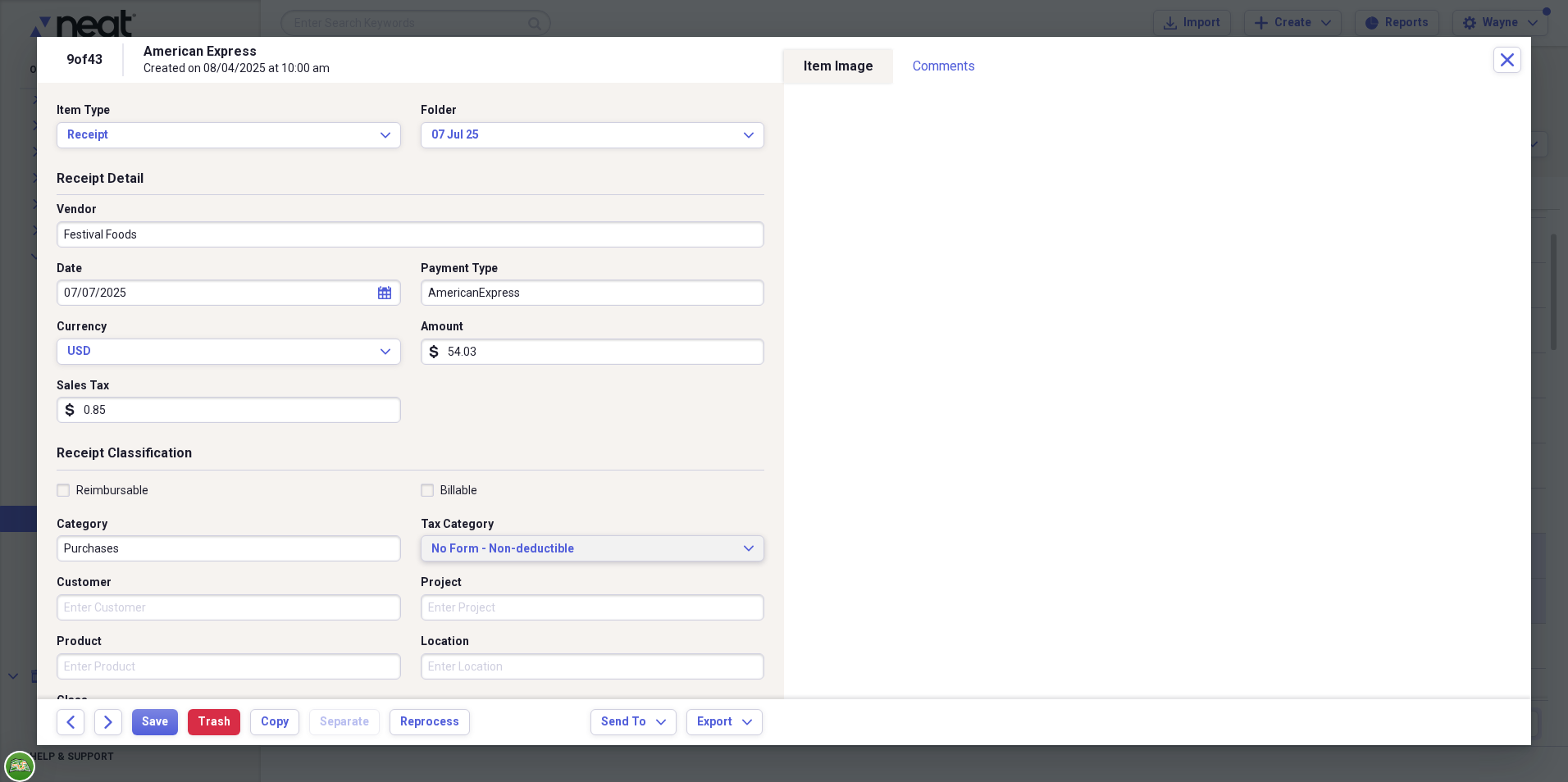 click on "Expand" 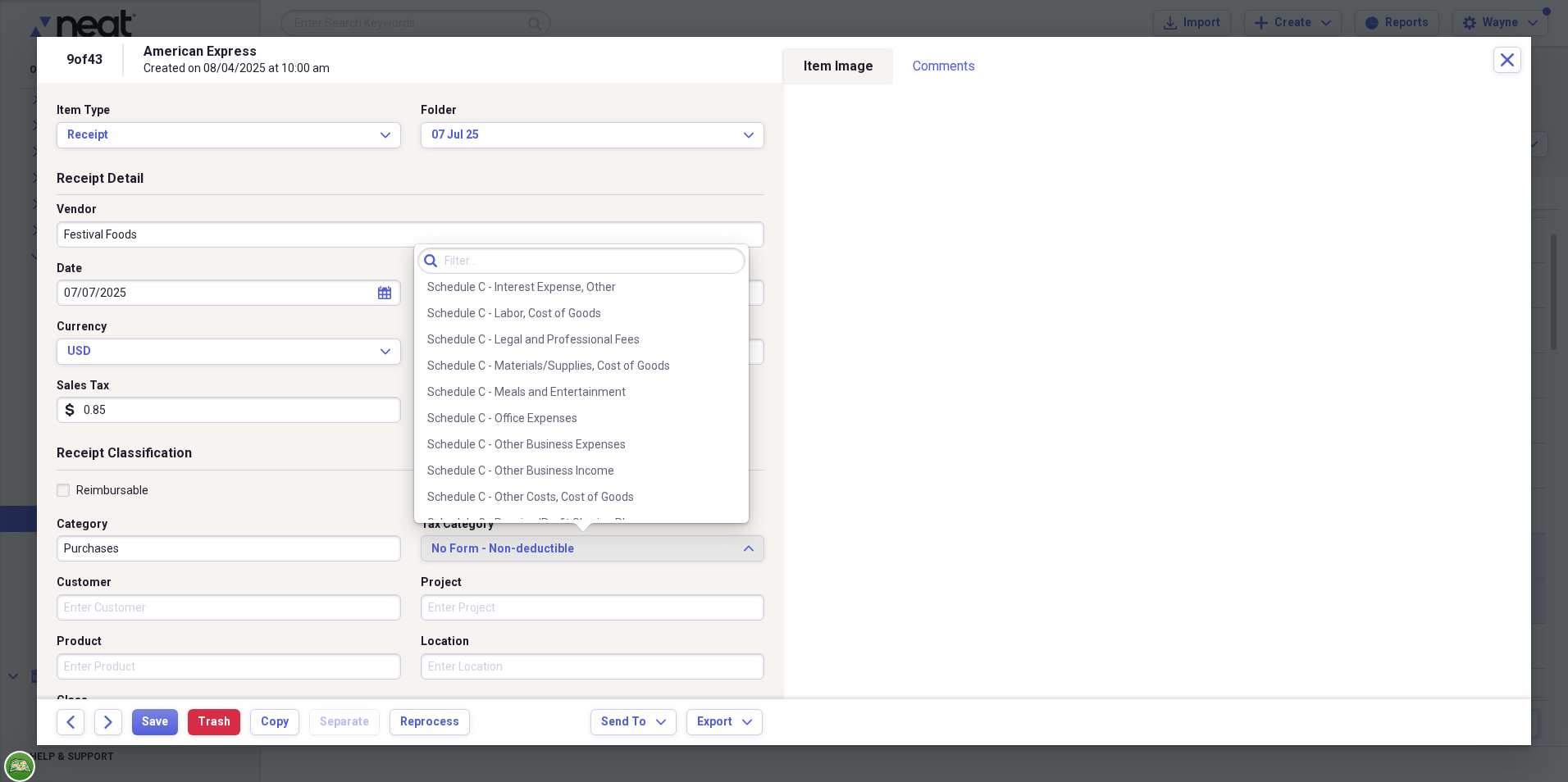 scroll, scrollTop: 3282, scrollLeft: 0, axis: vertical 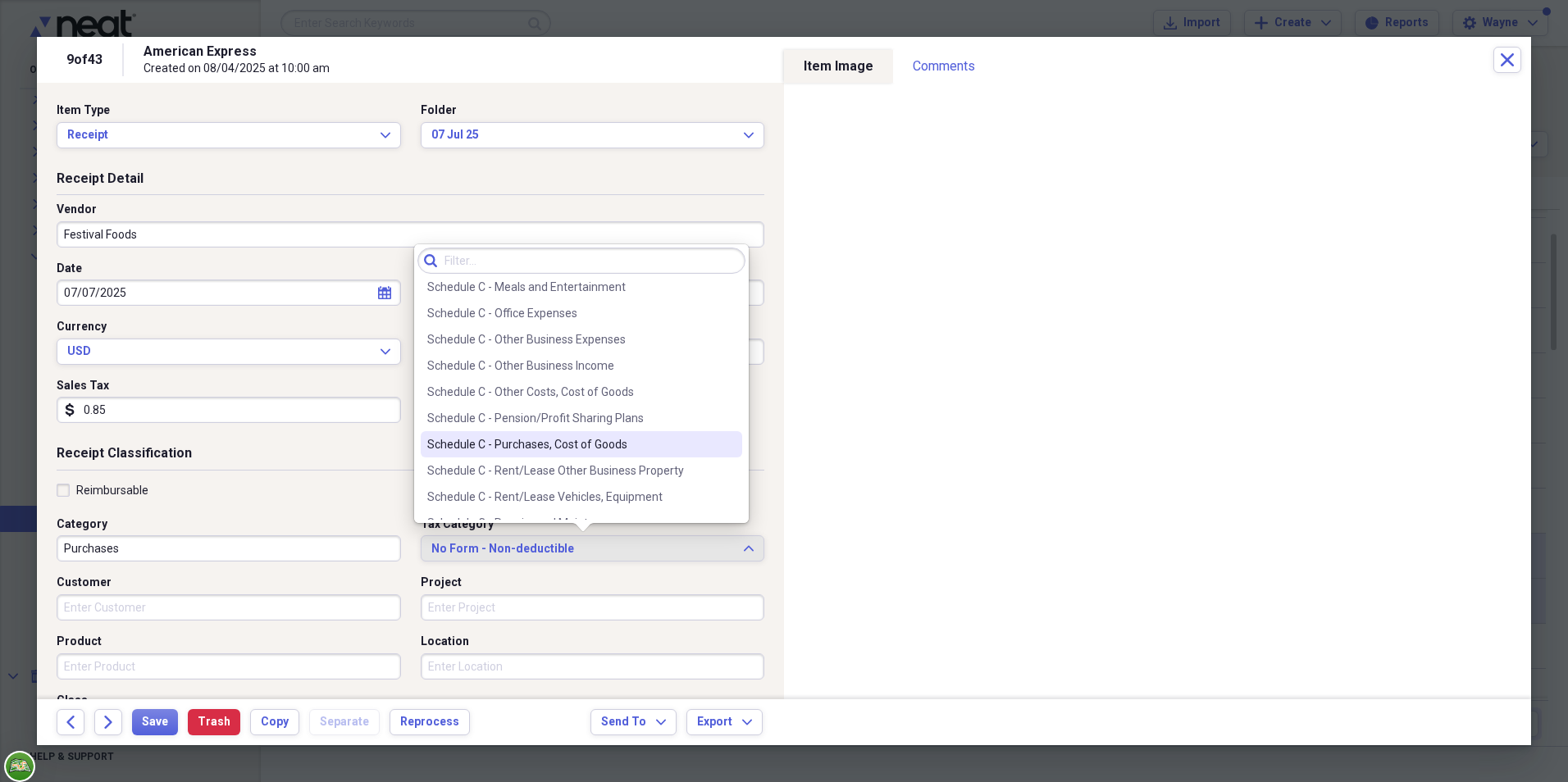 click on "Schedule C - Purchases, Cost of Goods" at bounding box center (572, 444) 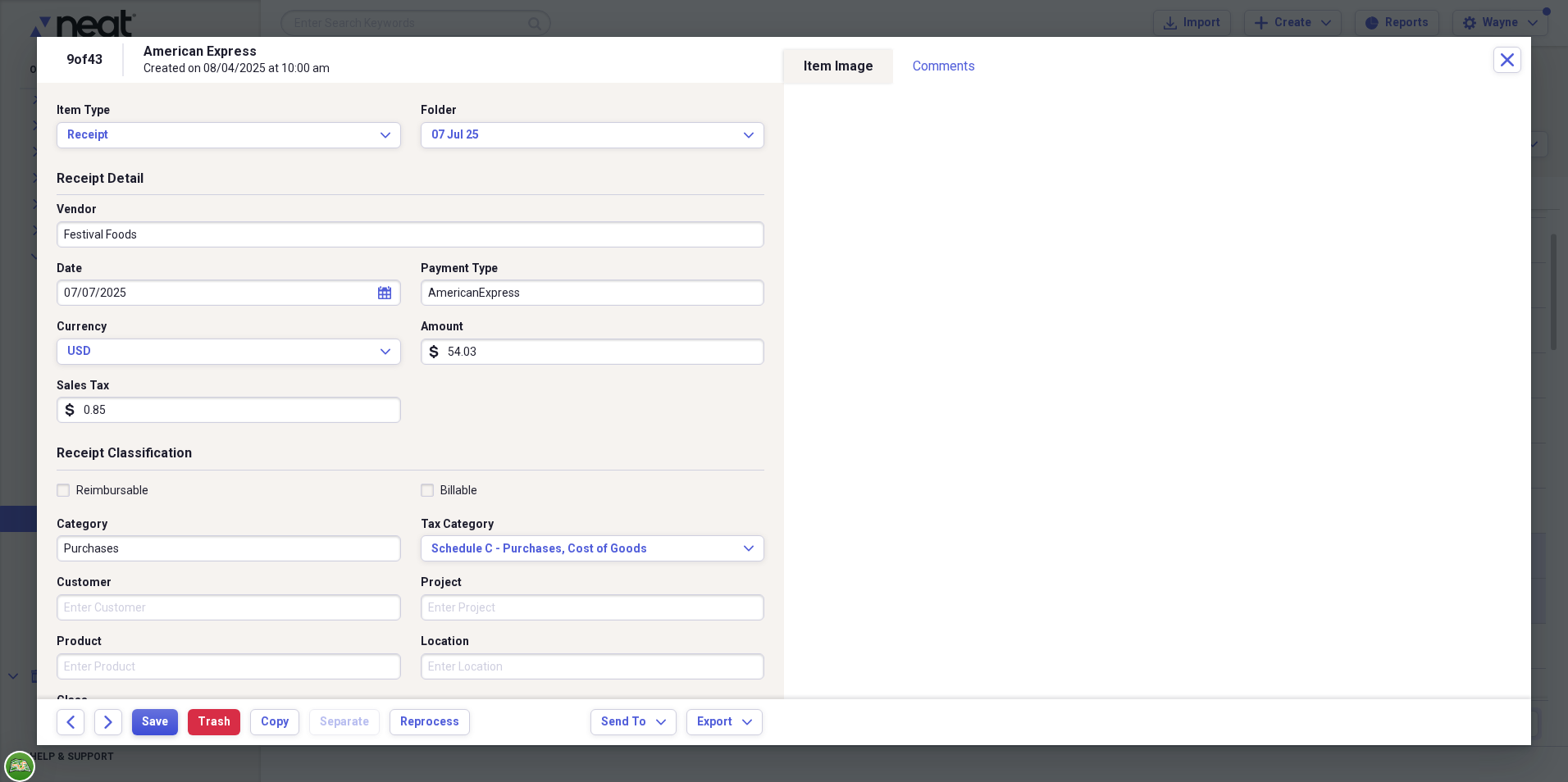 click on "Save" at bounding box center (155, 722) 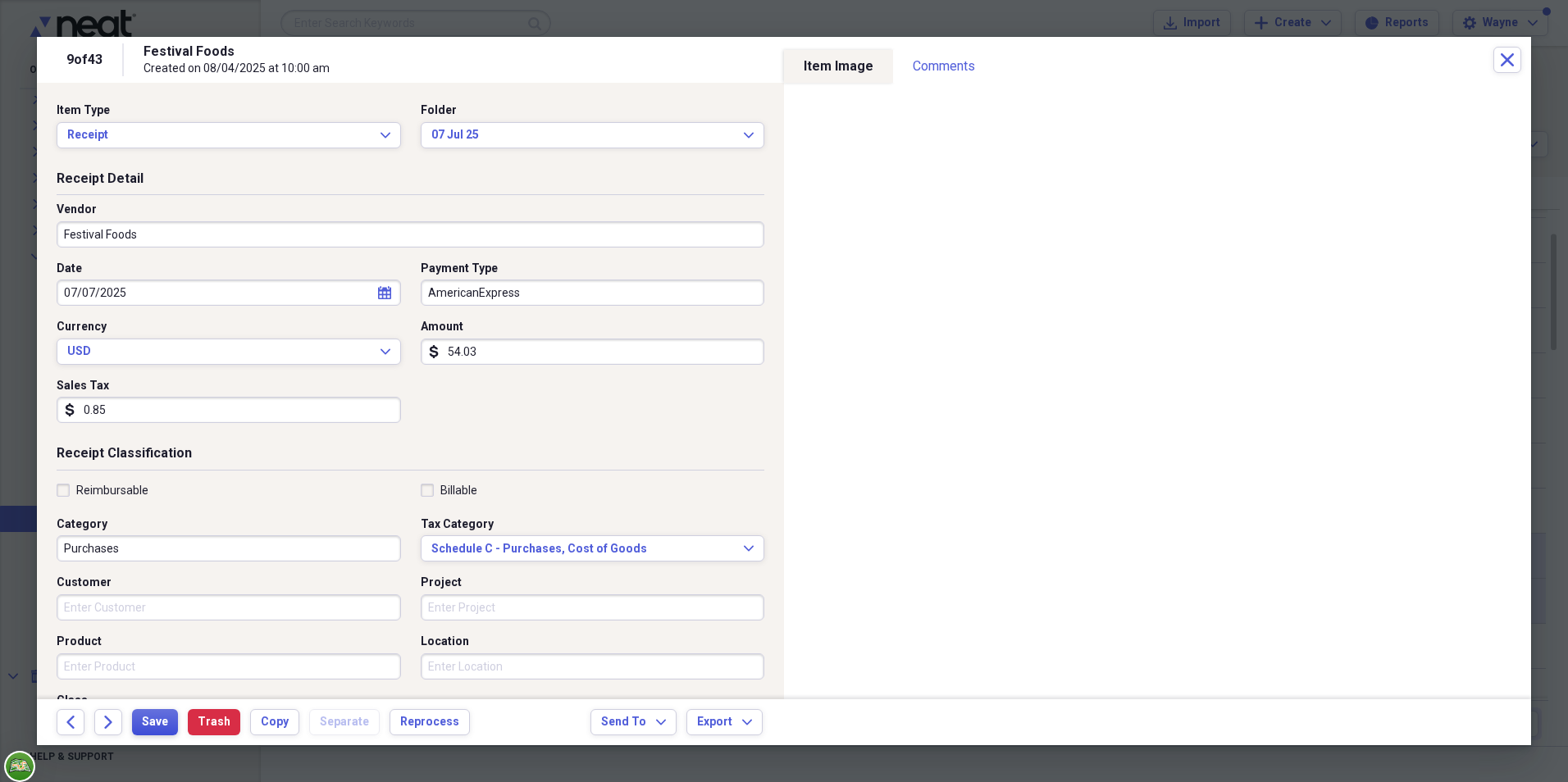 click on "Save" at bounding box center (155, 722) 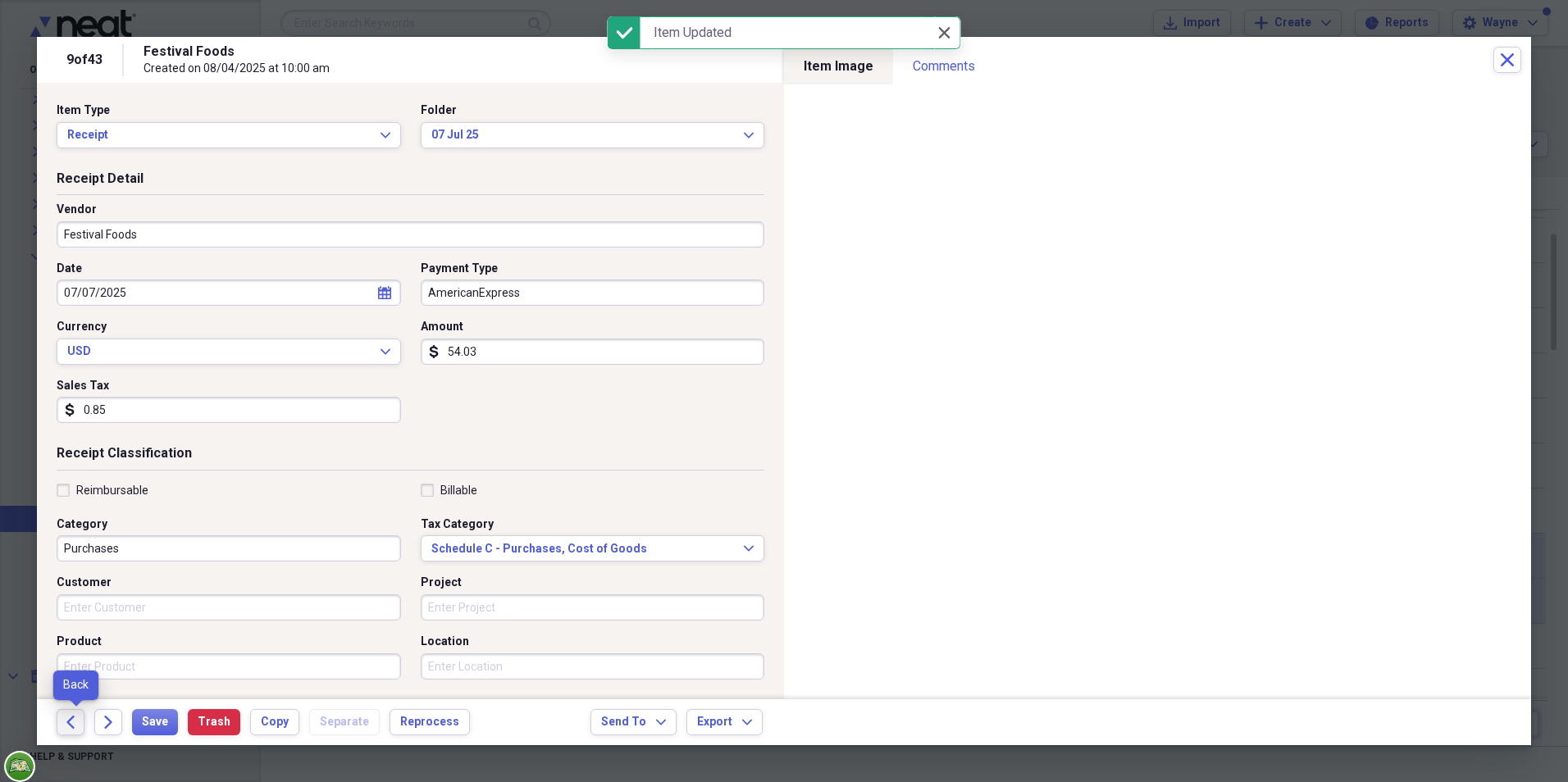 click 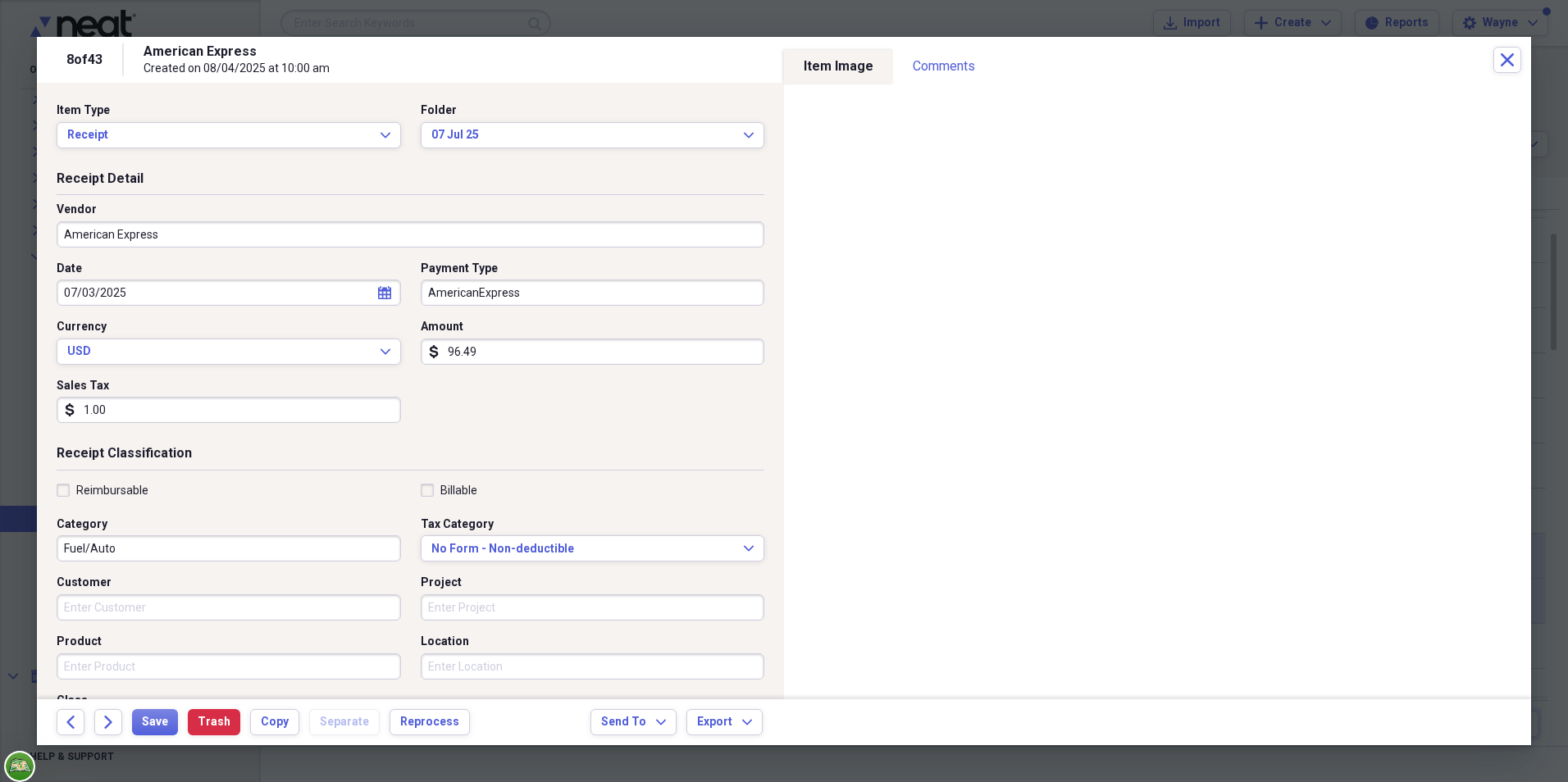 click on "American Express" at bounding box center (410, 234) 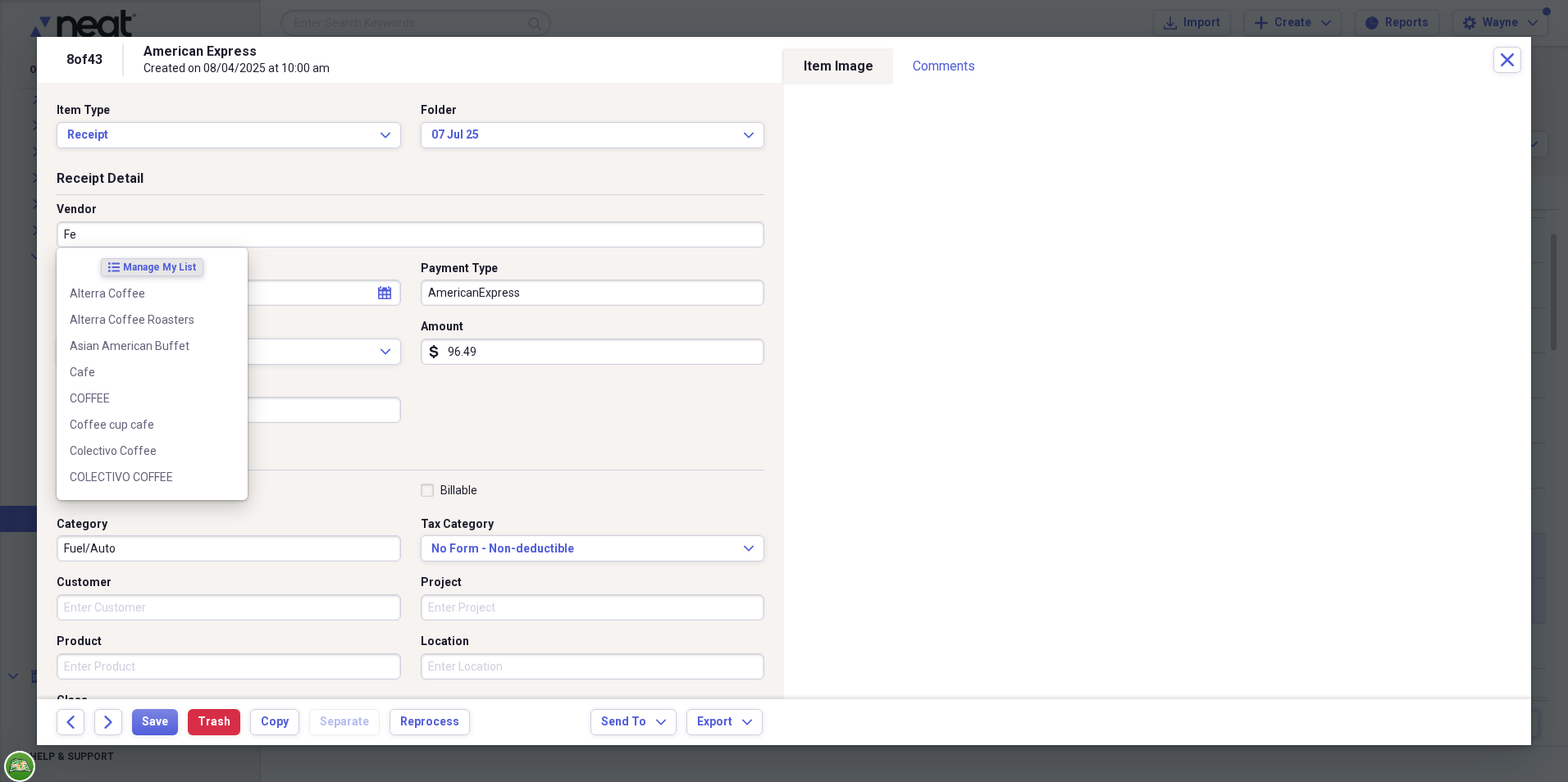 type on "Fes" 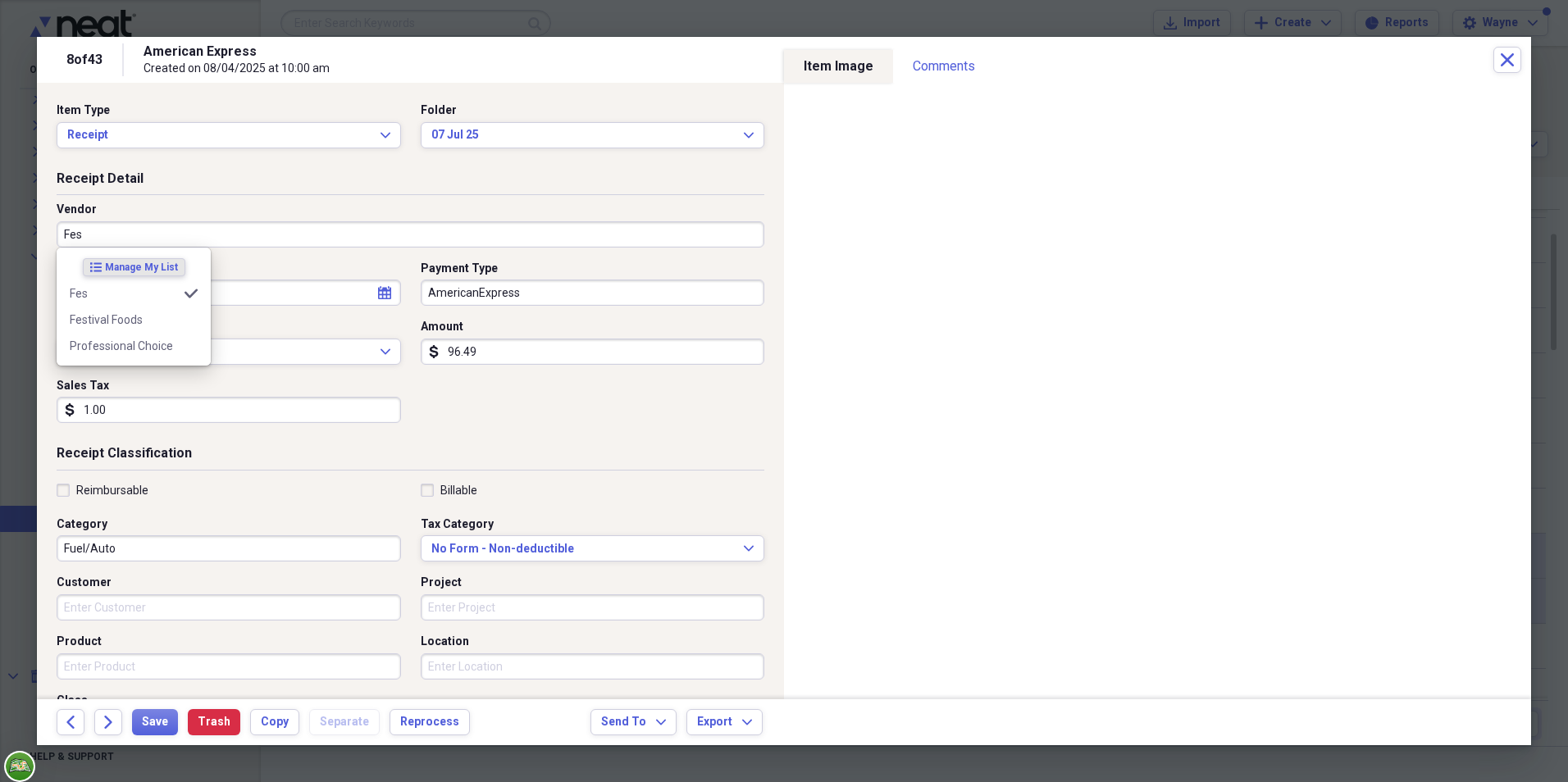 type on "Purchases" 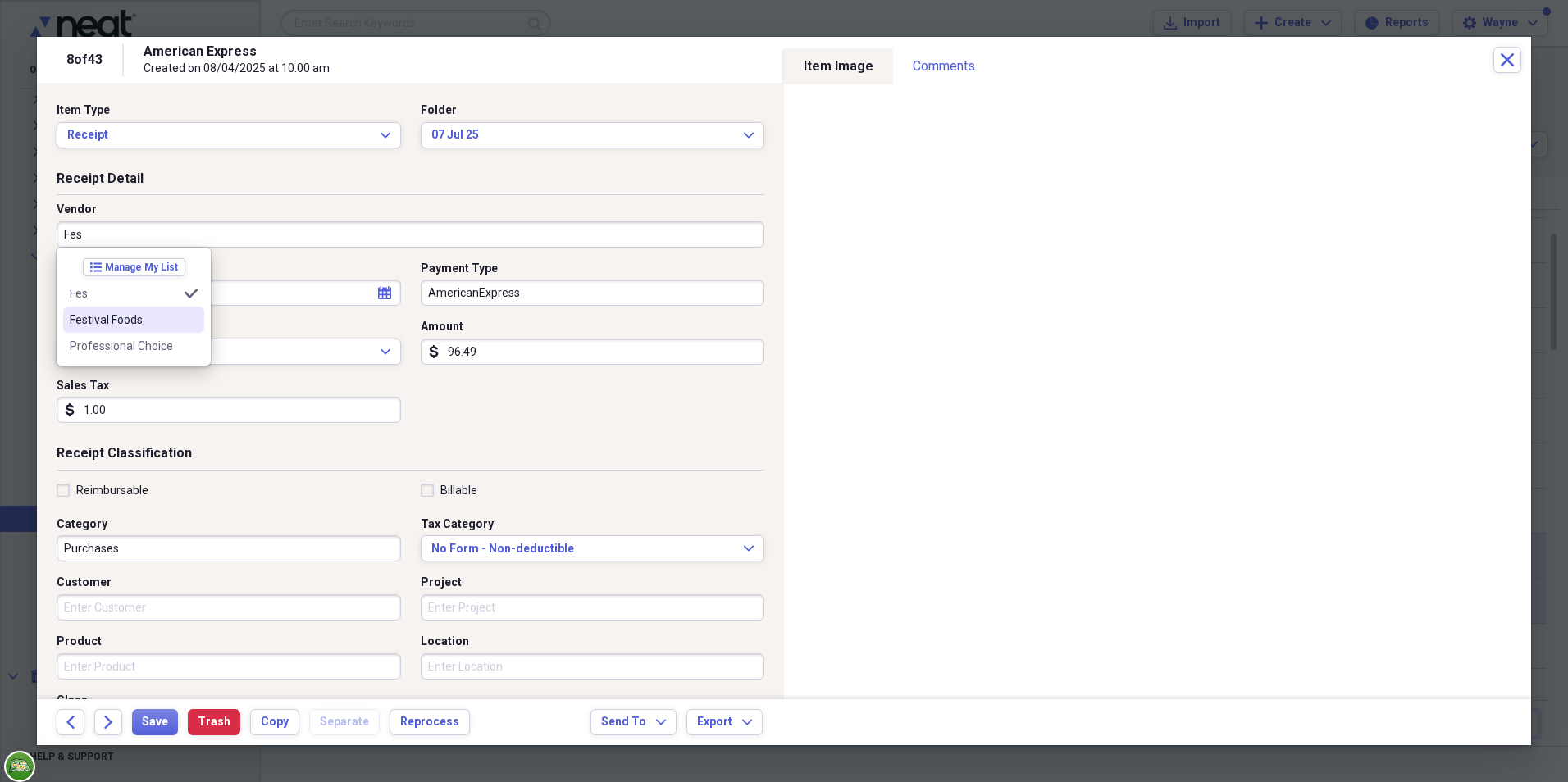click on "Festival Foods" at bounding box center (134, 320) 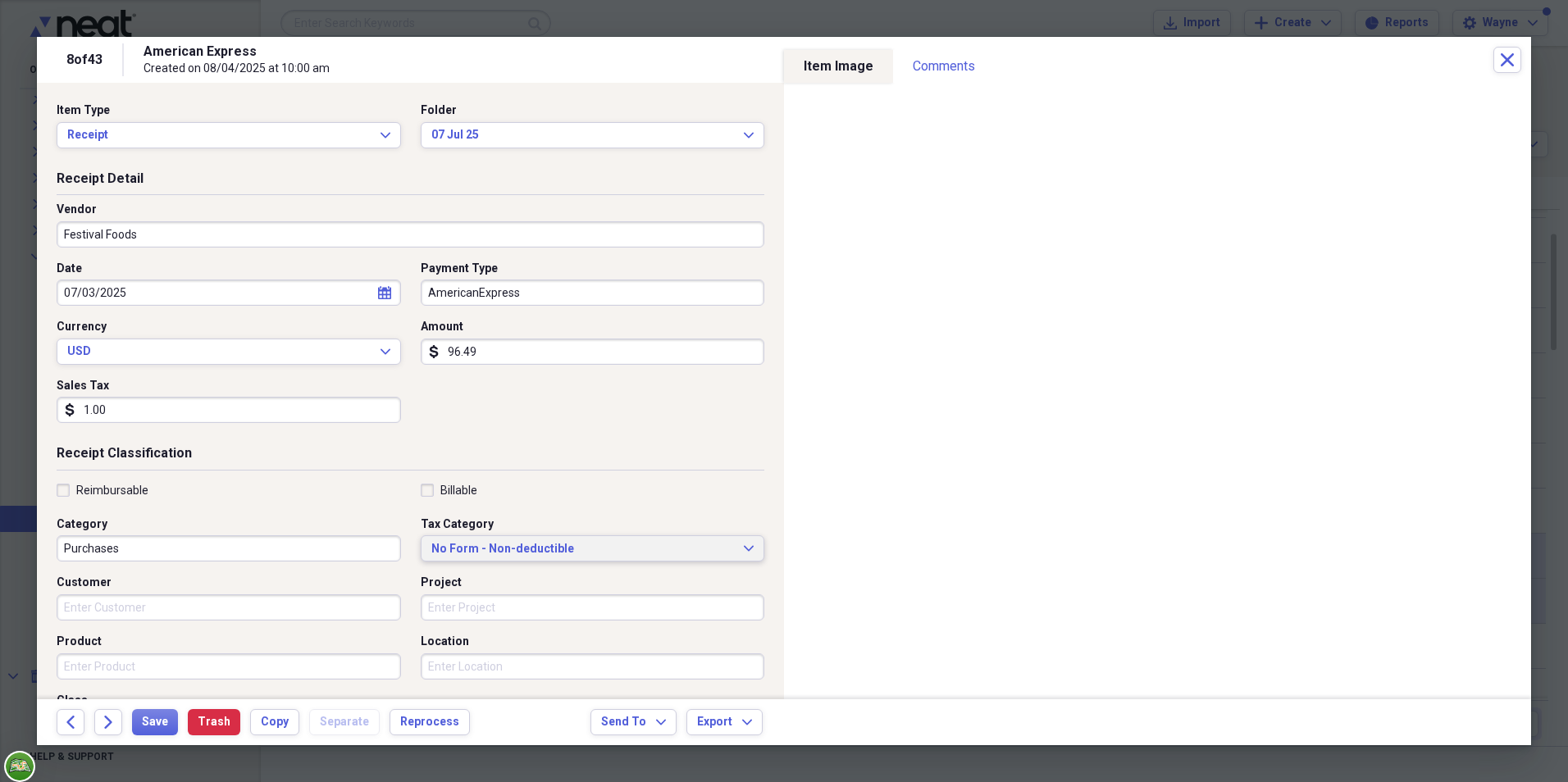 click on "Expand" 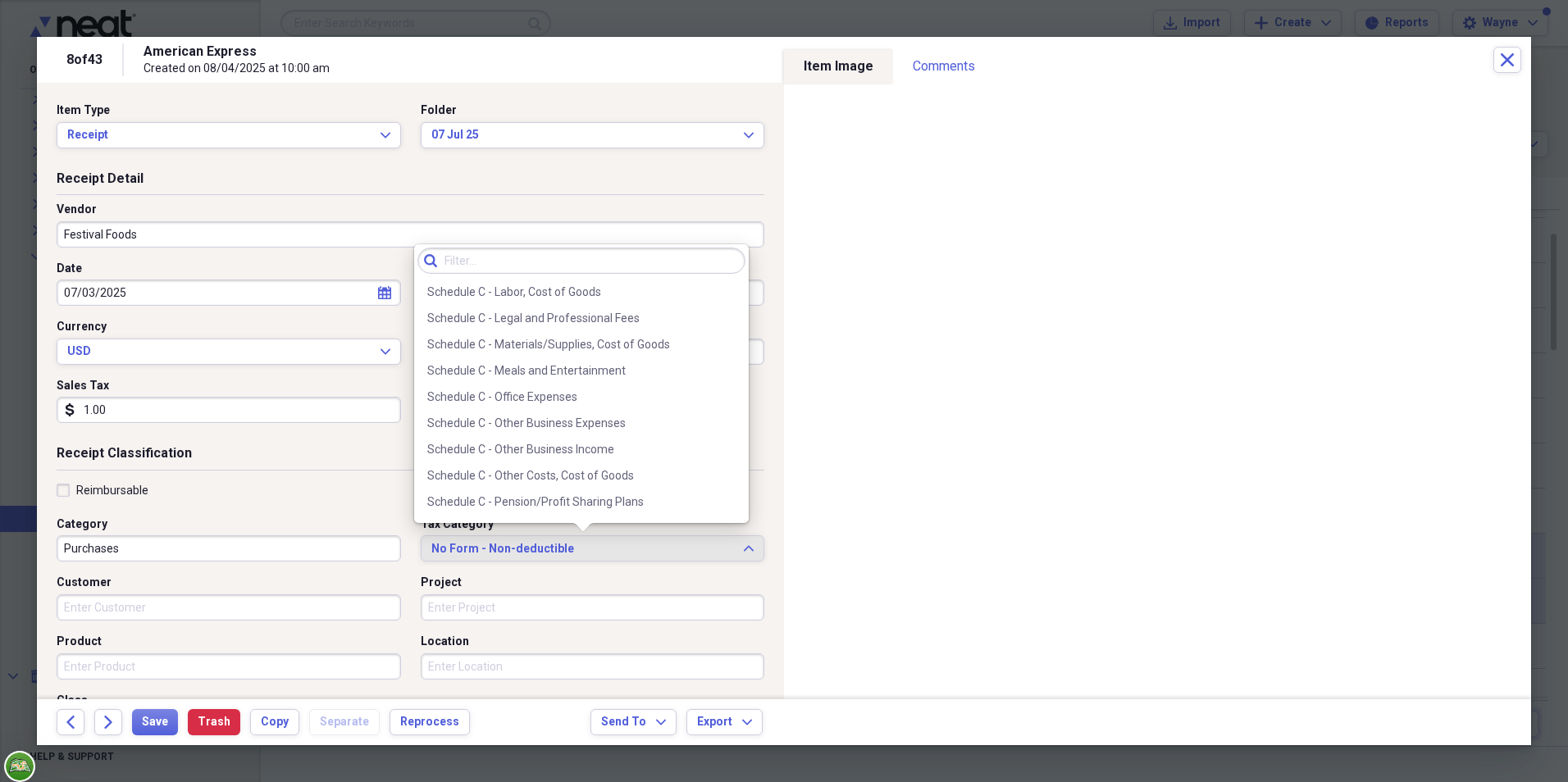 scroll, scrollTop: 3240, scrollLeft: 0, axis: vertical 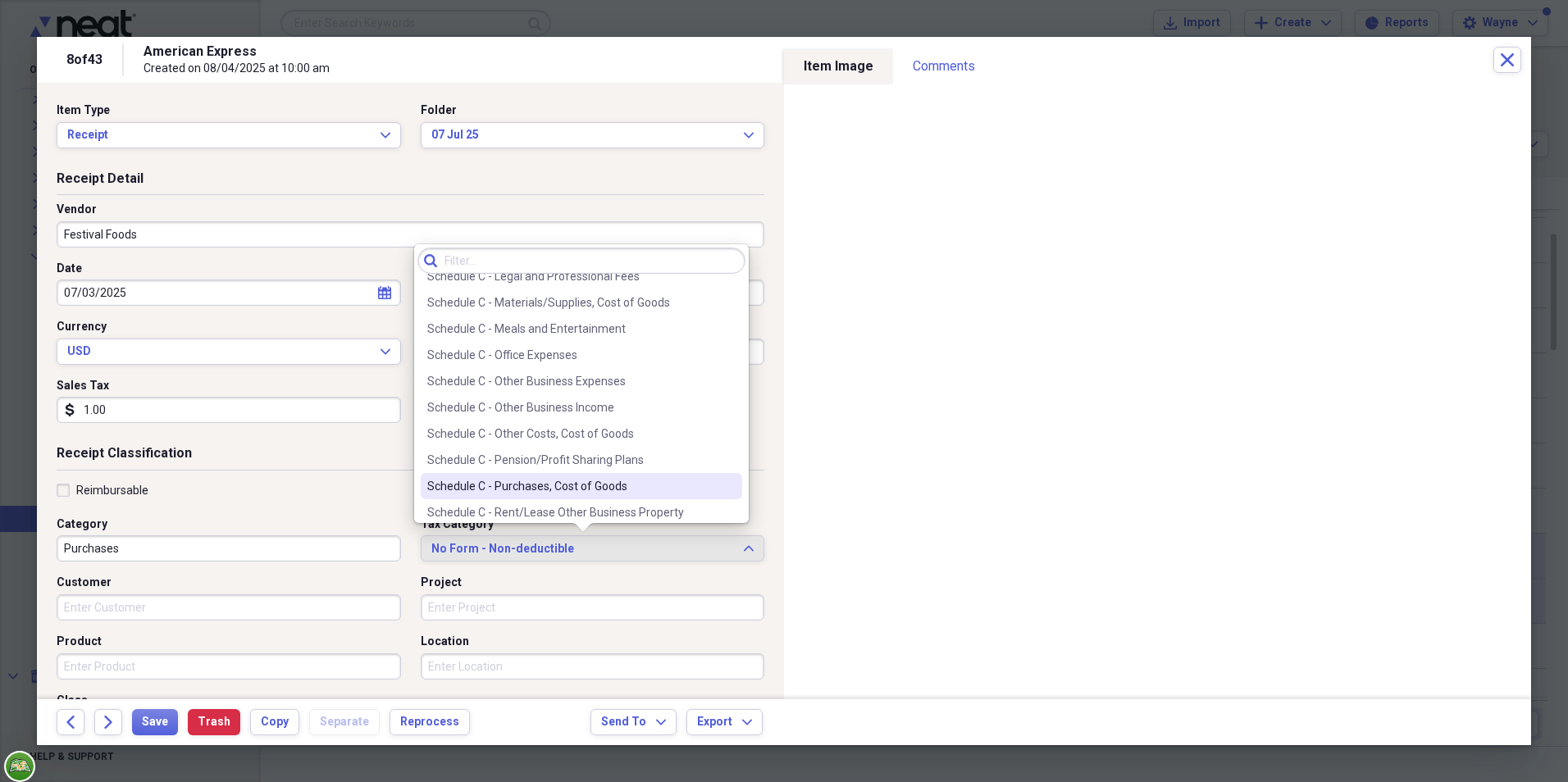 click on "Schedule C - Purchases, Cost of Goods" at bounding box center (572, 486) 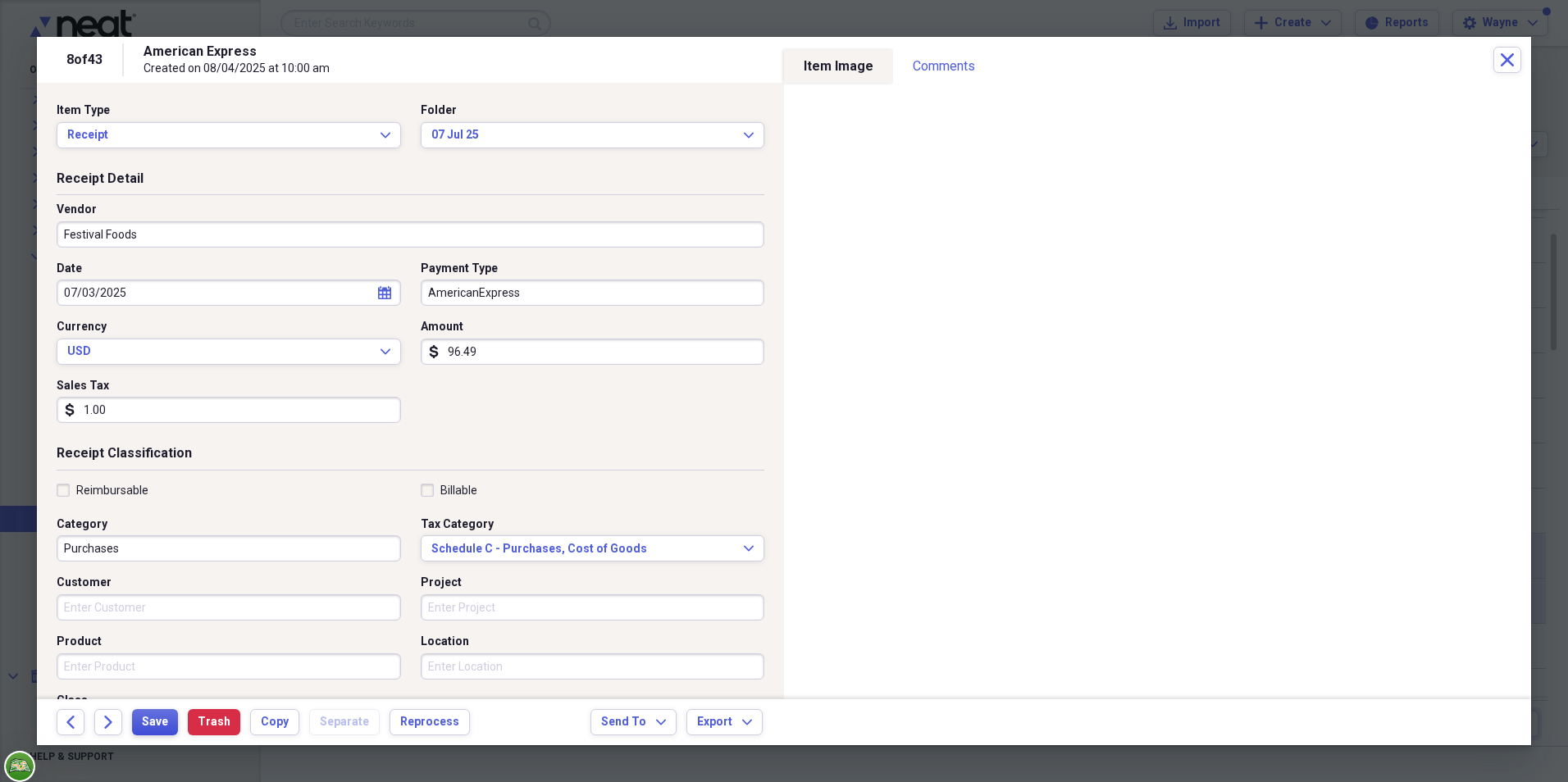 click on "Save" at bounding box center (155, 722) 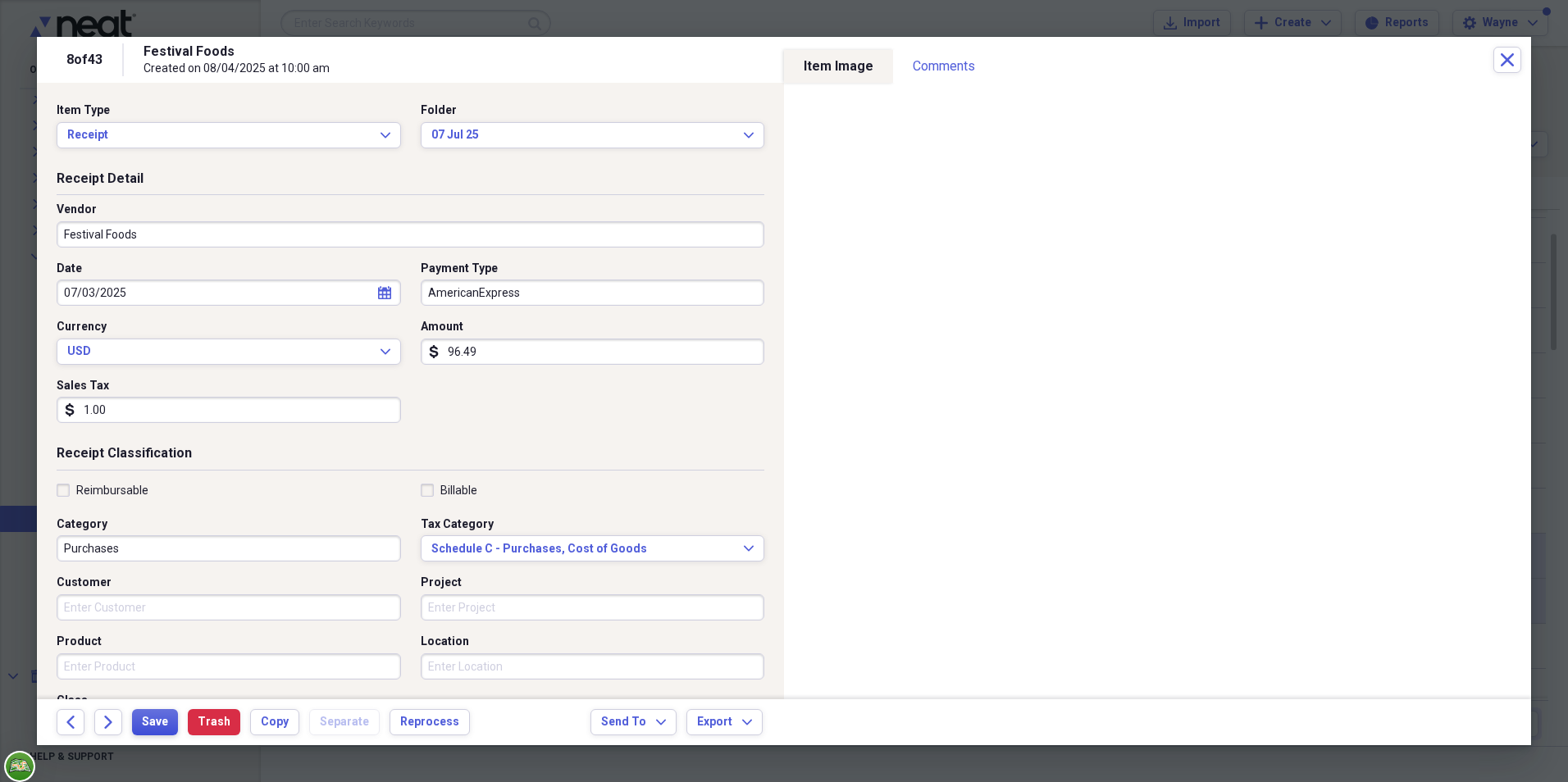 click on "Save" at bounding box center (155, 722) 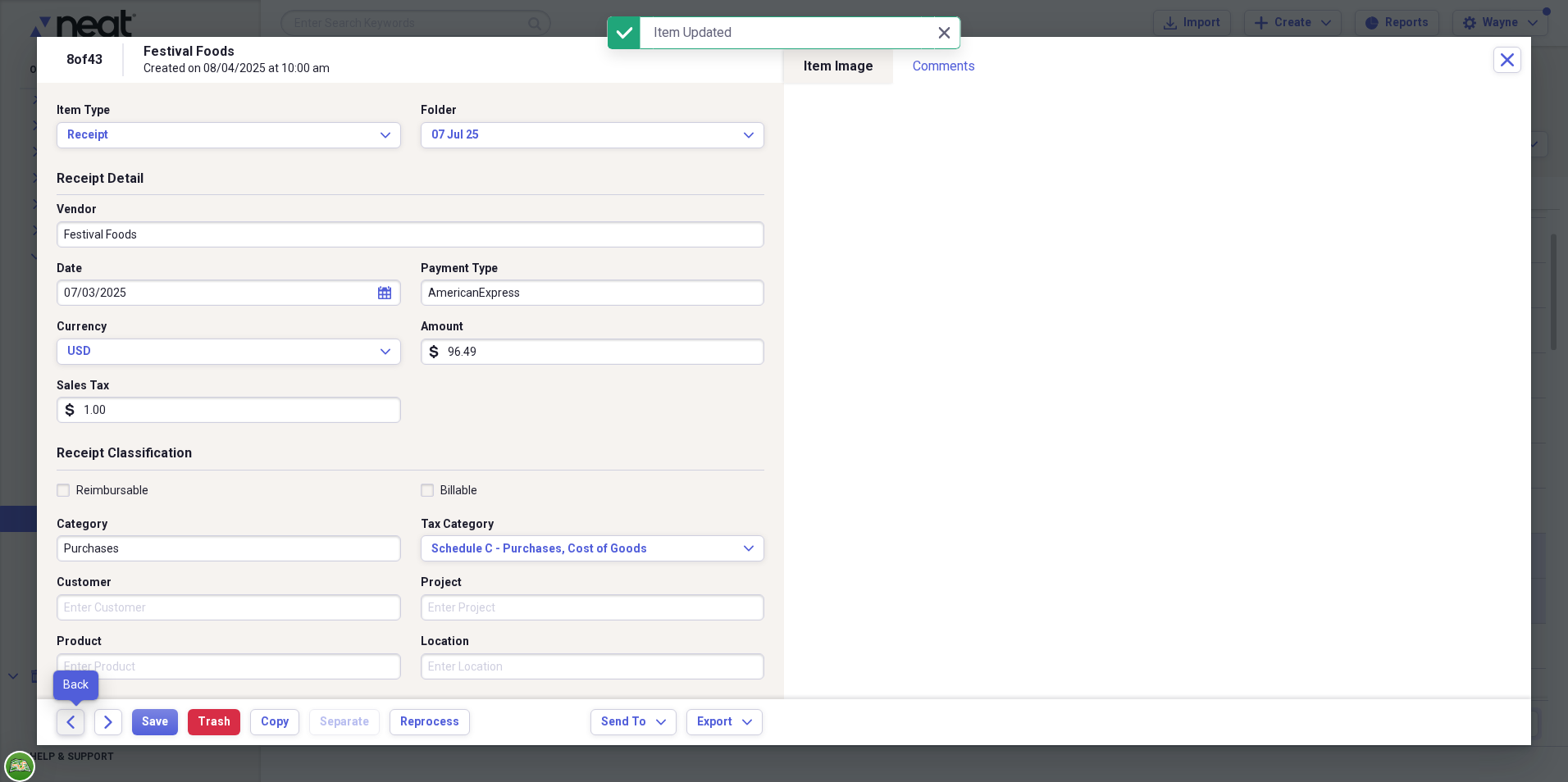 click on "Back" 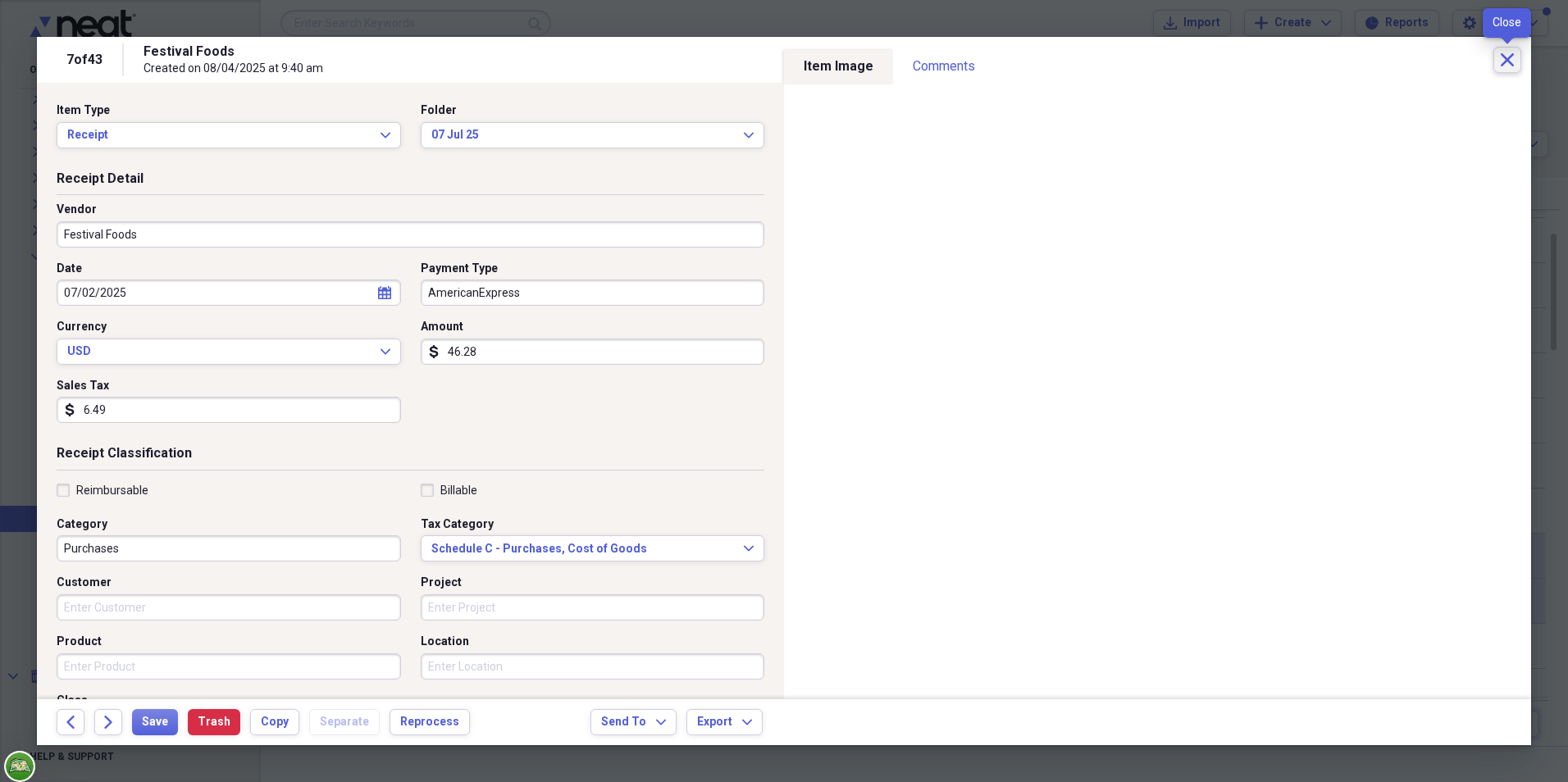click on "Close" at bounding box center [1507, 60] 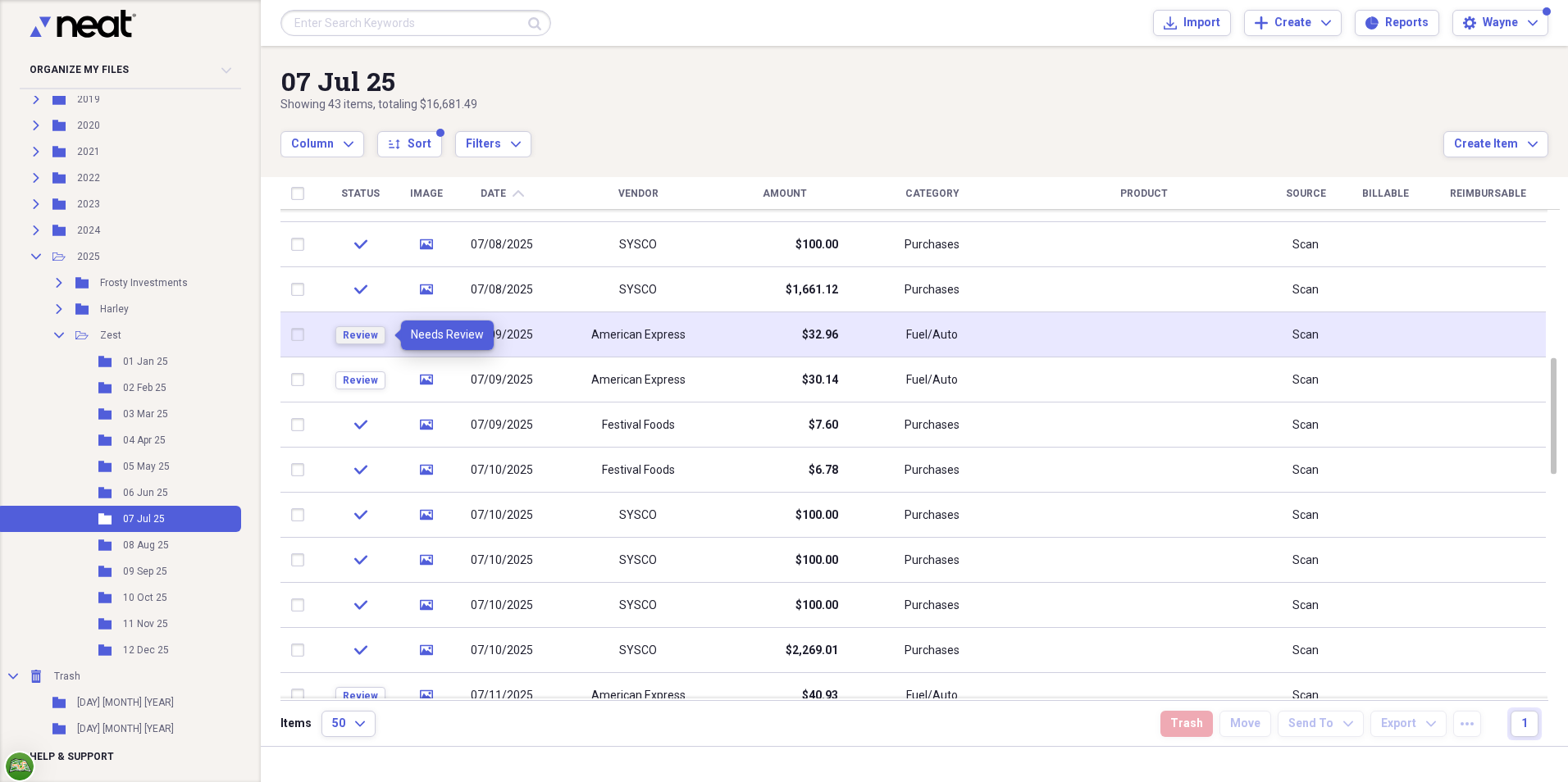 click on "Review" at bounding box center [360, 335] 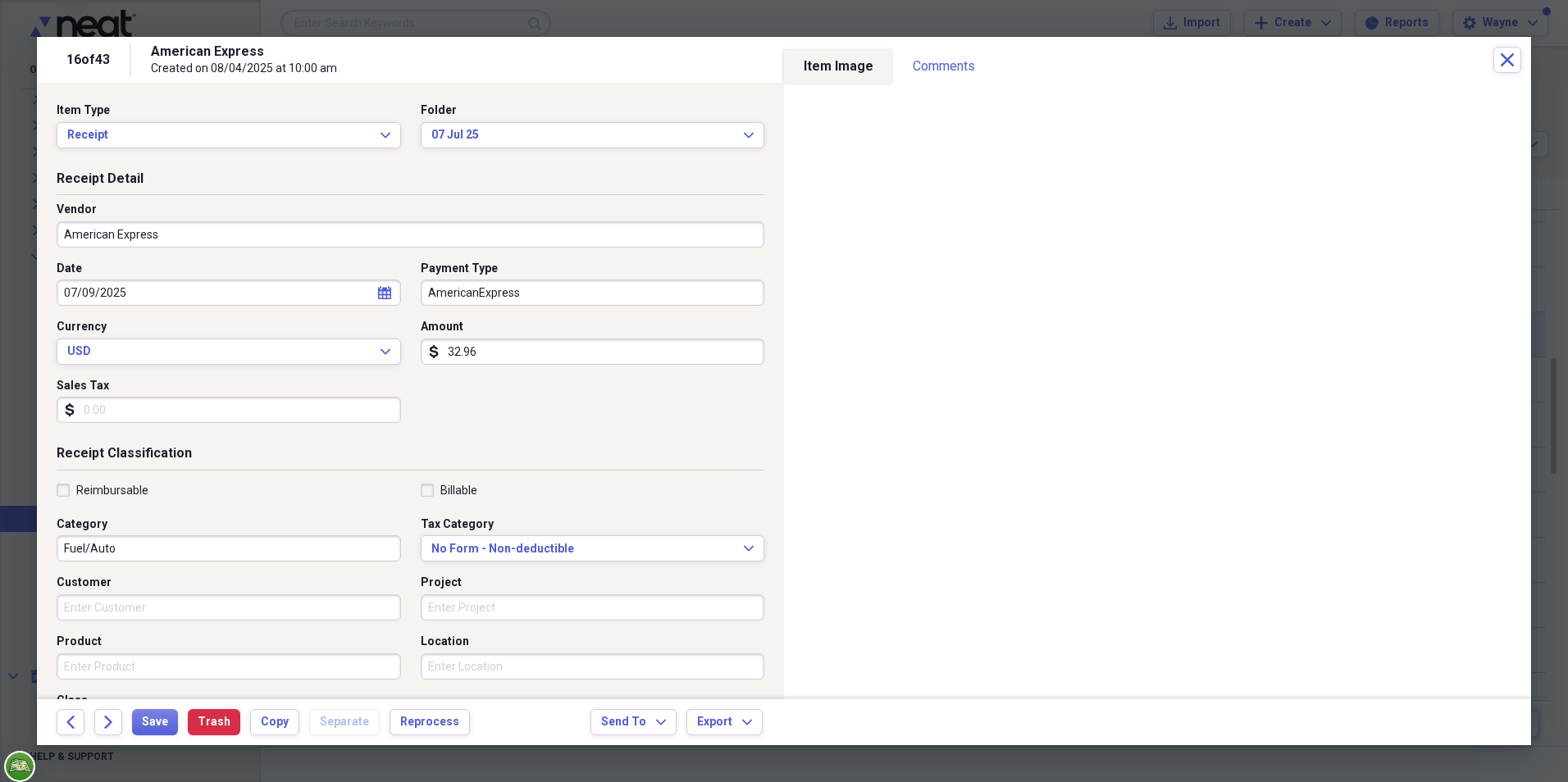 click on "American Express" at bounding box center [410, 234] 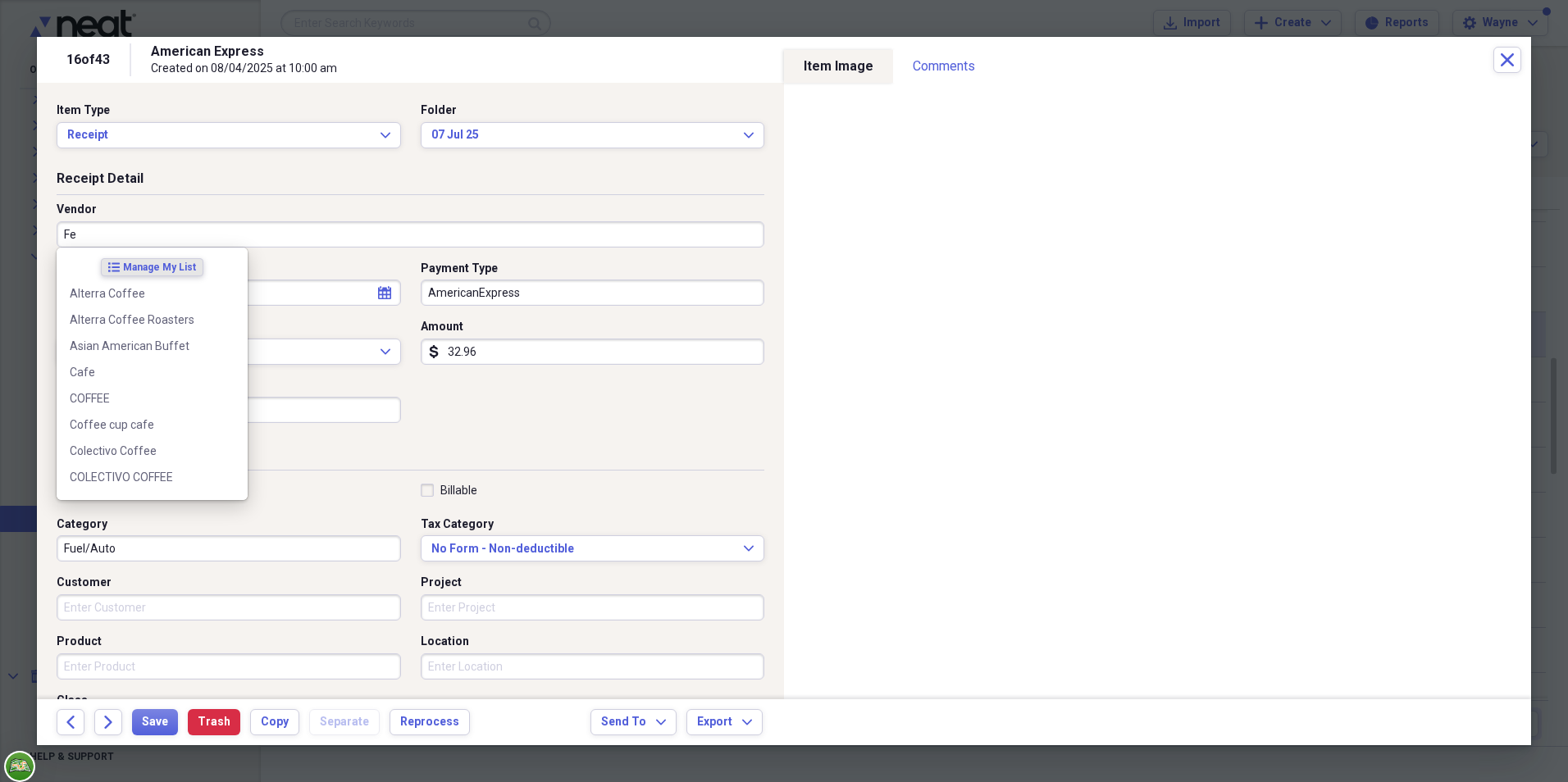 type on "Fes" 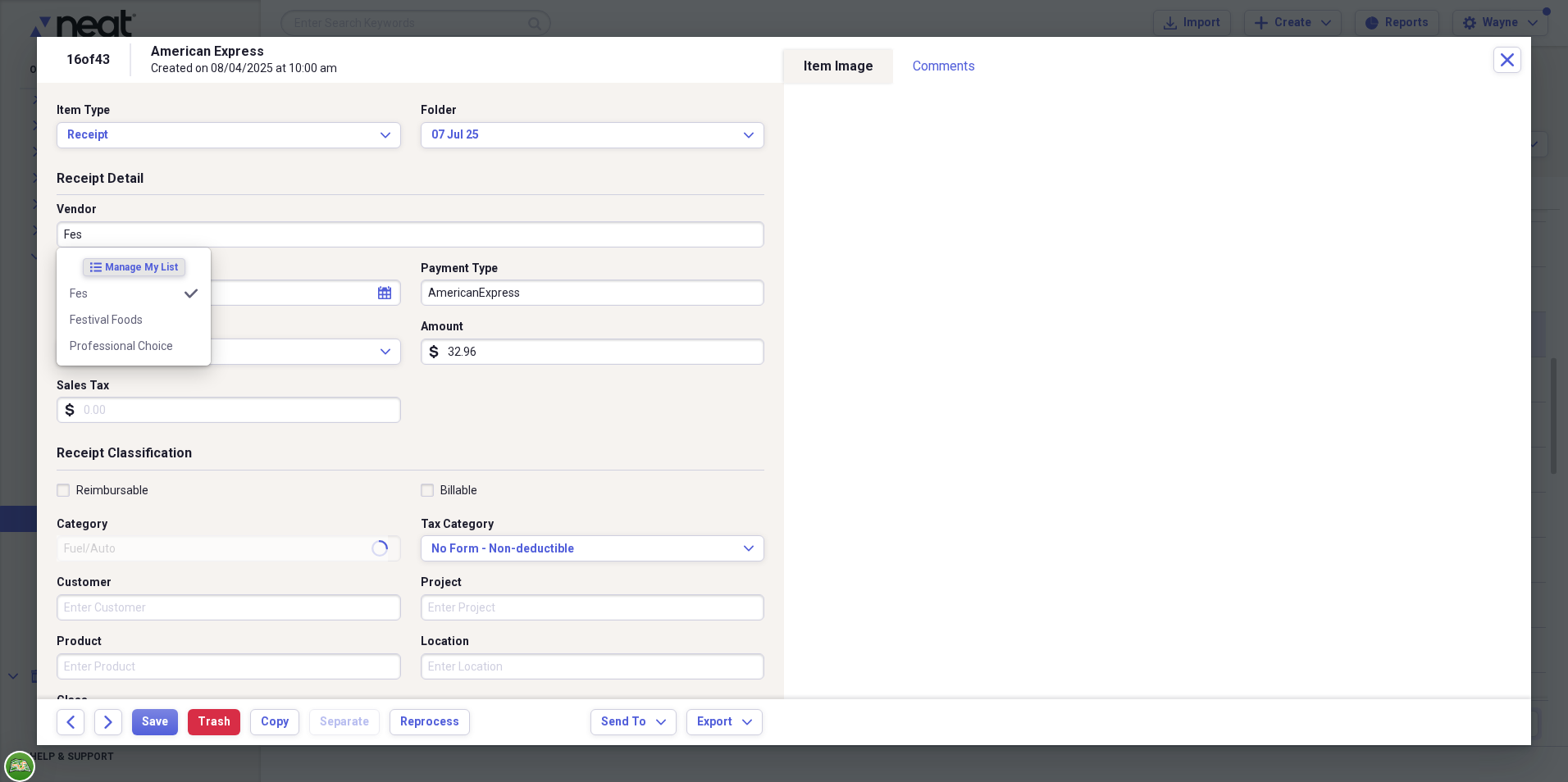 type on "Purchases" 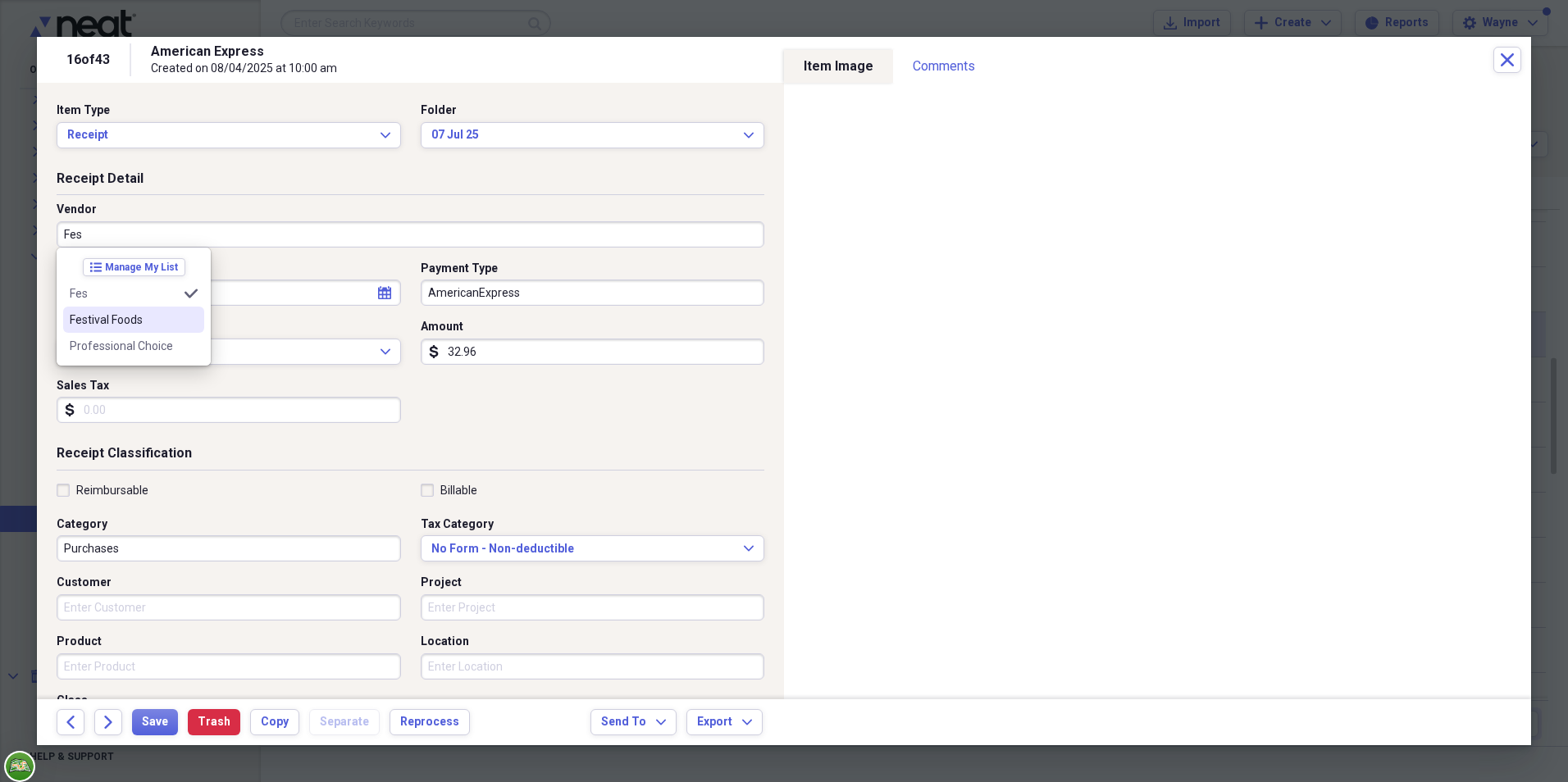 click on "Festival Foods" at bounding box center [124, 320] 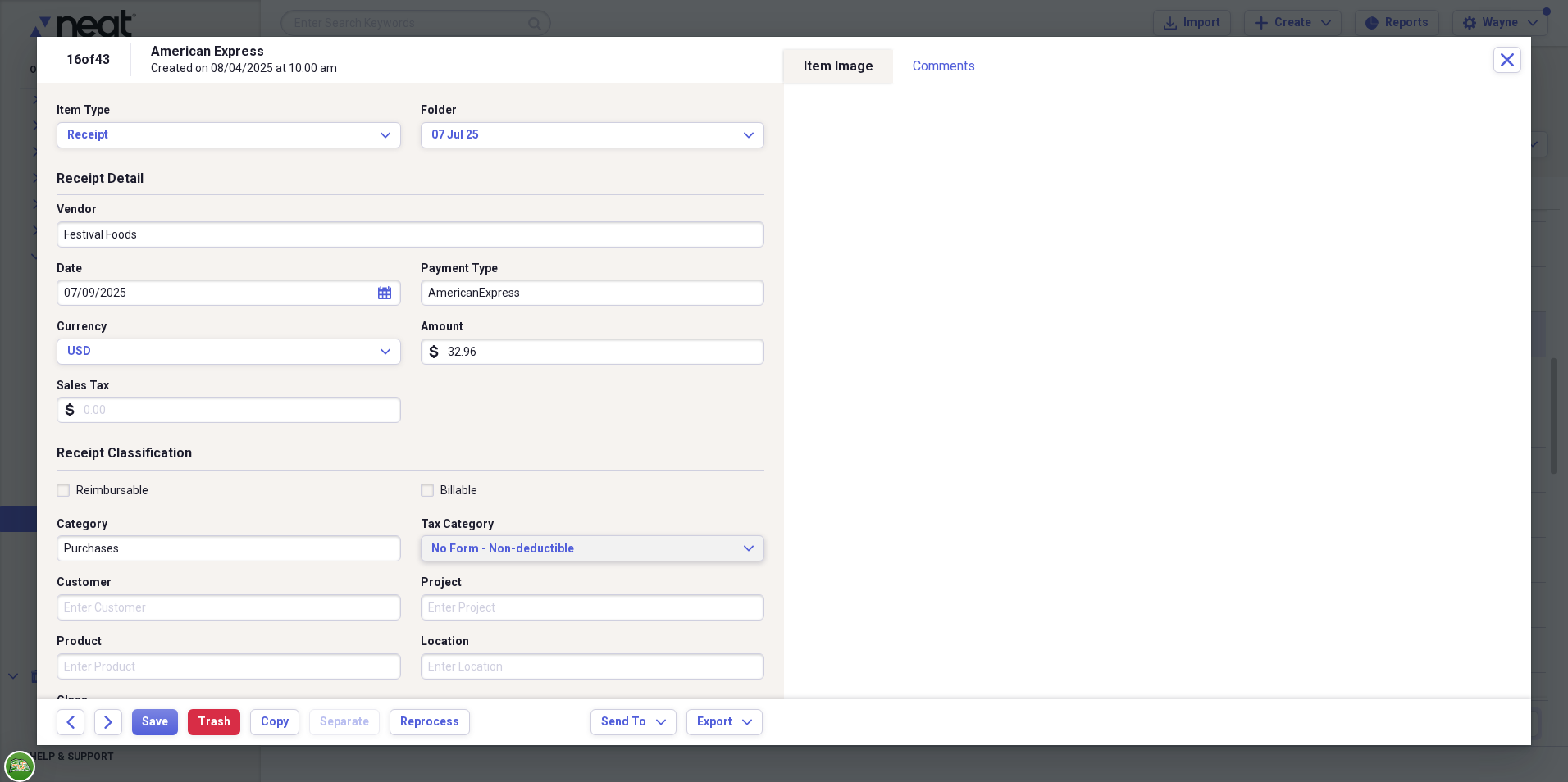 click on "No Form - Non-deductible Expand" at bounding box center [593, 548] 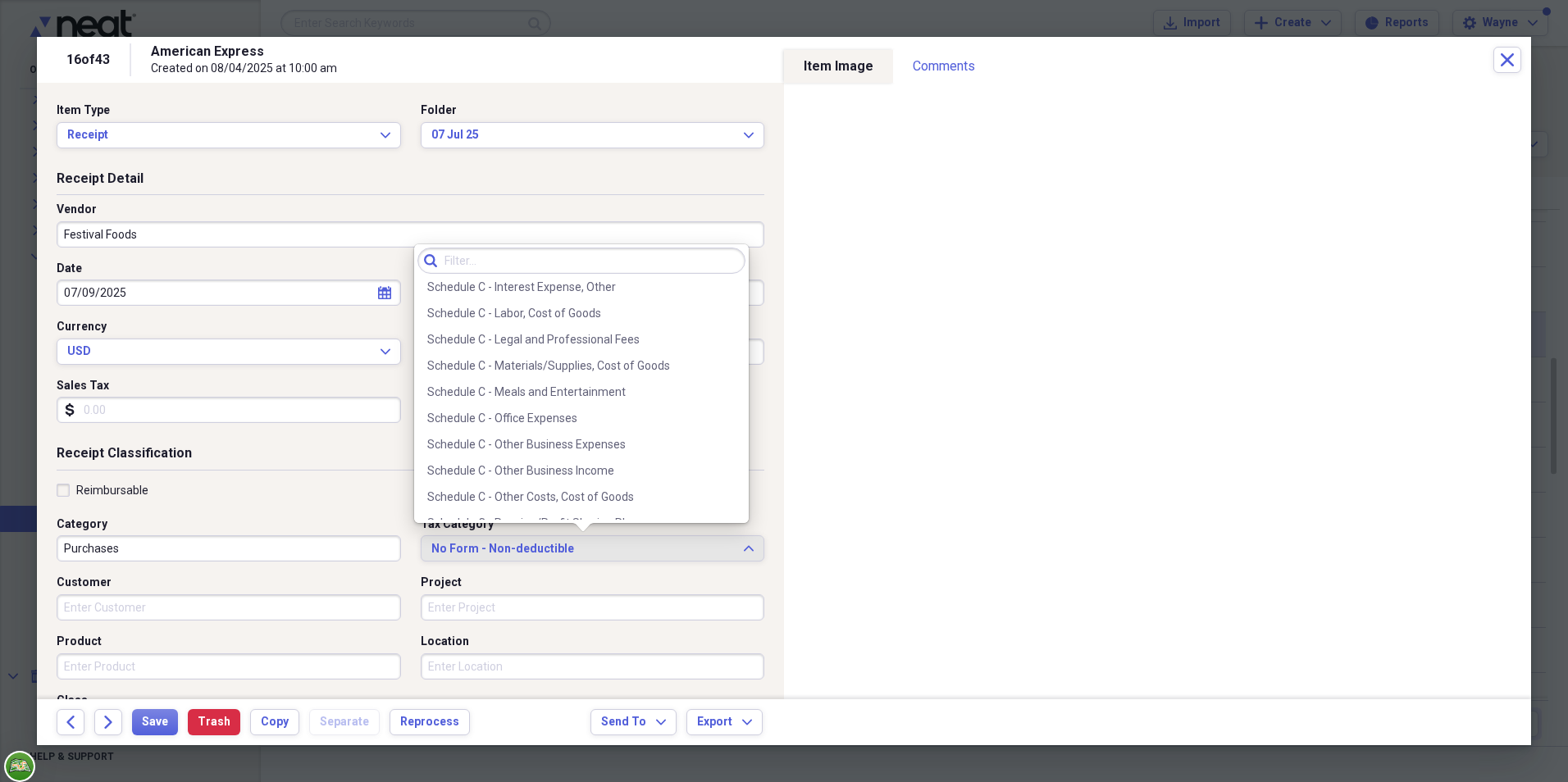 scroll, scrollTop: 3303, scrollLeft: 0, axis: vertical 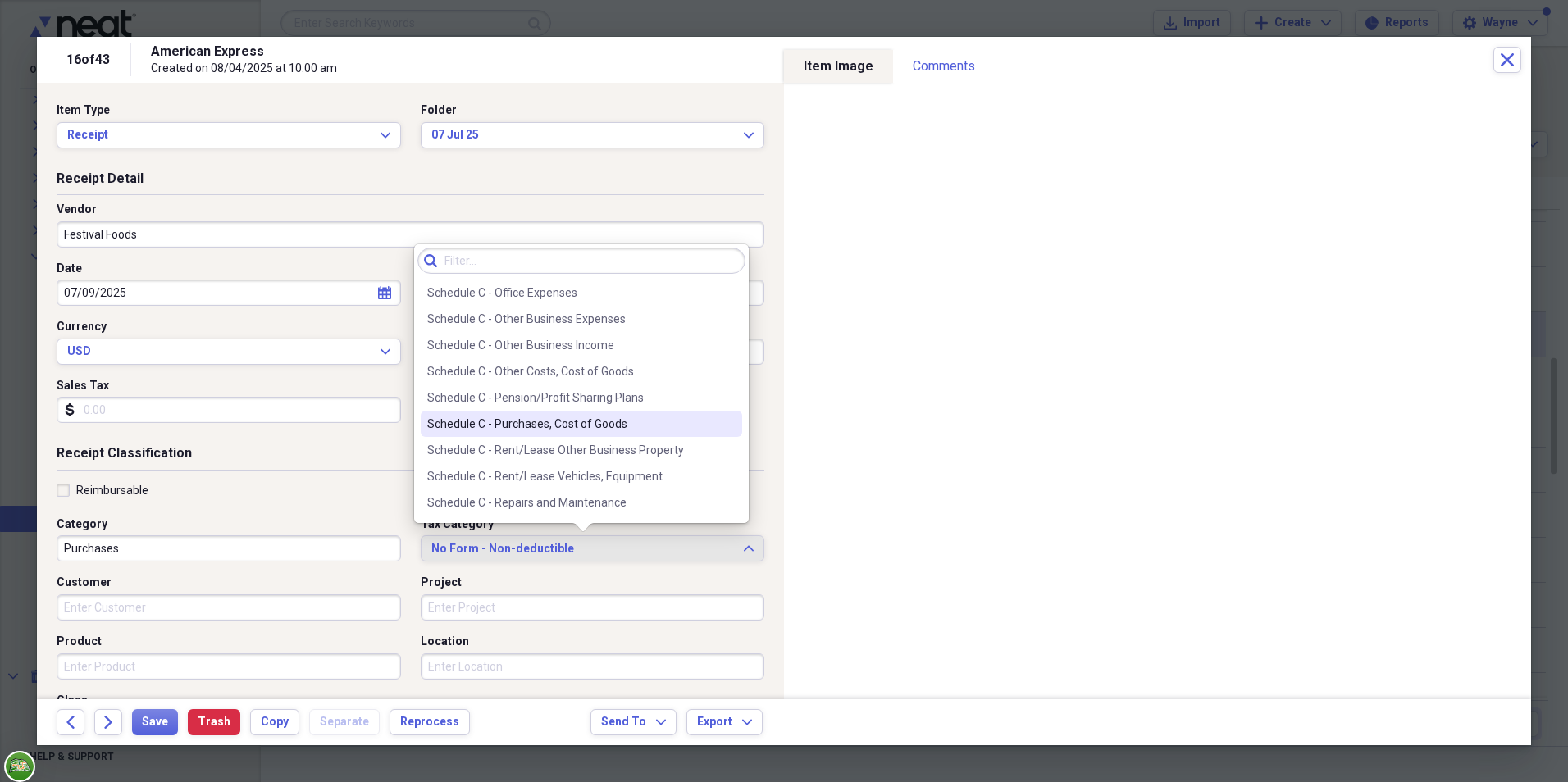 click on "Schedule C - Purchases, Cost of Goods" at bounding box center [572, 424] 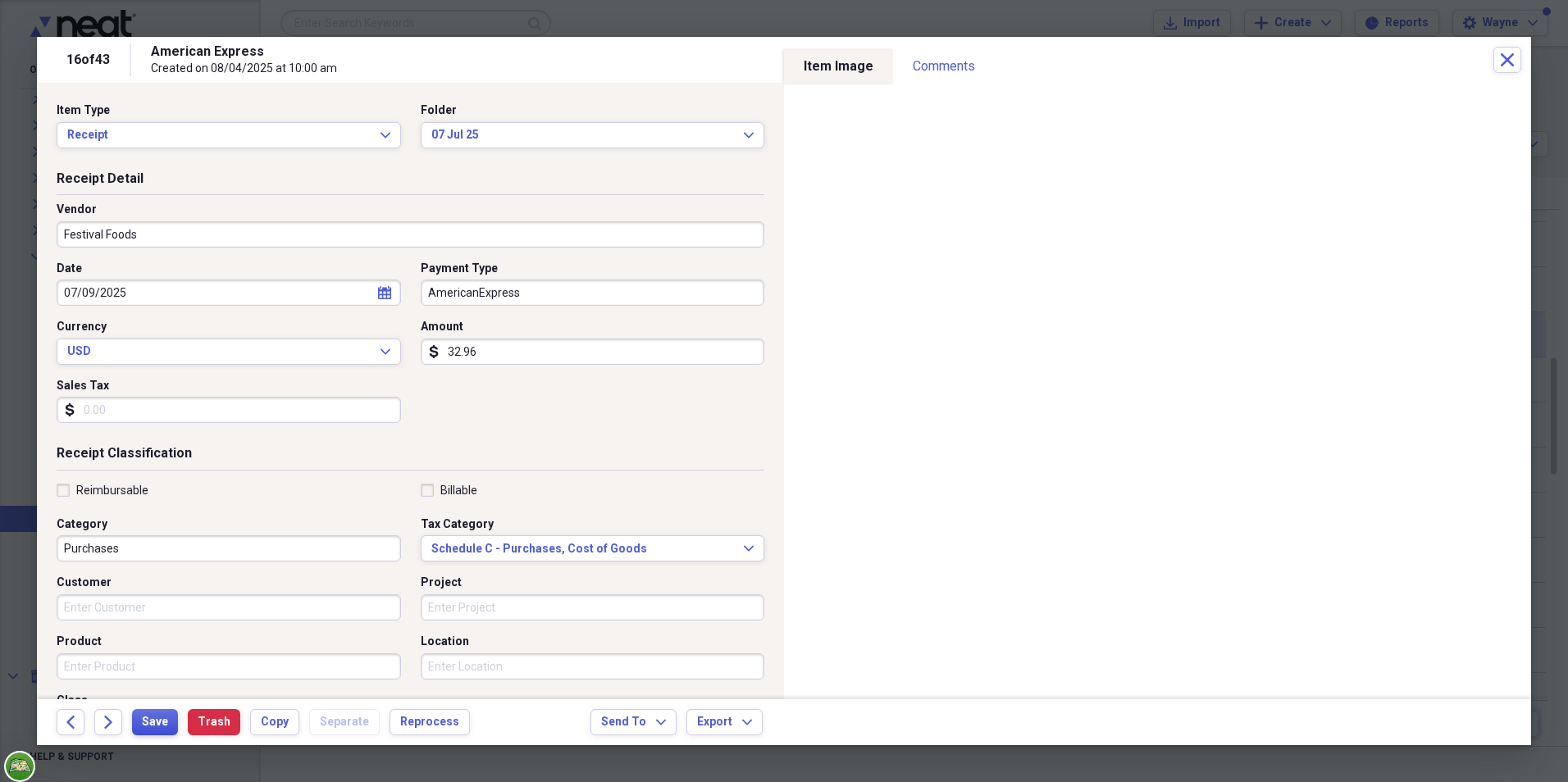 click on "Save" at bounding box center (155, 722) 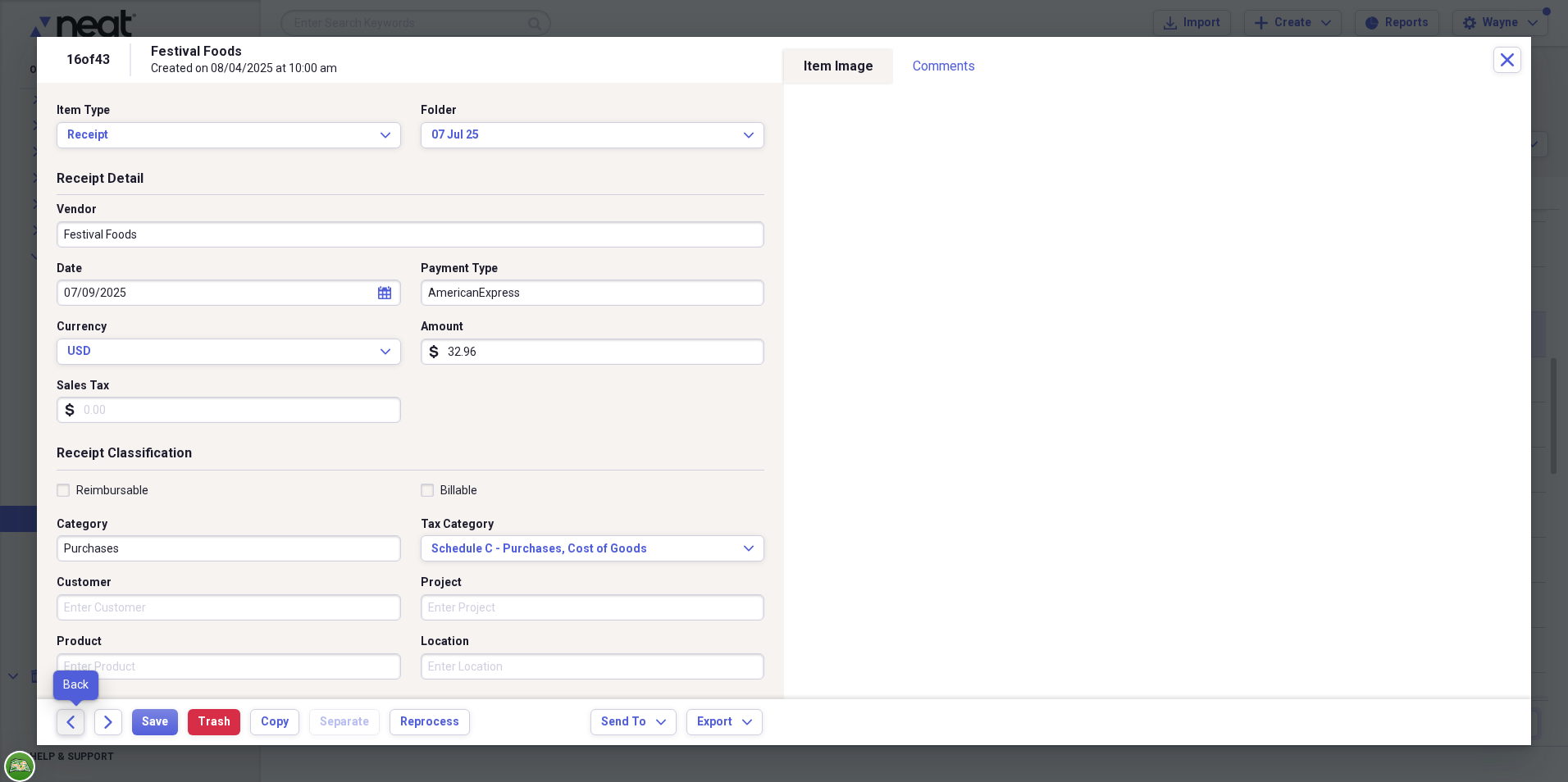 click 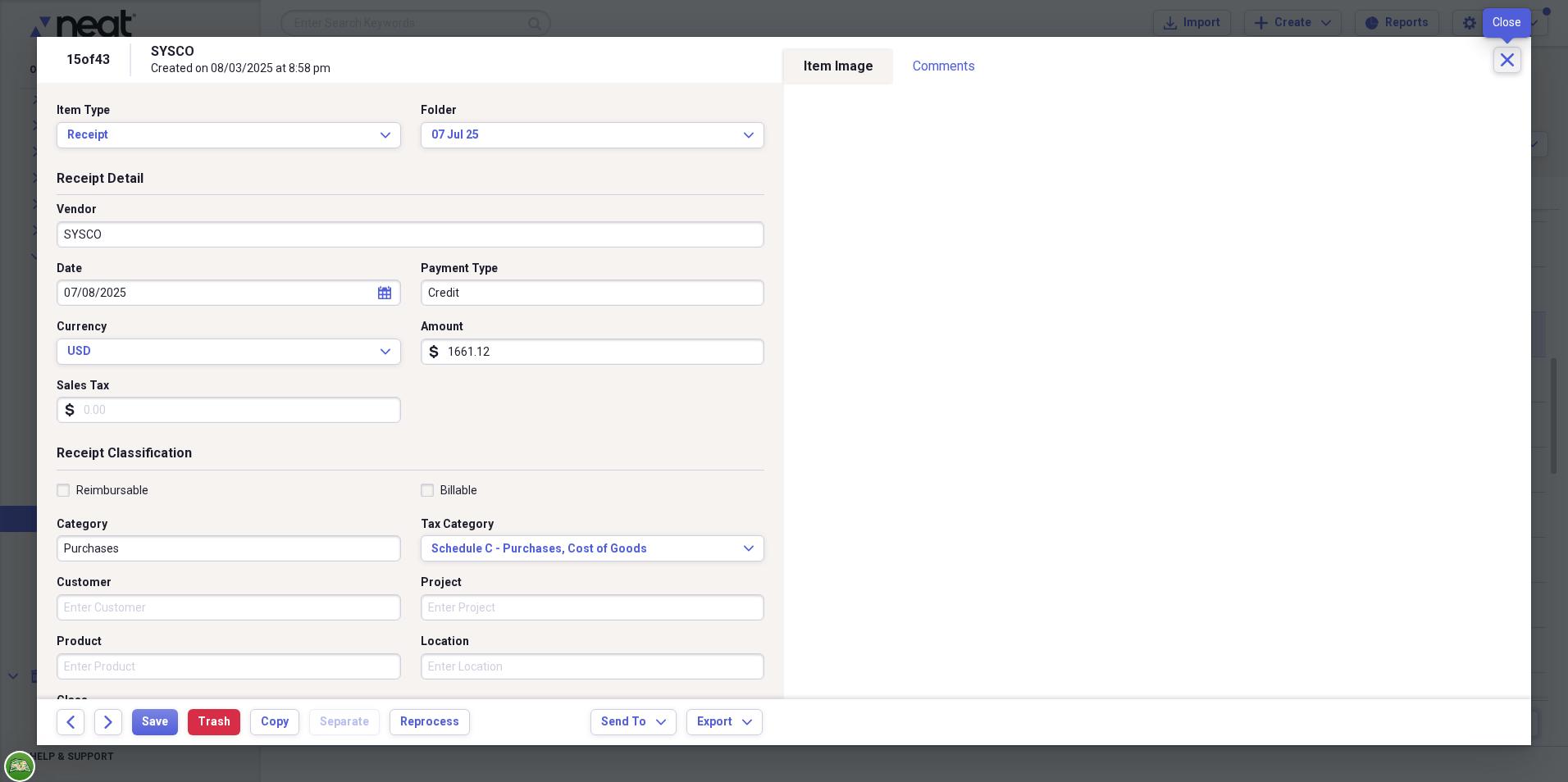 click on "Close" at bounding box center [1507, 60] 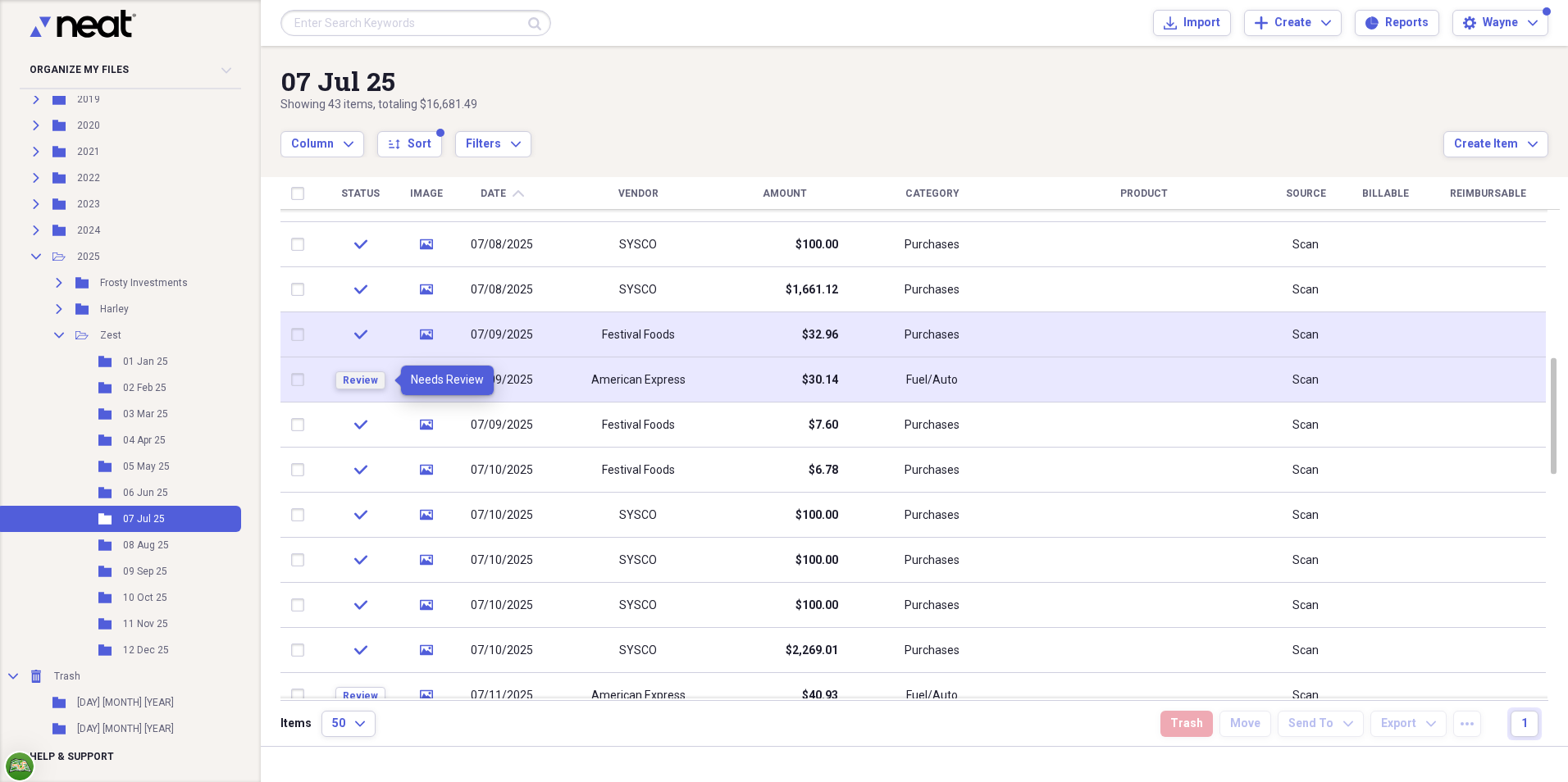 click on "Review" at bounding box center [360, 380] 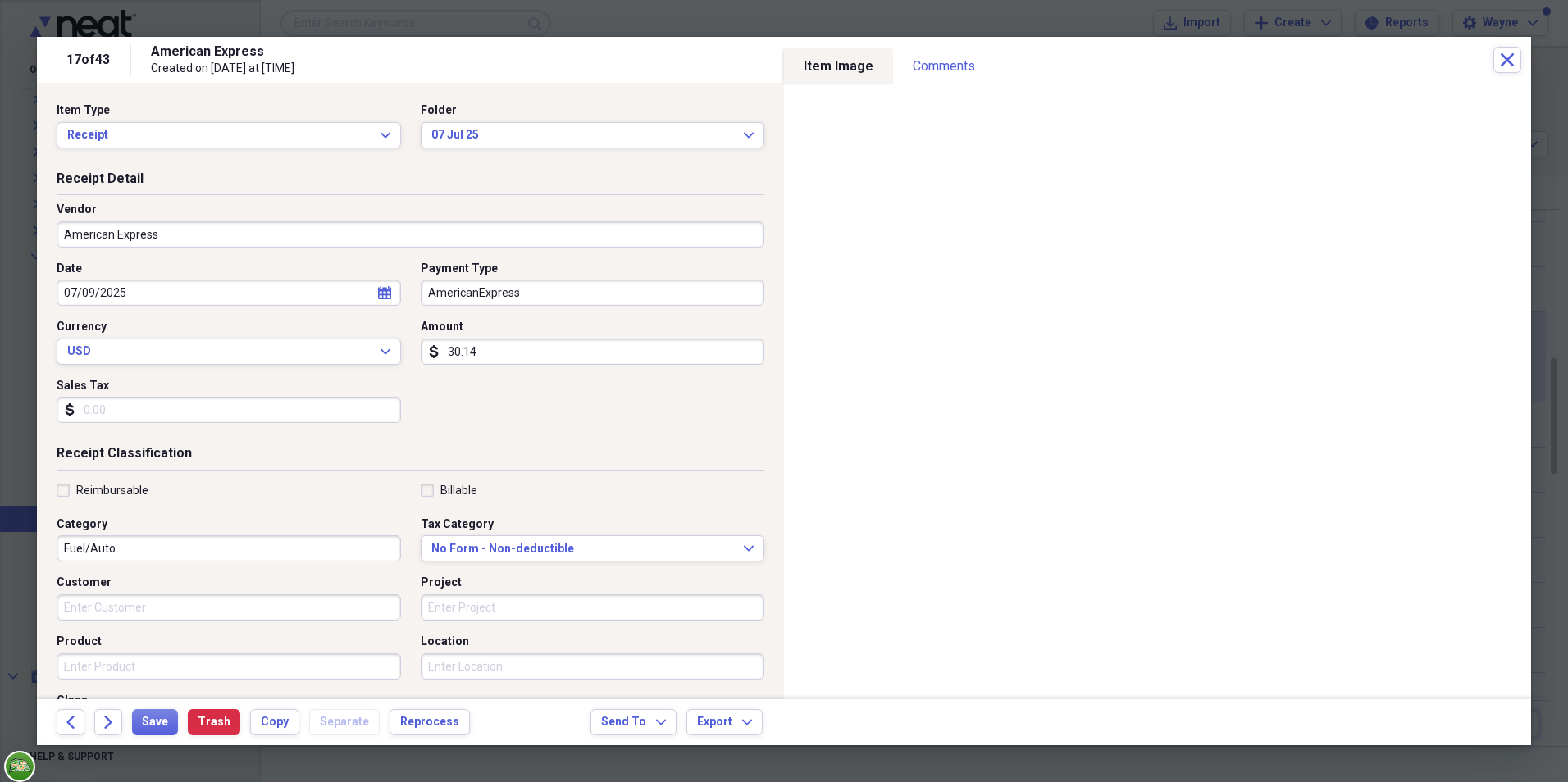 click on "American Express" at bounding box center (410, 234) 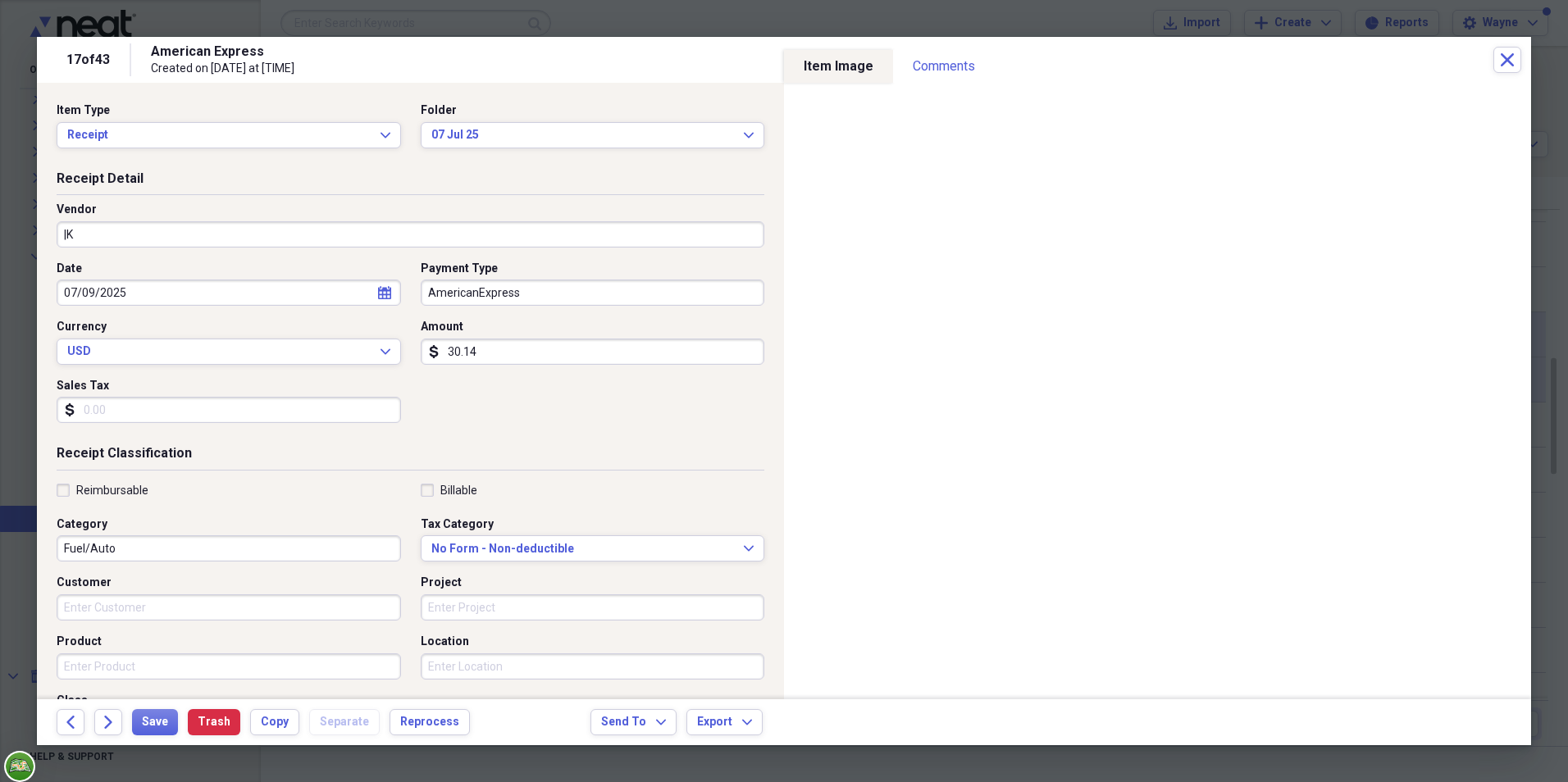 type on "|" 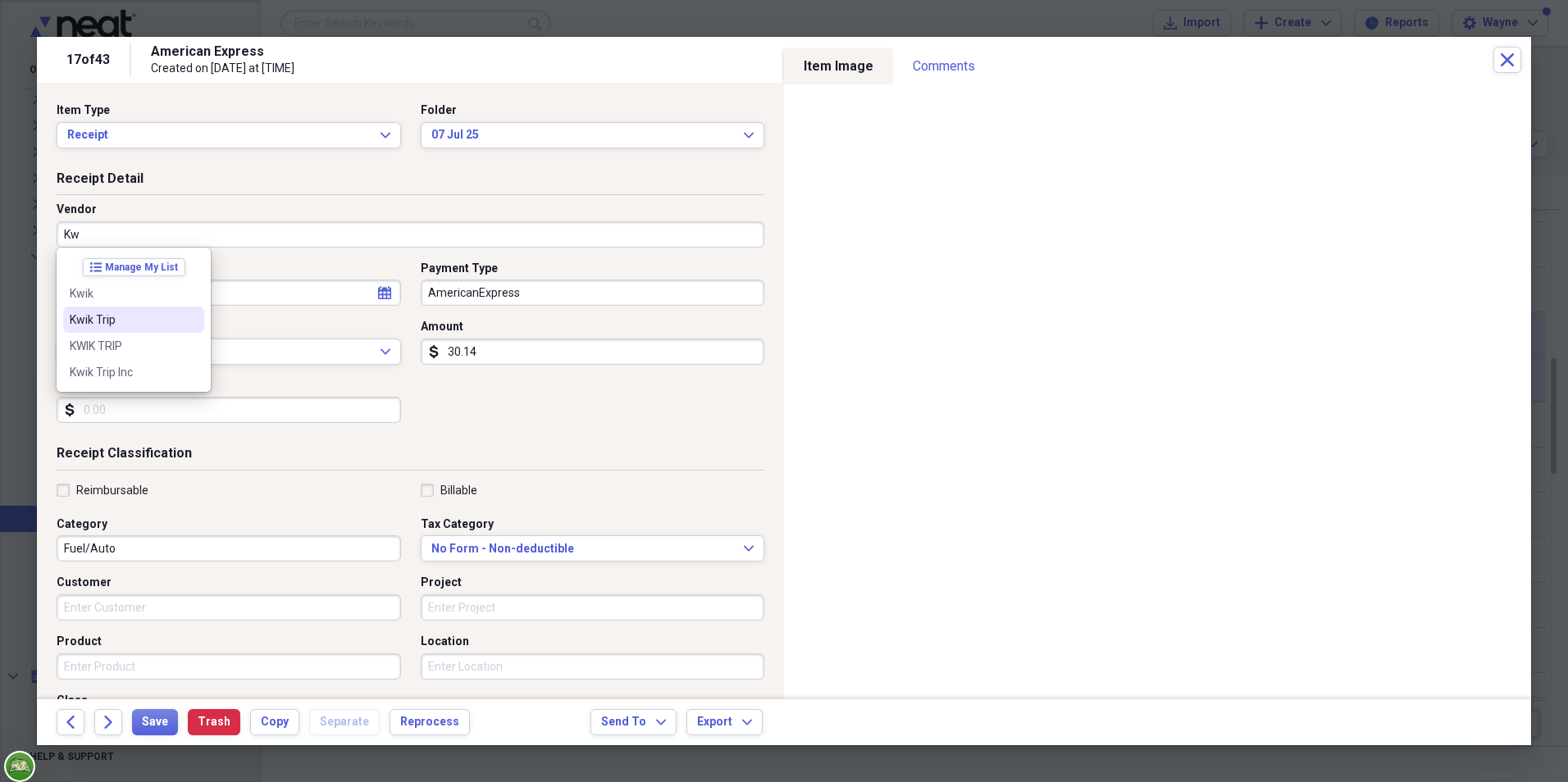 click on "Kwik Trip" at bounding box center (124, 320) 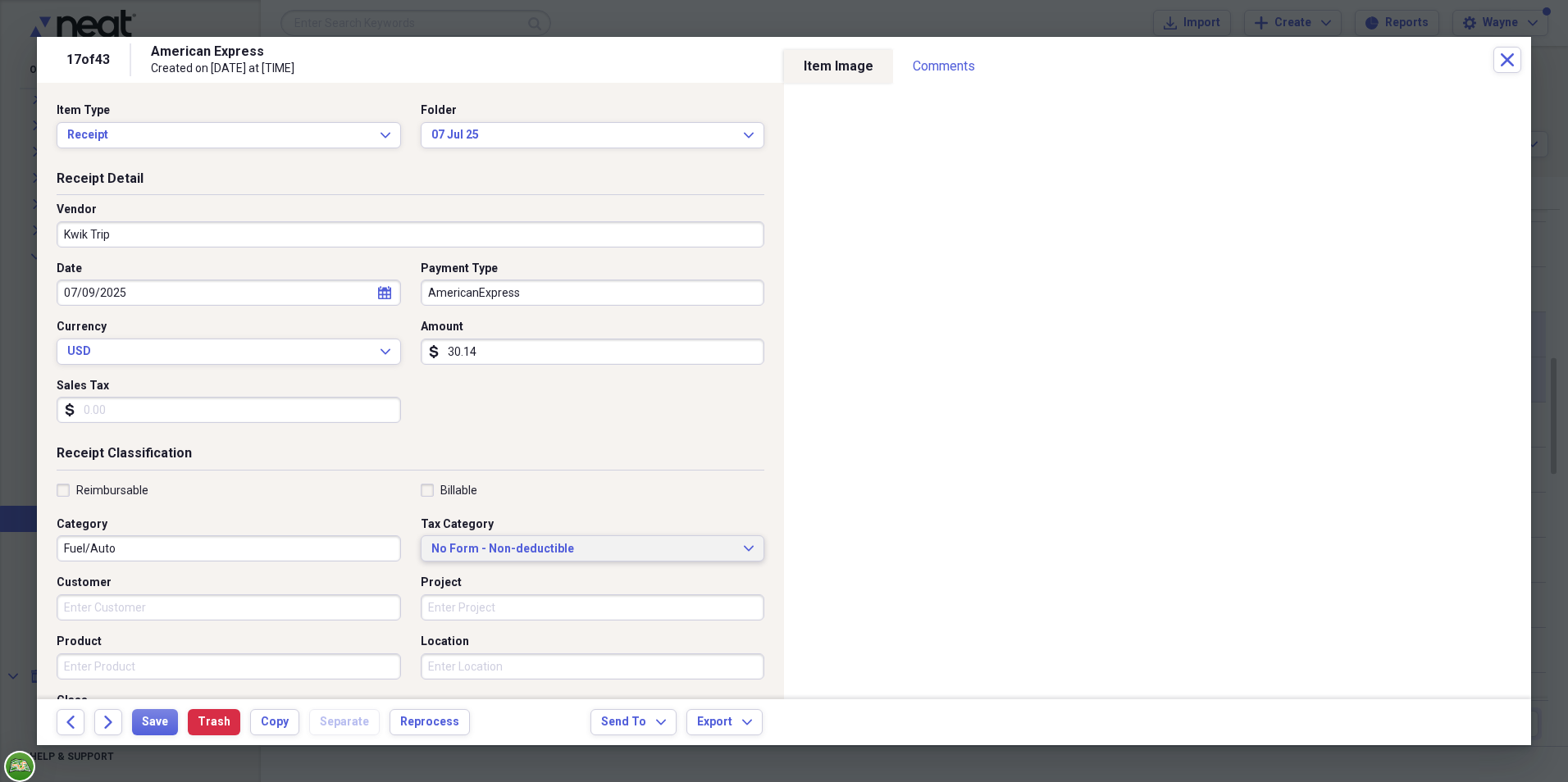 click on "Expand" 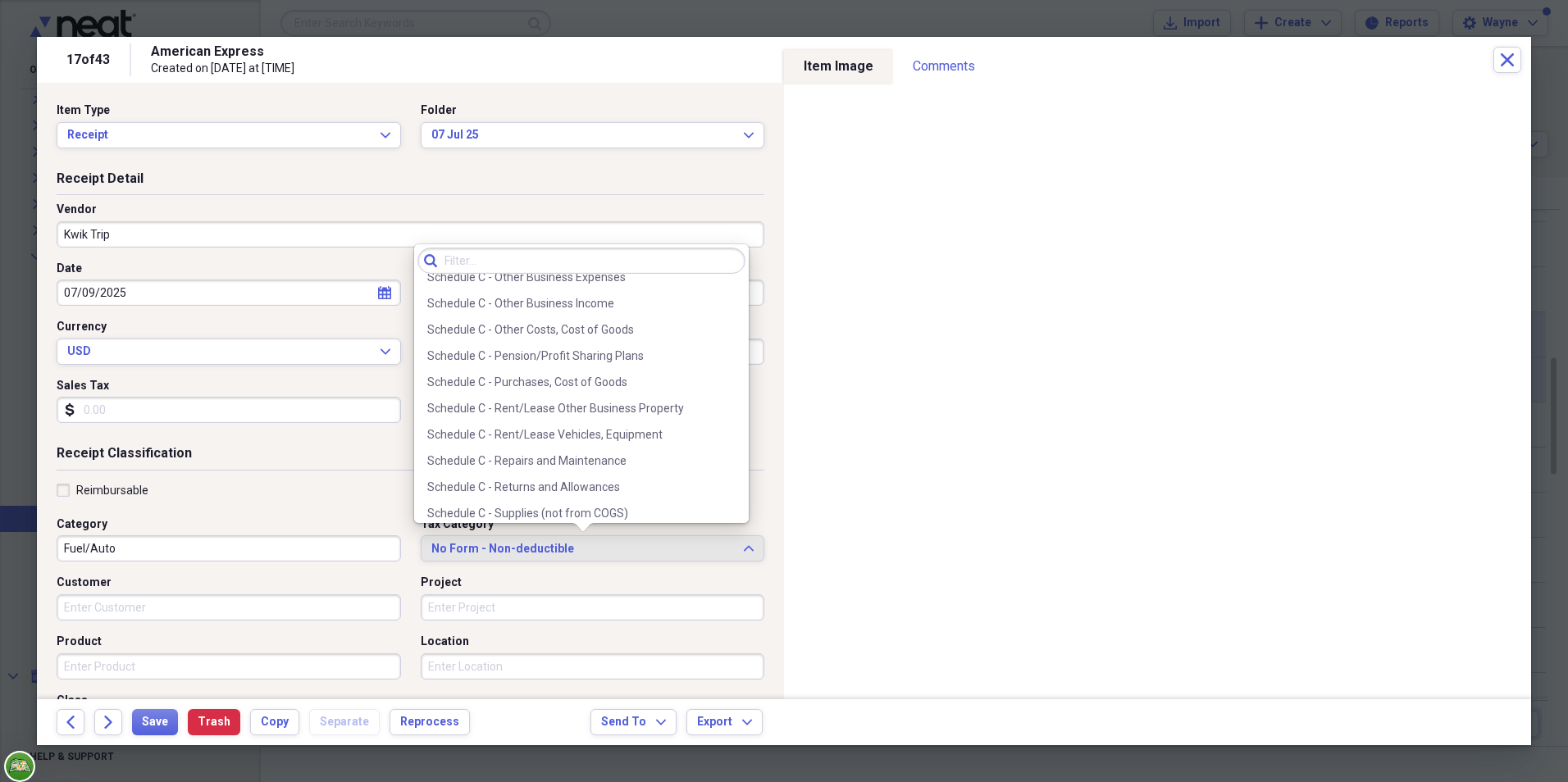 scroll, scrollTop: 3491, scrollLeft: 0, axis: vertical 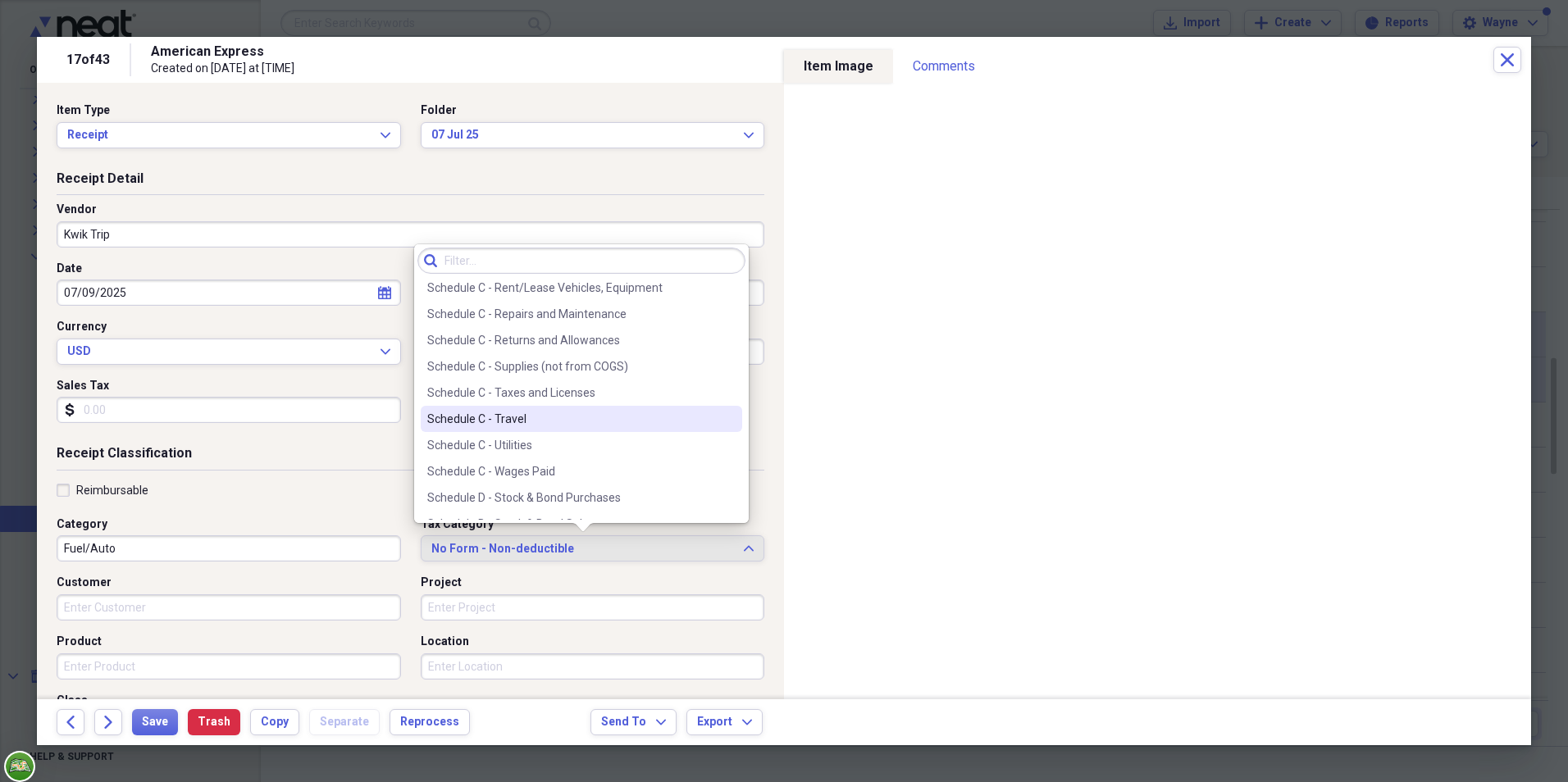 click on "Schedule C - Travel" at bounding box center [572, 419] 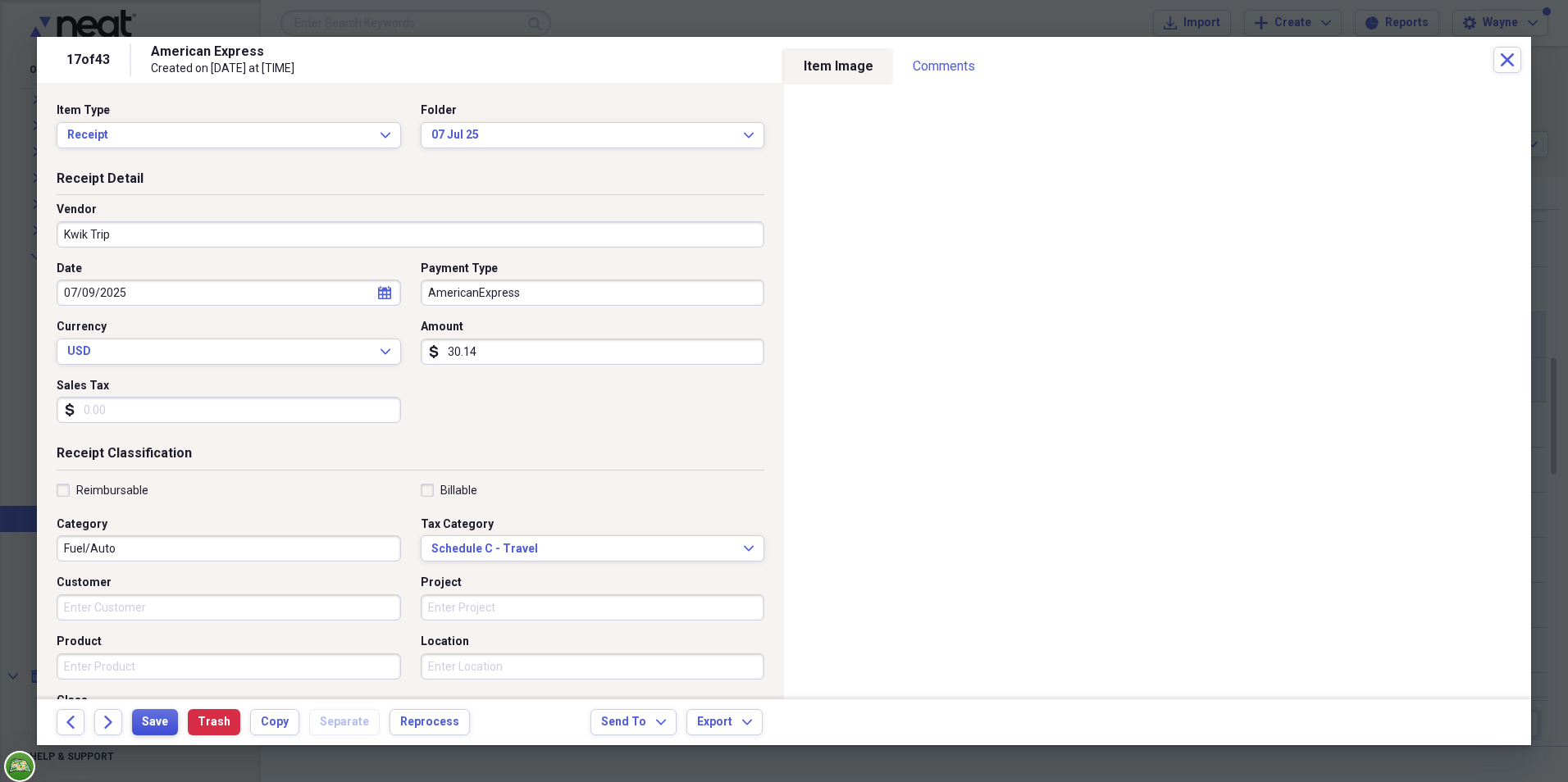 click on "Save" at bounding box center [155, 722] 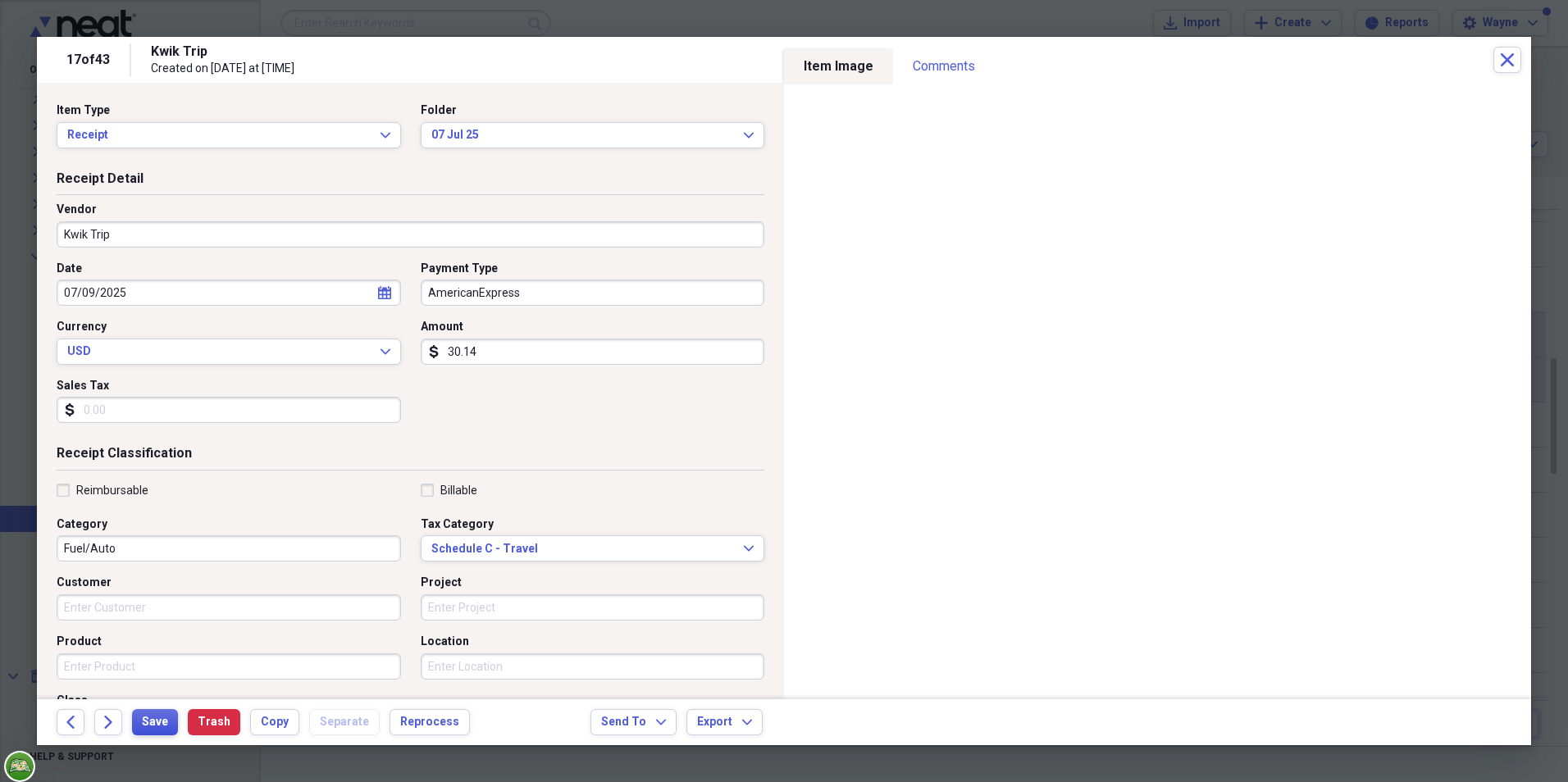 click on "Save" at bounding box center (155, 722) 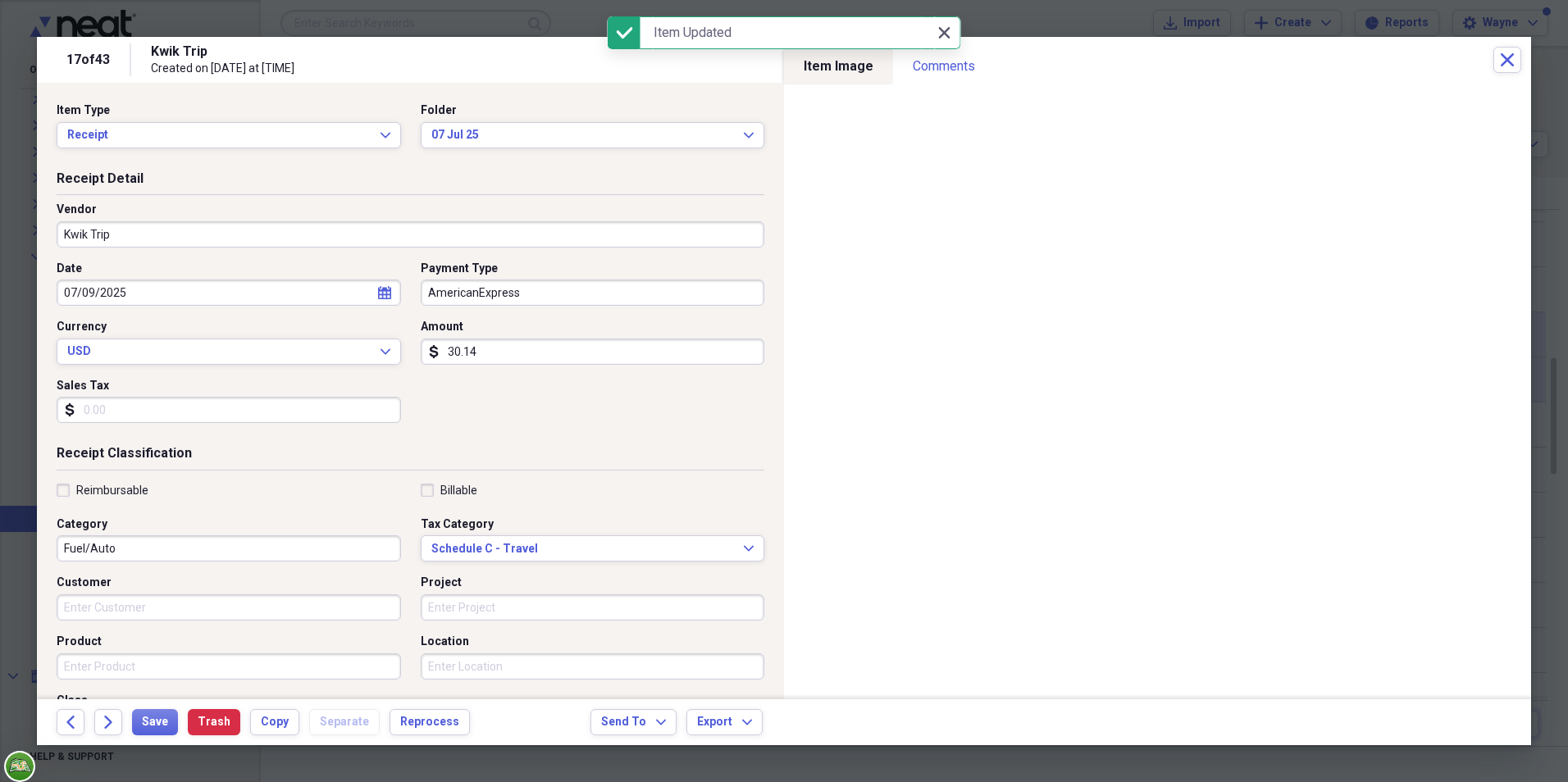 click 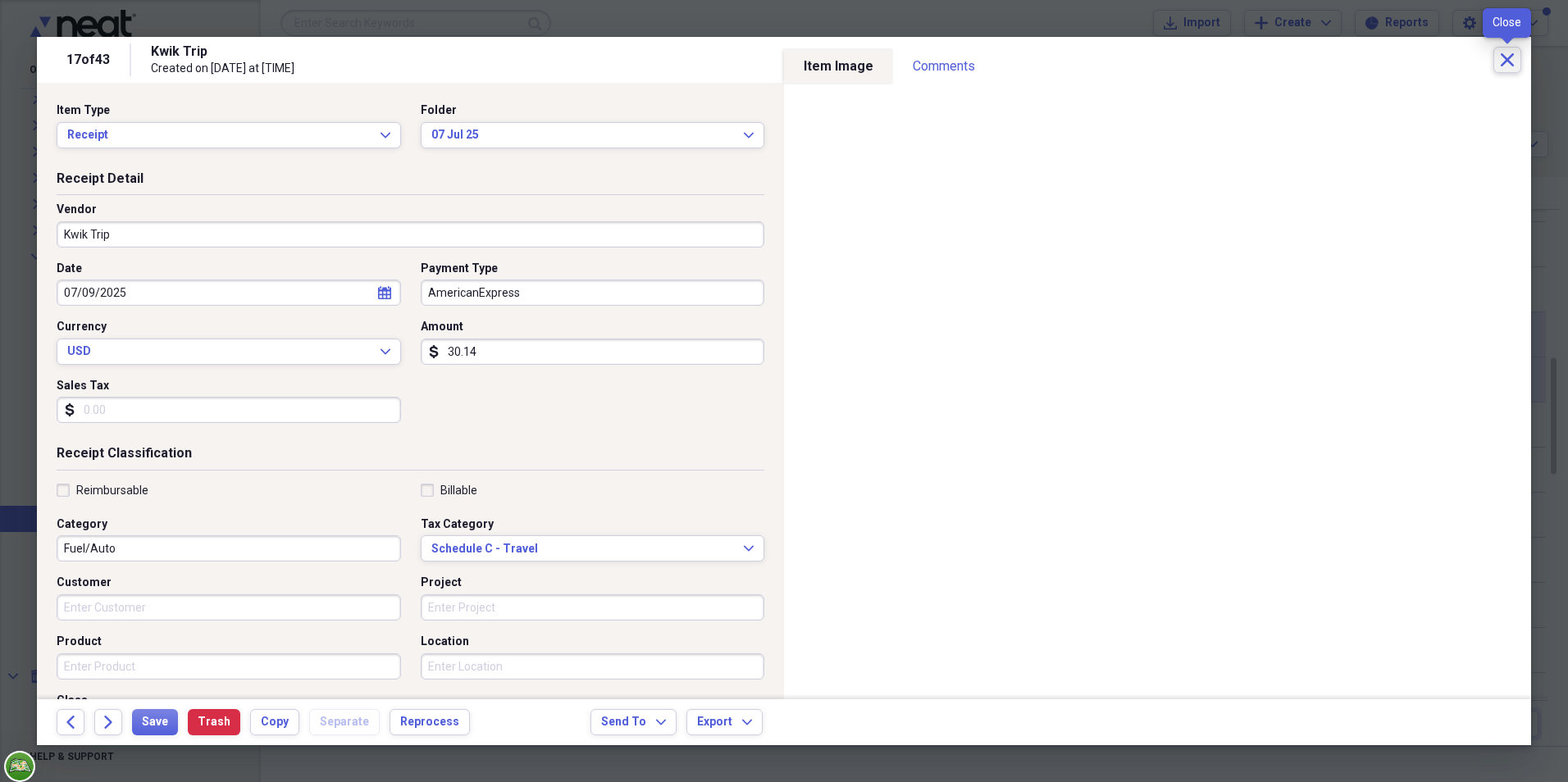 click on "Close" at bounding box center (1507, 60) 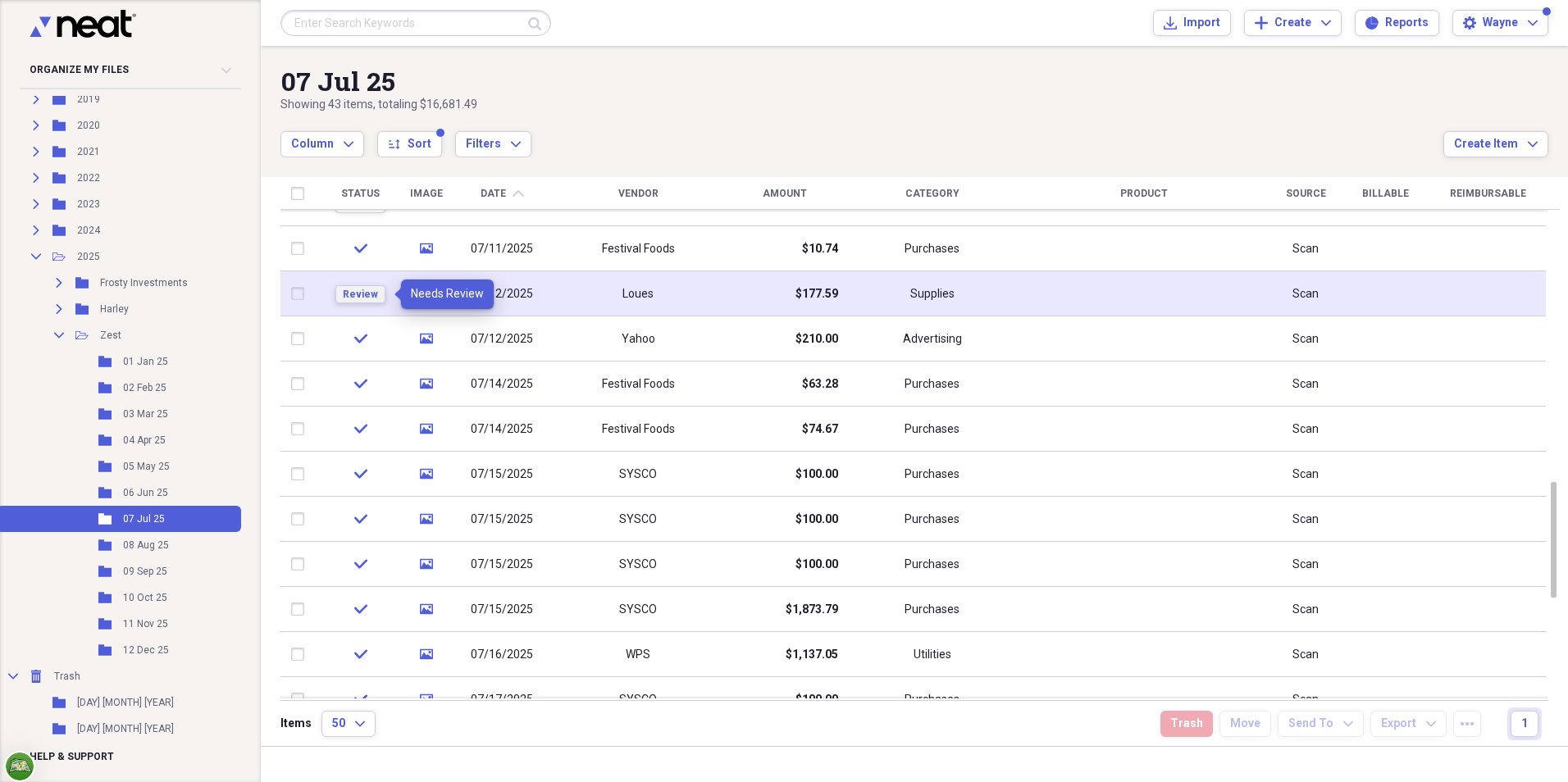 click on "Review" at bounding box center [360, 294] 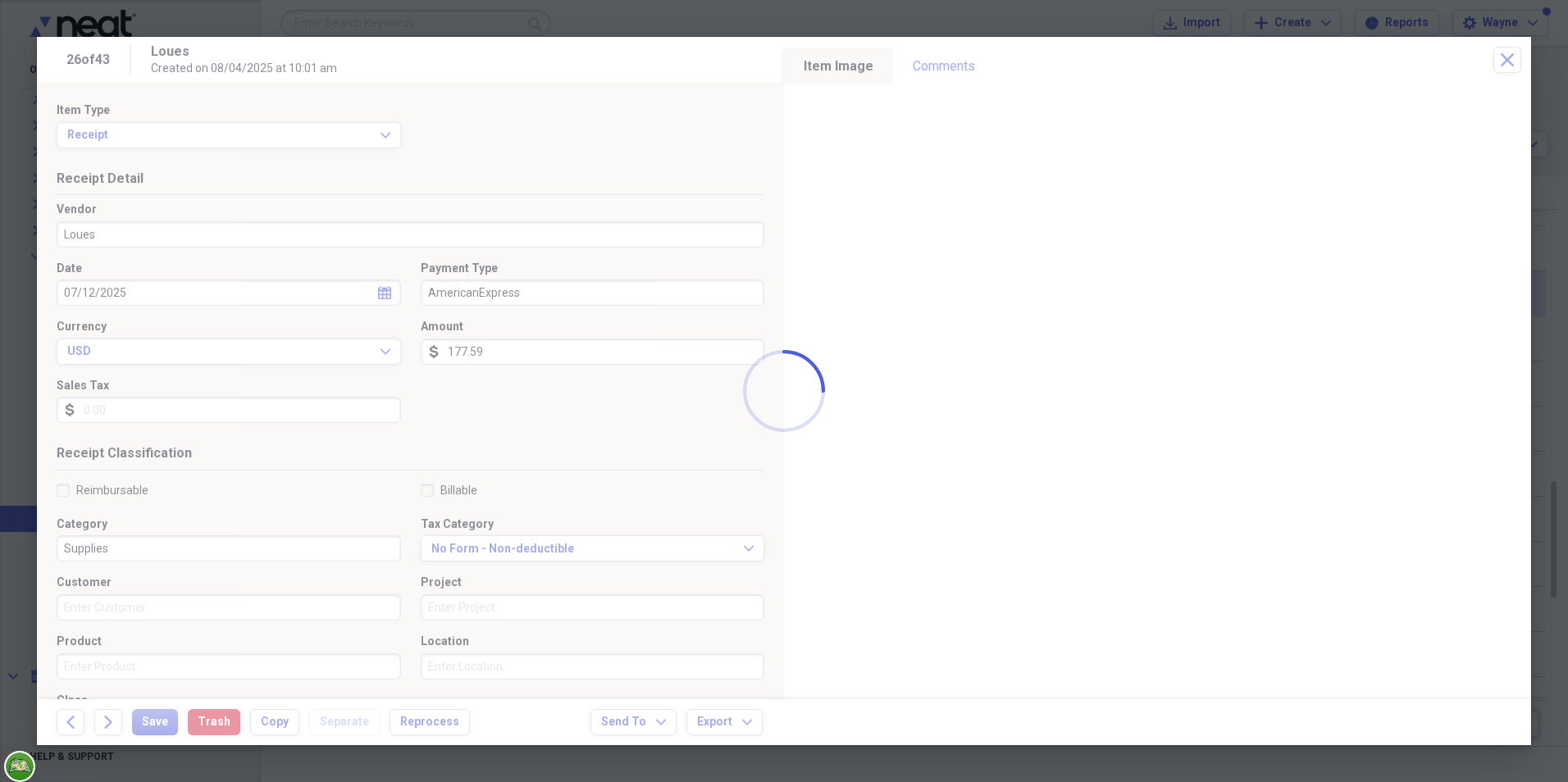 click at bounding box center [784, 391] 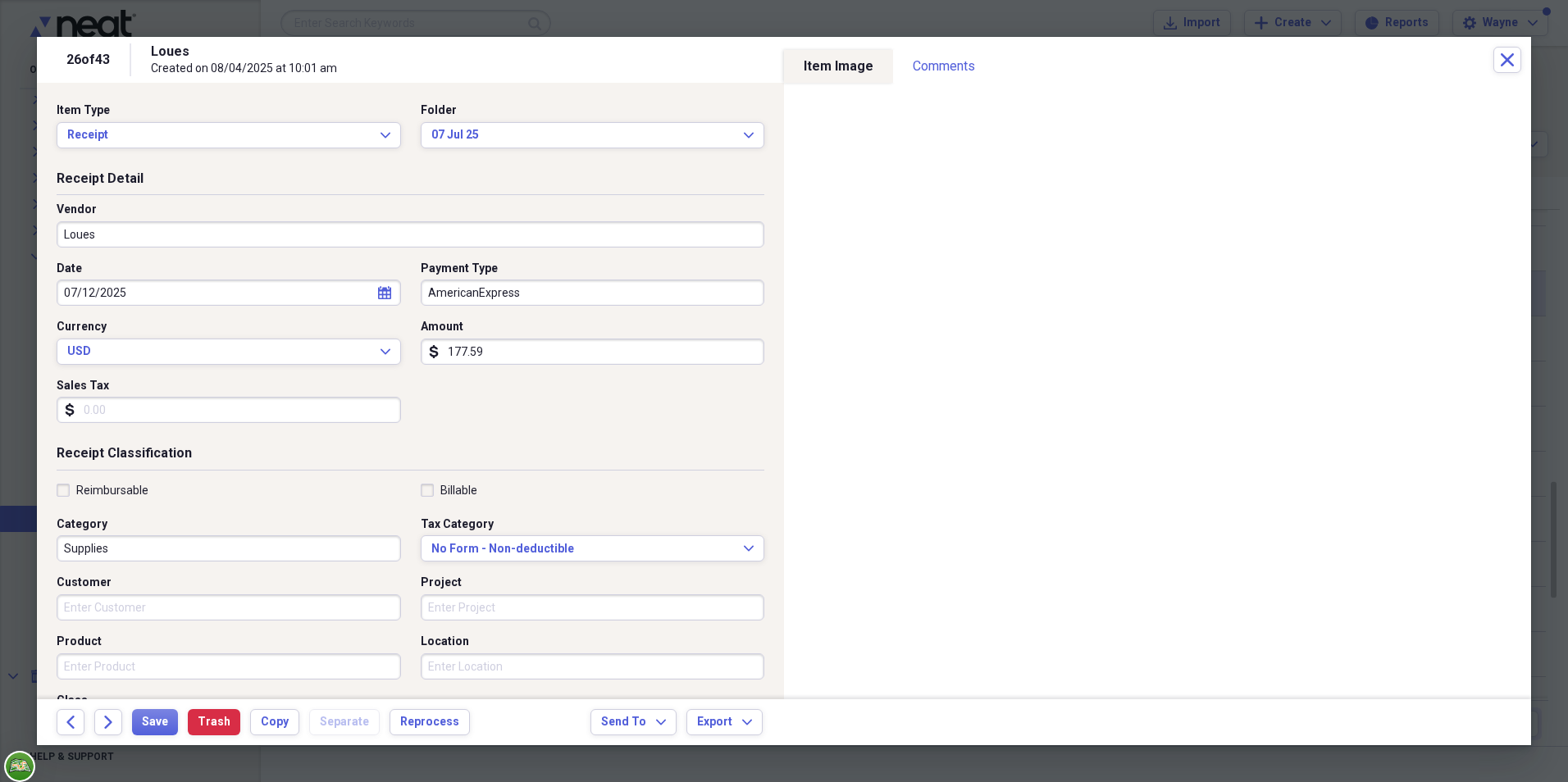 click on "Loues" at bounding box center (410, 234) 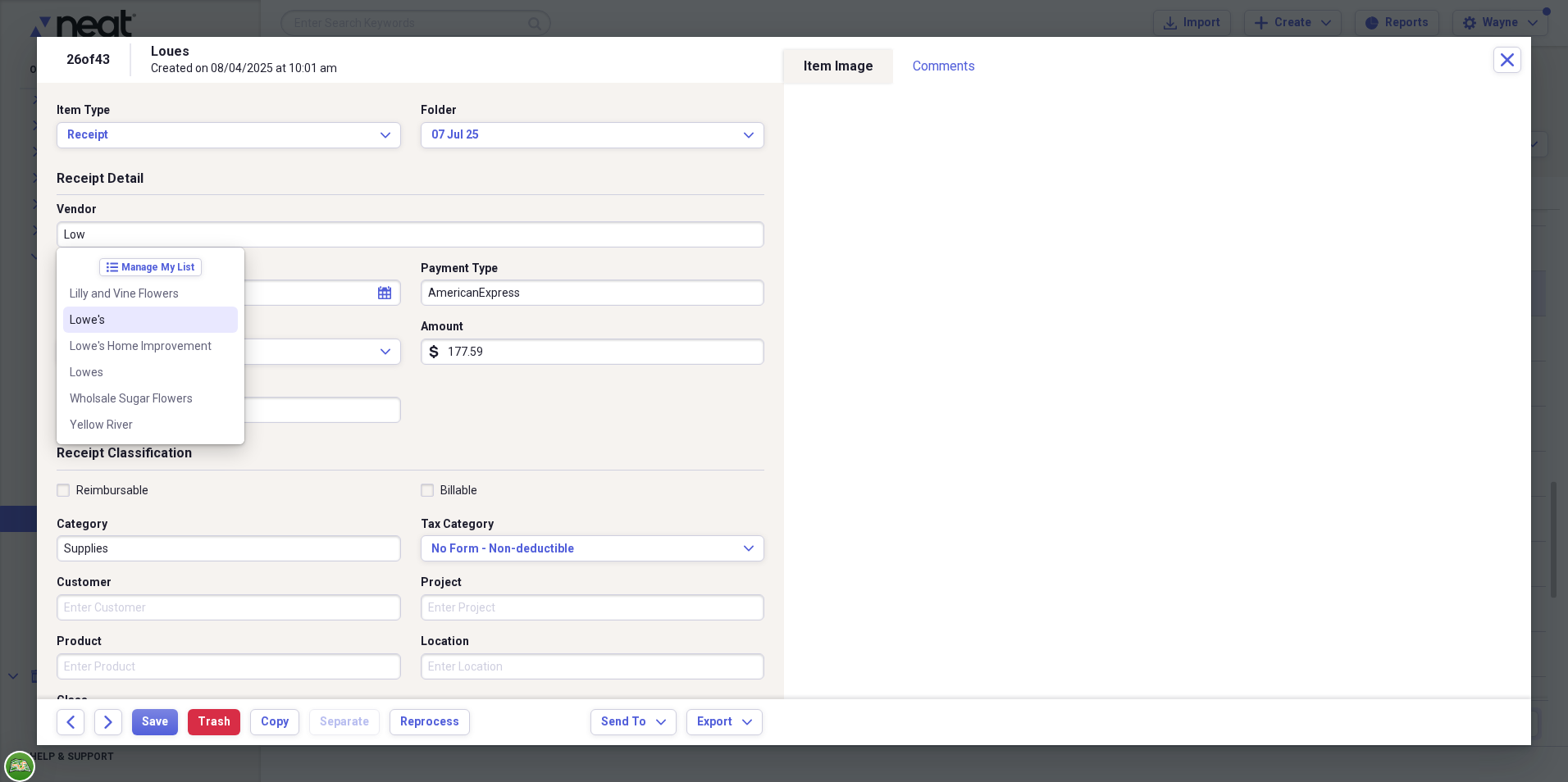 click on "Lowe's" at bounding box center (140, 320) 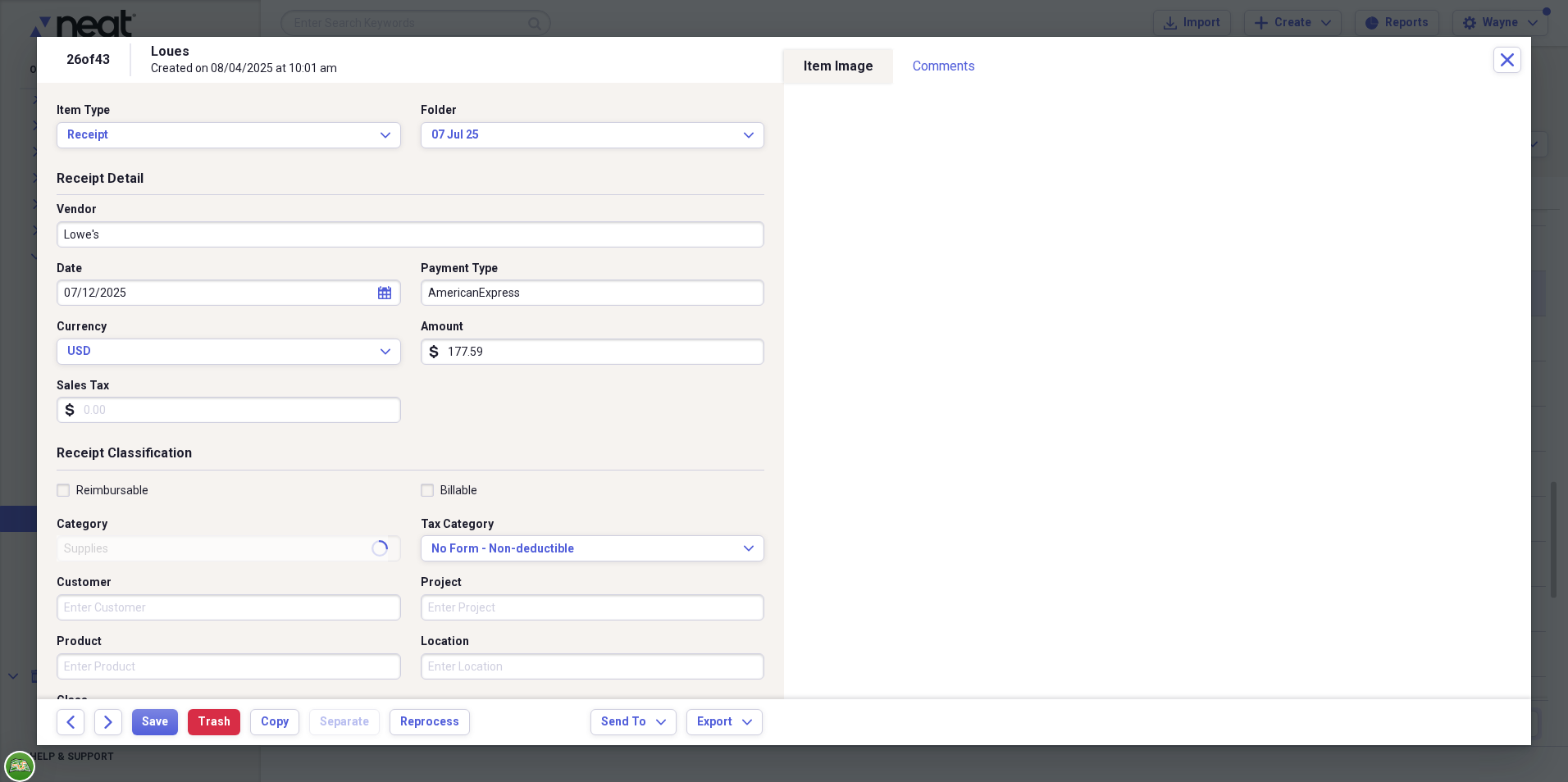 type on "Repairs and Maintenace" 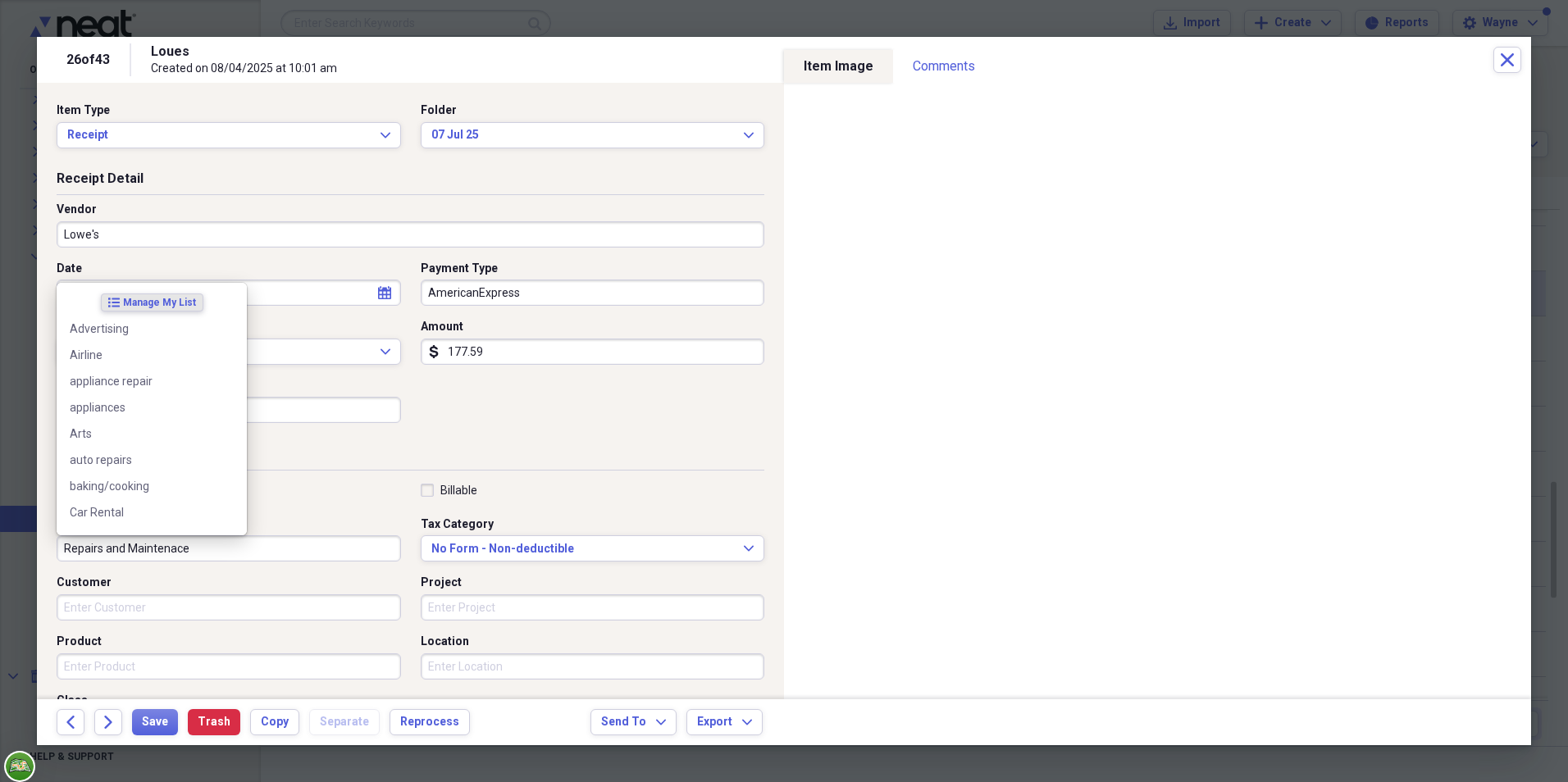 click on "Repairs and Maintenace" at bounding box center [229, 548] 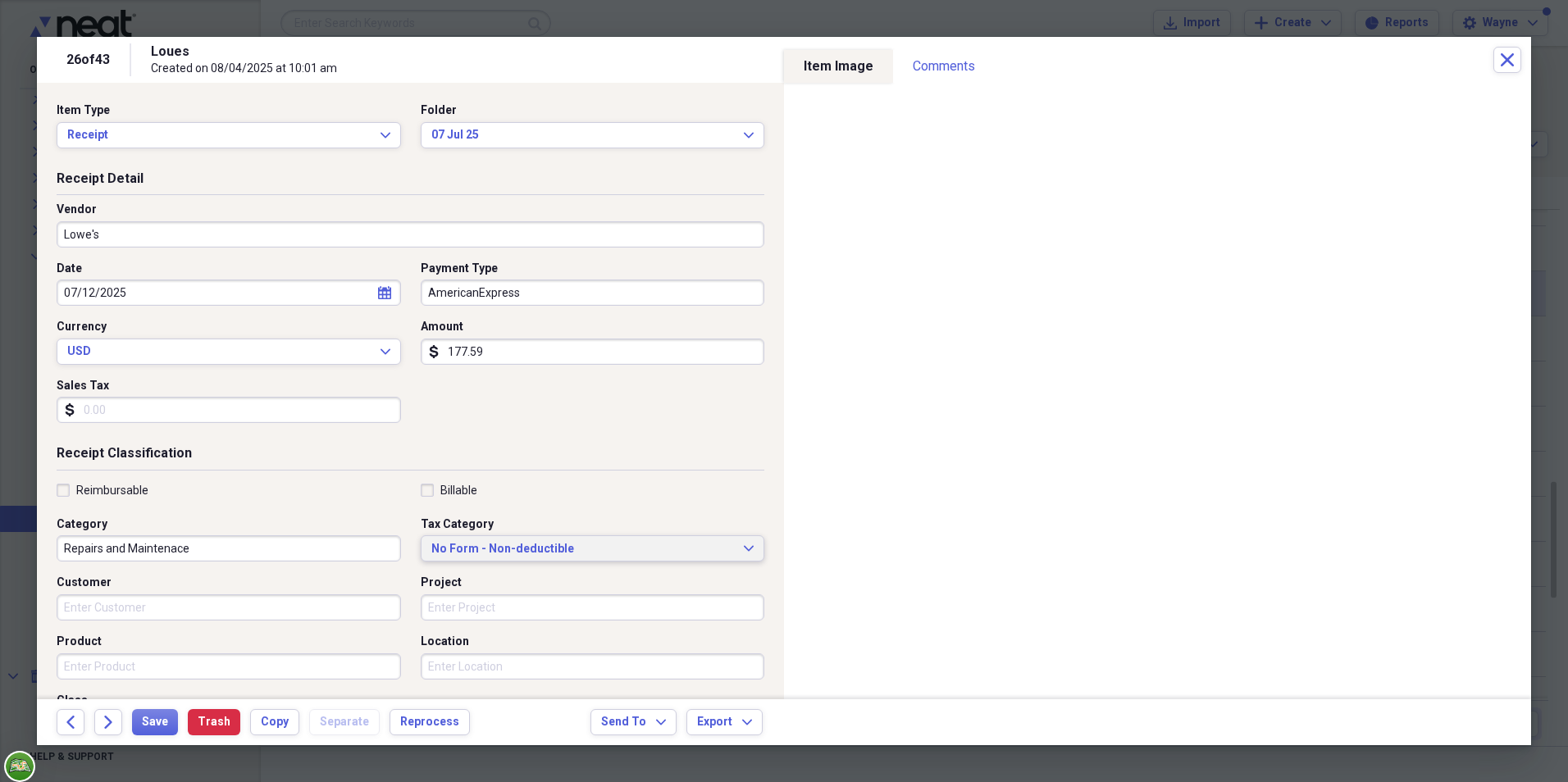 click on "No Form - Non-deductible Expand" at bounding box center [593, 549] 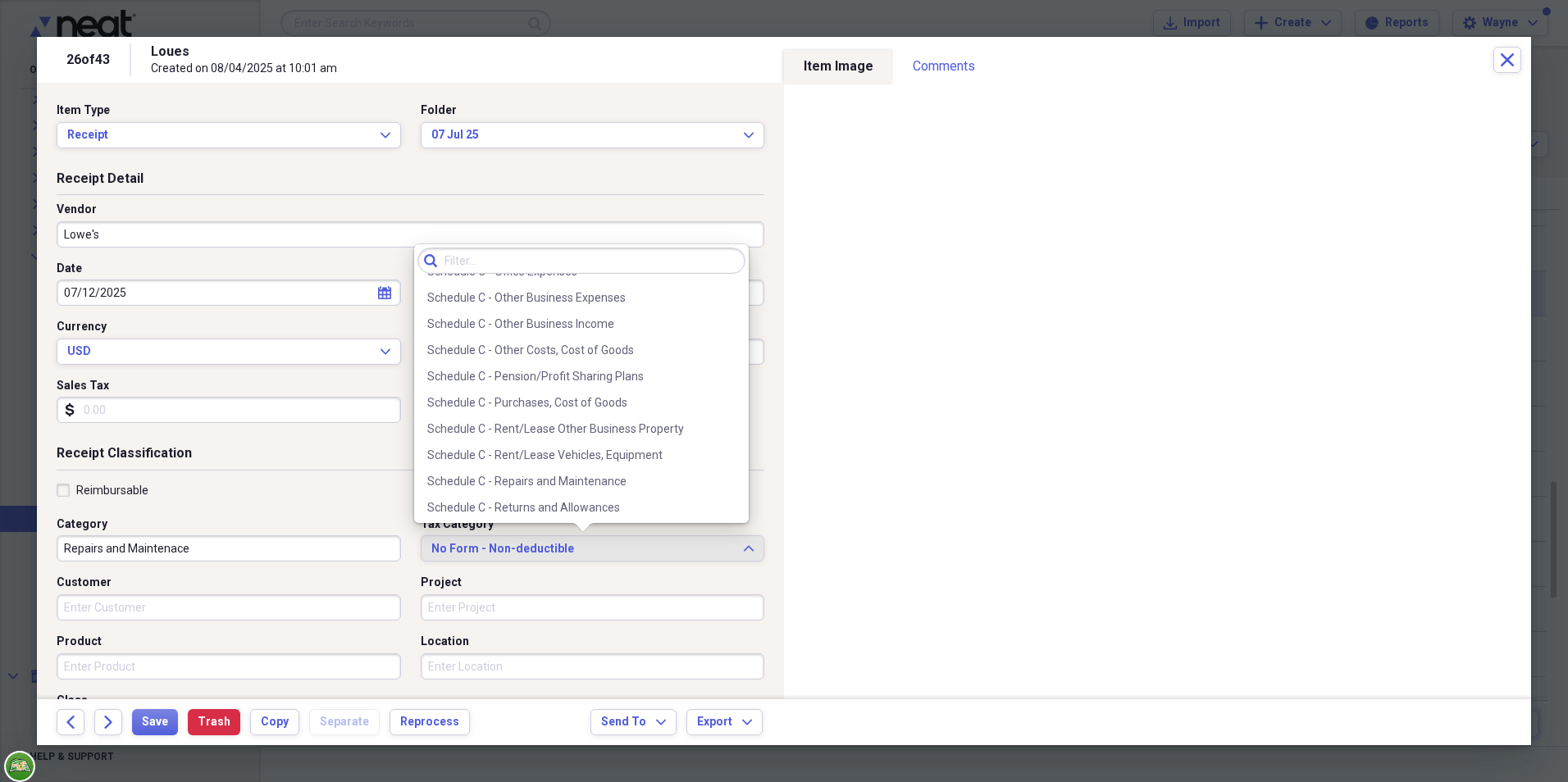scroll, scrollTop: 3408, scrollLeft: 0, axis: vertical 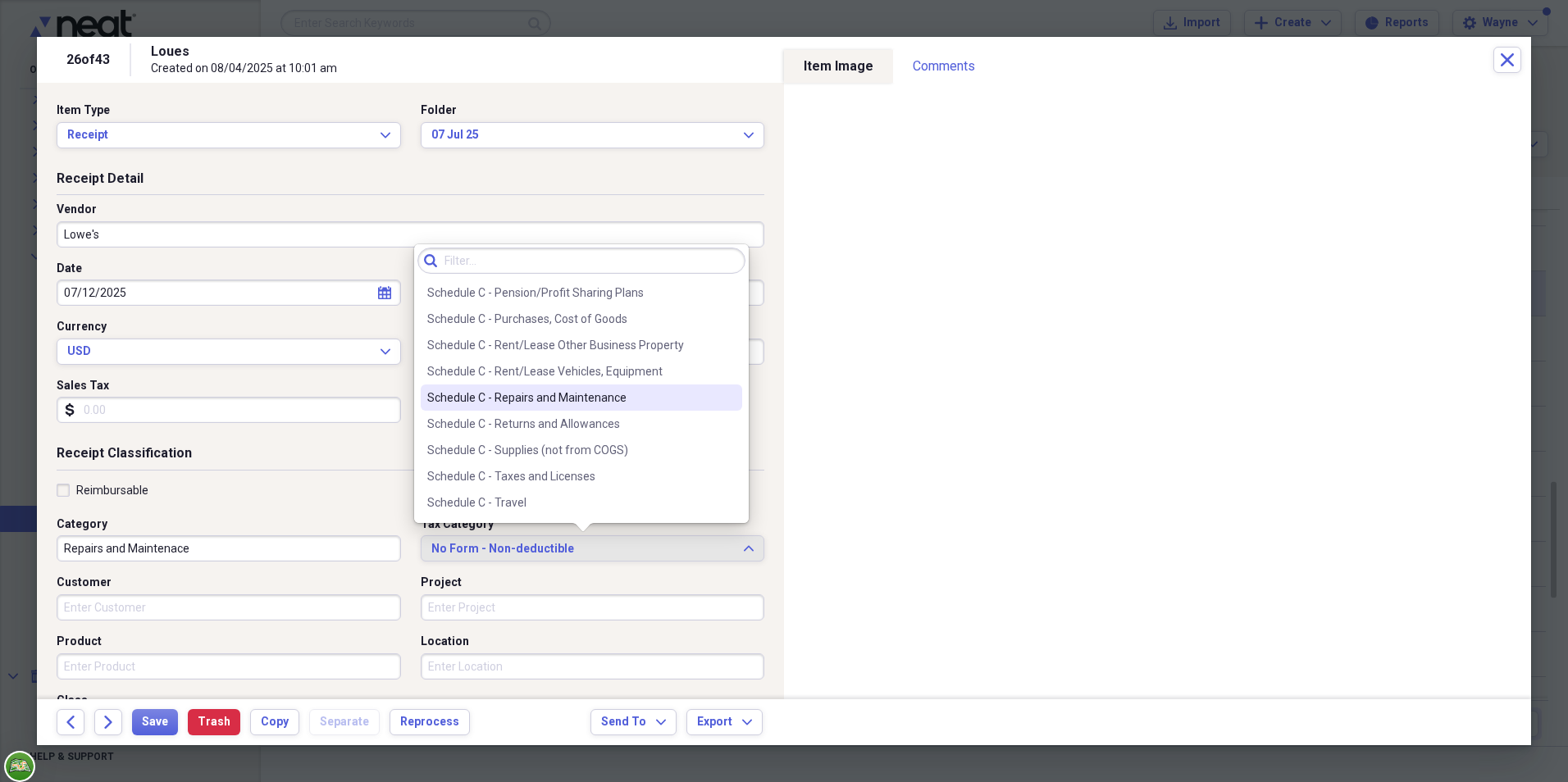 click on "Schedule C - Repairs and Maintenance" at bounding box center (581, 398) 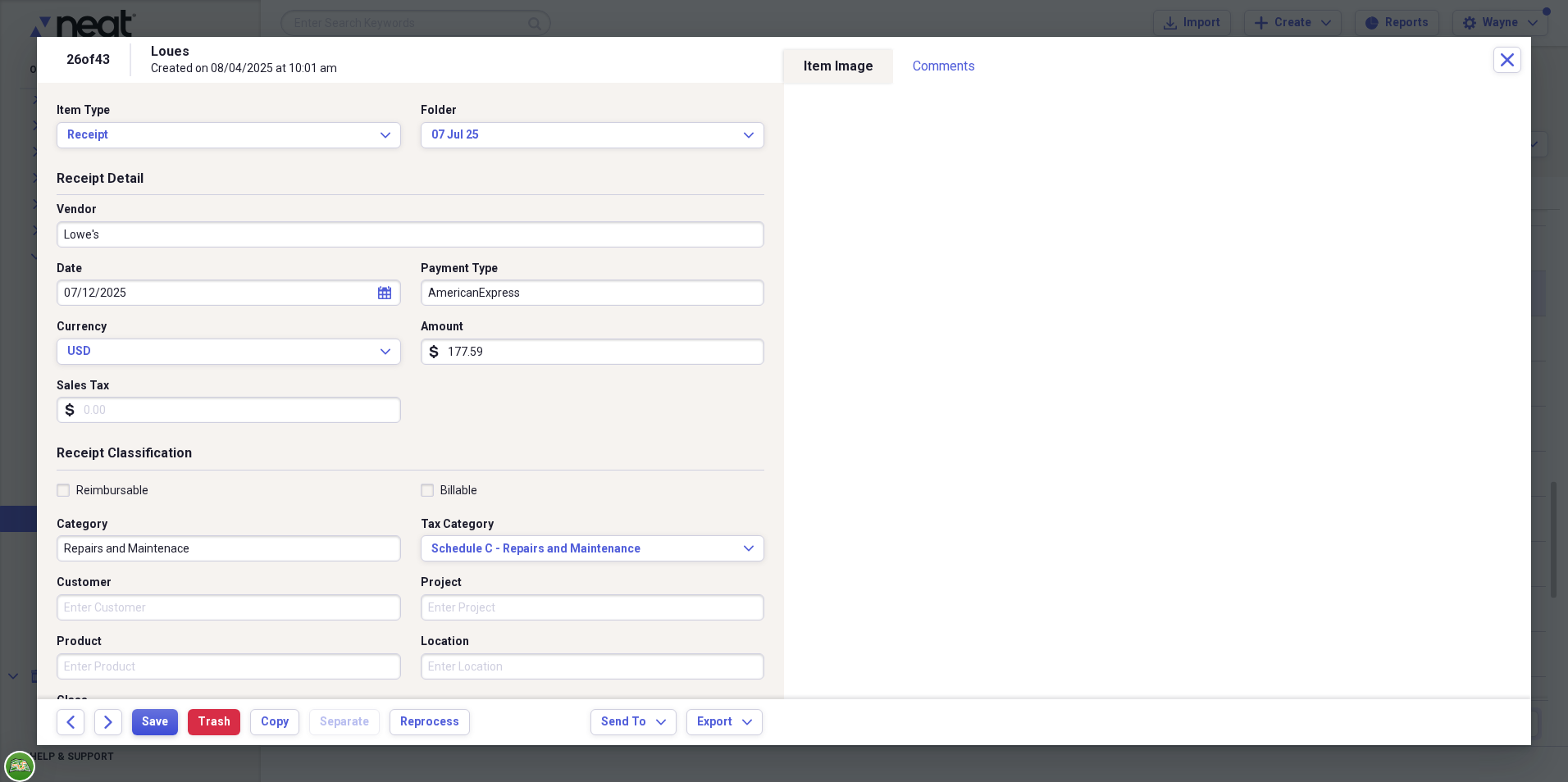 click on "Save" at bounding box center (155, 722) 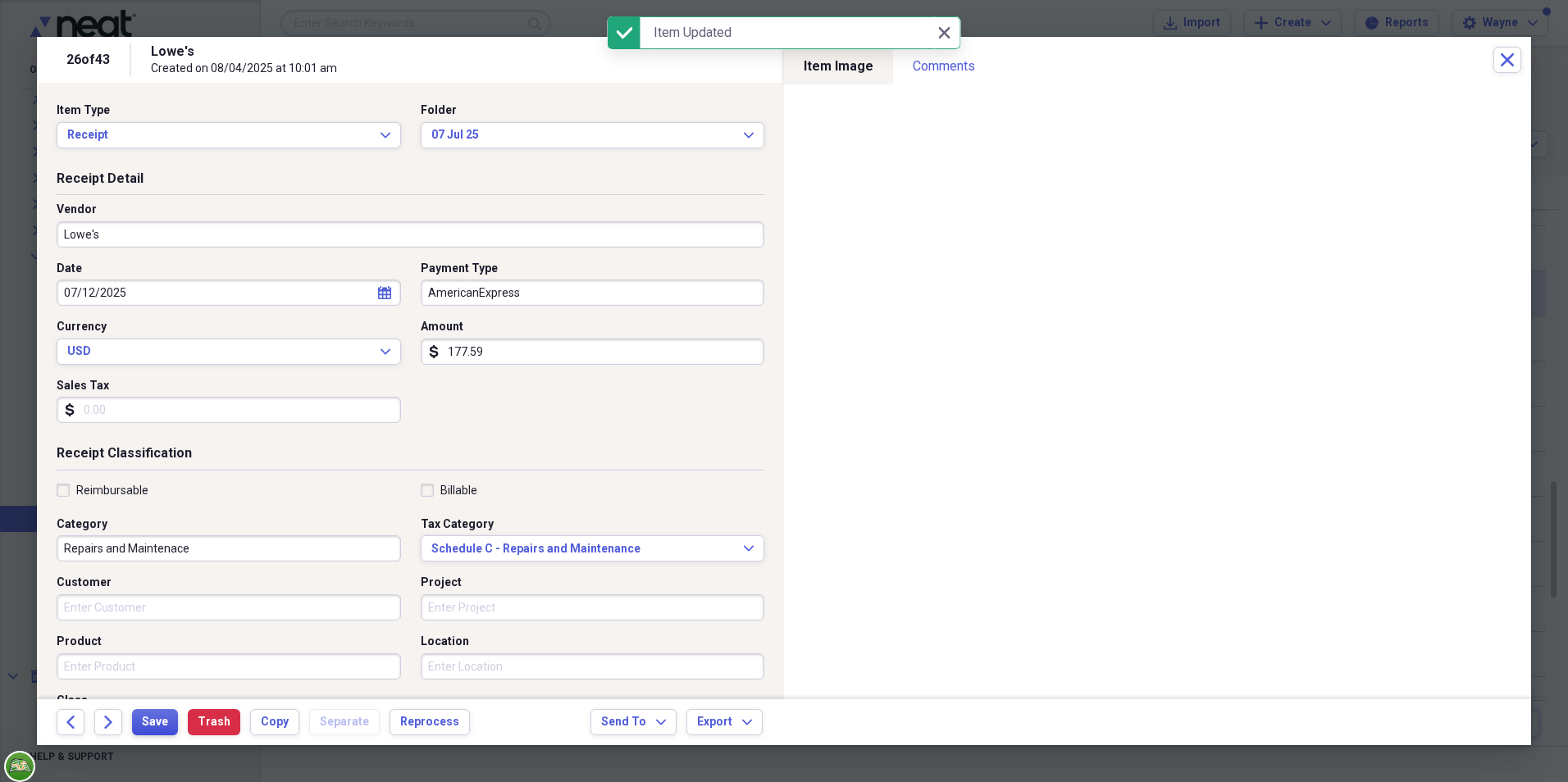 click on "Save" at bounding box center (155, 722) 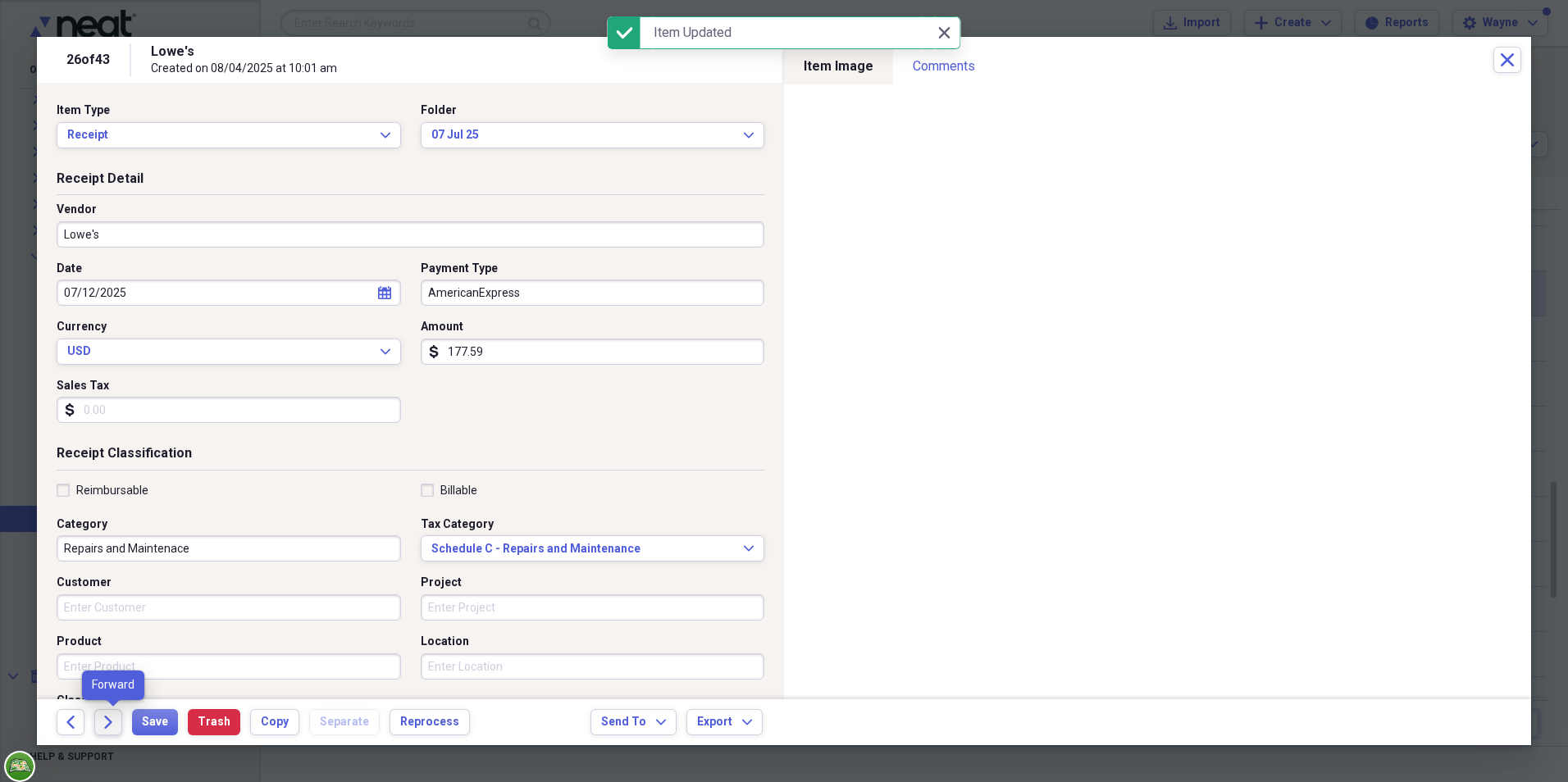 click on "Forward" at bounding box center (108, 722) 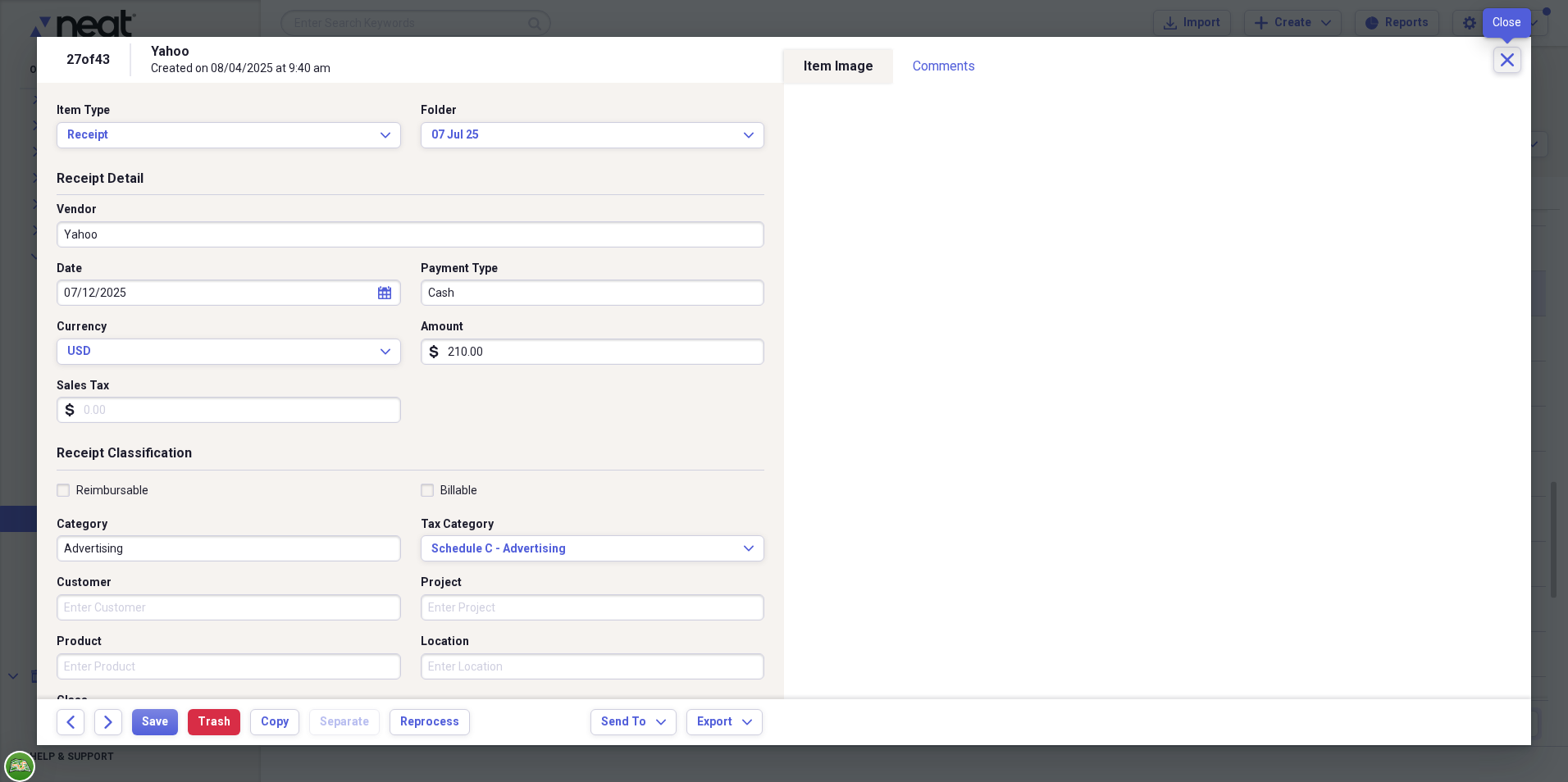click 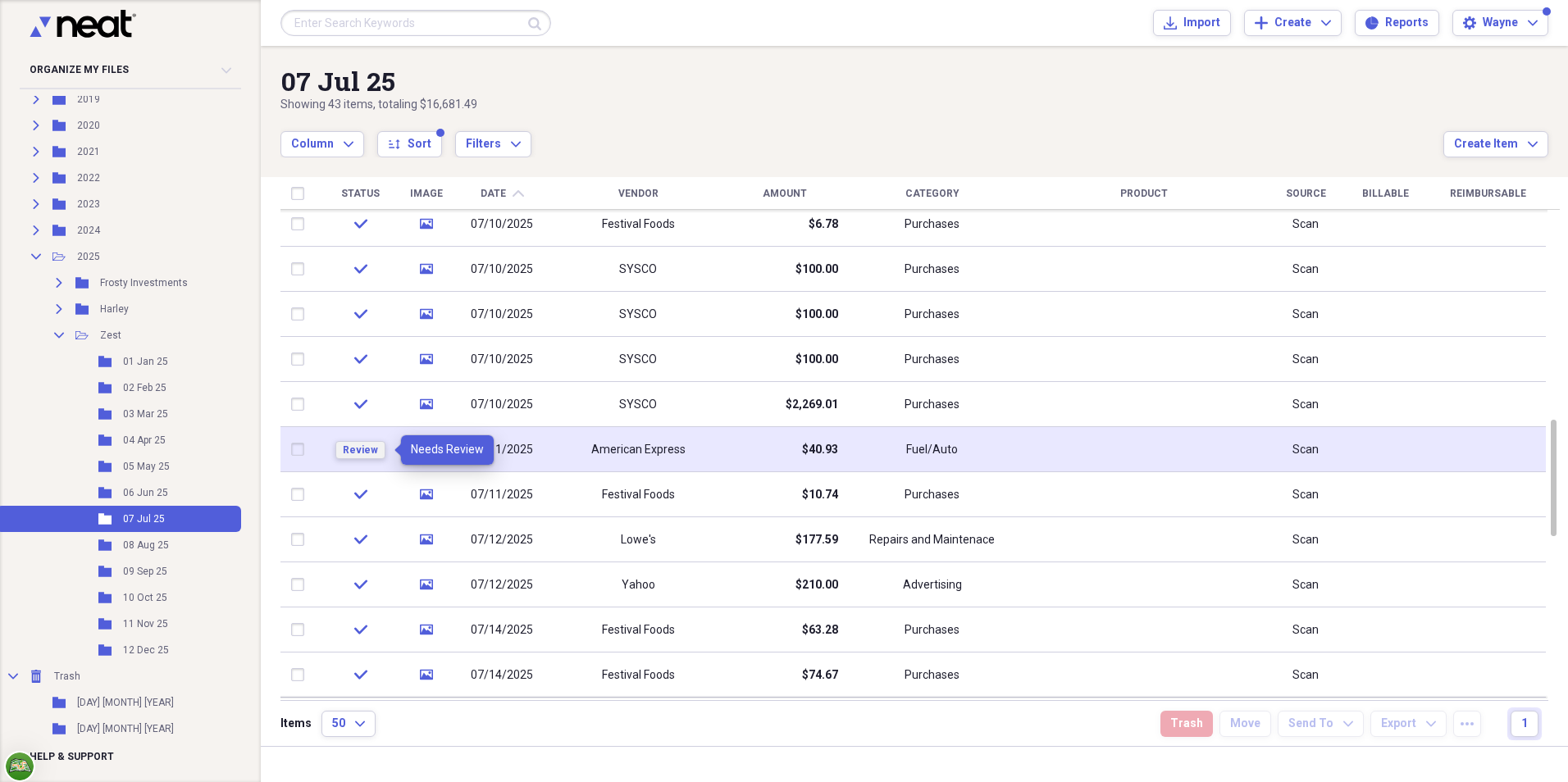 click on "Review" at bounding box center (360, 450) 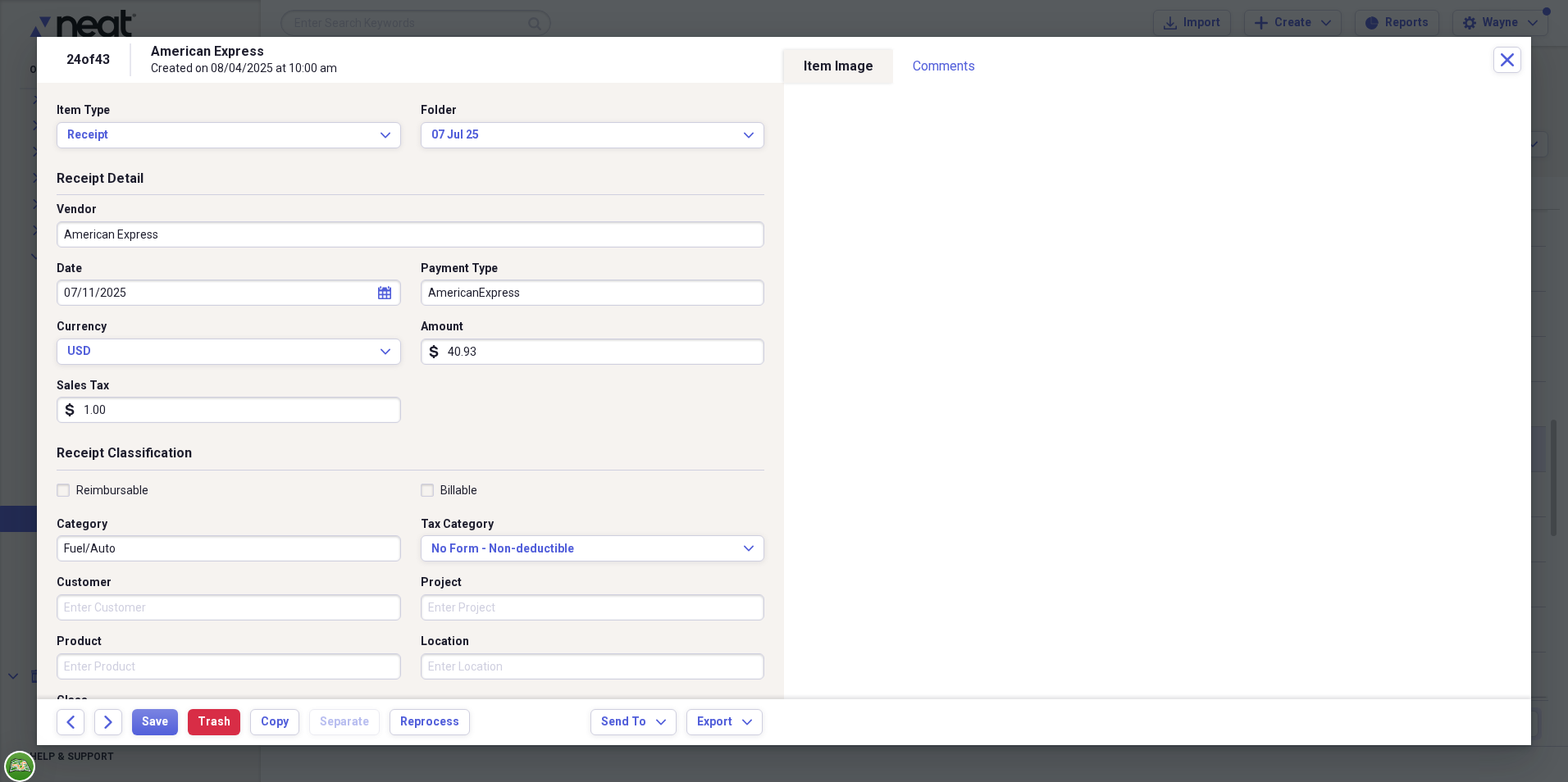 click on "American Express" at bounding box center (410, 234) 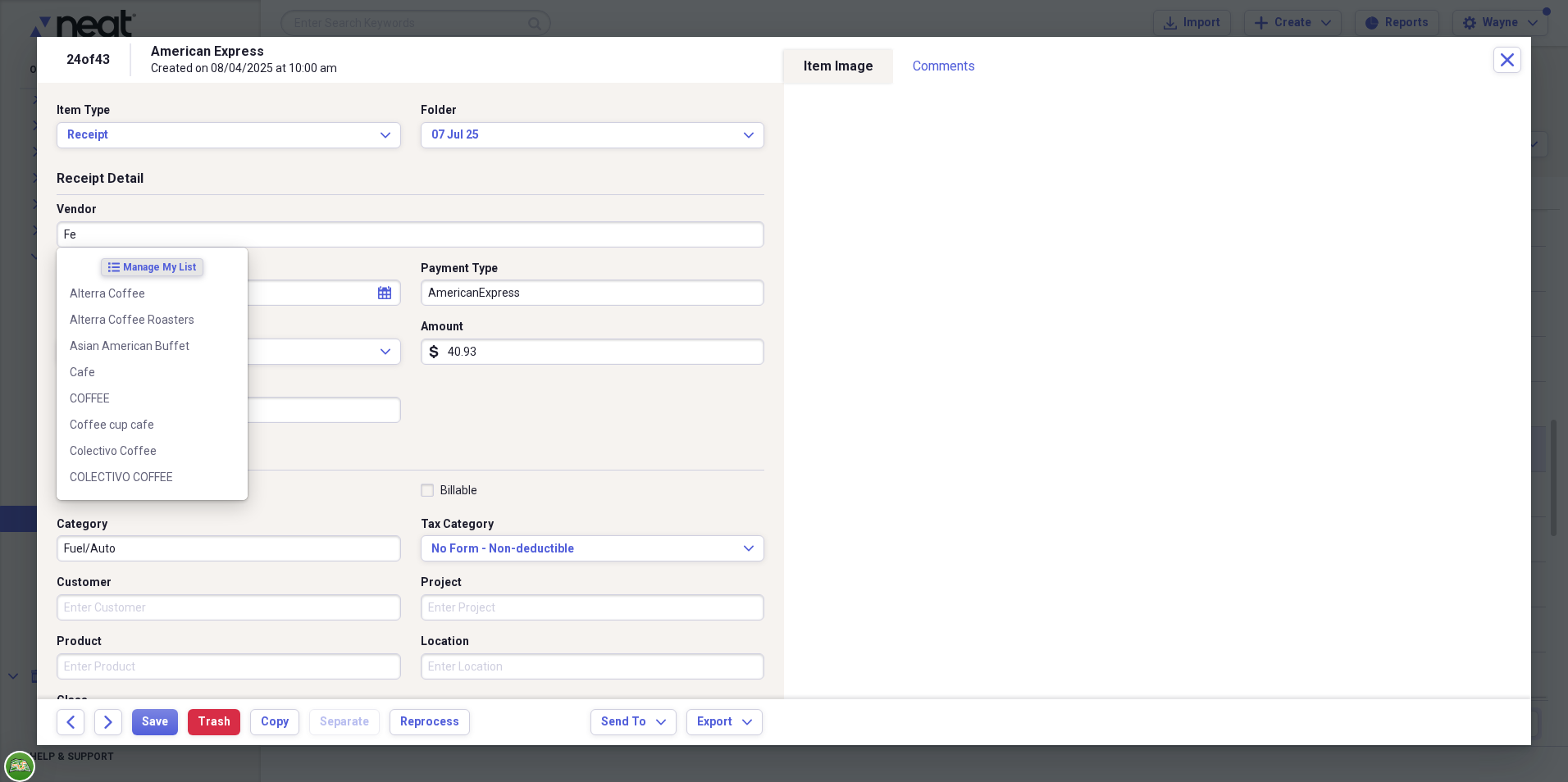 type on "Fes" 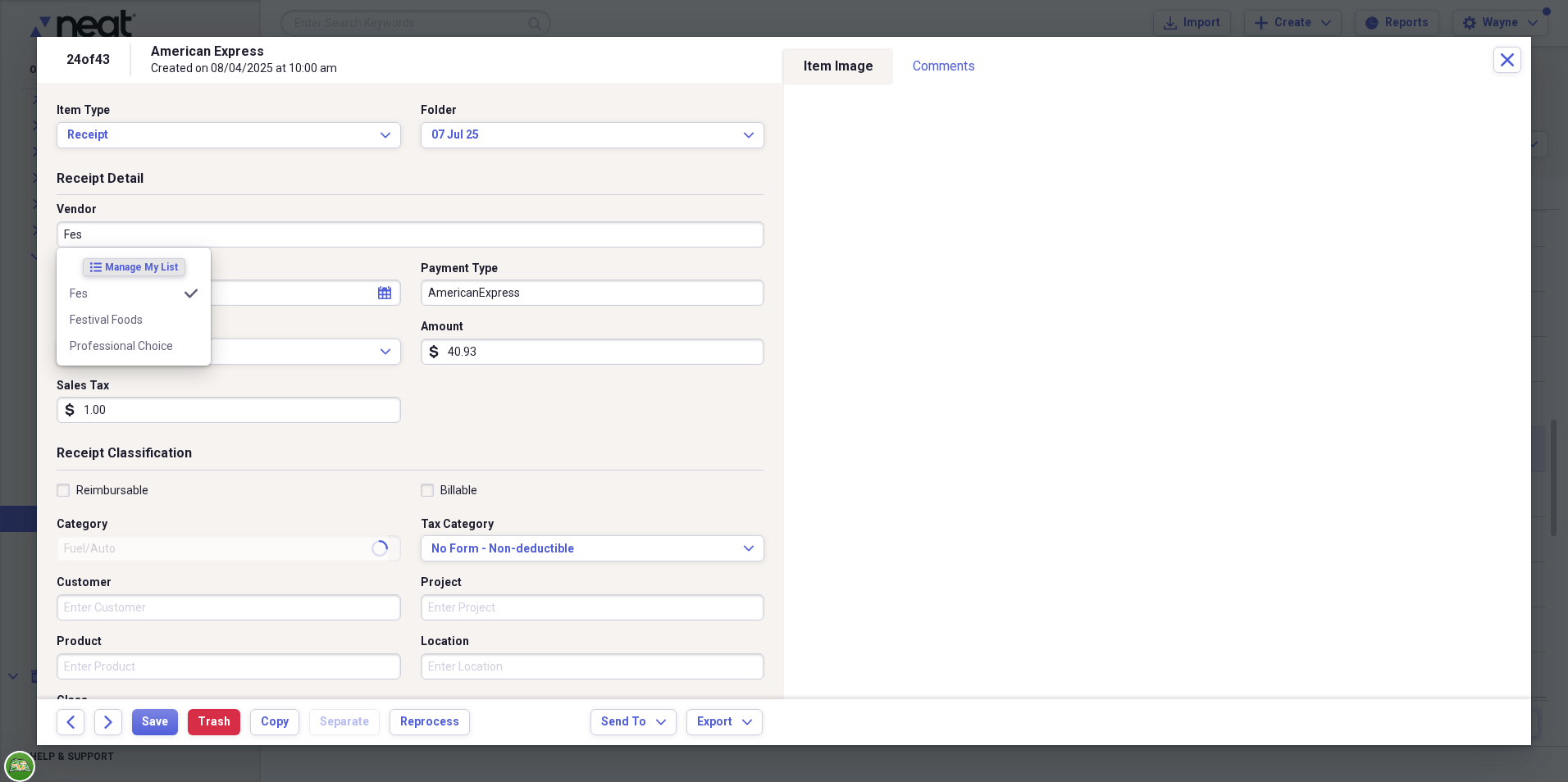 type on "Purchases" 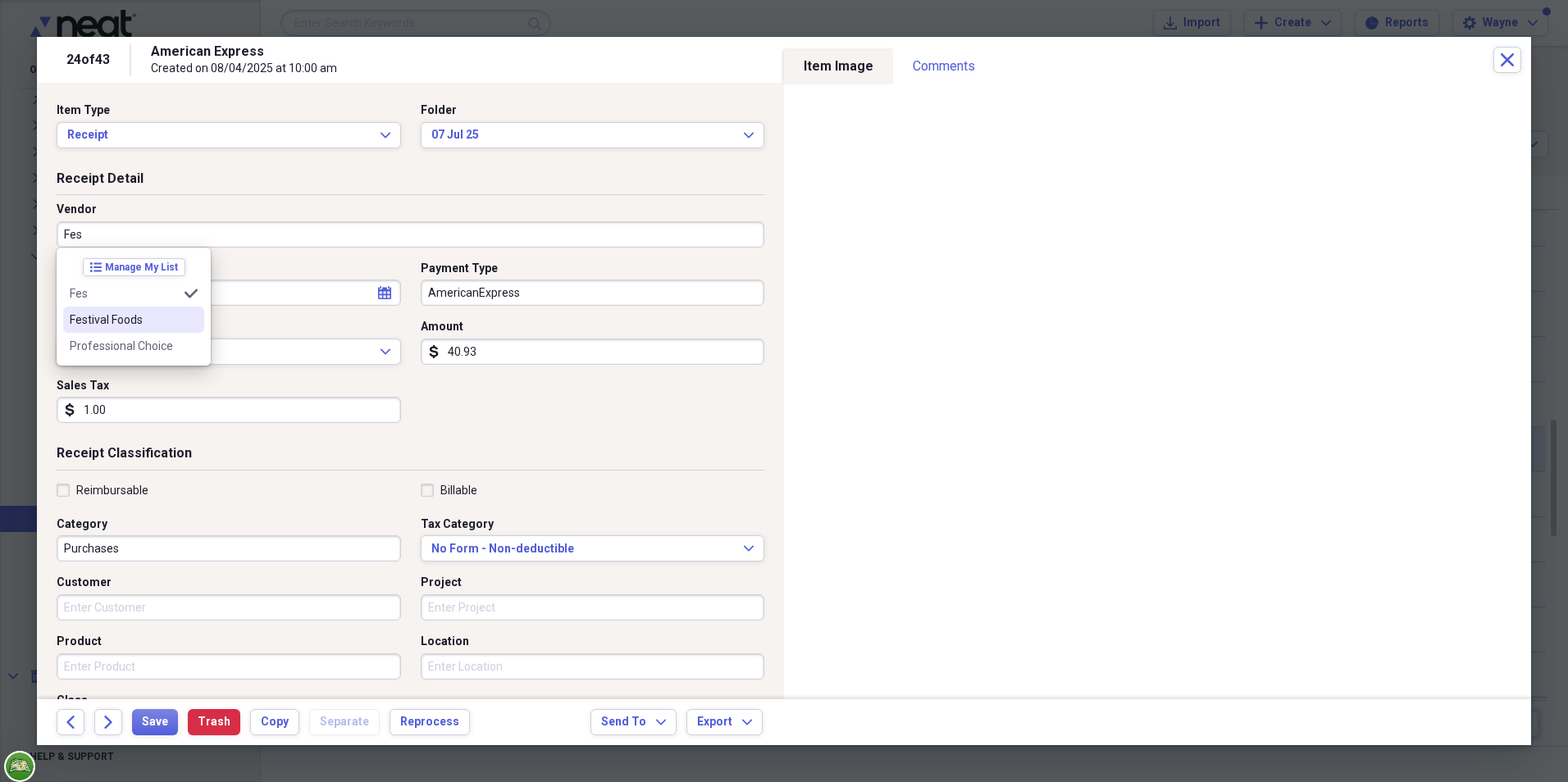 click on "Festival Foods" at bounding box center [124, 320] 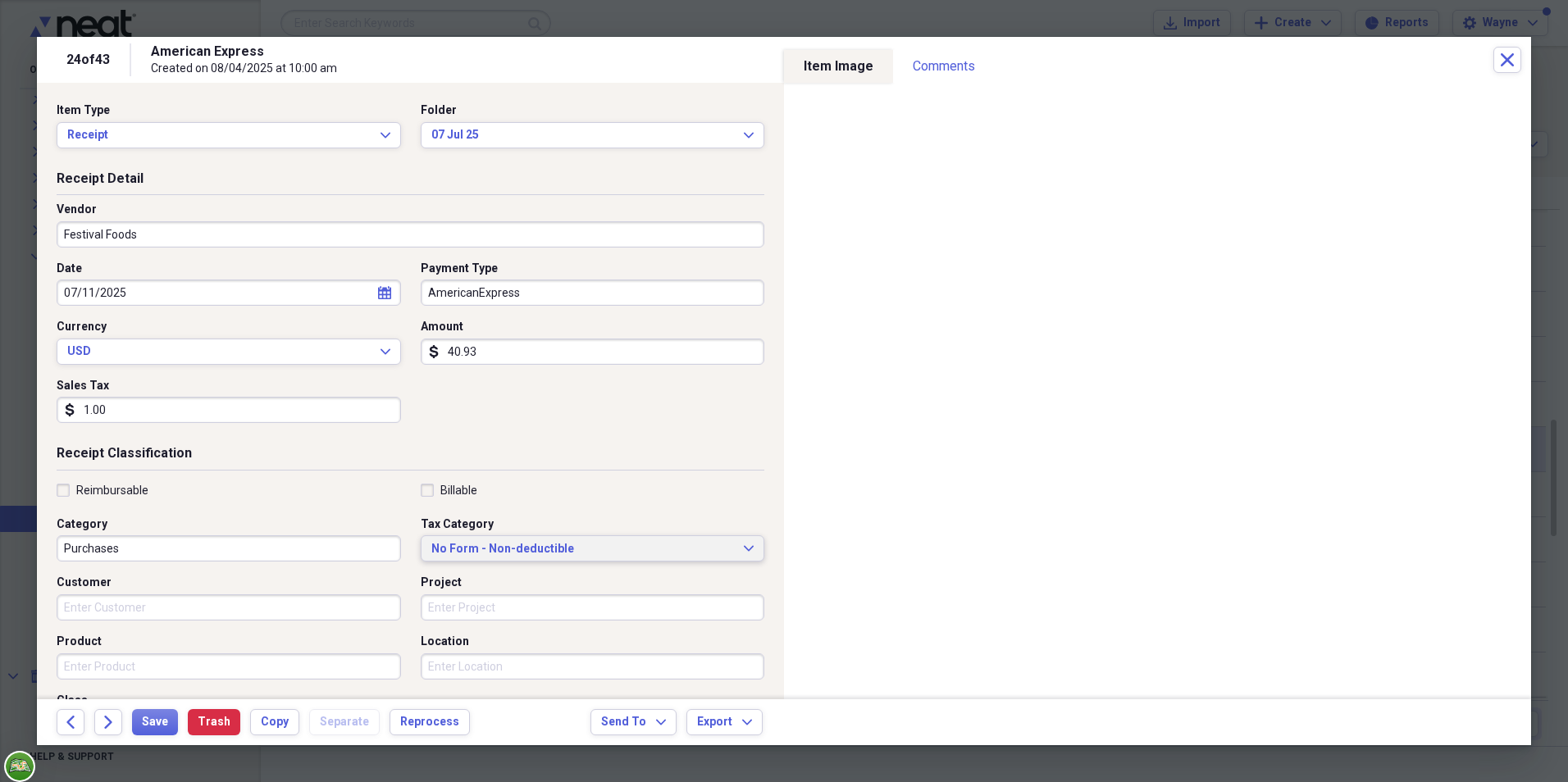 click on "Expand" 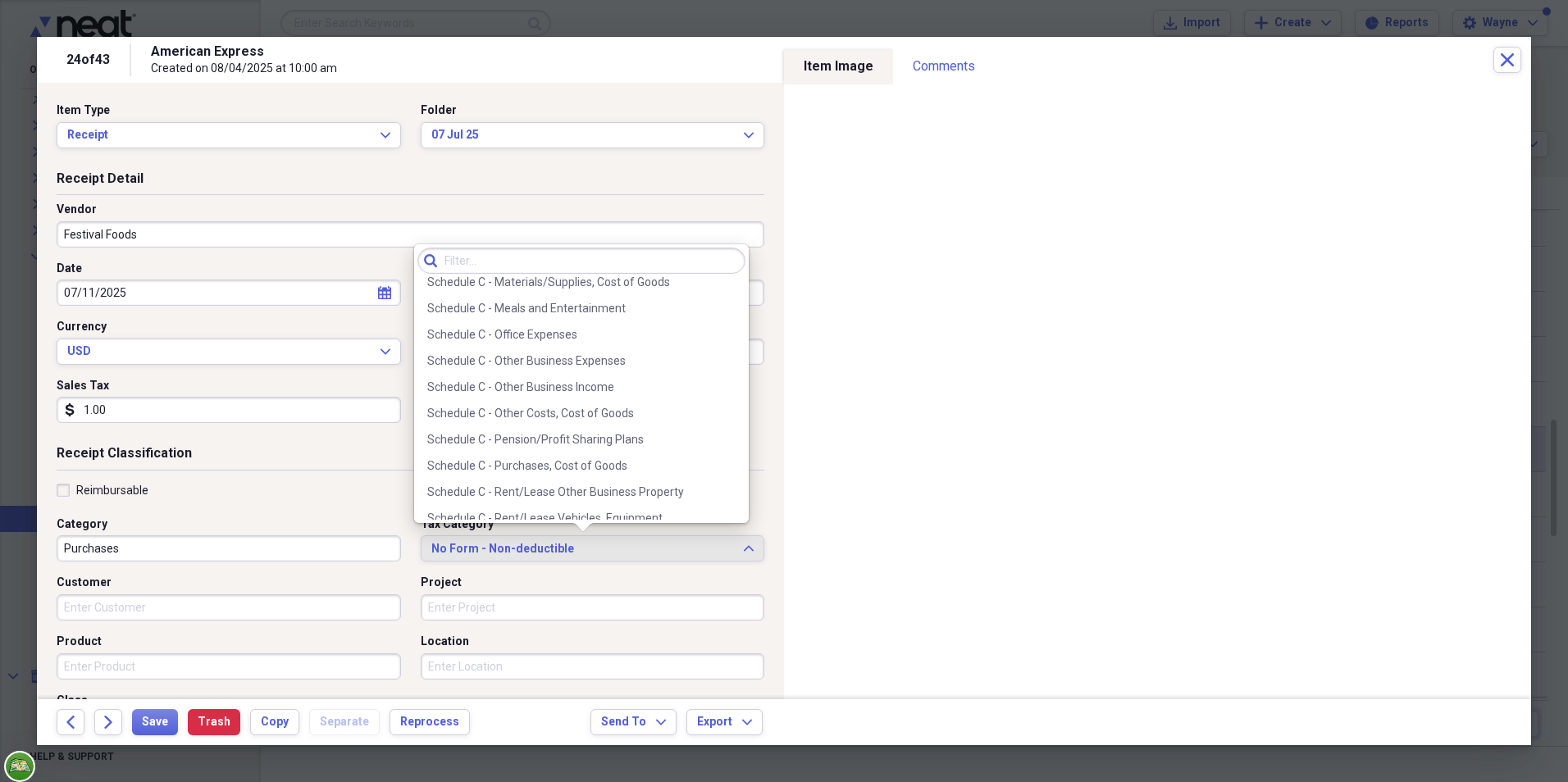 scroll, scrollTop: 3282, scrollLeft: 0, axis: vertical 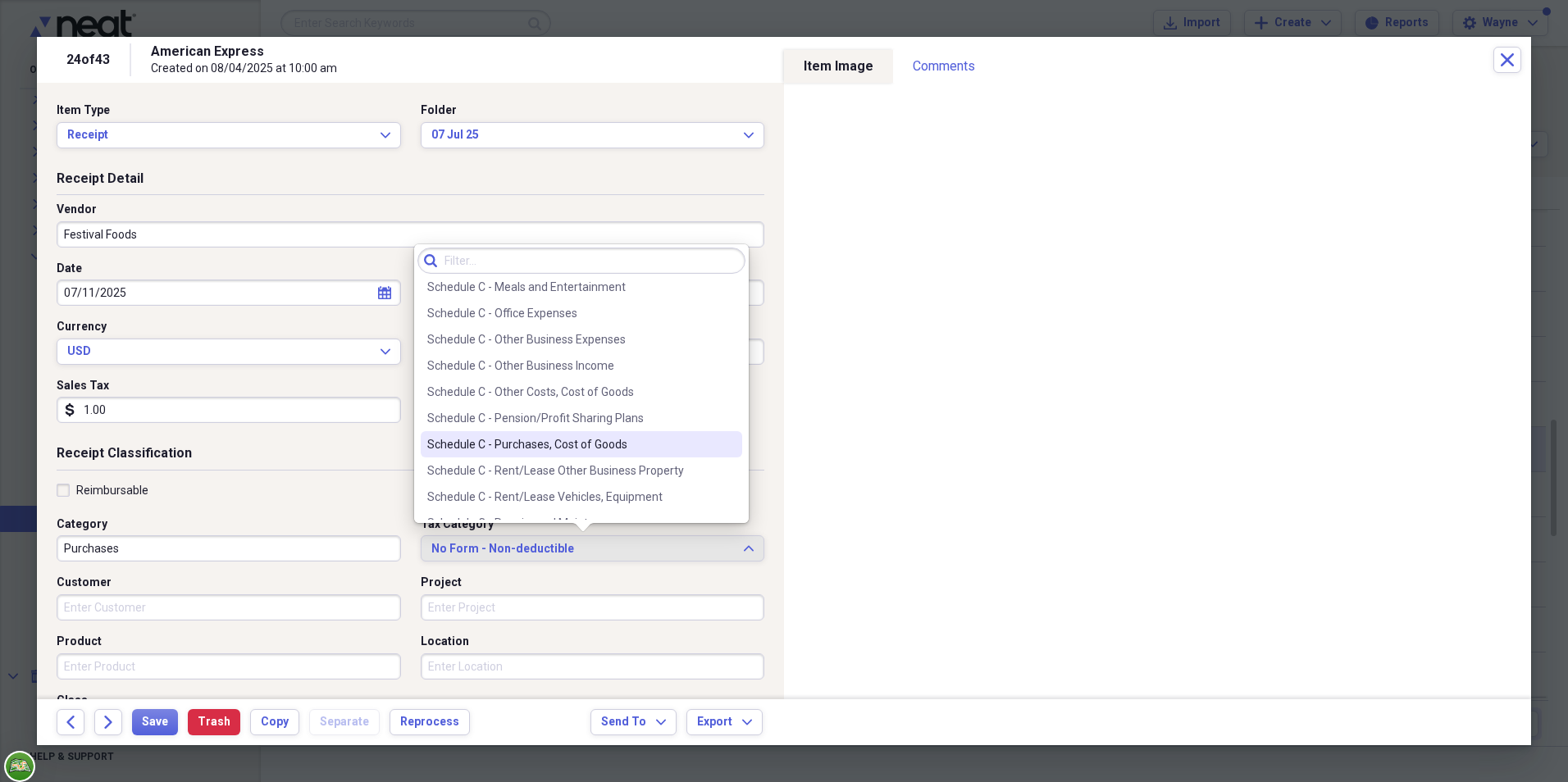 click on "Schedule C - Purchases, Cost of Goods" at bounding box center (581, 444) 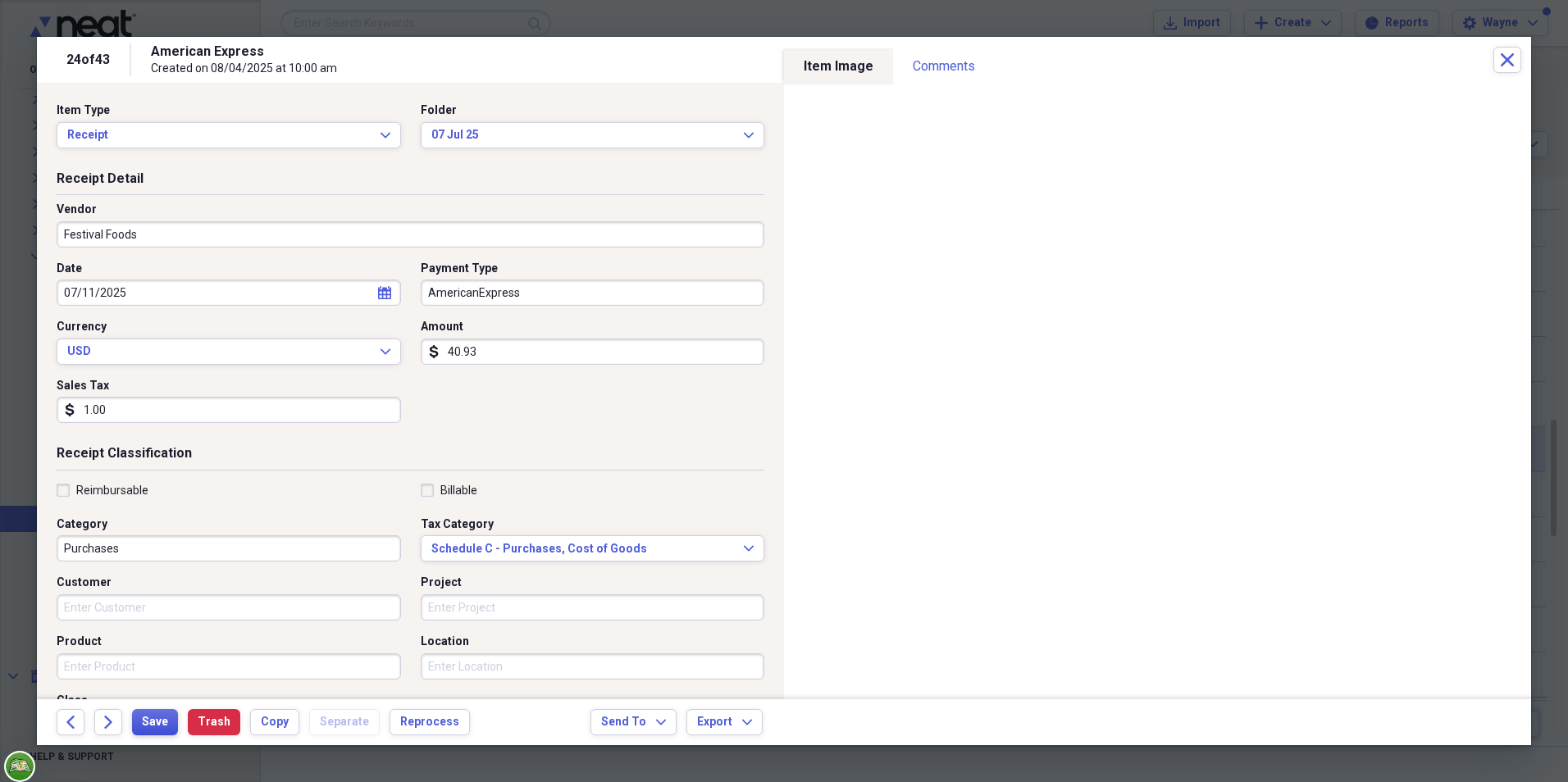 click on "Save" at bounding box center [155, 722] 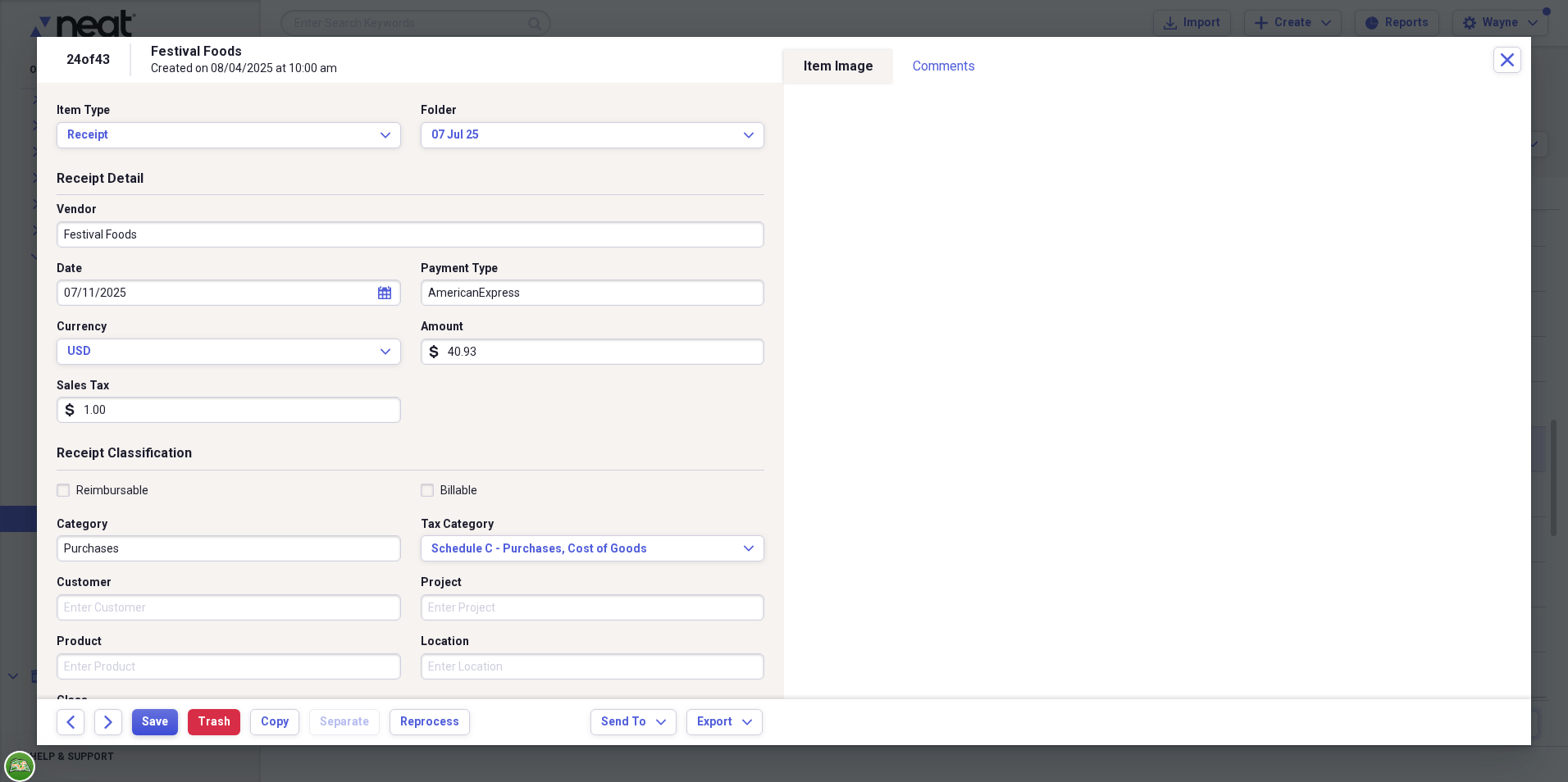 click on "Save" at bounding box center (155, 722) 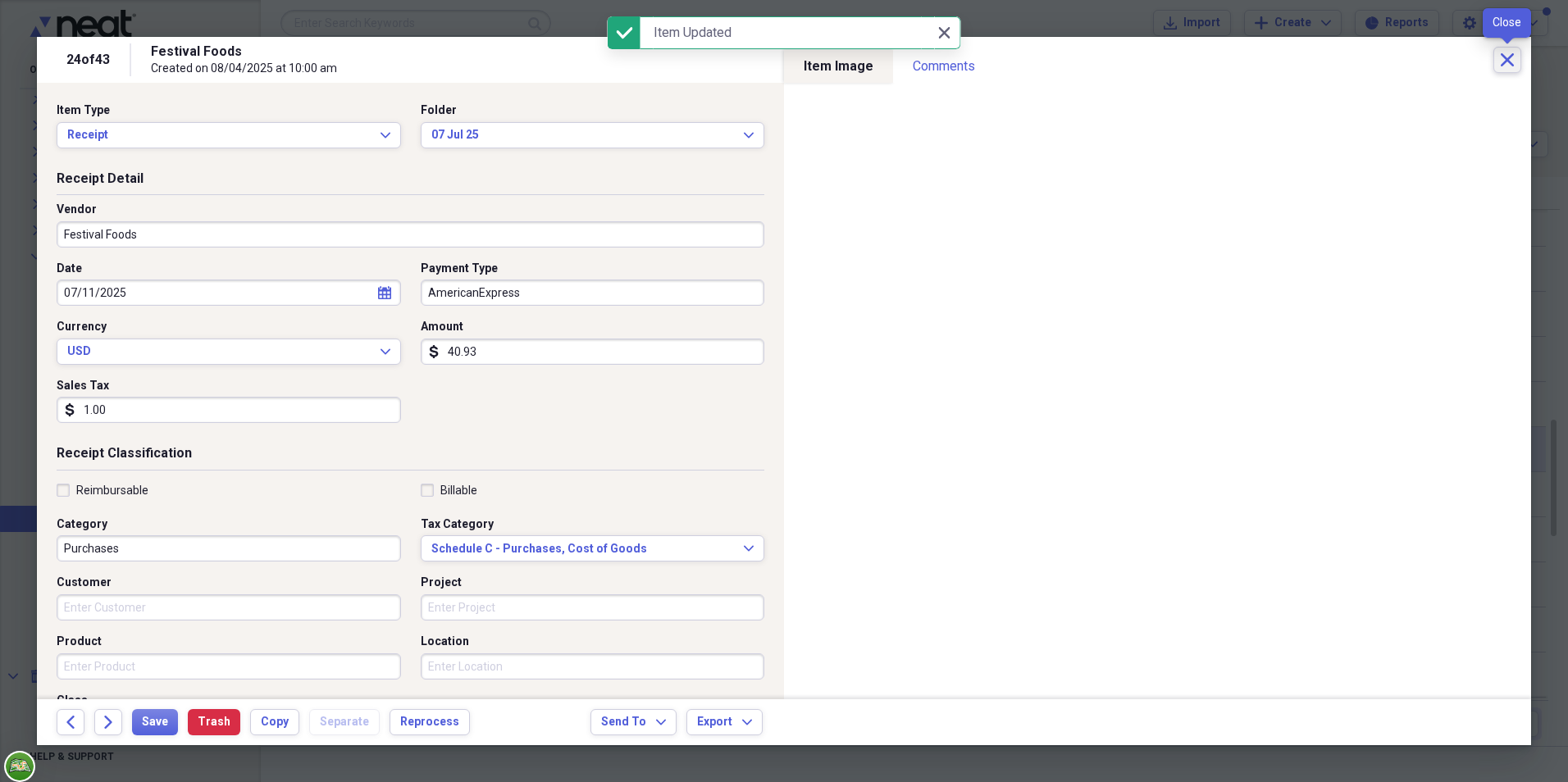 click on "Close" 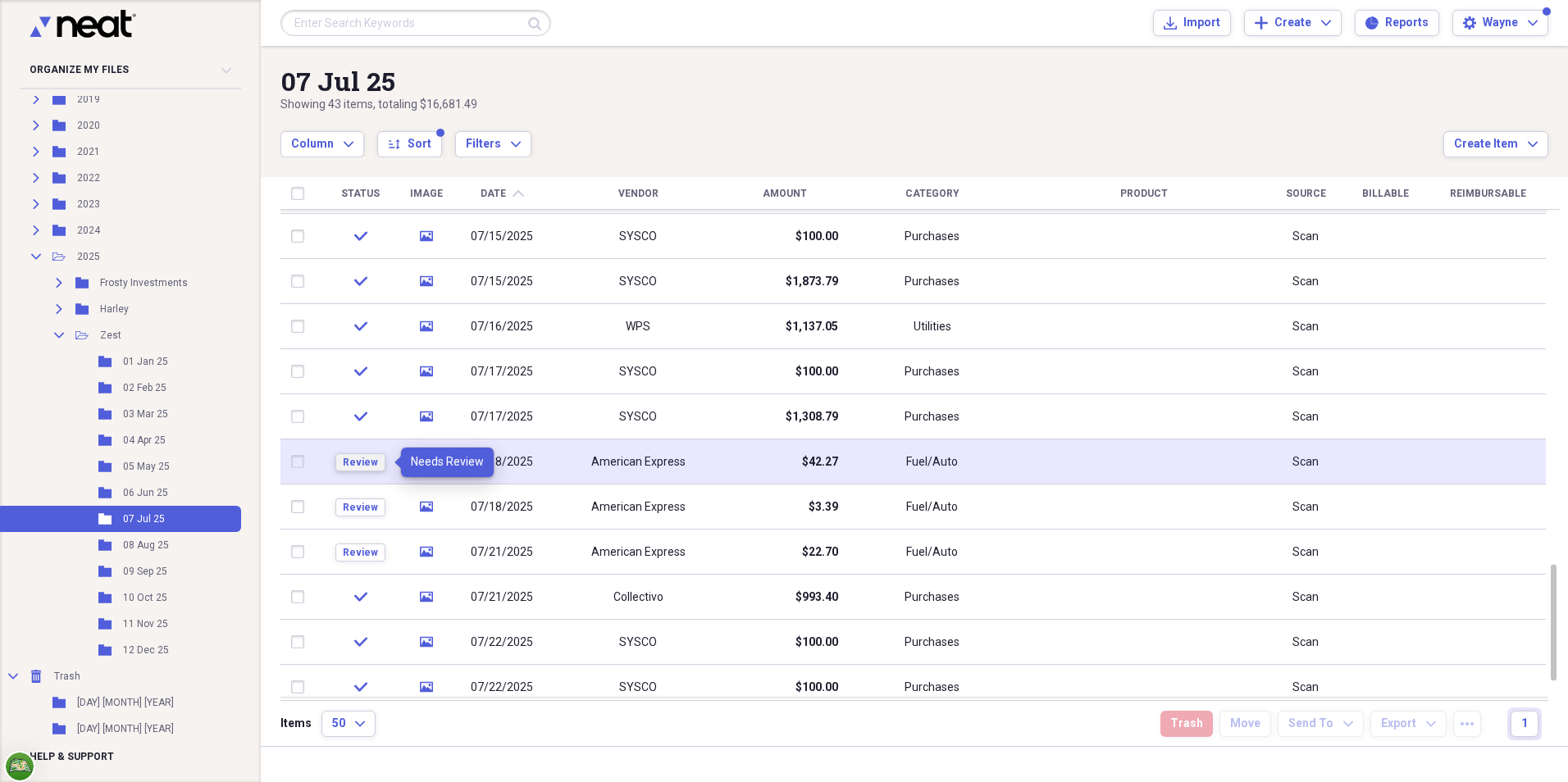 click on "Review" at bounding box center [360, 462] 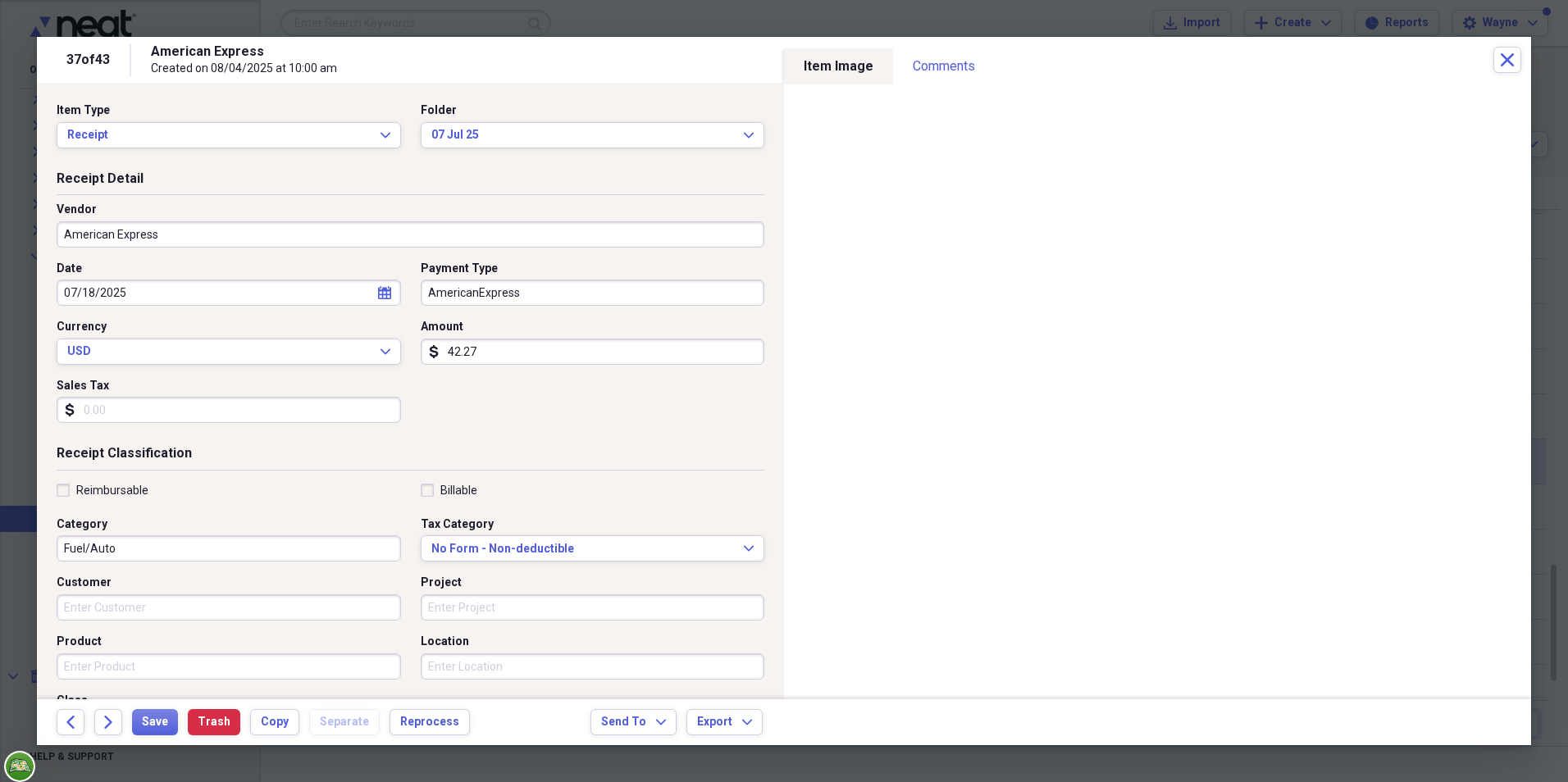 click on "American Express" at bounding box center [410, 234] 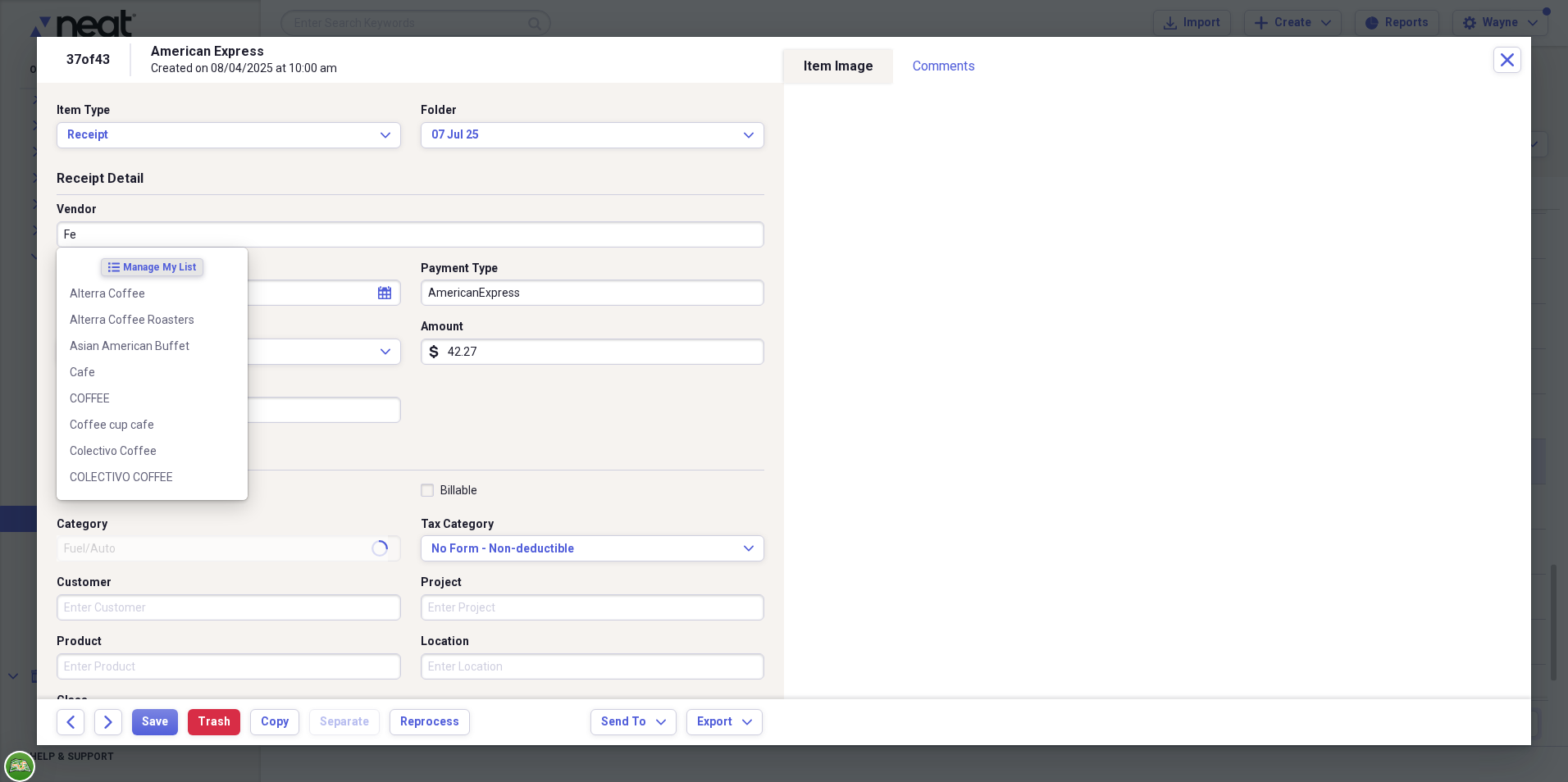 type on "Fes" 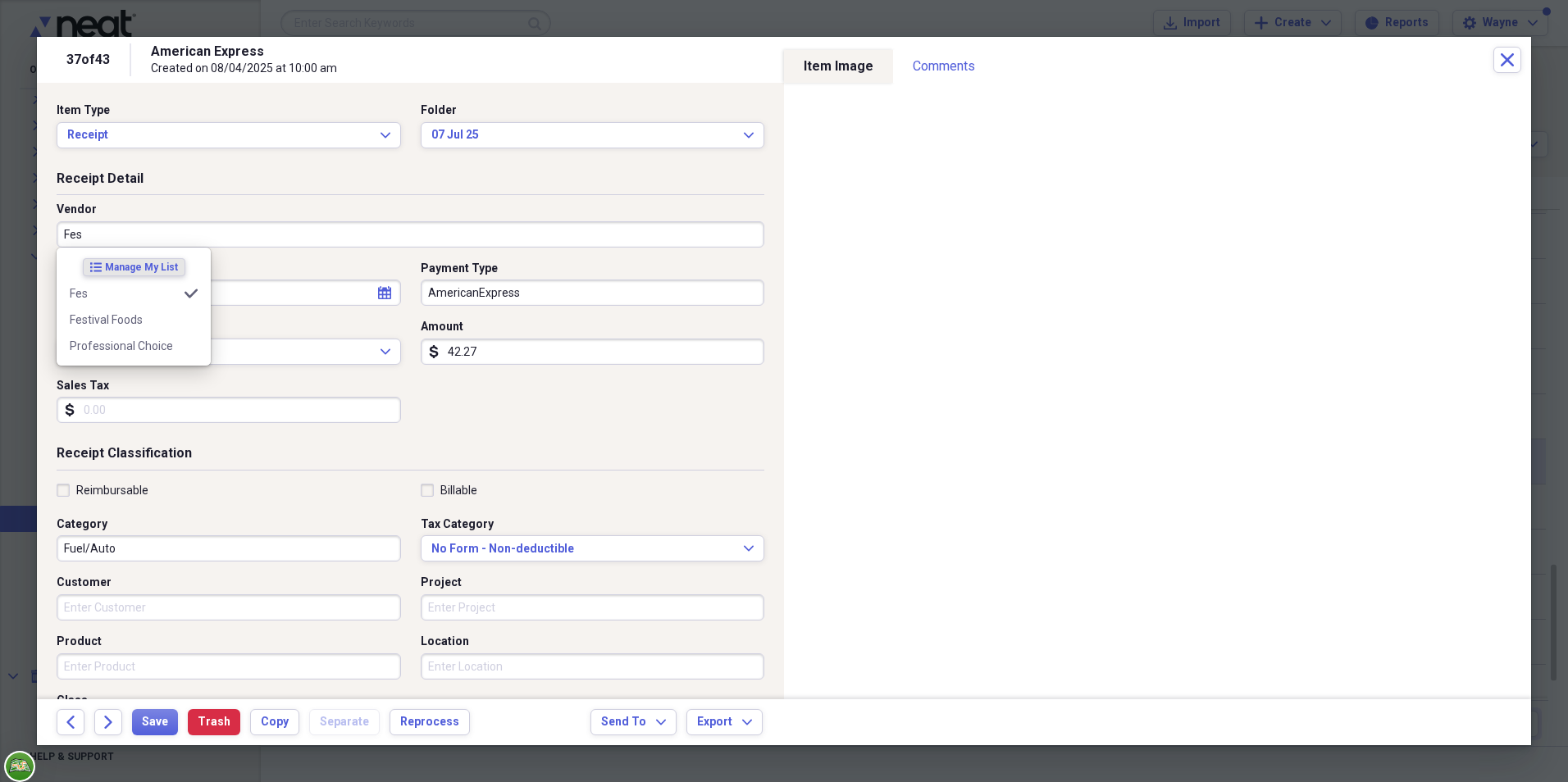 type on "Purchases" 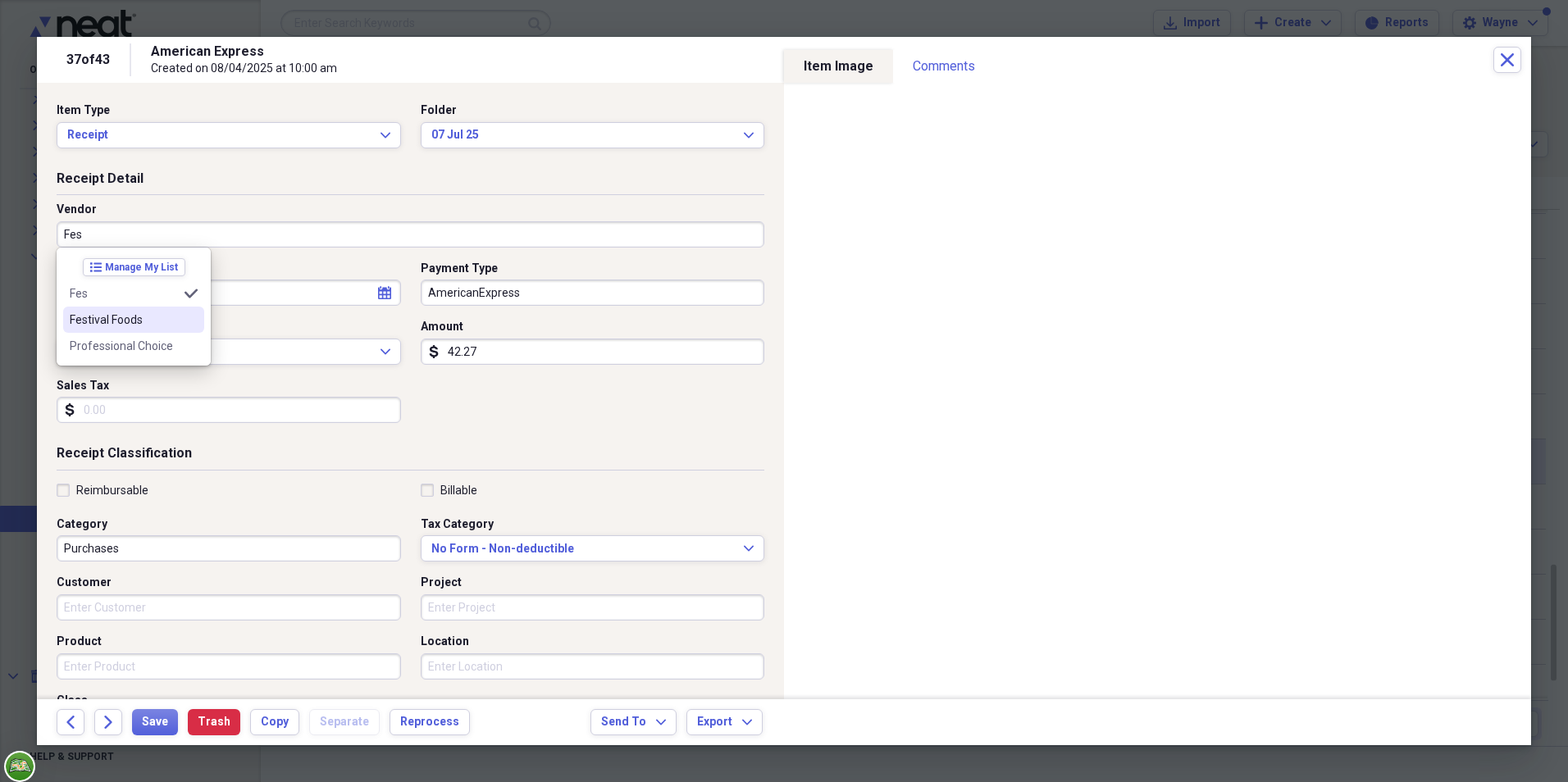 click on "Festival Foods" at bounding box center (124, 320) 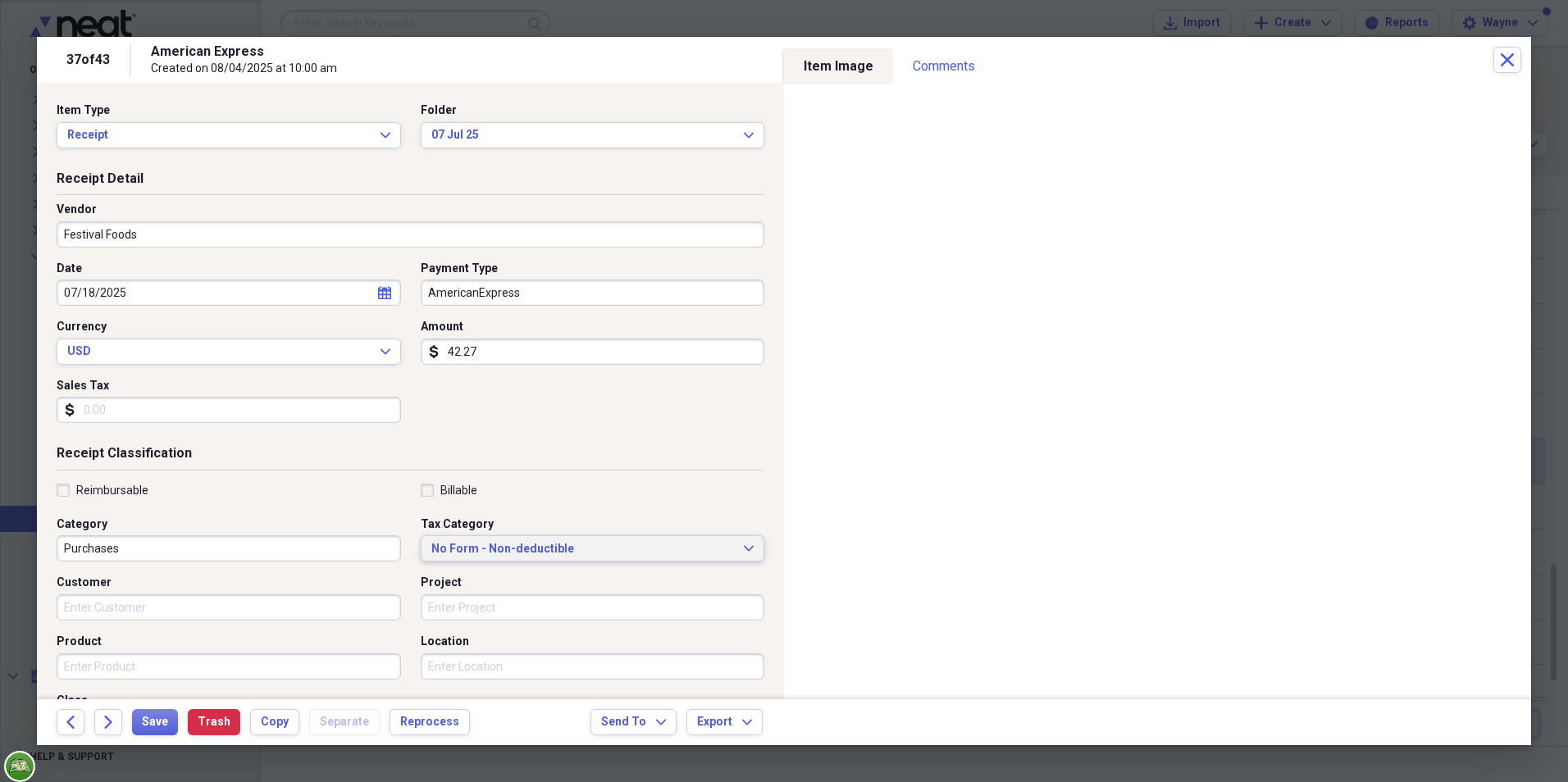 click on "Expand" 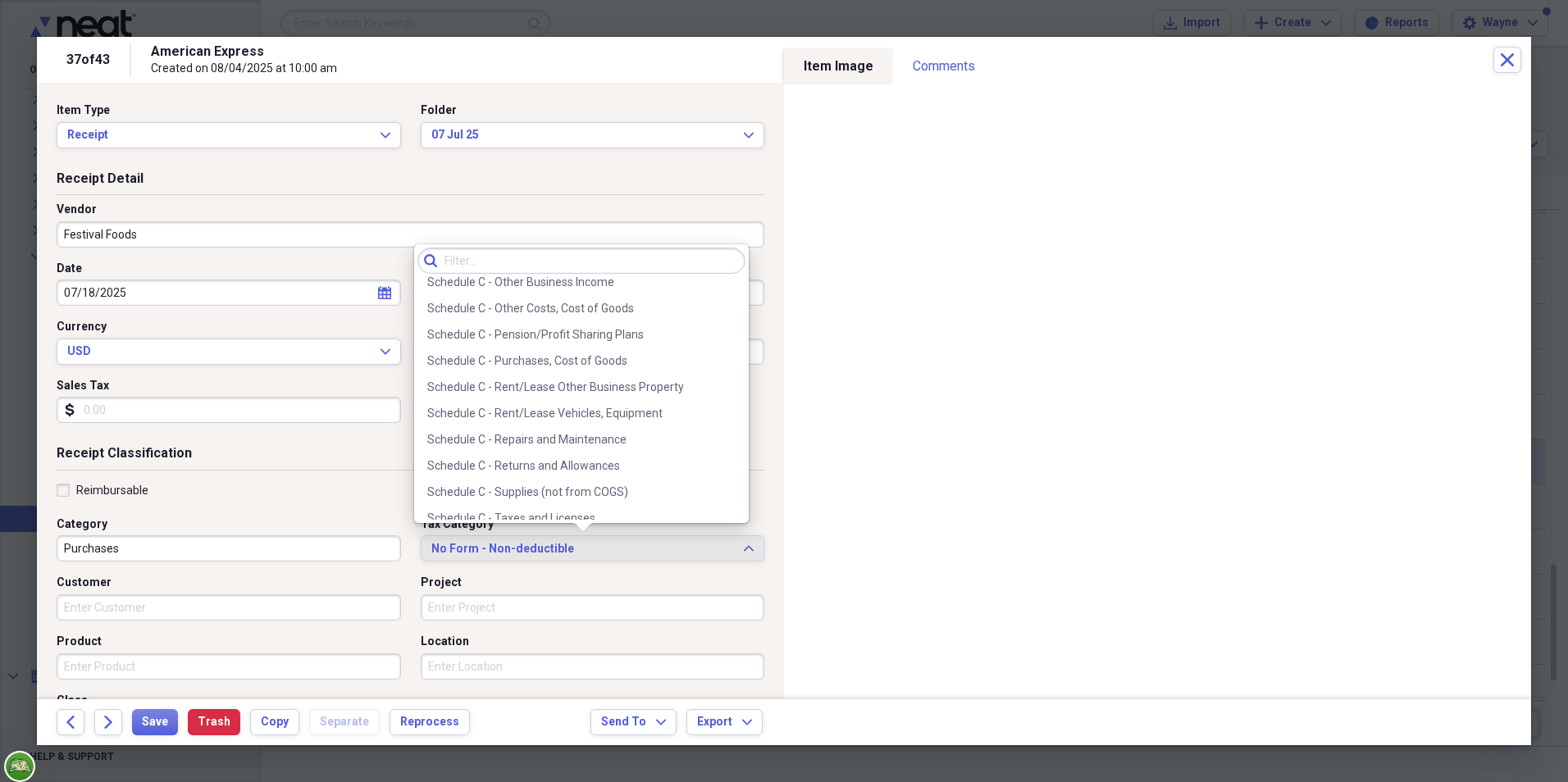 scroll, scrollTop: 3408, scrollLeft: 0, axis: vertical 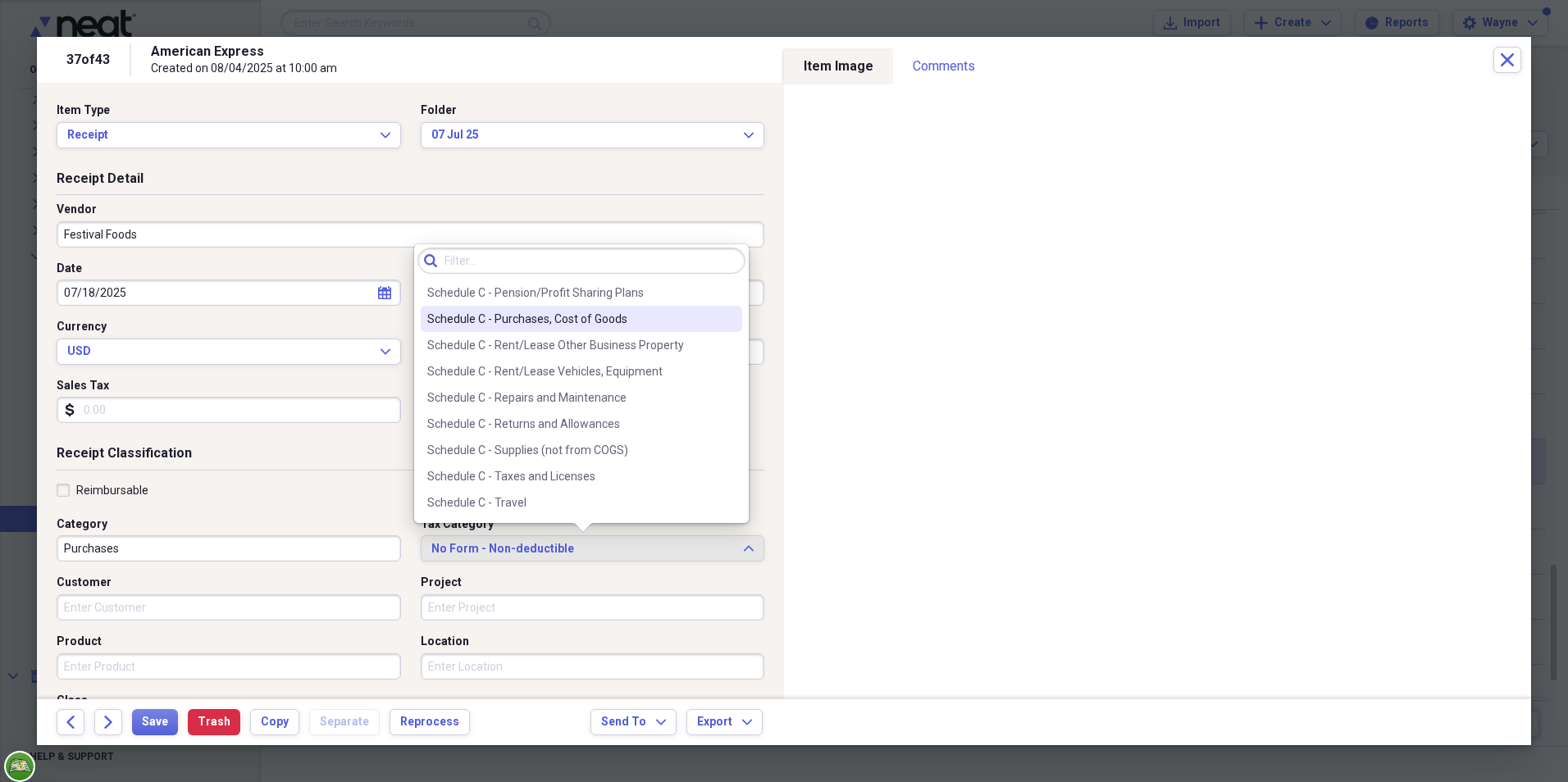 click on "Schedule C - Purchases, Cost of Goods" at bounding box center [572, 319] 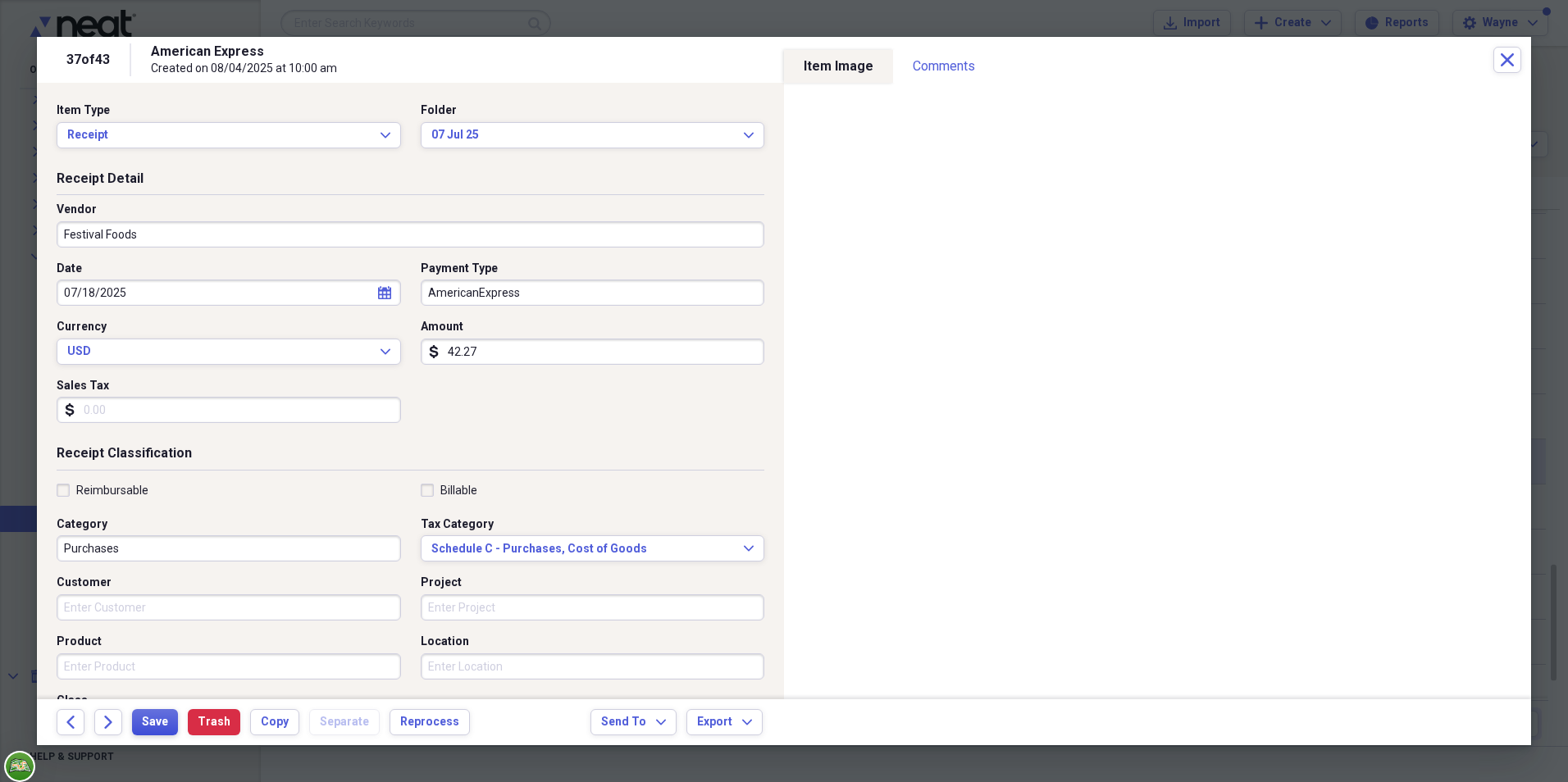 click on "Save" at bounding box center (155, 722) 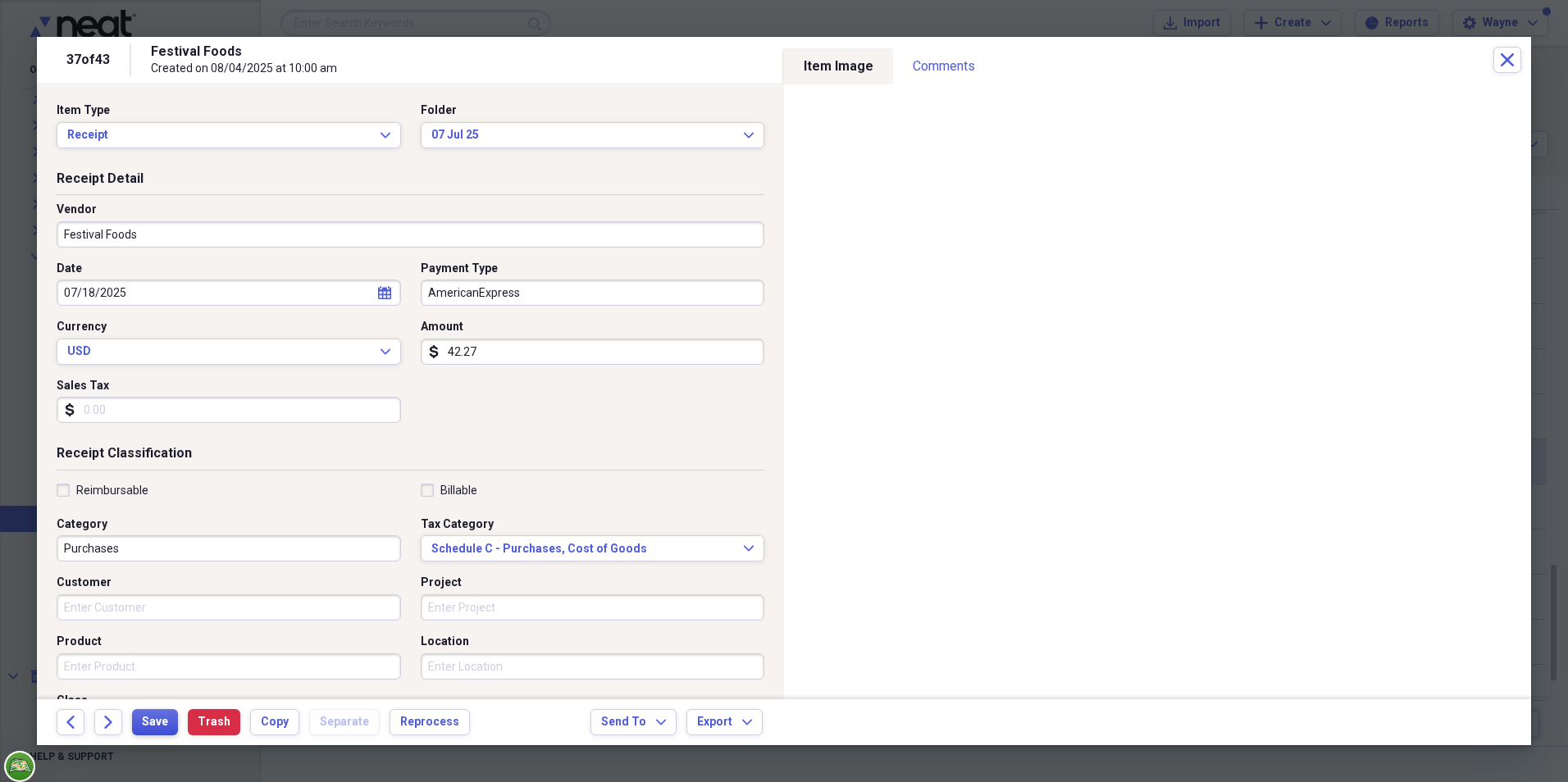 click on "Save" at bounding box center (155, 722) 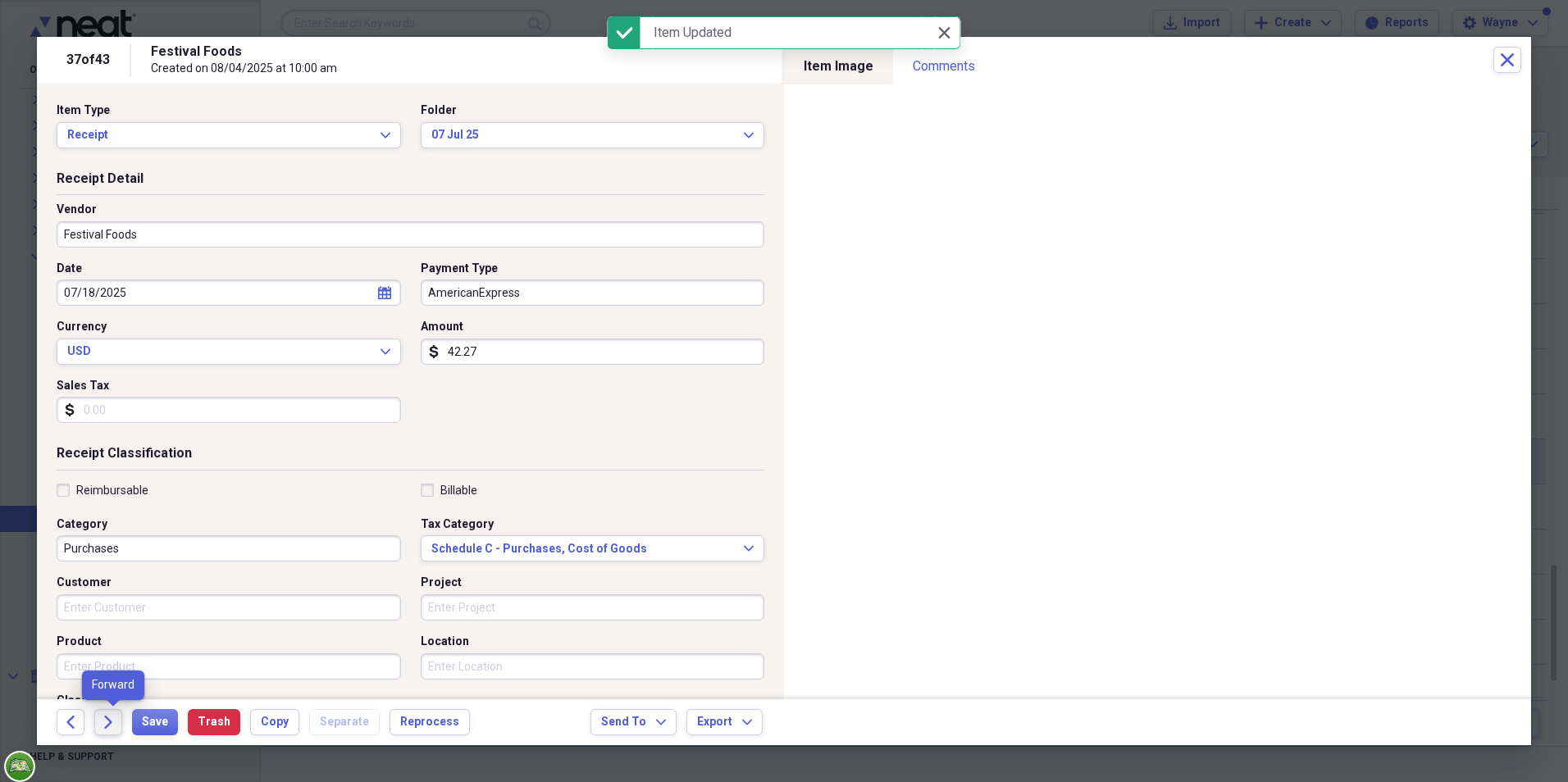 click 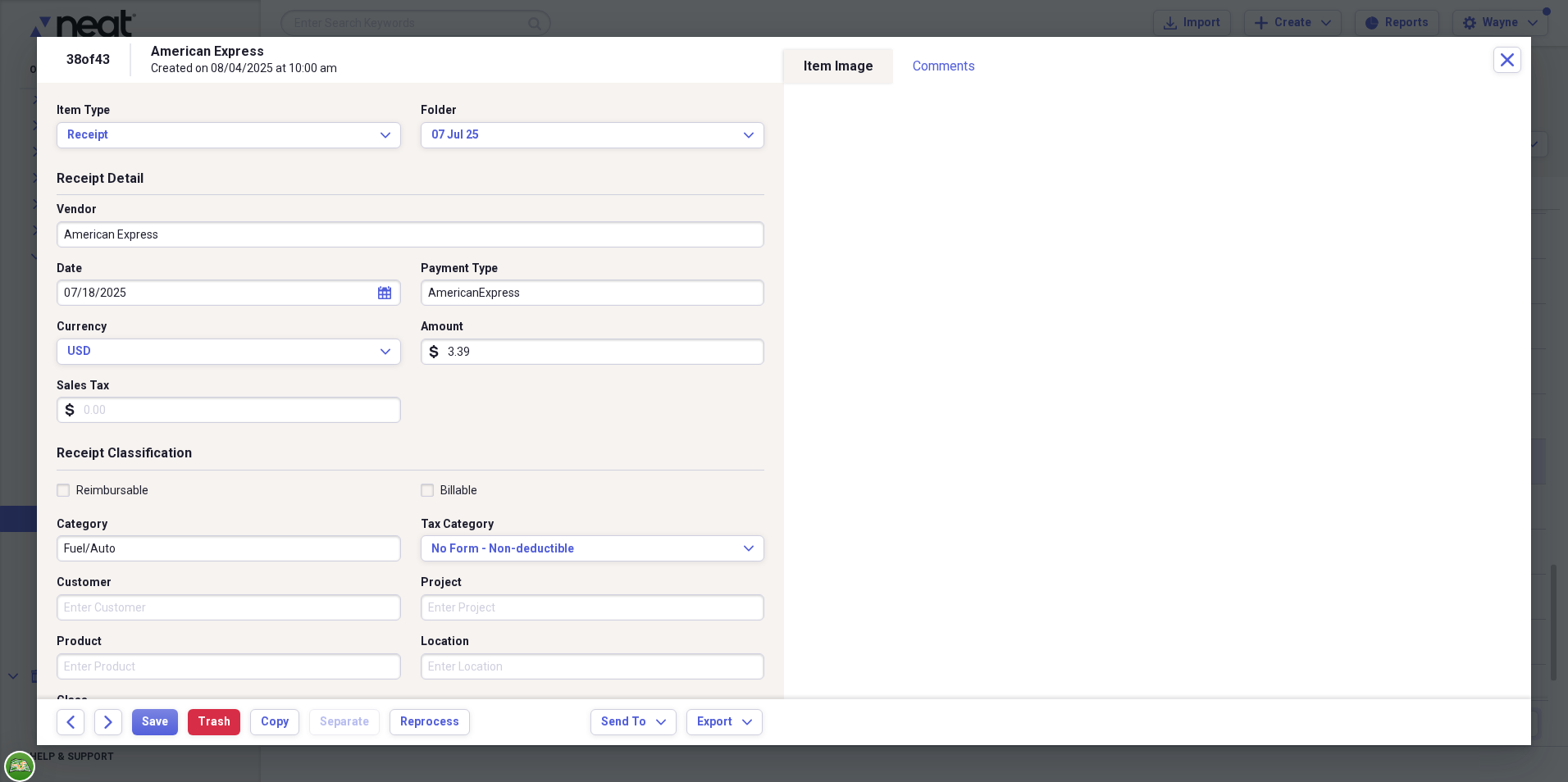 click on "American Express" at bounding box center (410, 234) 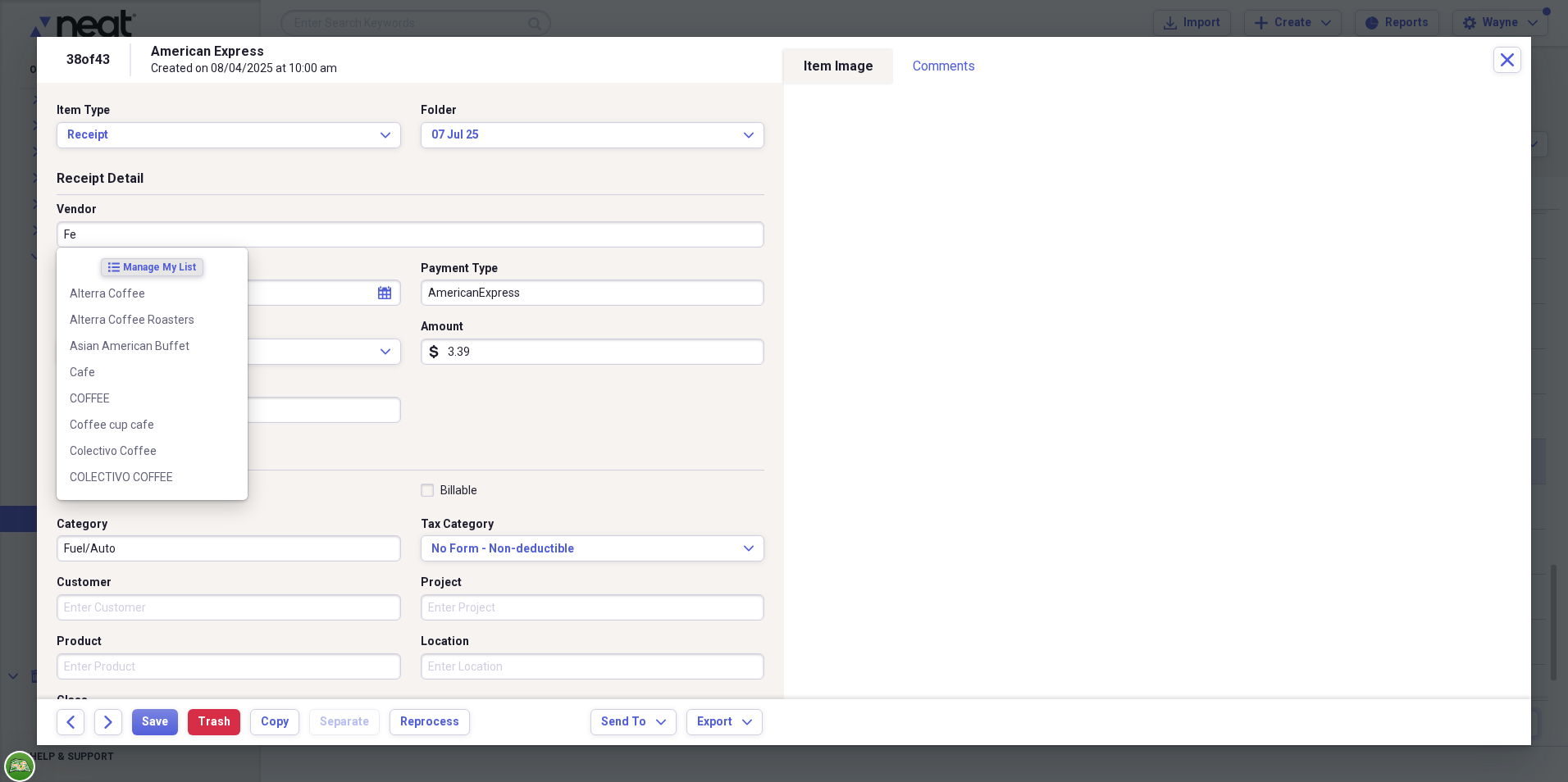 type on "Fes" 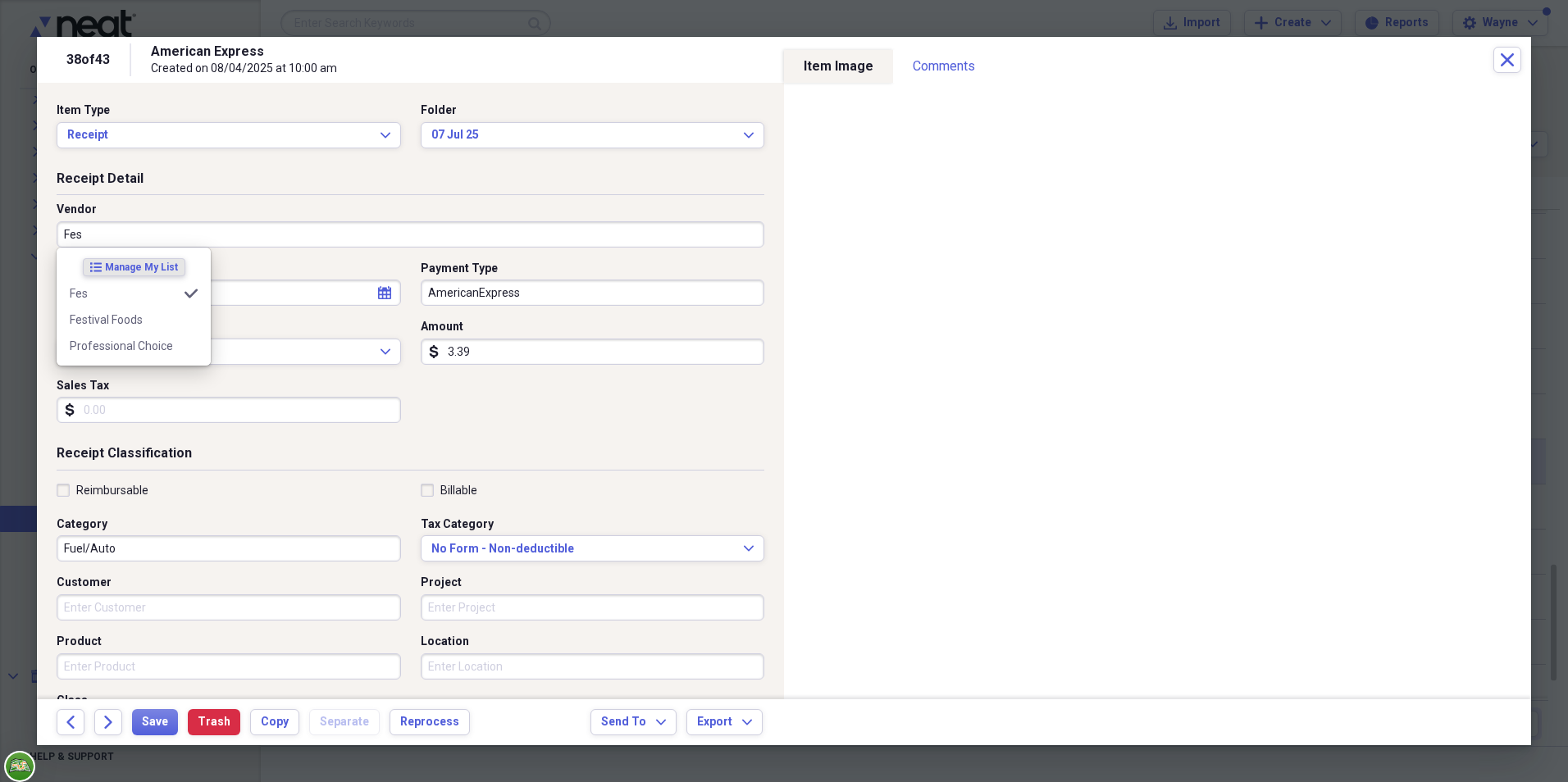 type on "Purchases" 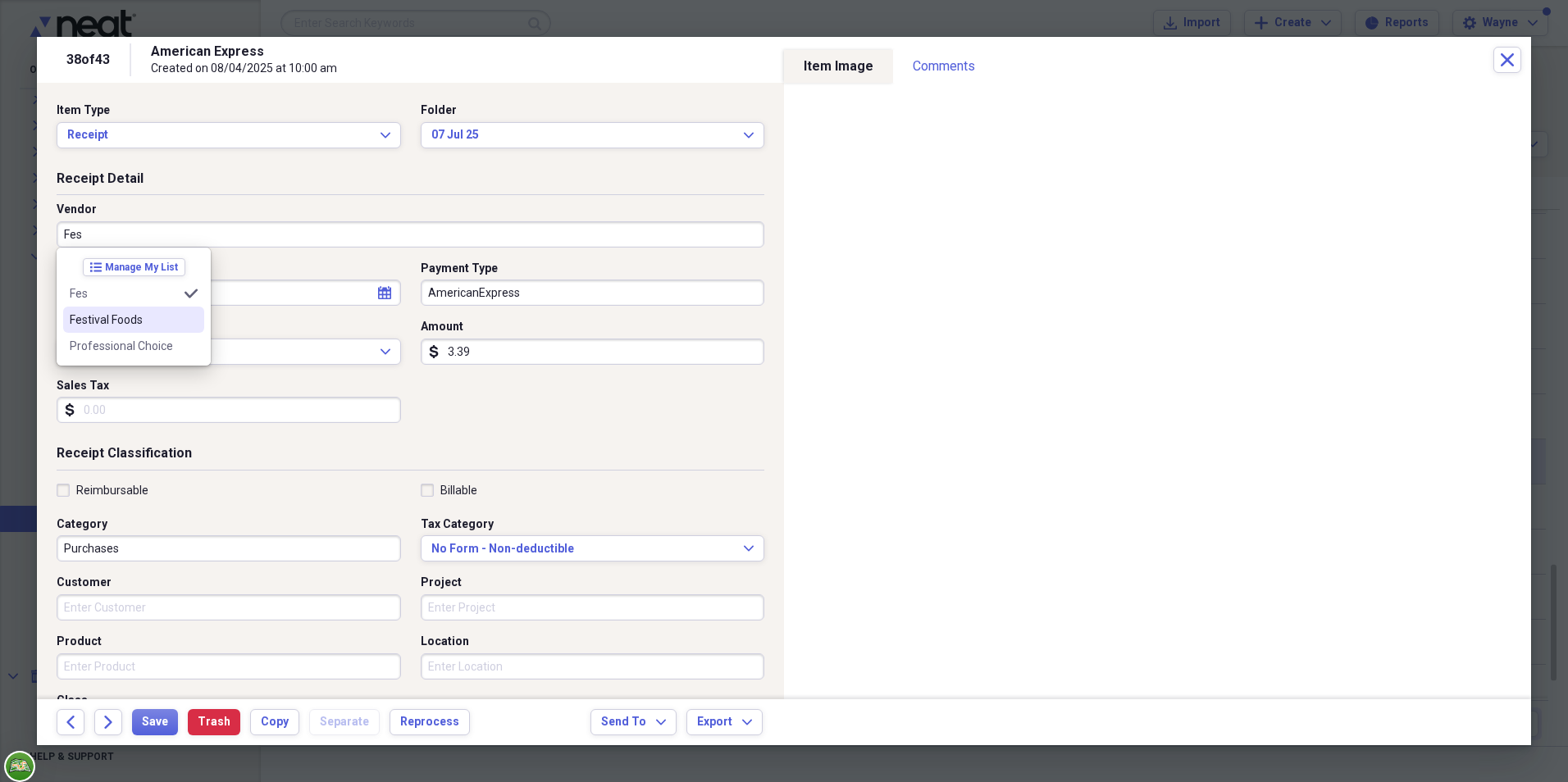 click on "Festival Foods" at bounding box center [124, 320] 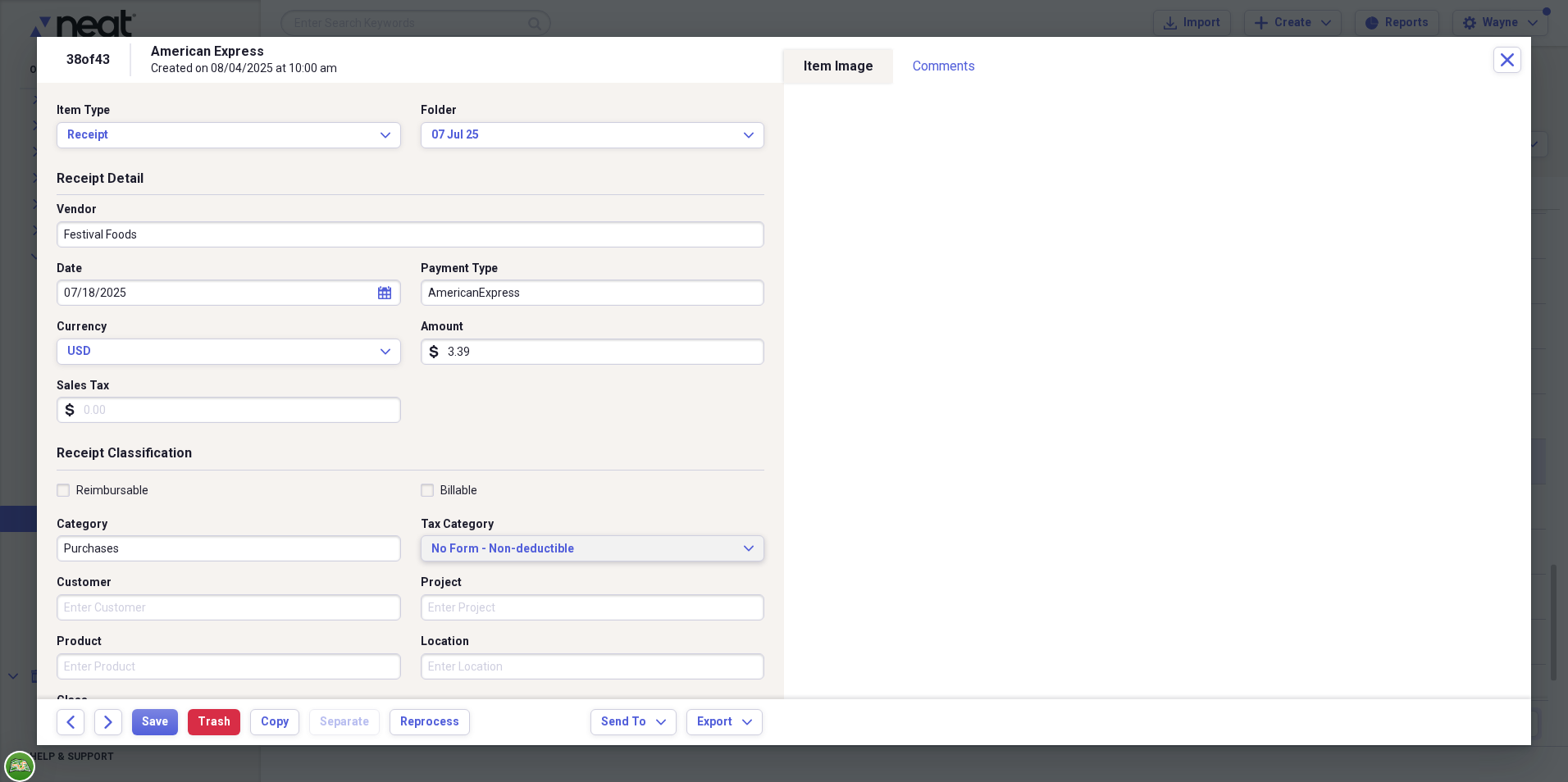 click on "No Form - Non-deductible Expand" at bounding box center [593, 548] 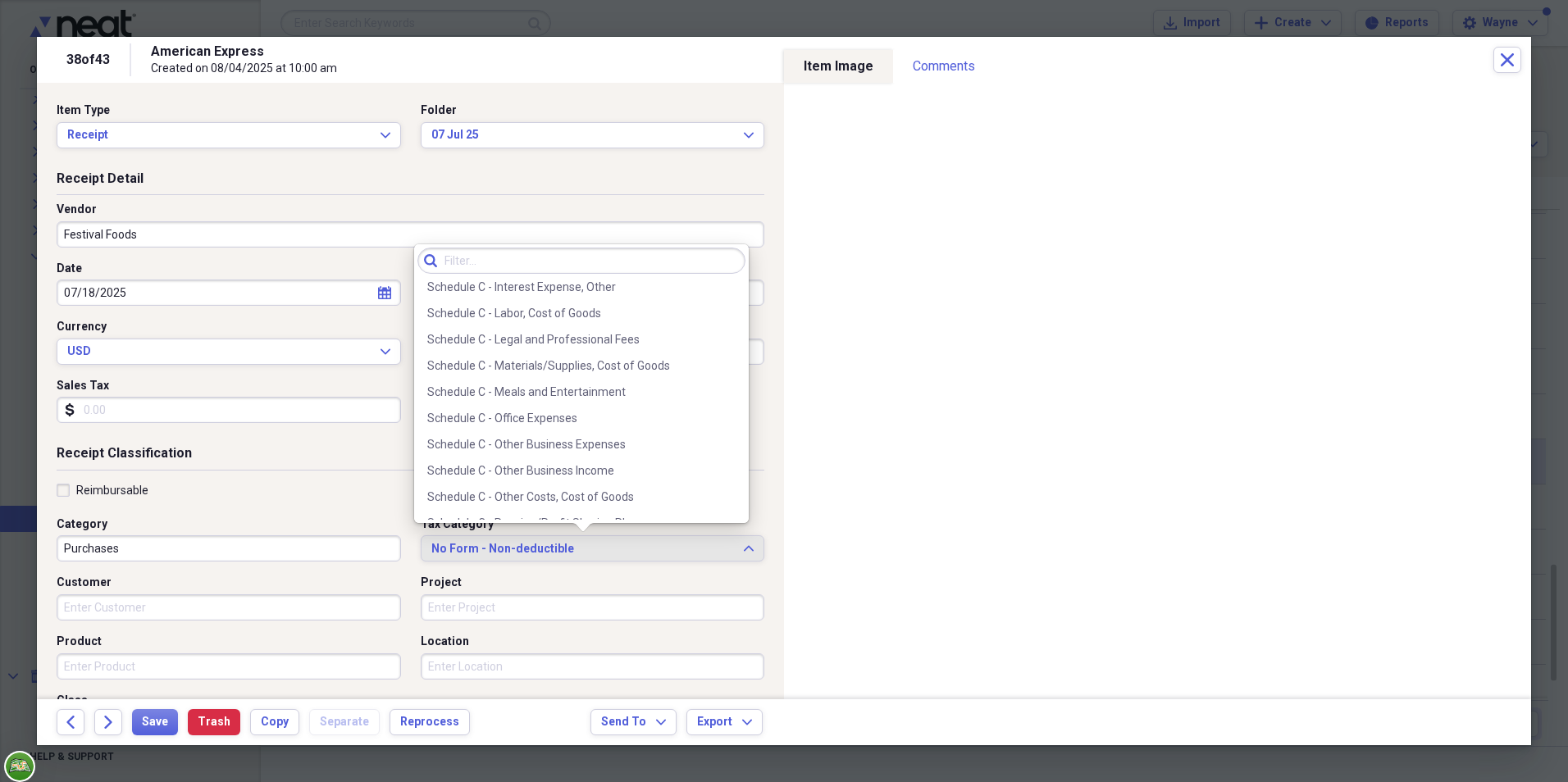 scroll, scrollTop: 3219, scrollLeft: 0, axis: vertical 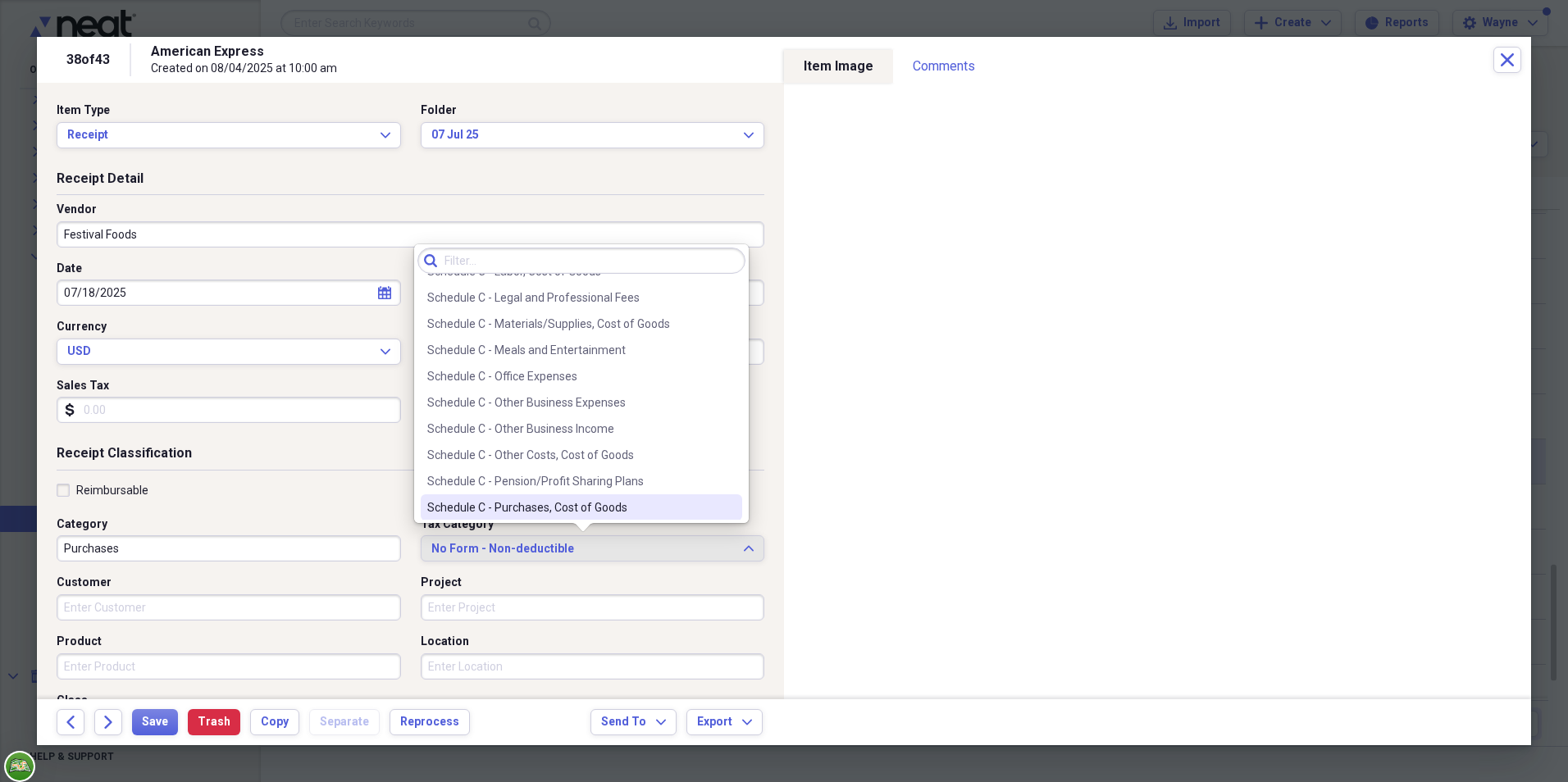 click 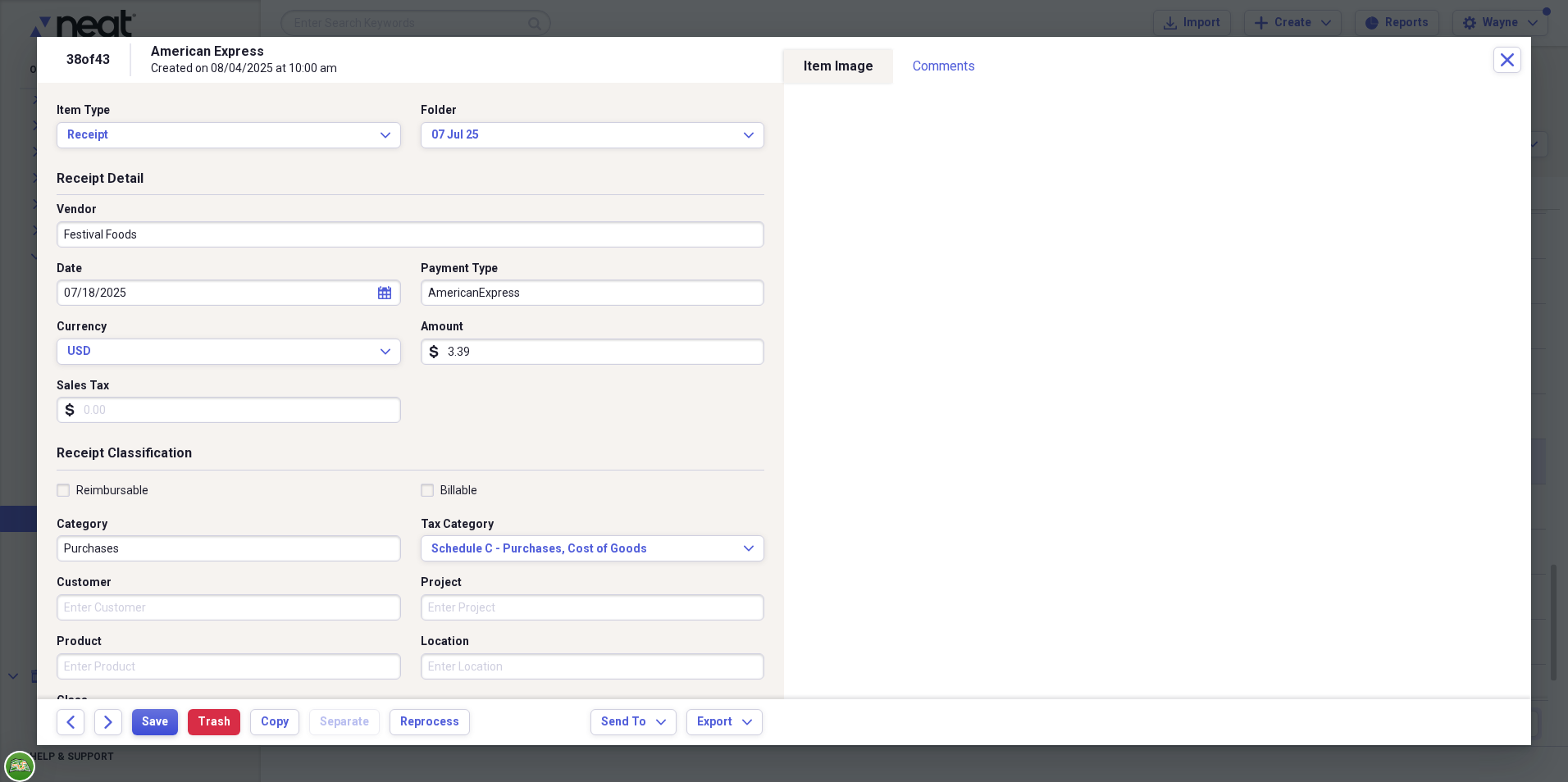 click on "Save" at bounding box center (155, 722) 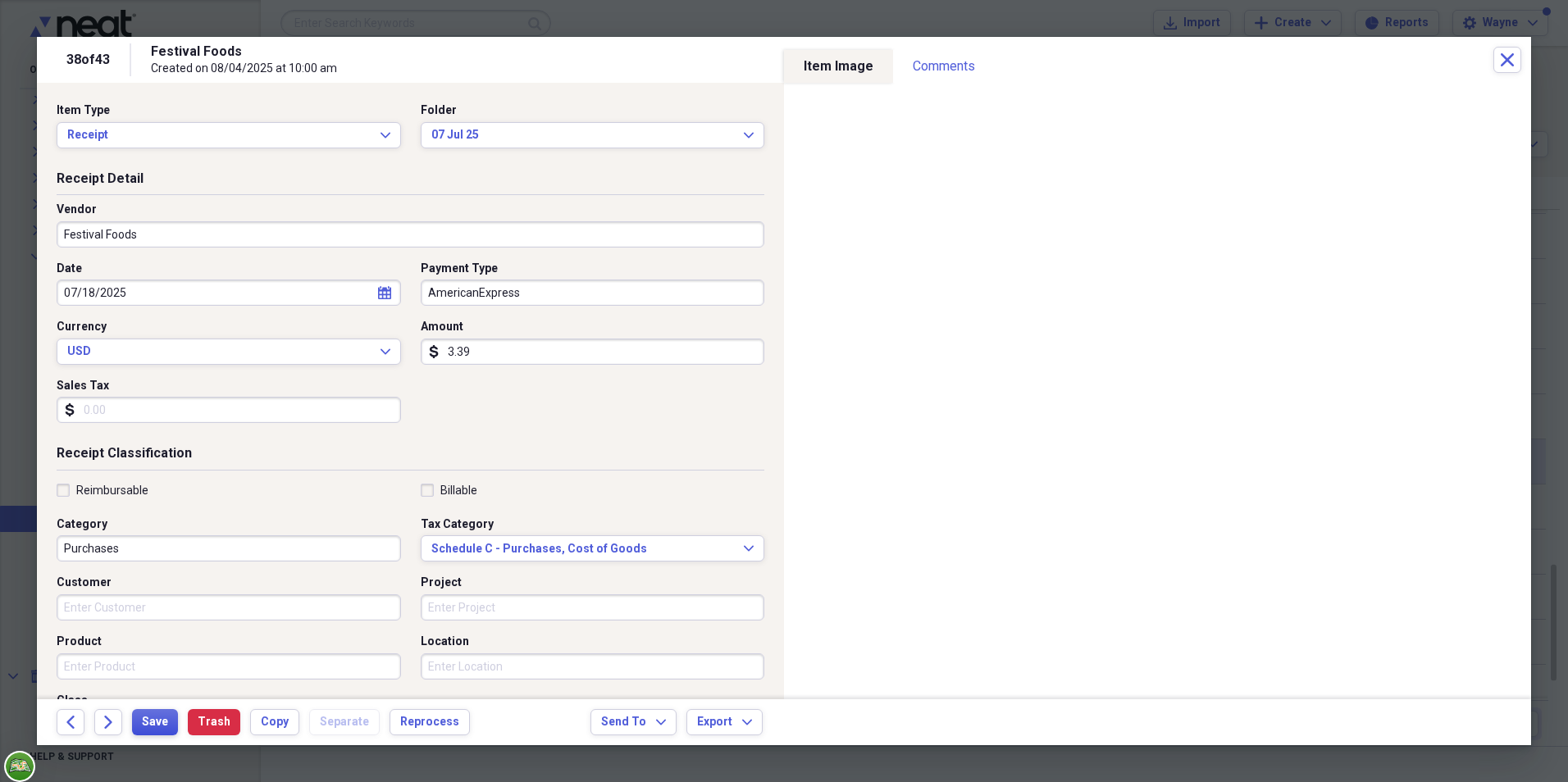 click on "Save" at bounding box center (155, 722) 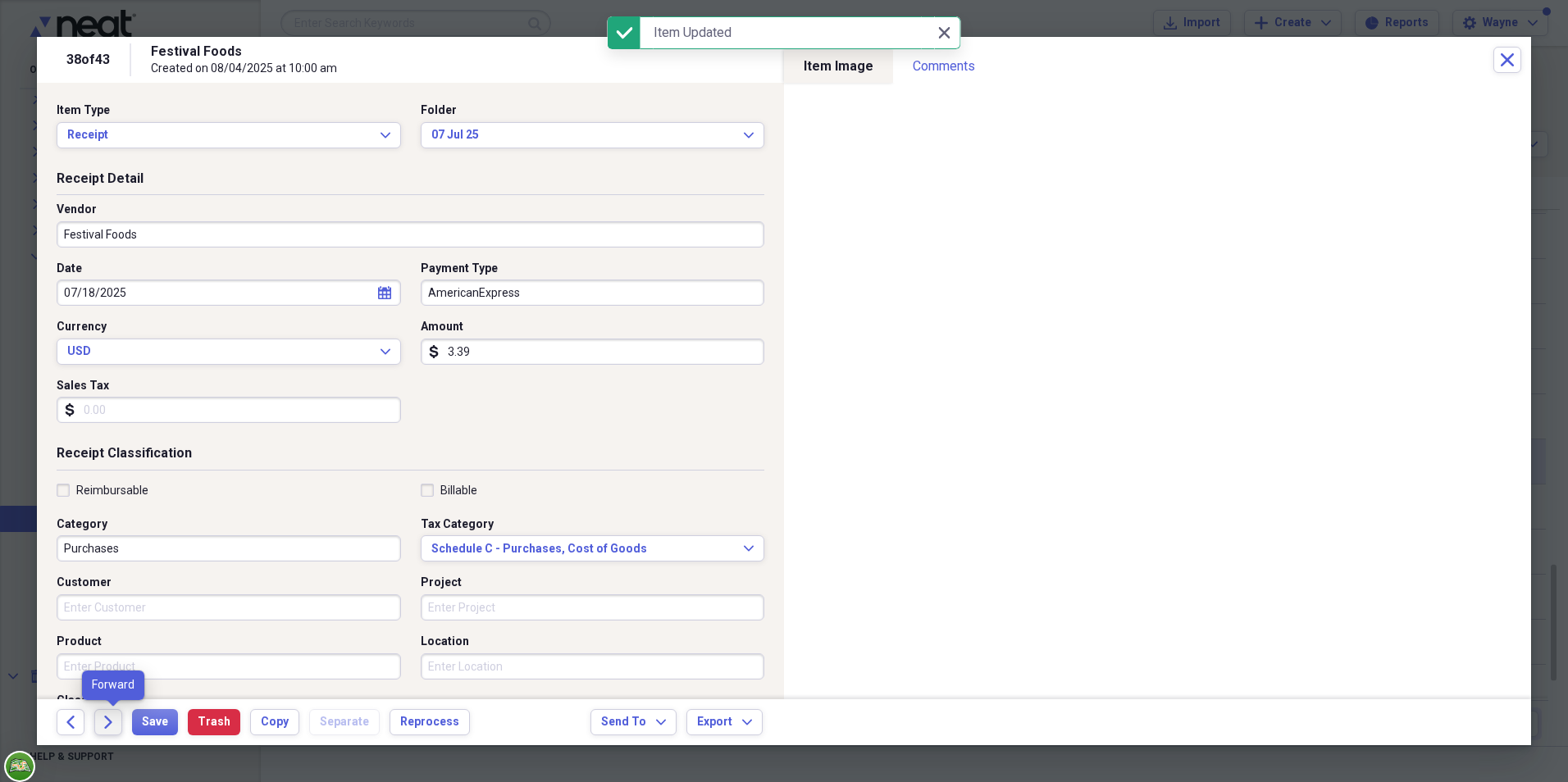 click on "Forward" 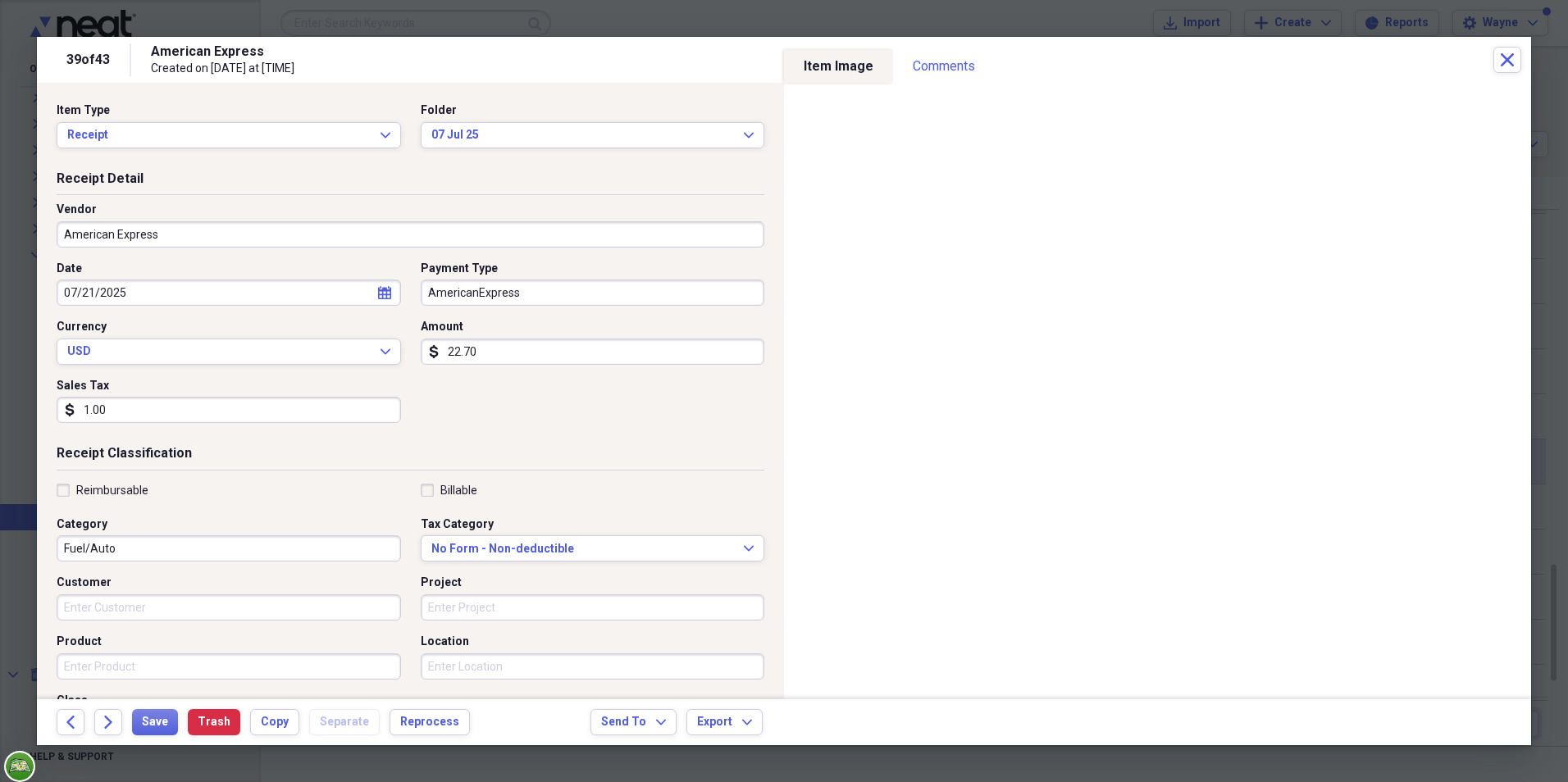 click on "American Express" at bounding box center (410, 234) 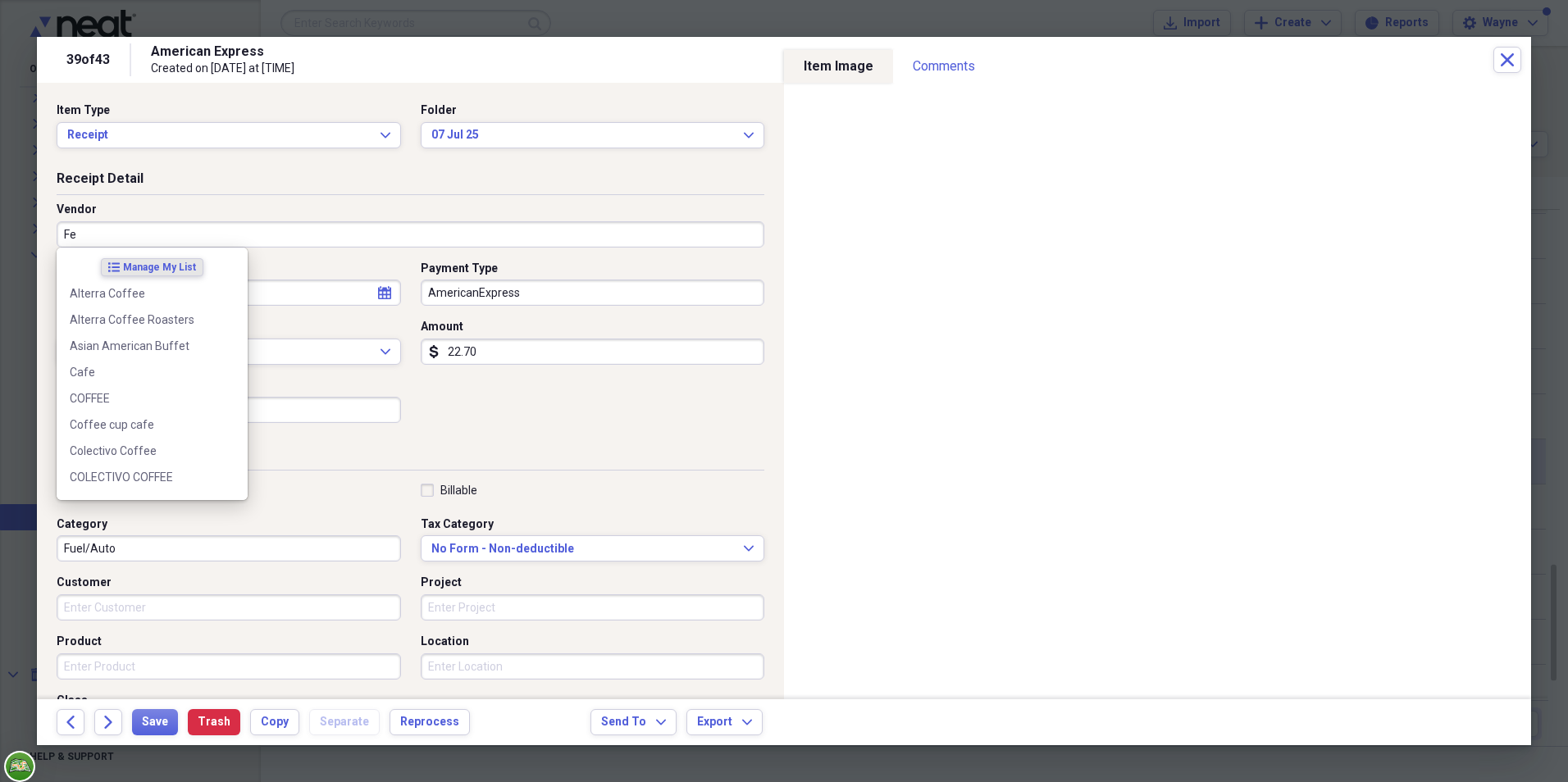 type on "Fes" 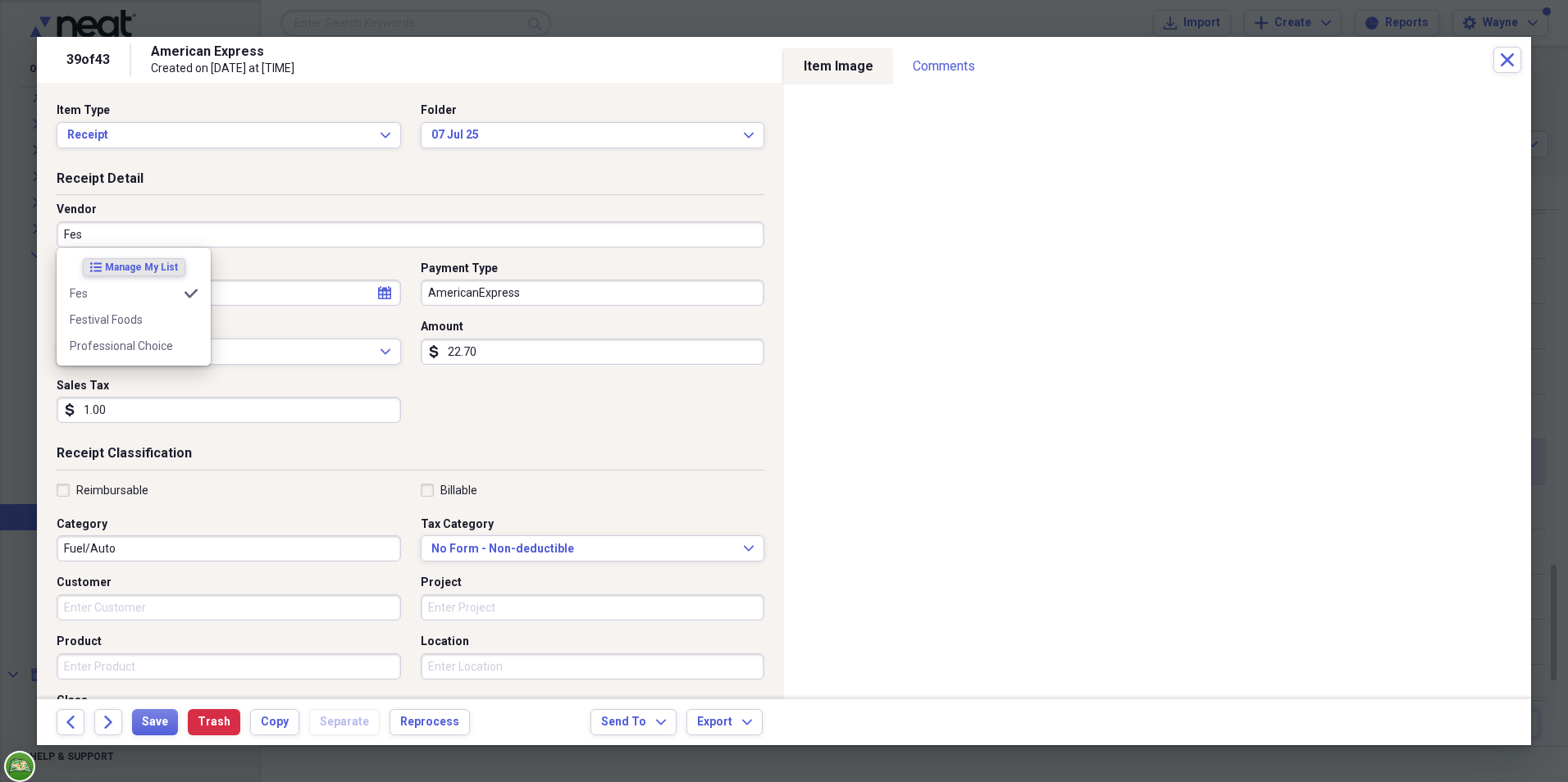 type on "Purchases" 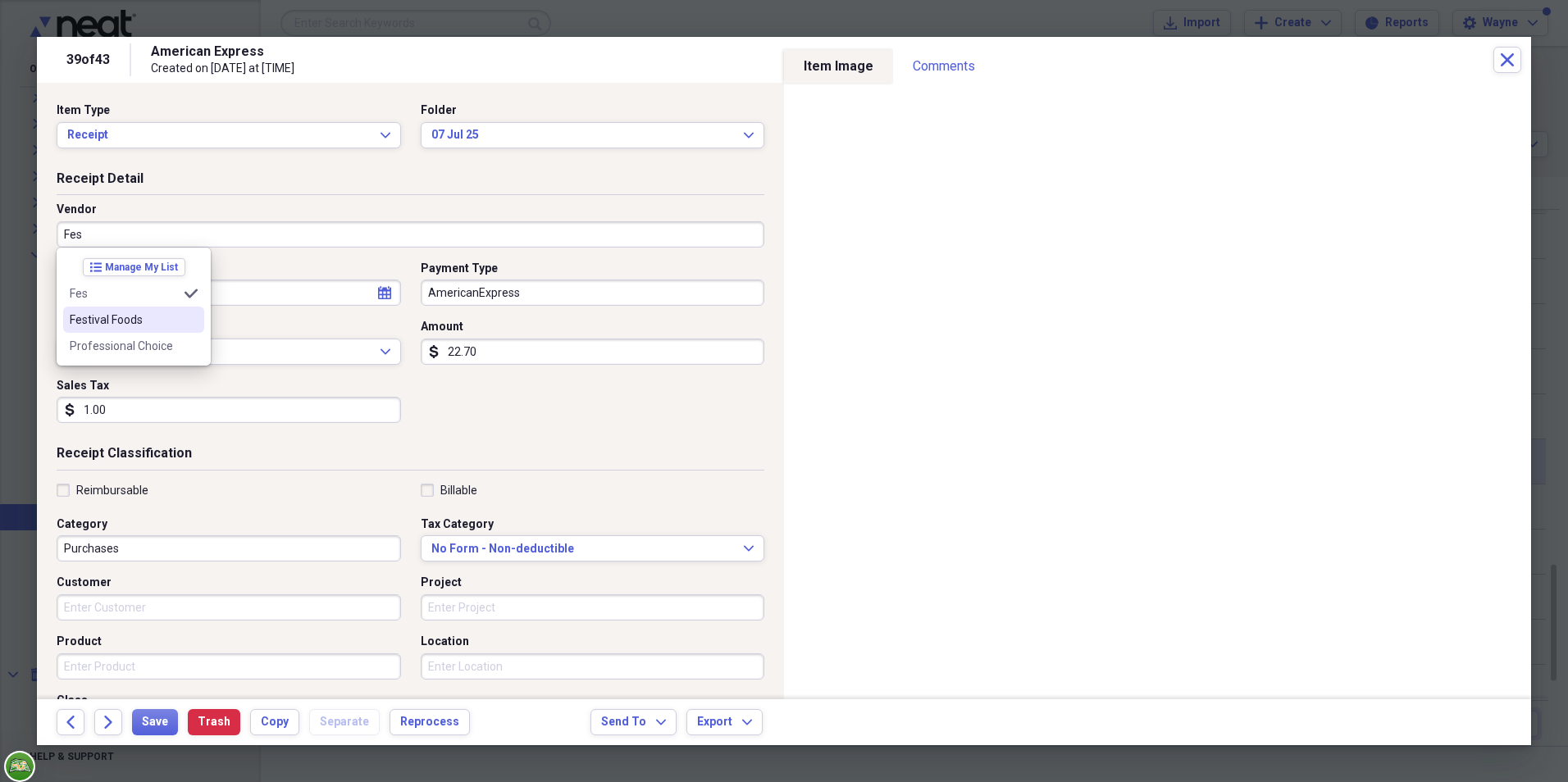 click on "Festival Foods" at bounding box center (134, 320) 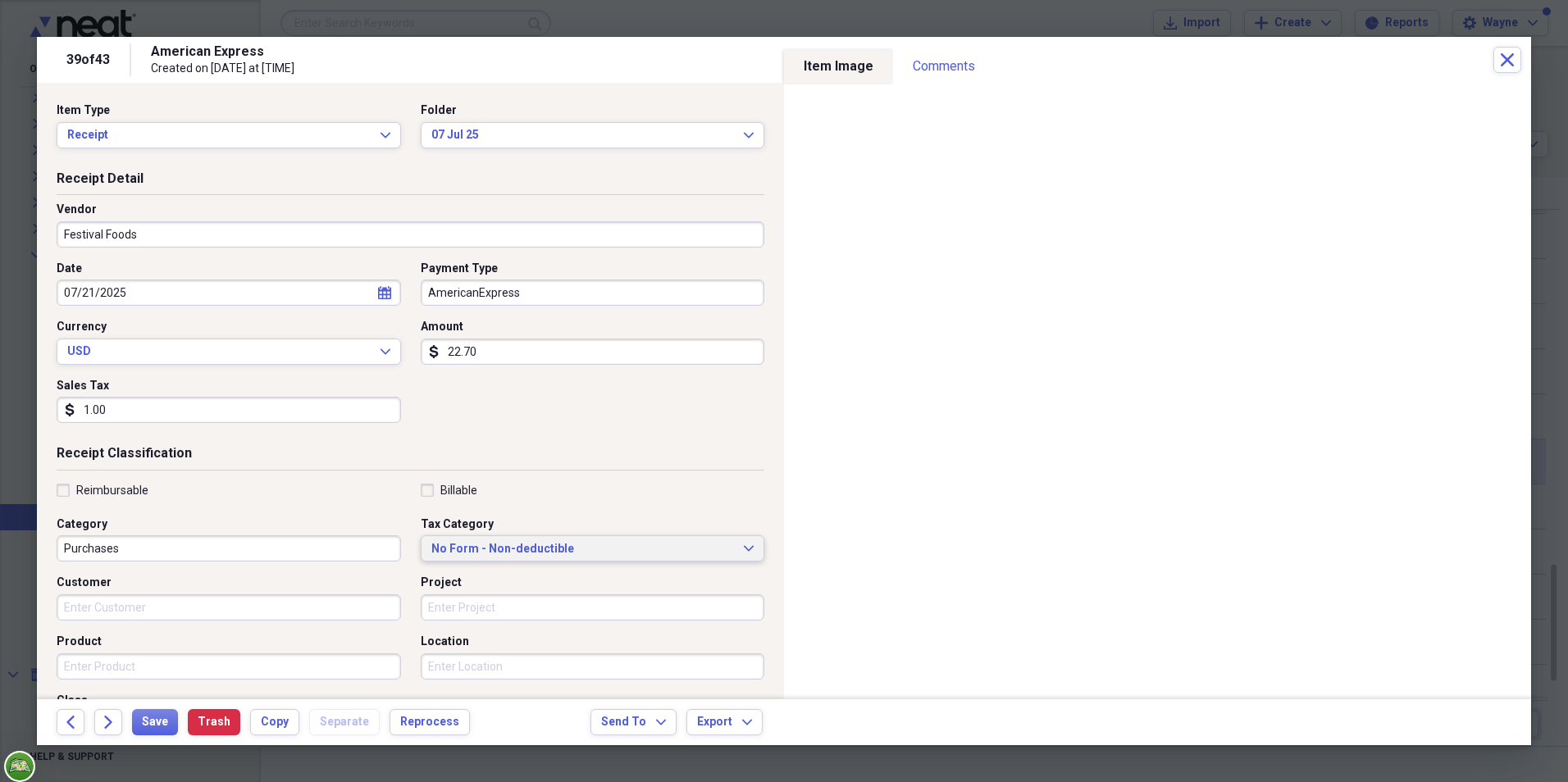 click on "Expand" 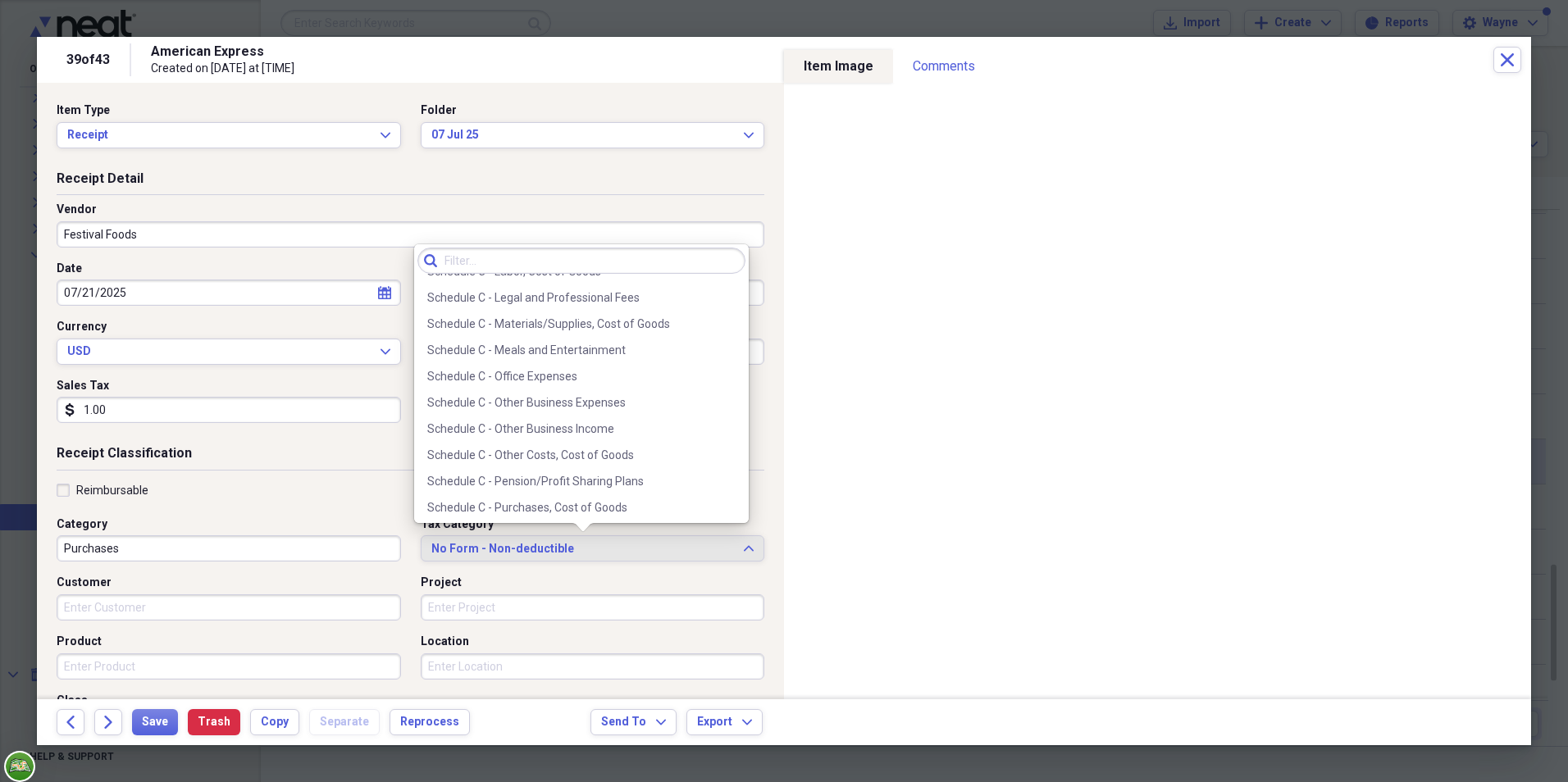 scroll, scrollTop: 3282, scrollLeft: 0, axis: vertical 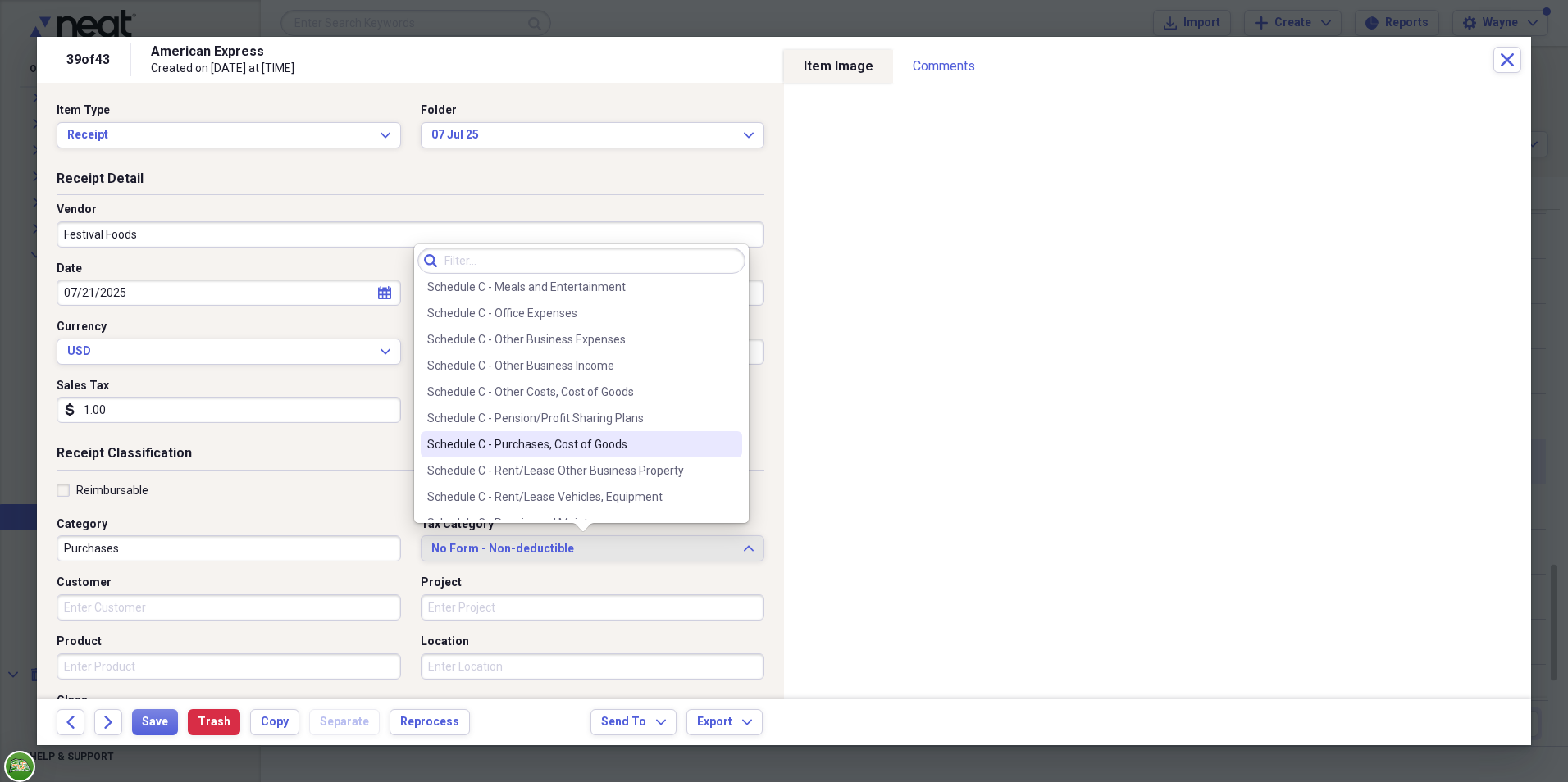 click on "Schedule C - Purchases, Cost of Goods" at bounding box center [572, 444] 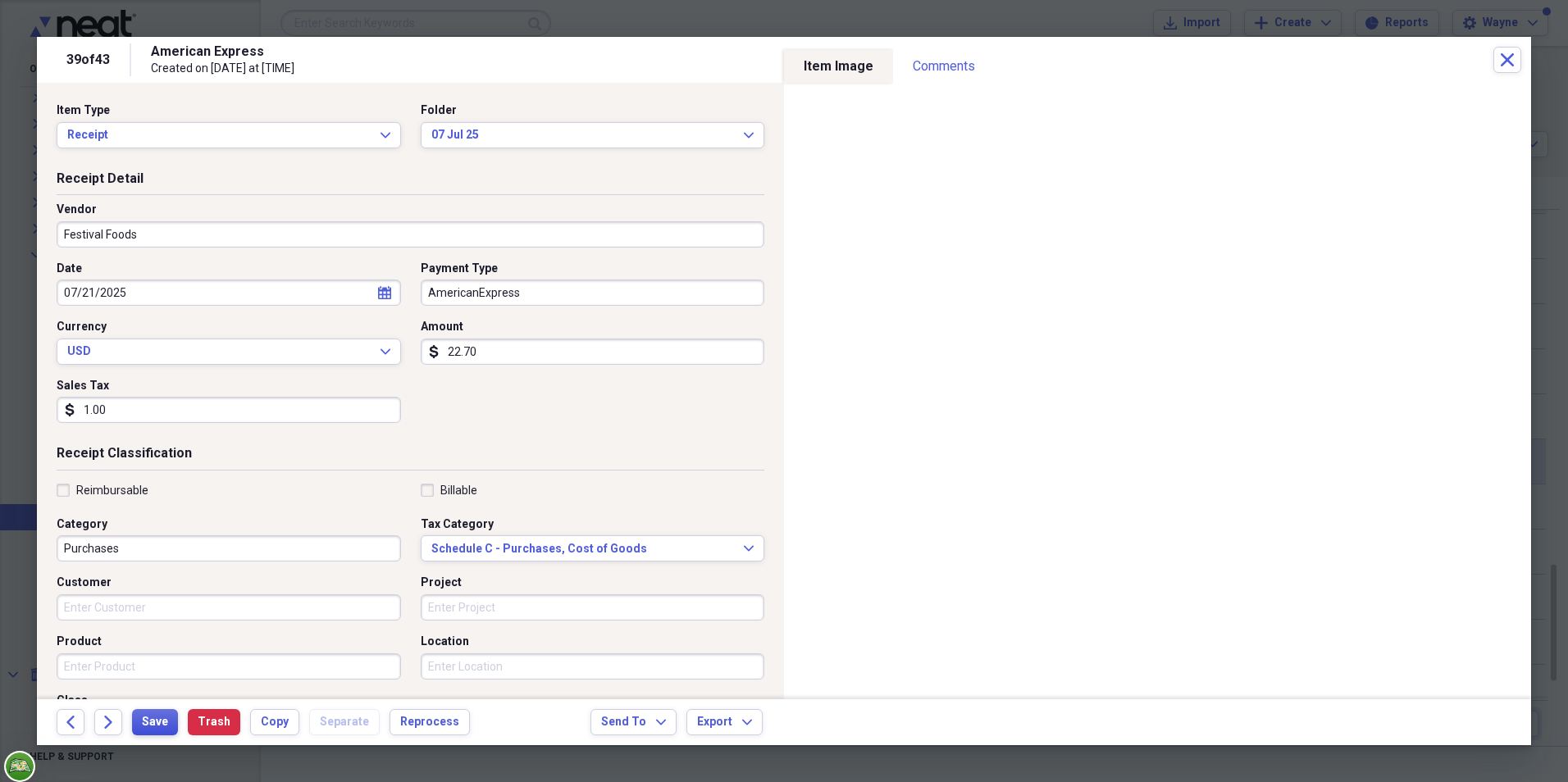 click on "Save" at bounding box center [155, 722] 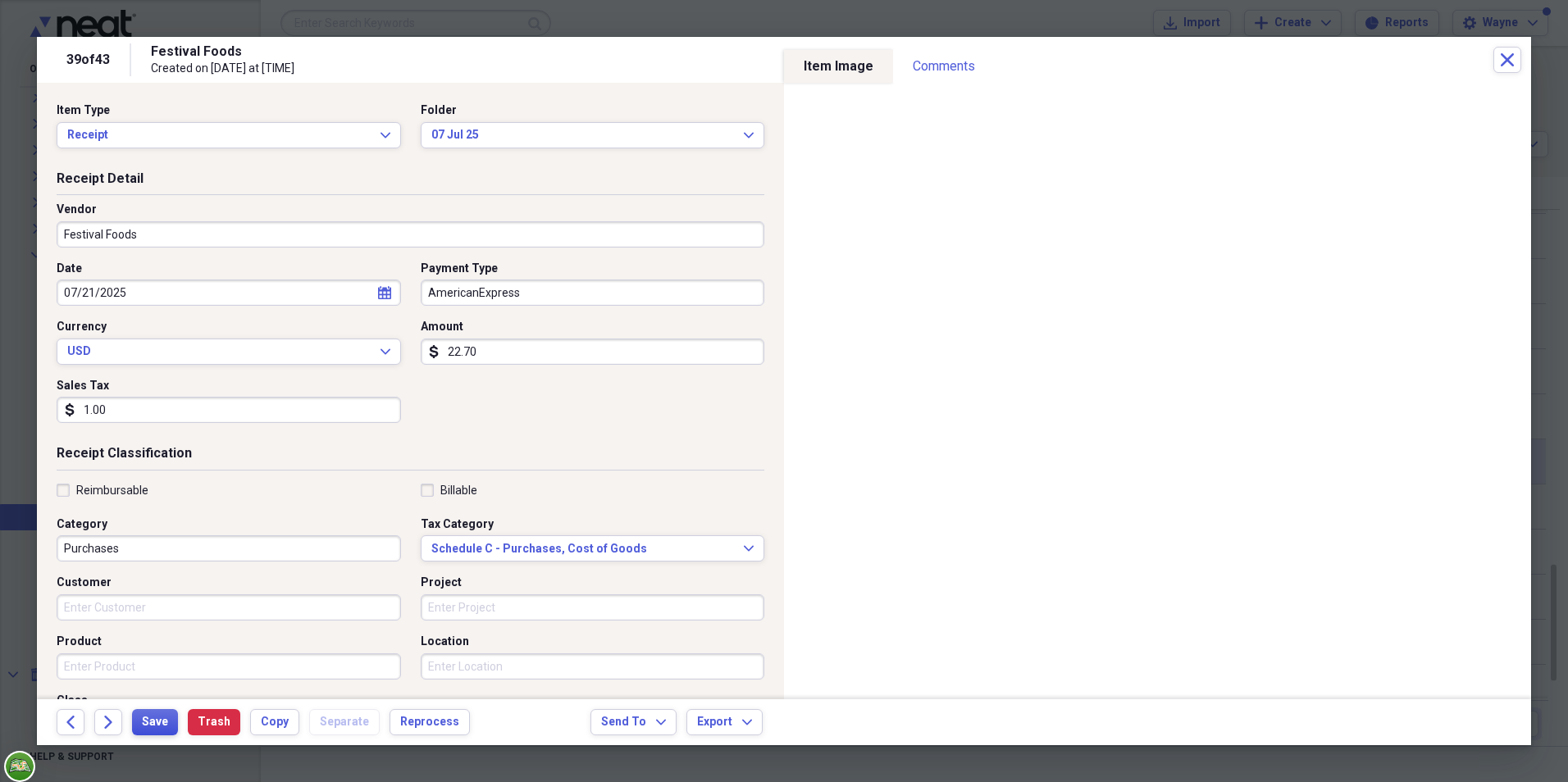 click on "Save" at bounding box center (155, 722) 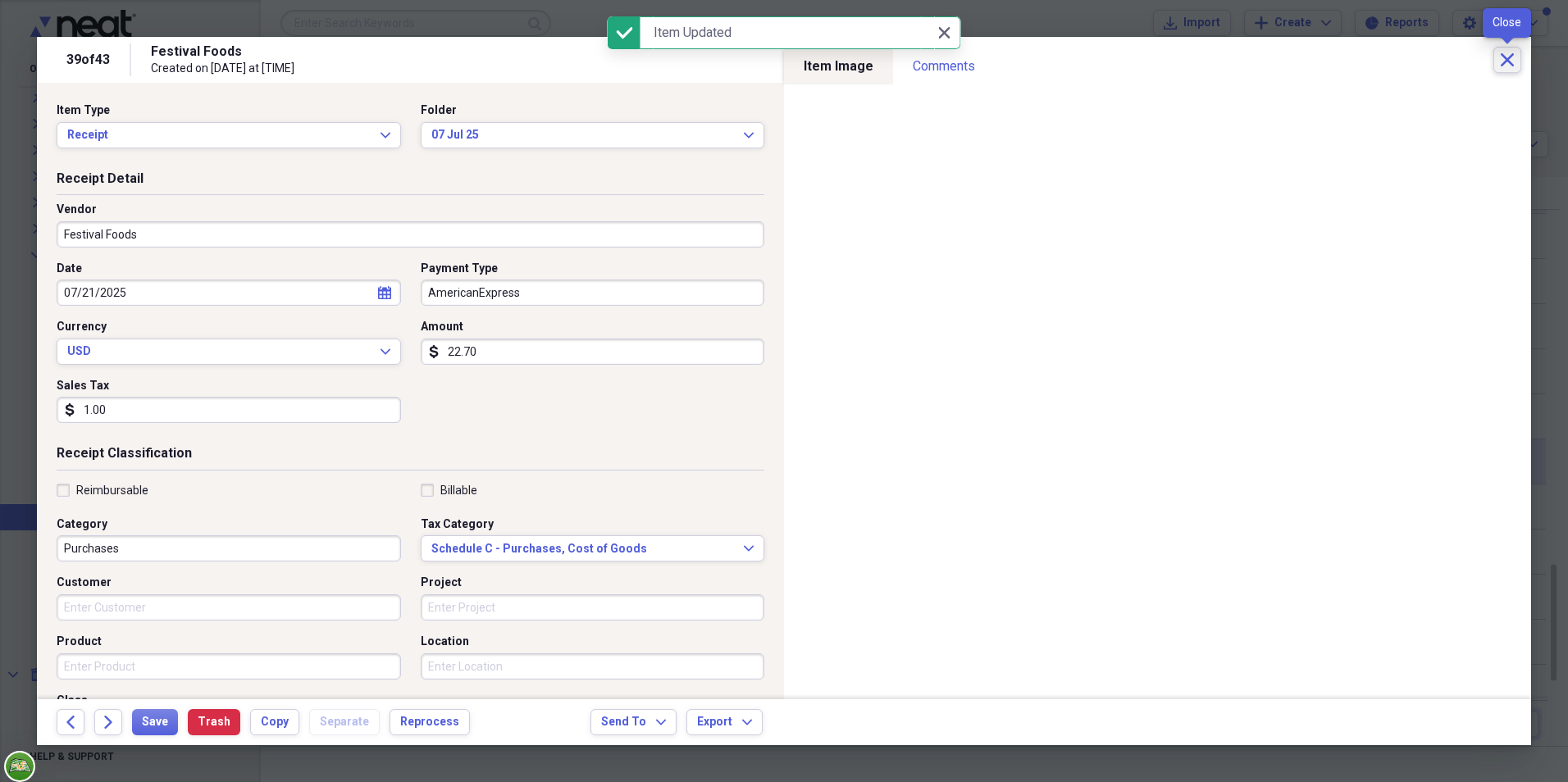 click on "Close" 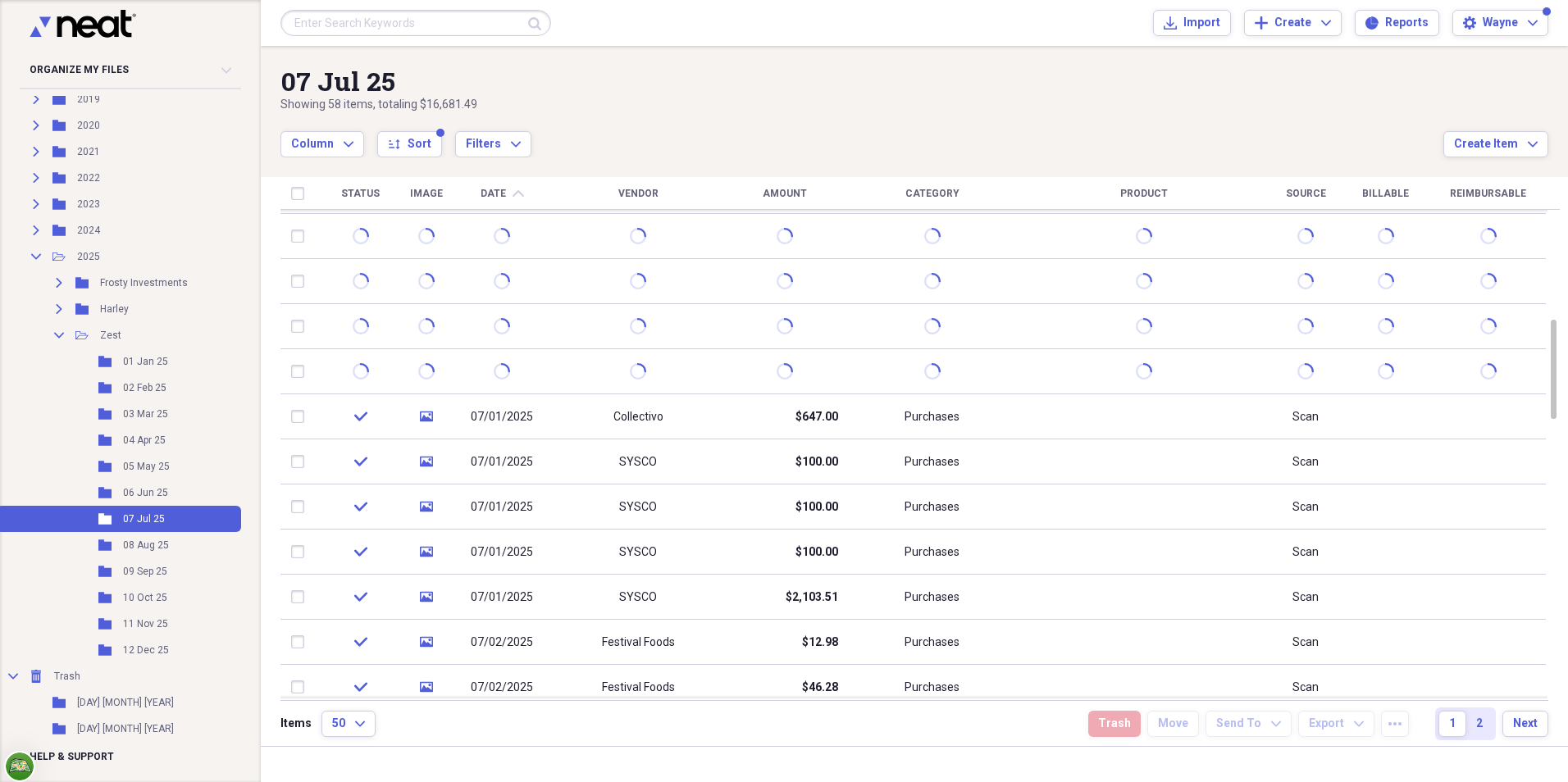 scroll, scrollTop: 0, scrollLeft: 0, axis: both 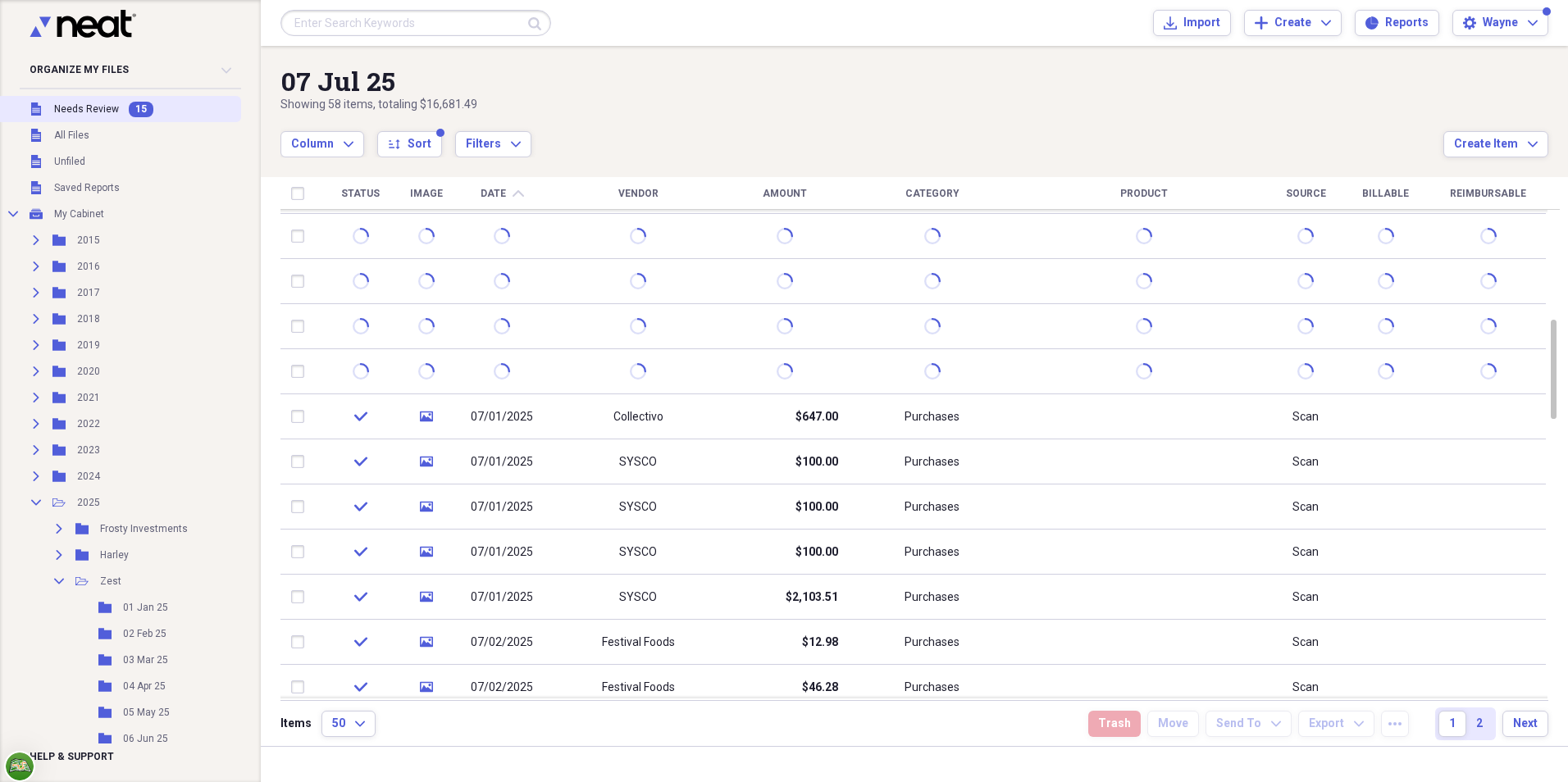 click on "Needs Review" at bounding box center [86, 109] 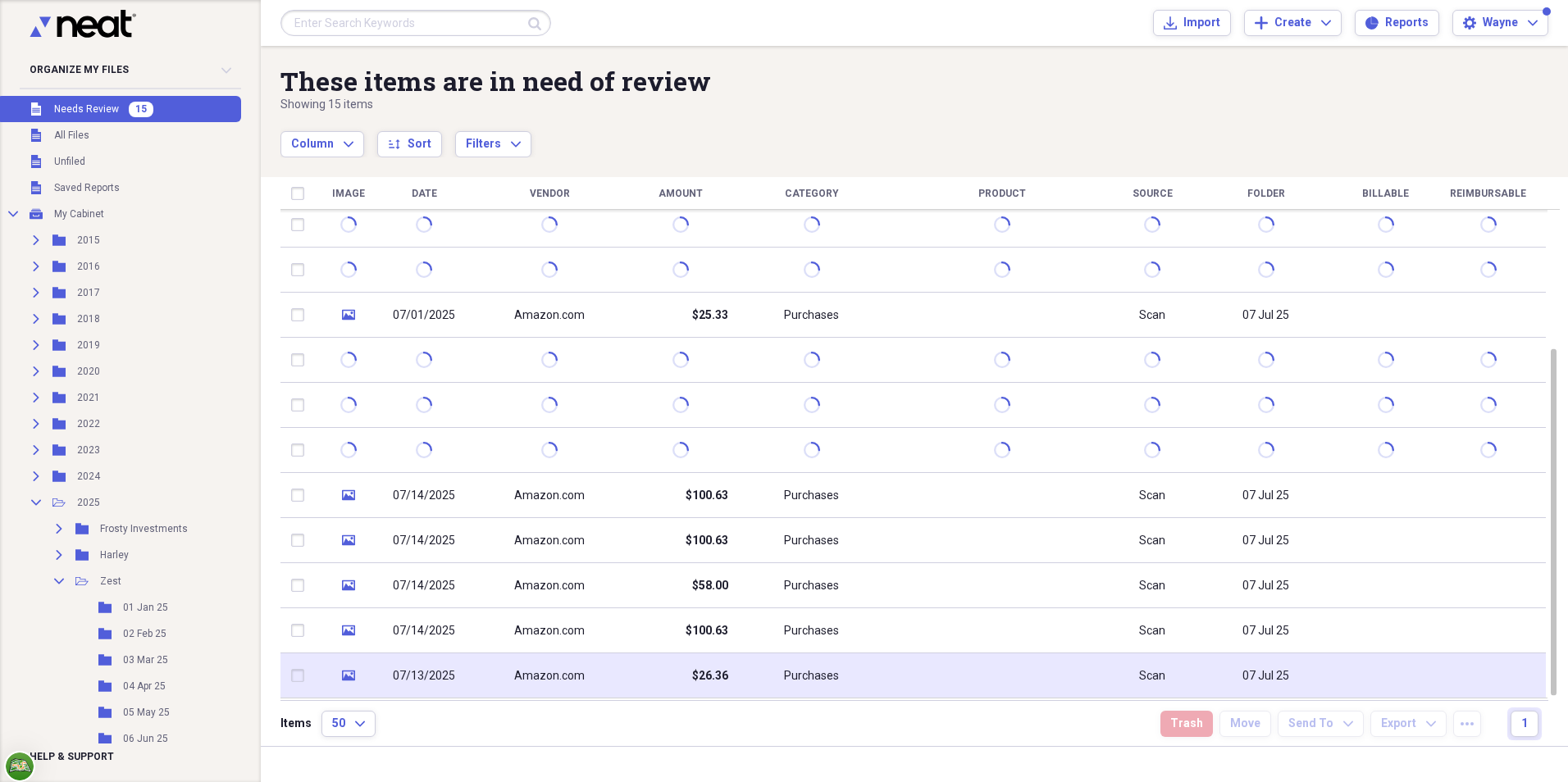 click on "07/13/2025" at bounding box center (424, 676) 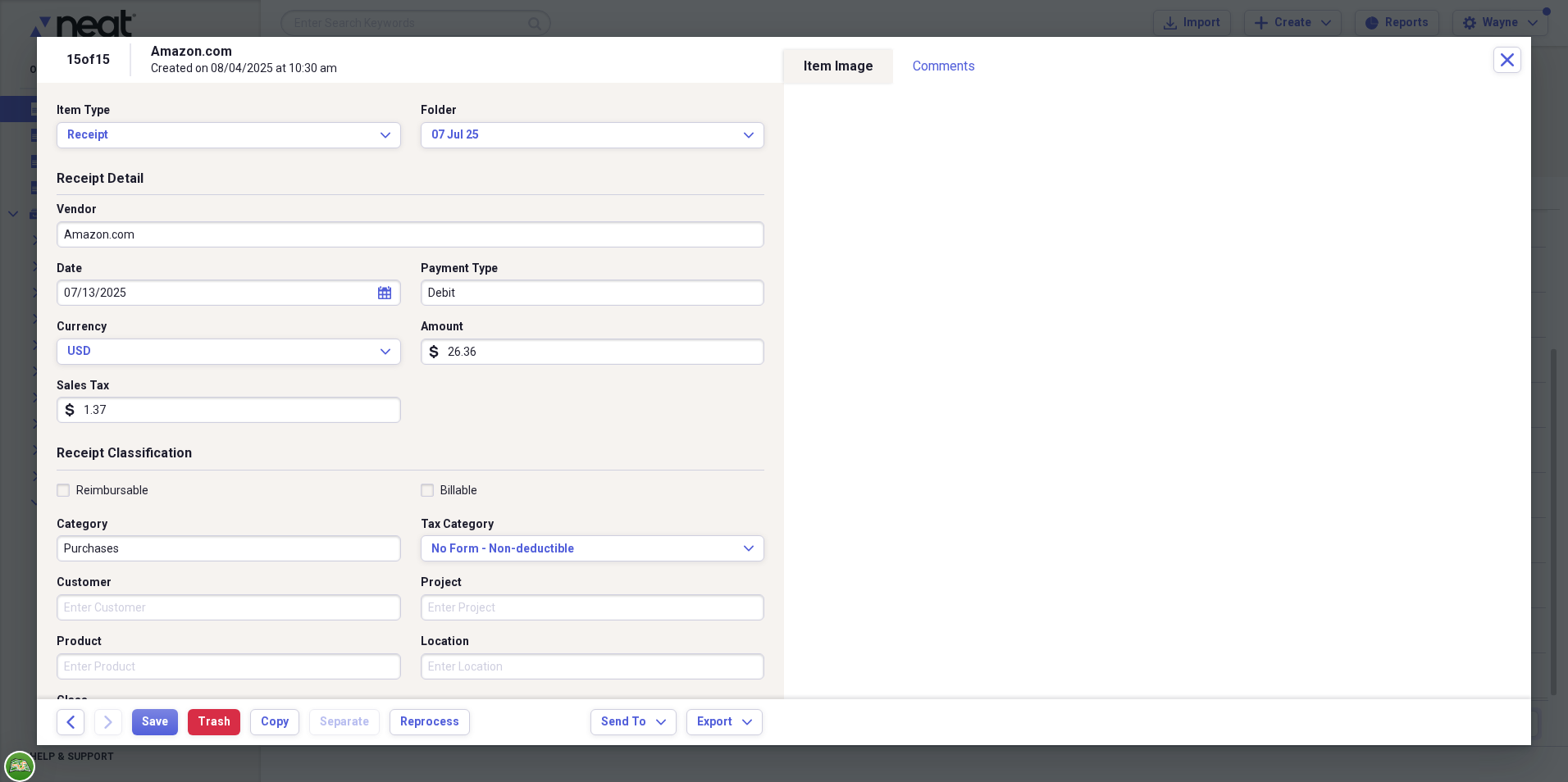 click on "Amazon.com" at bounding box center (410, 234) 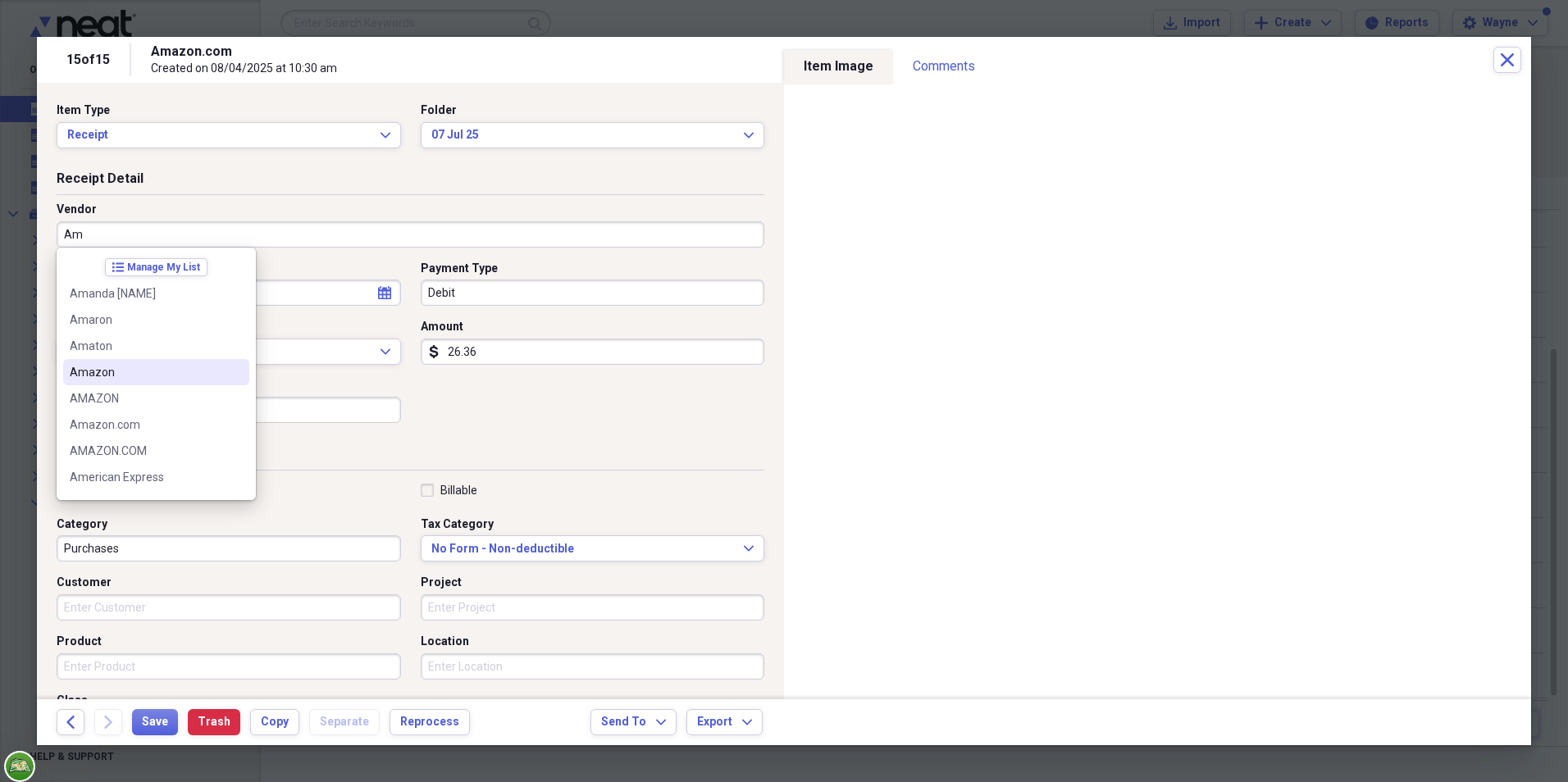 click on "Amazon" at bounding box center (156, 372) 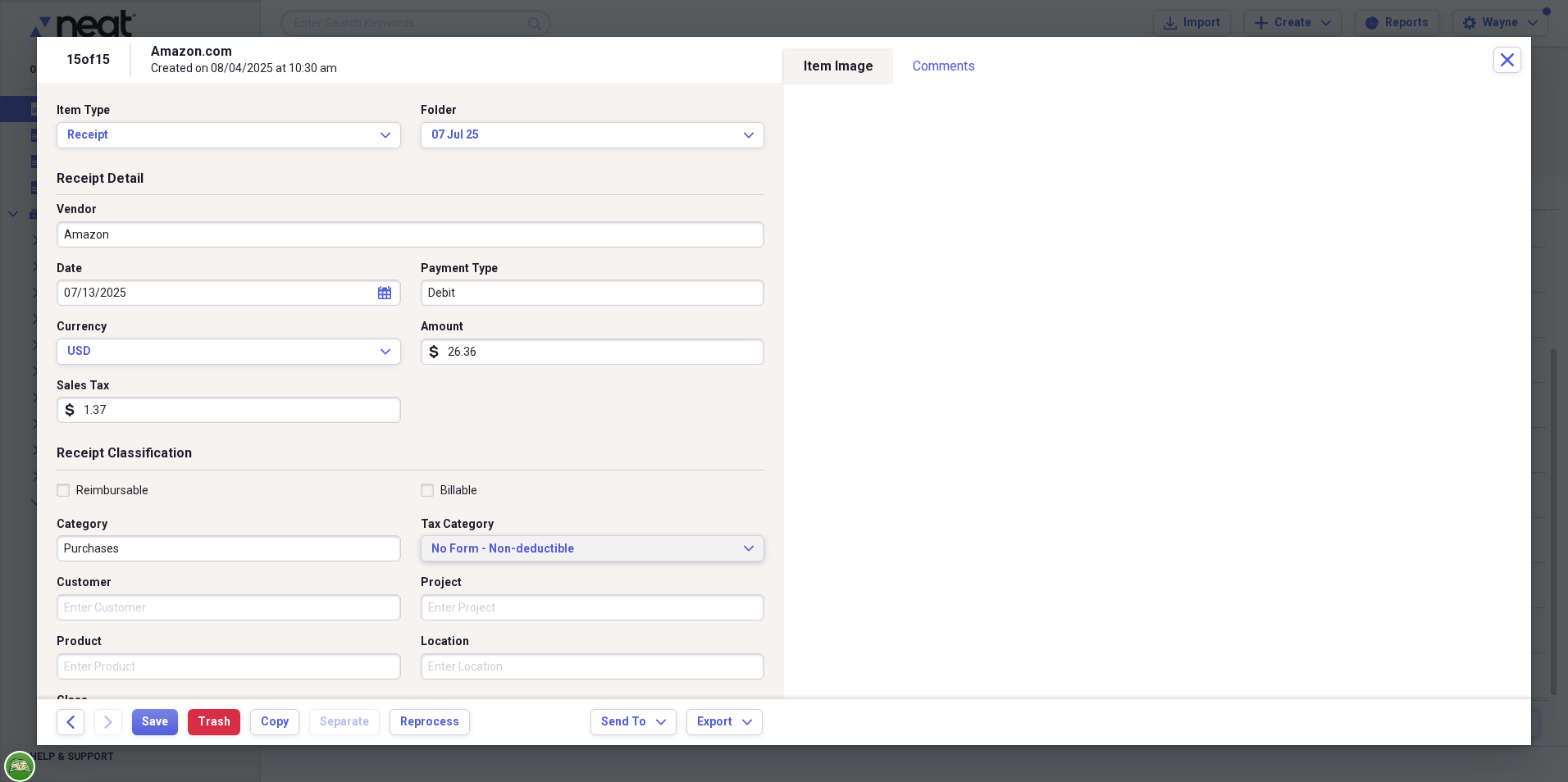 click on "Expand" 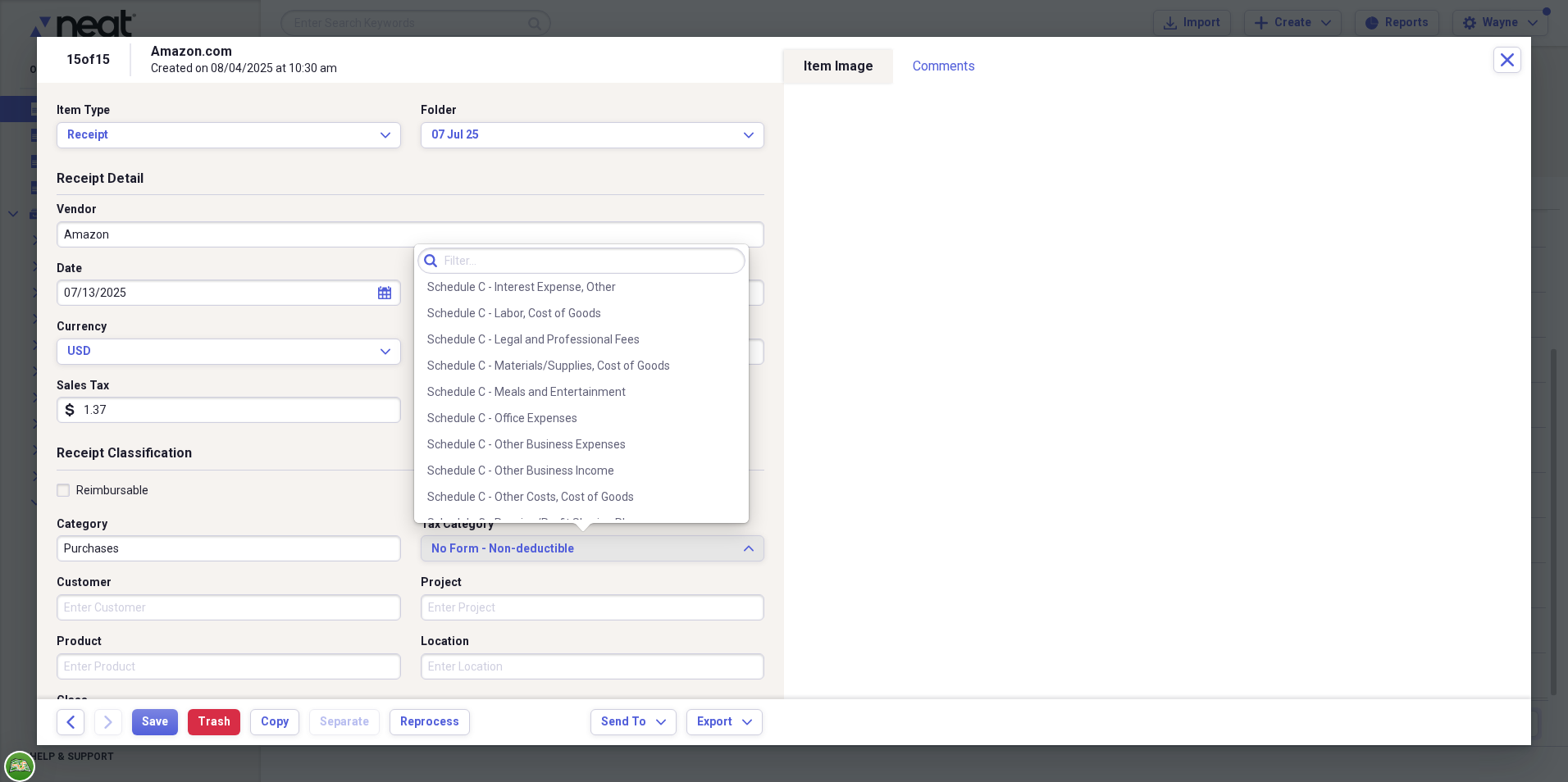 scroll, scrollTop: 3219, scrollLeft: 0, axis: vertical 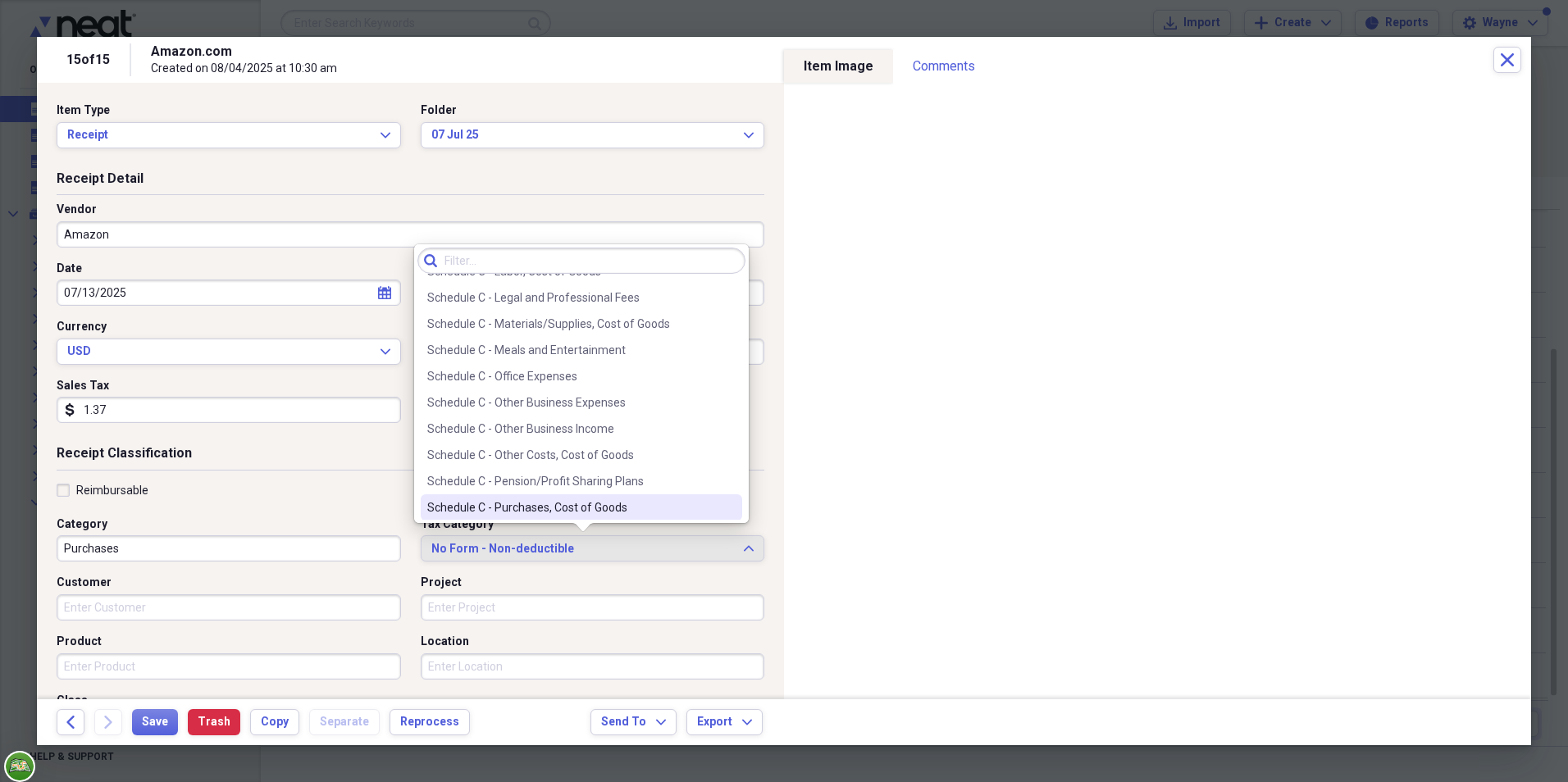 click on "Schedule C - Purchases, Cost of Goods" at bounding box center [581, 507] 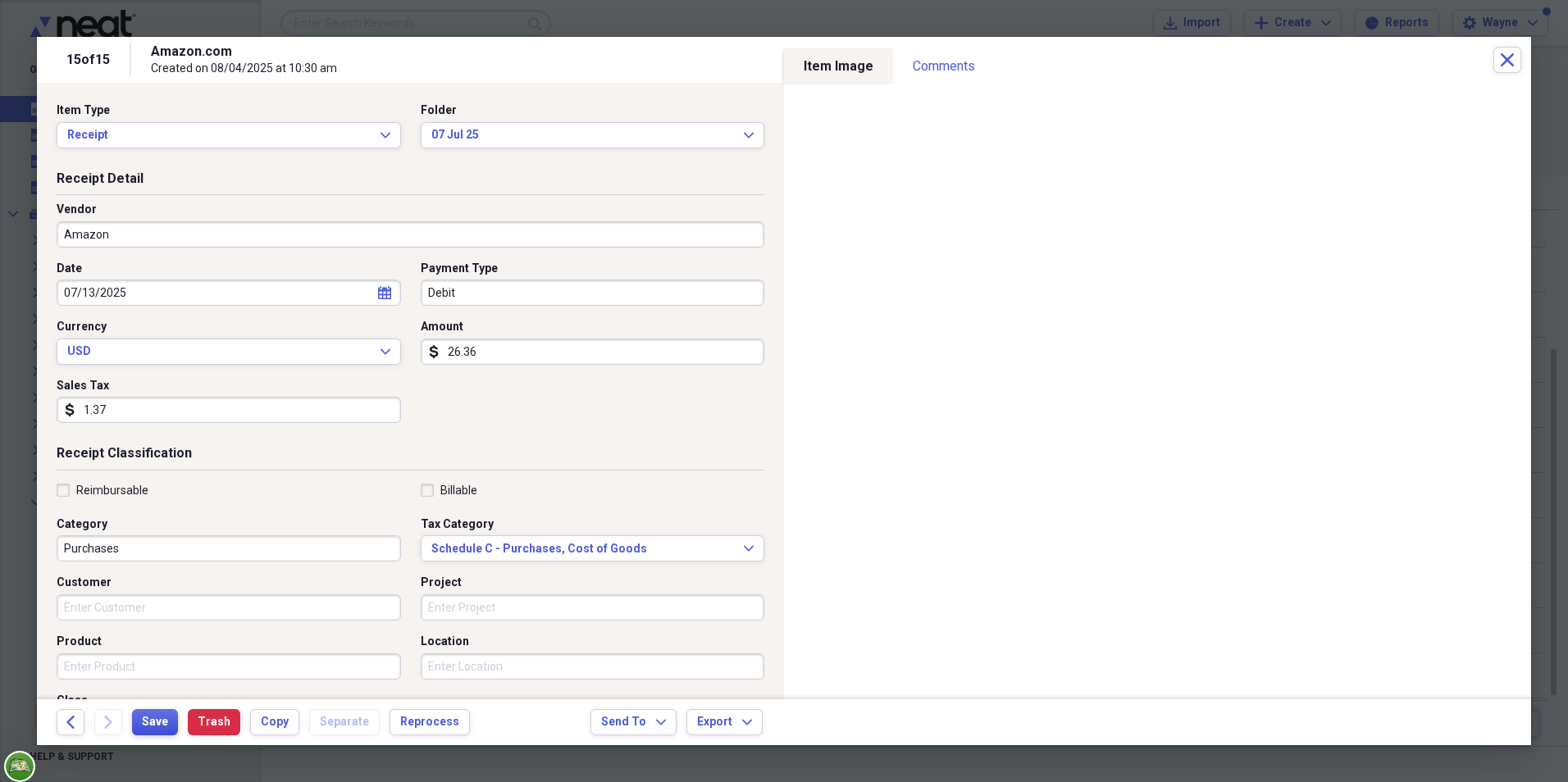 click on "Save" at bounding box center (155, 722) 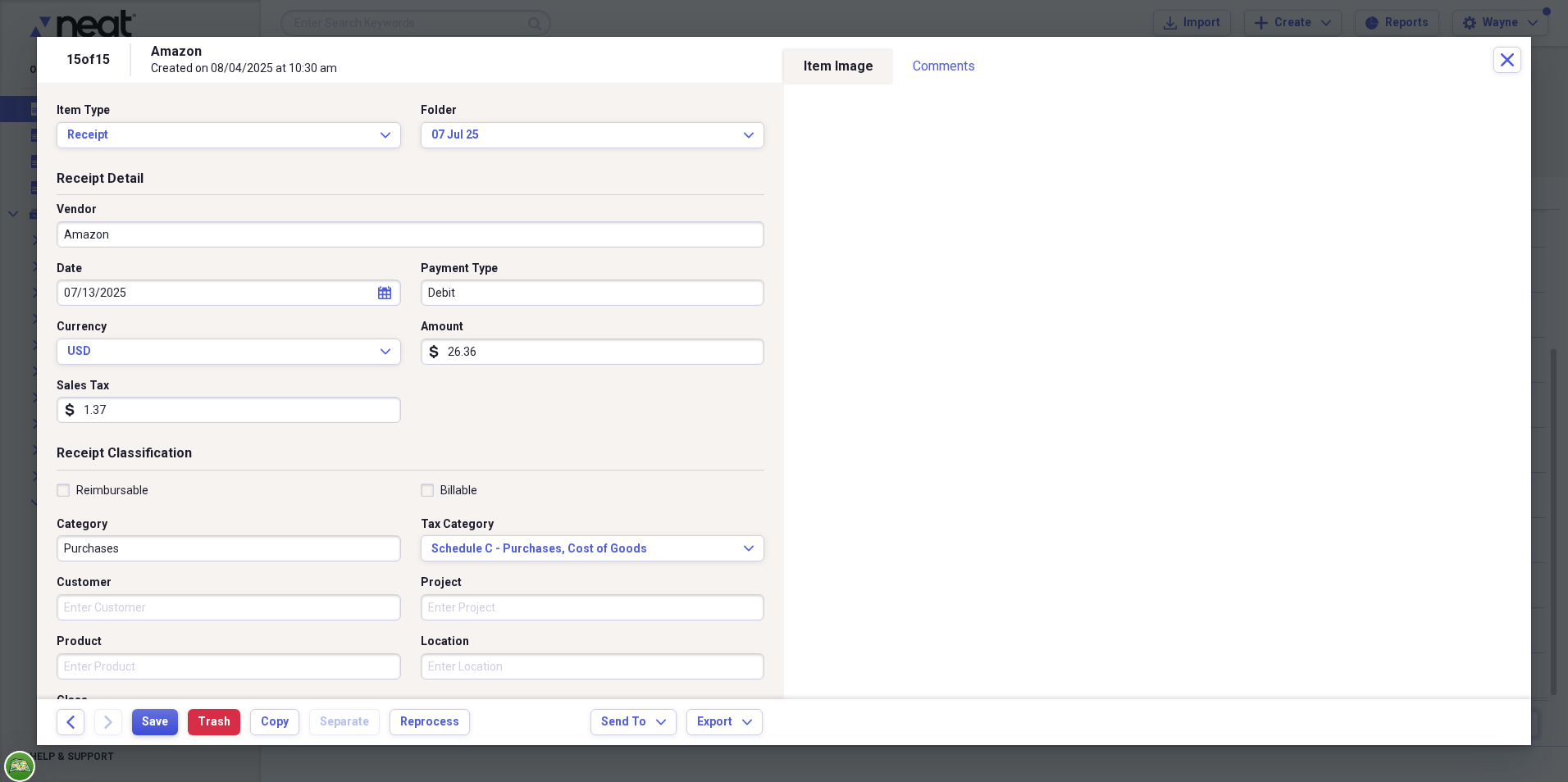 click on "Save" at bounding box center [155, 722] 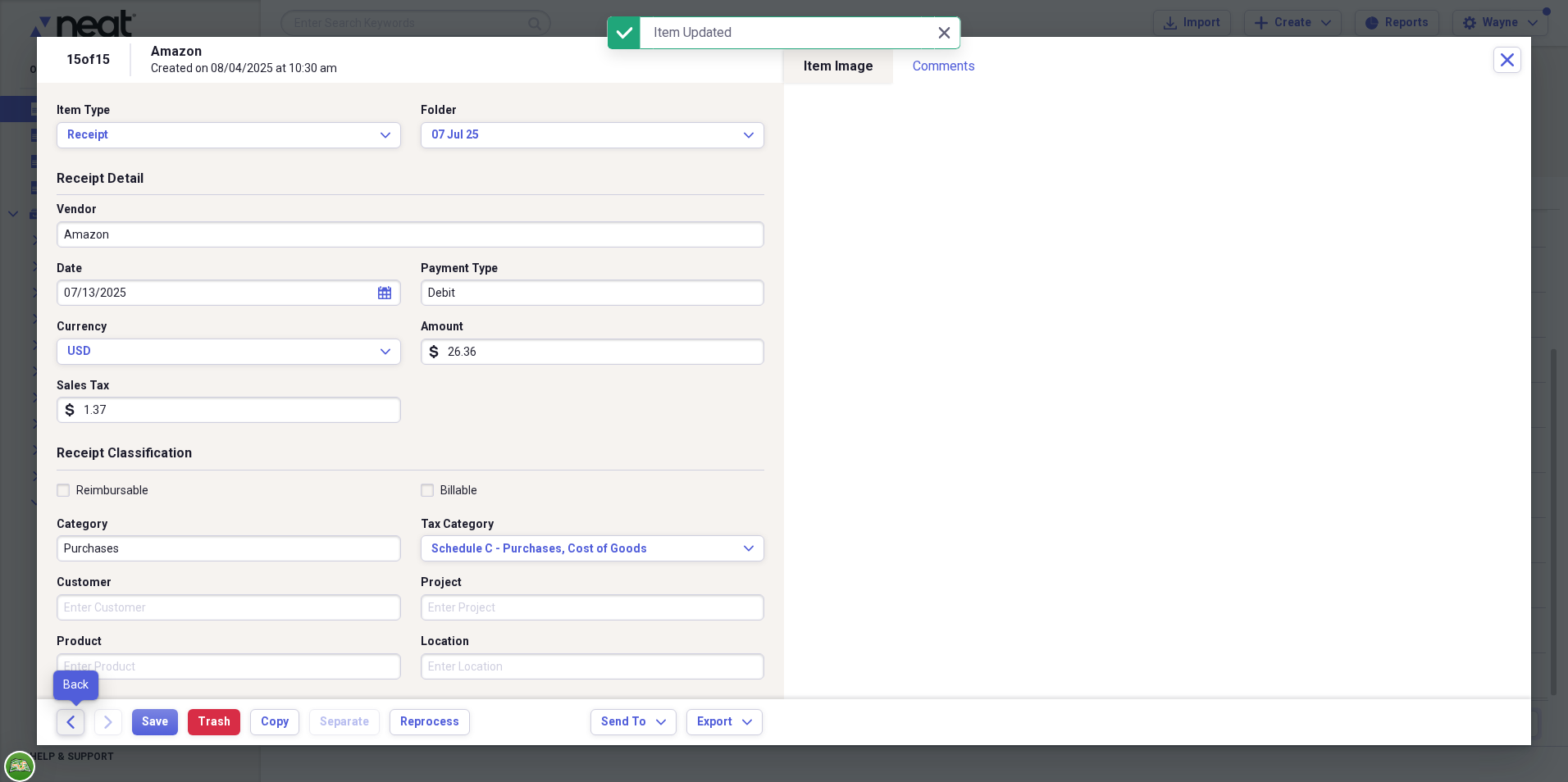 click on "Back" 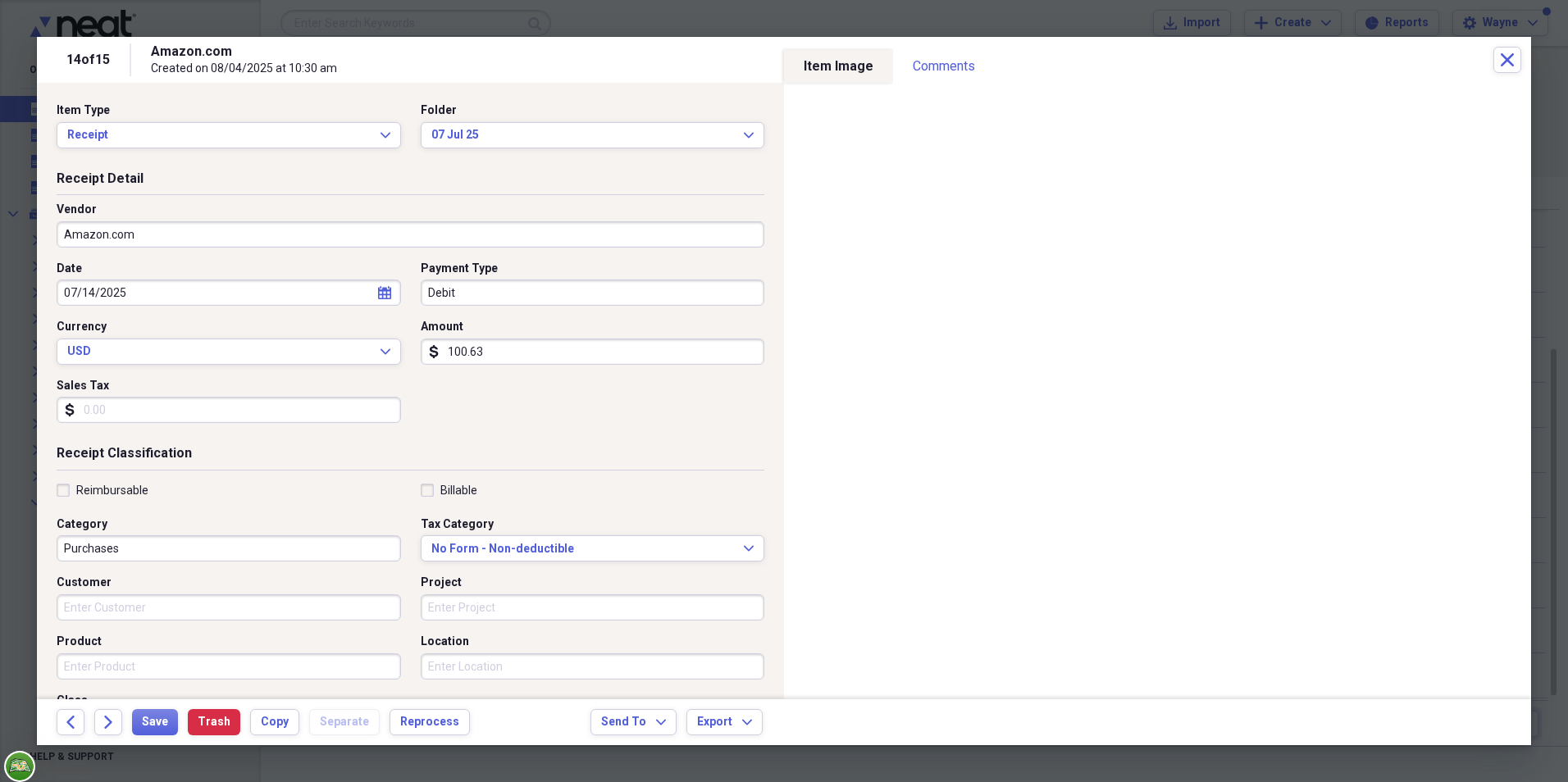 click on "Amazon.com" at bounding box center [410, 234] 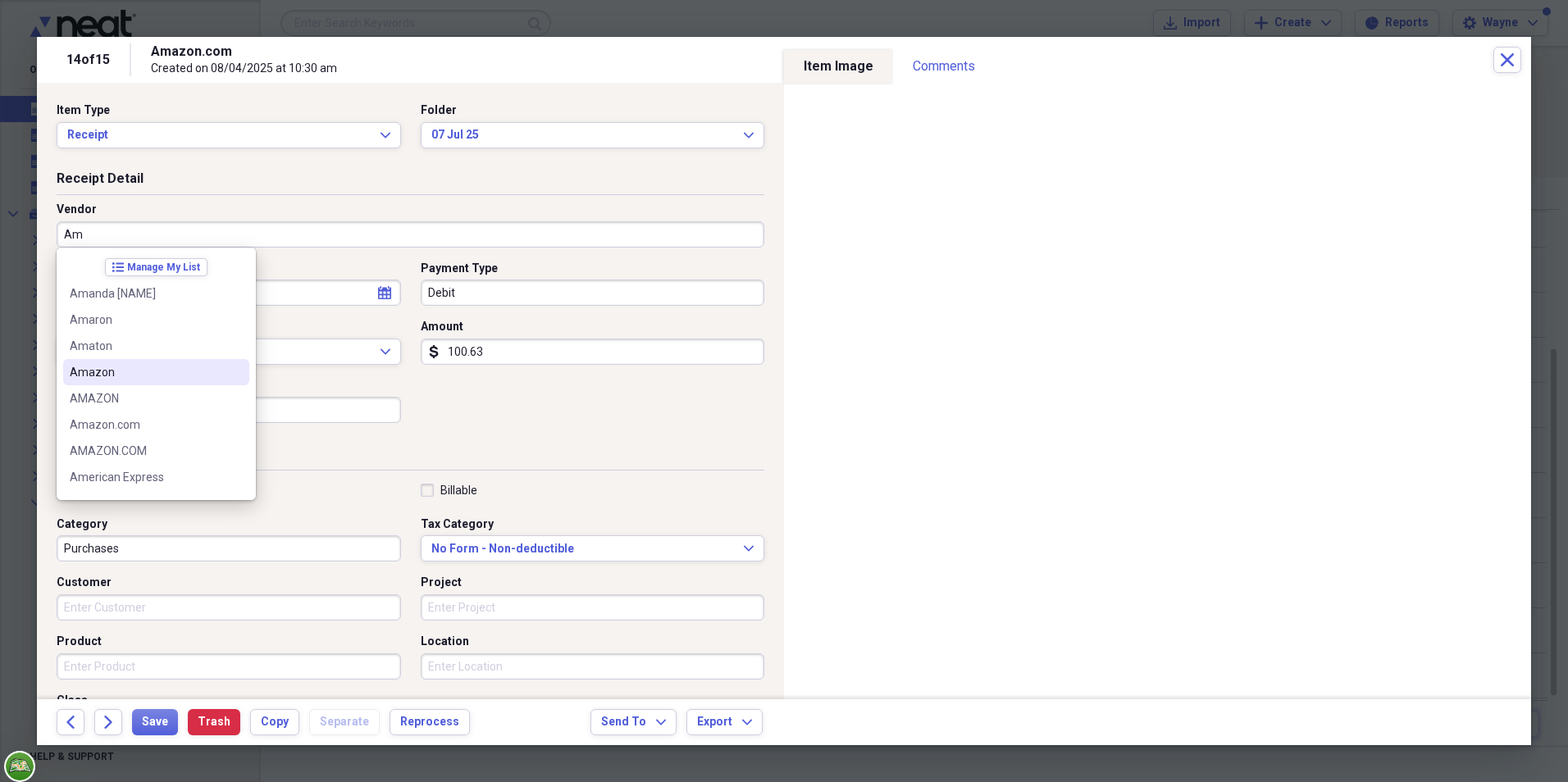 click on "Amazon" at bounding box center [146, 372] 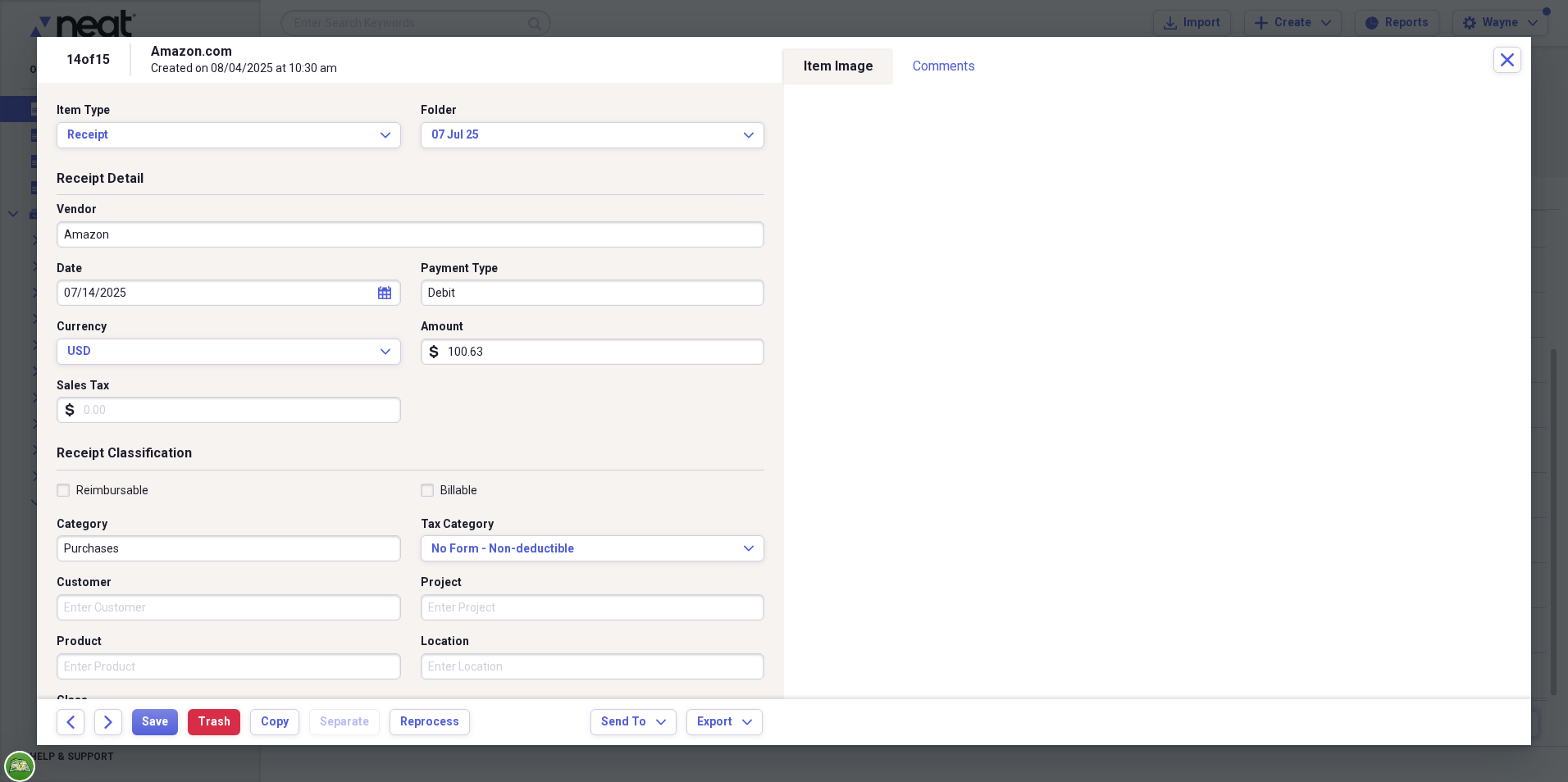 click on "100.63" at bounding box center [593, 352] 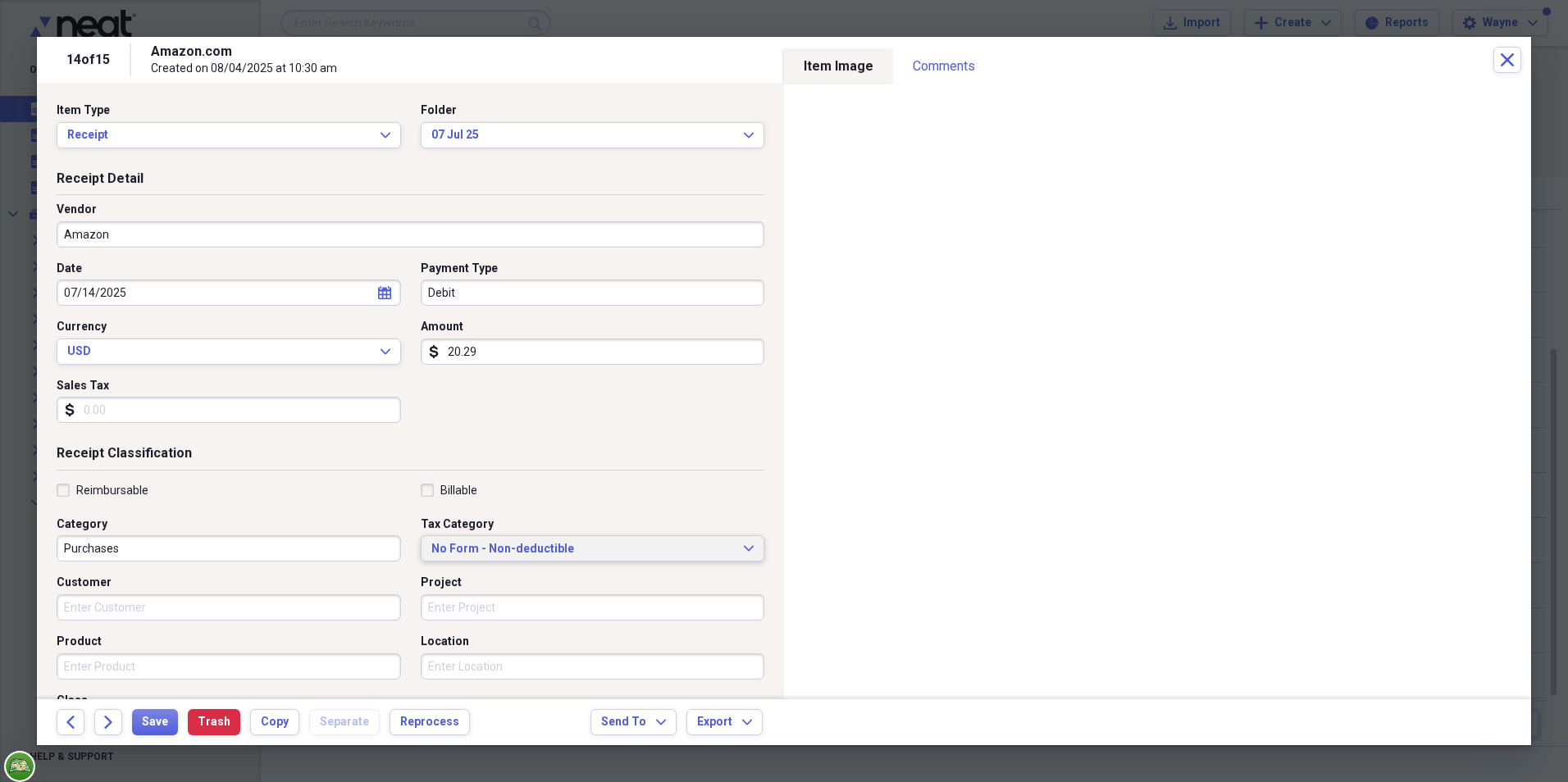 type on "20.29" 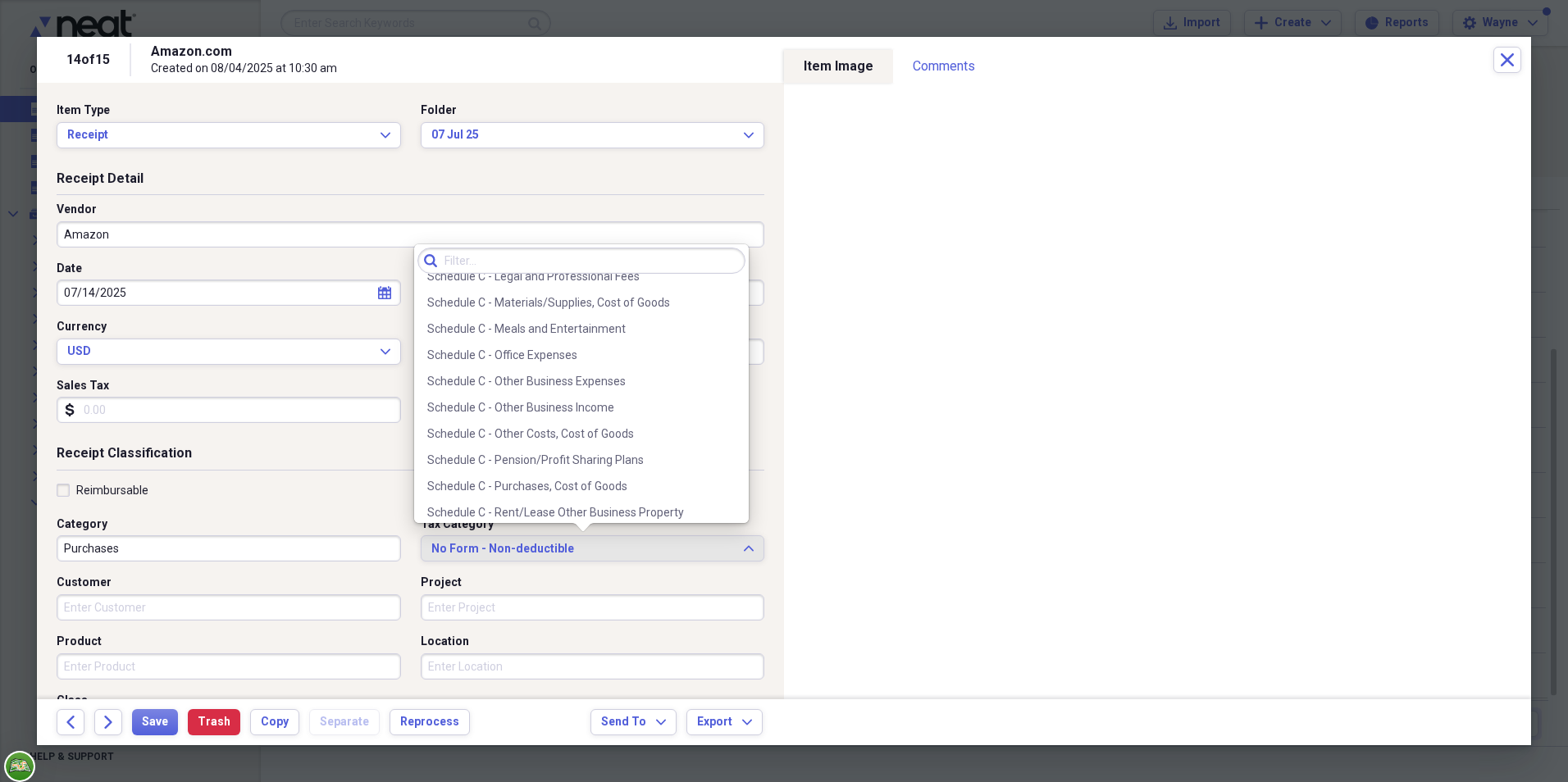scroll, scrollTop: 3261, scrollLeft: 0, axis: vertical 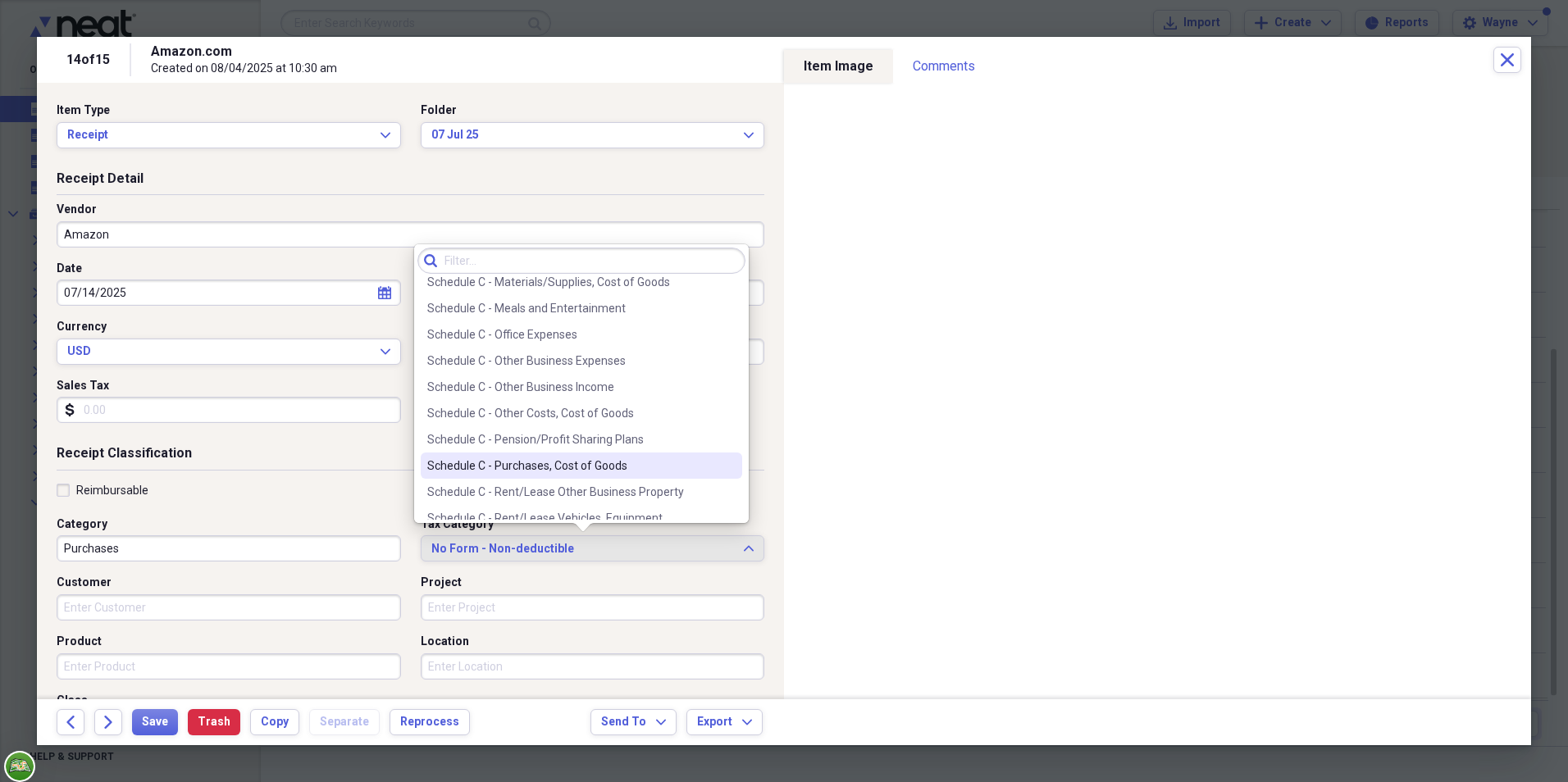 click on "Schedule C - Purchases, Cost of Goods" at bounding box center [572, 466] 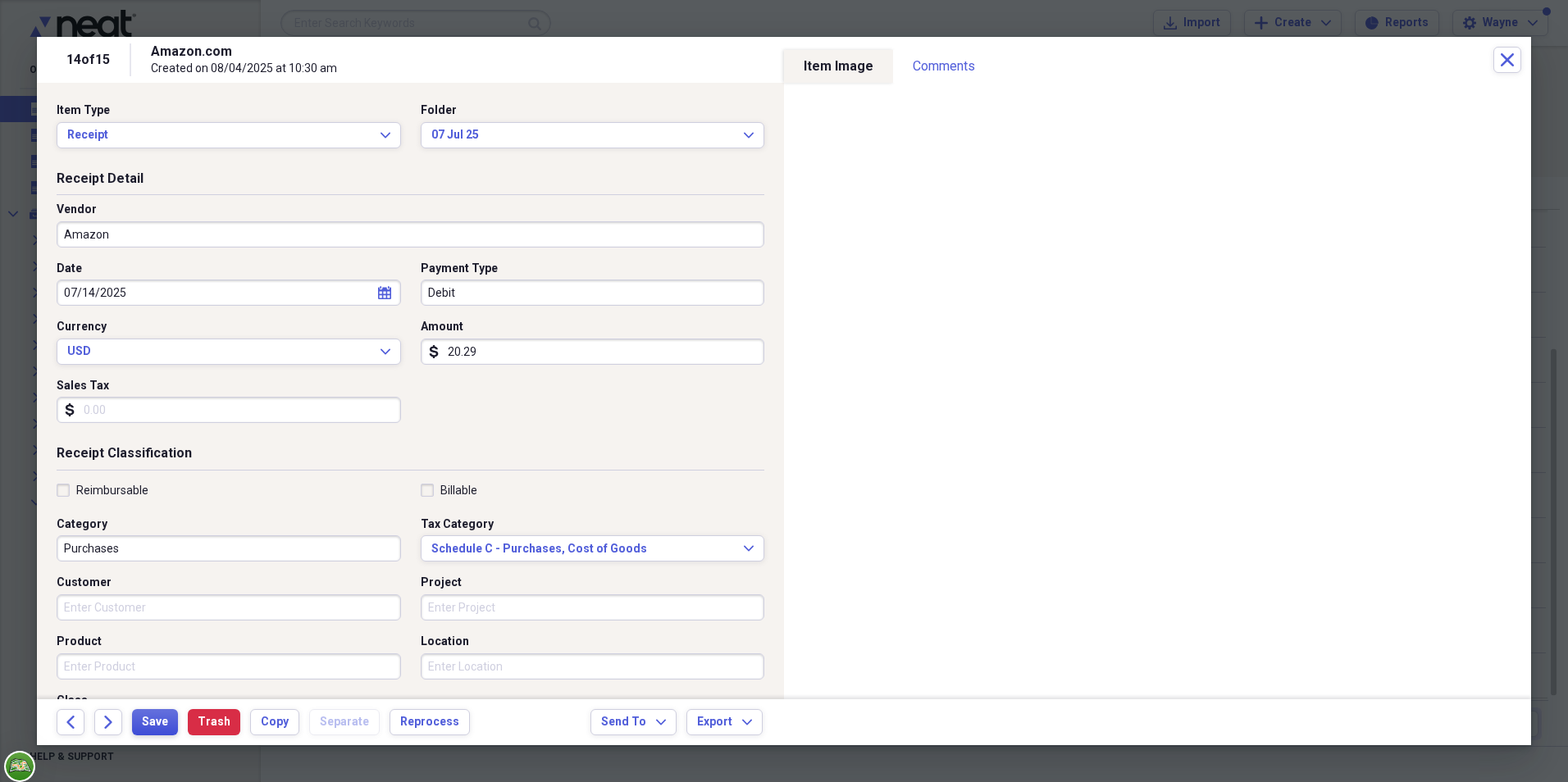 click on "Save" at bounding box center [155, 722] 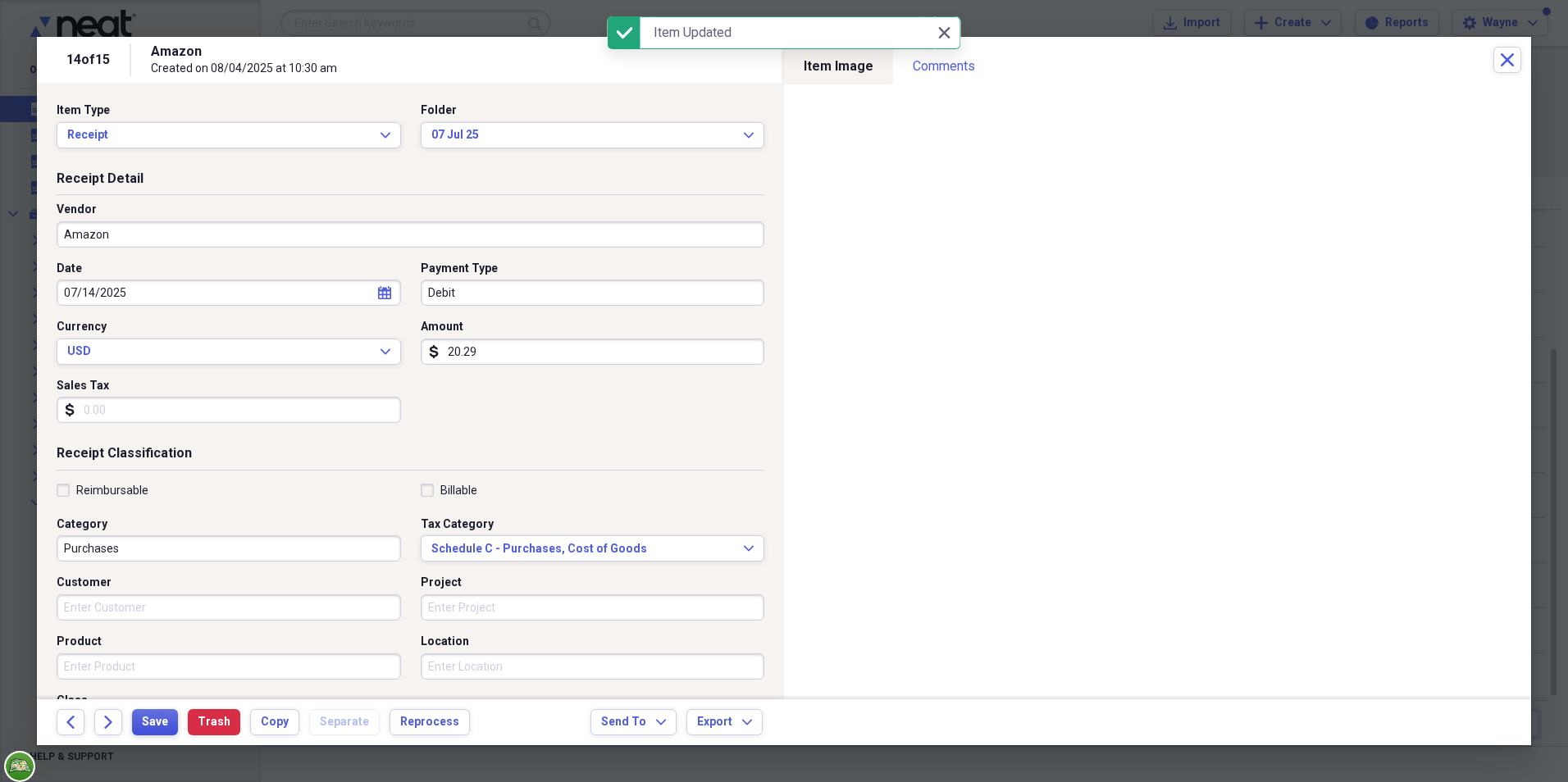 click on "Save" at bounding box center (155, 722) 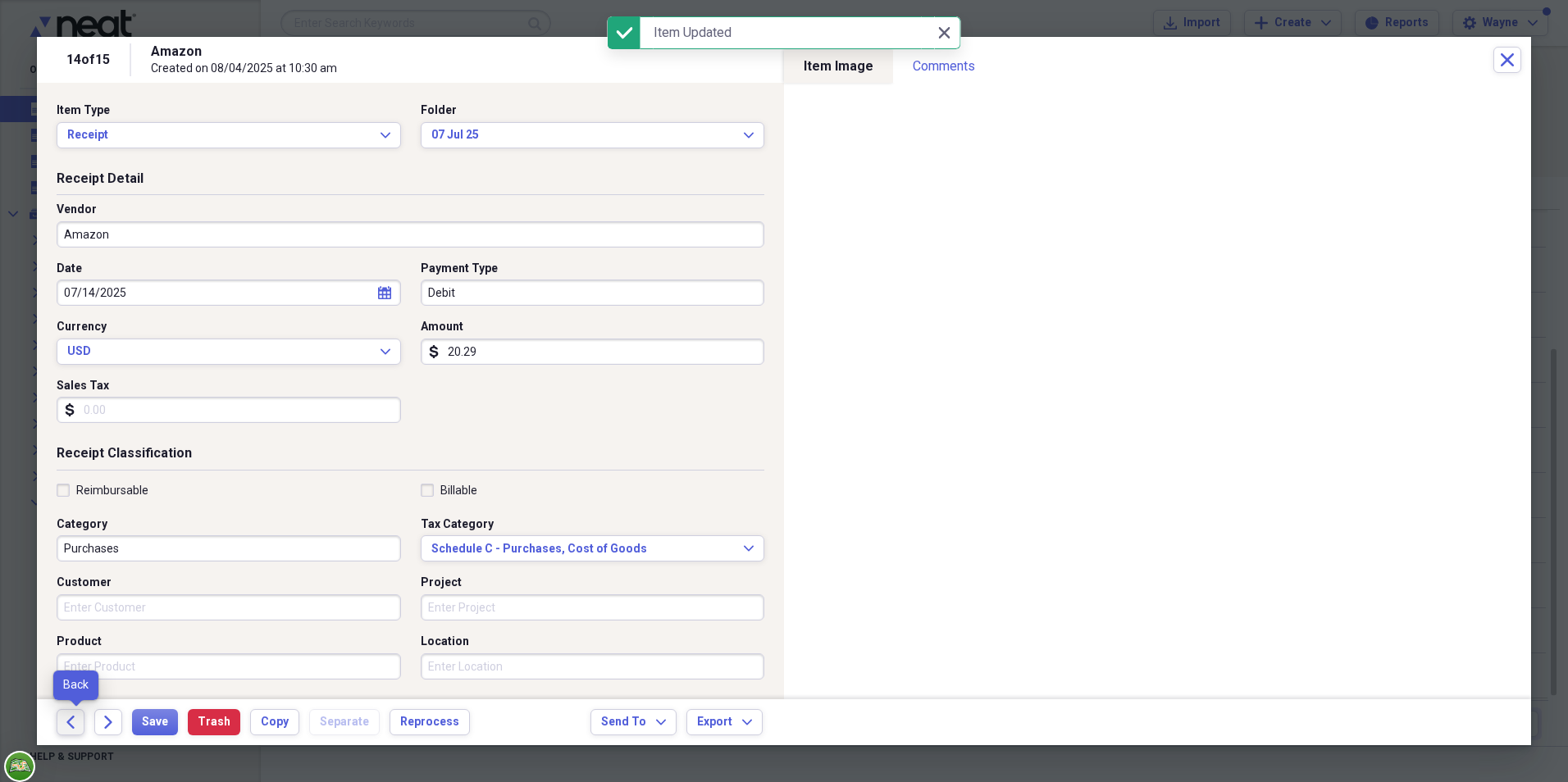 click 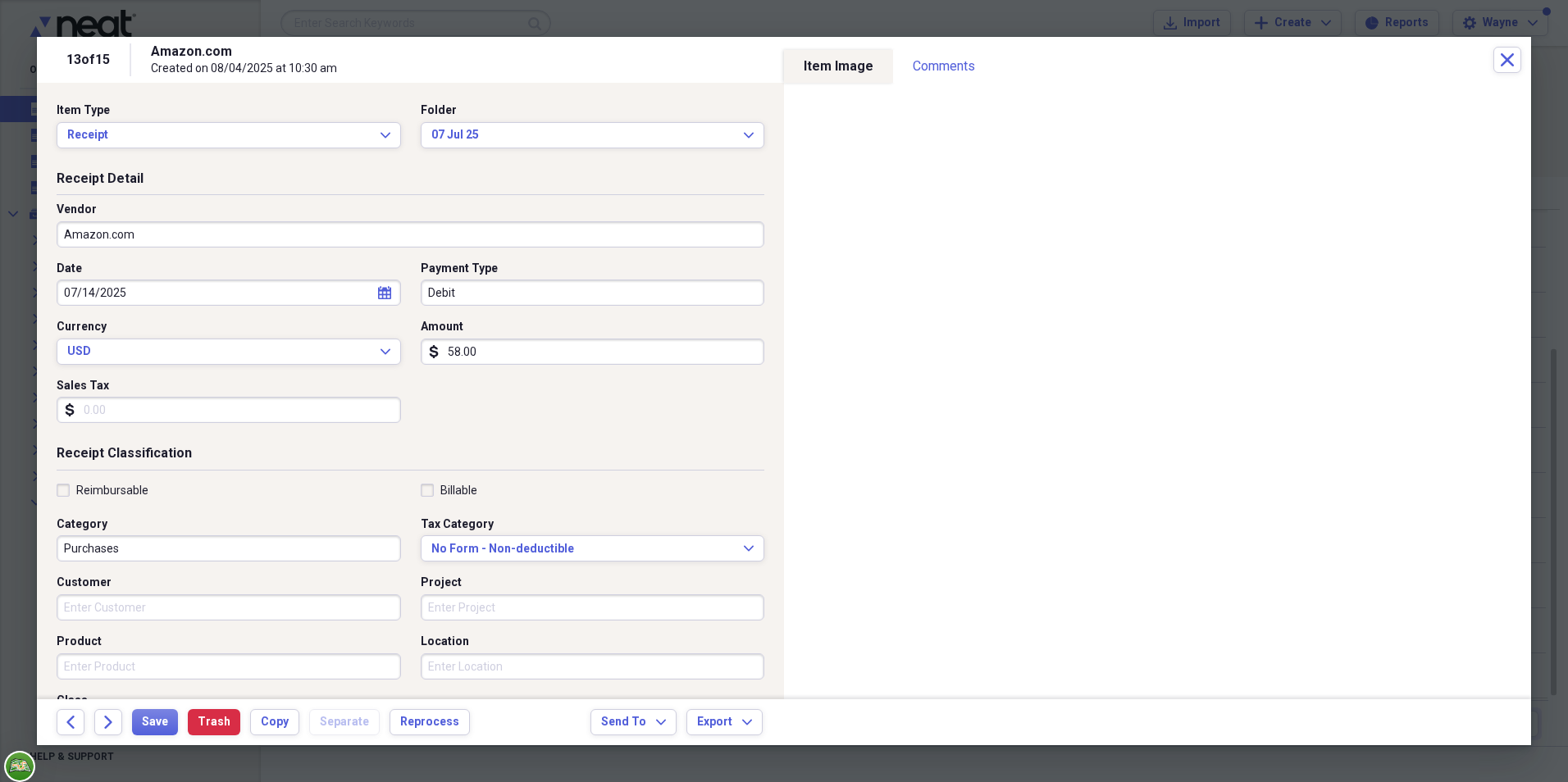click on "Amazon.com" at bounding box center (410, 234) 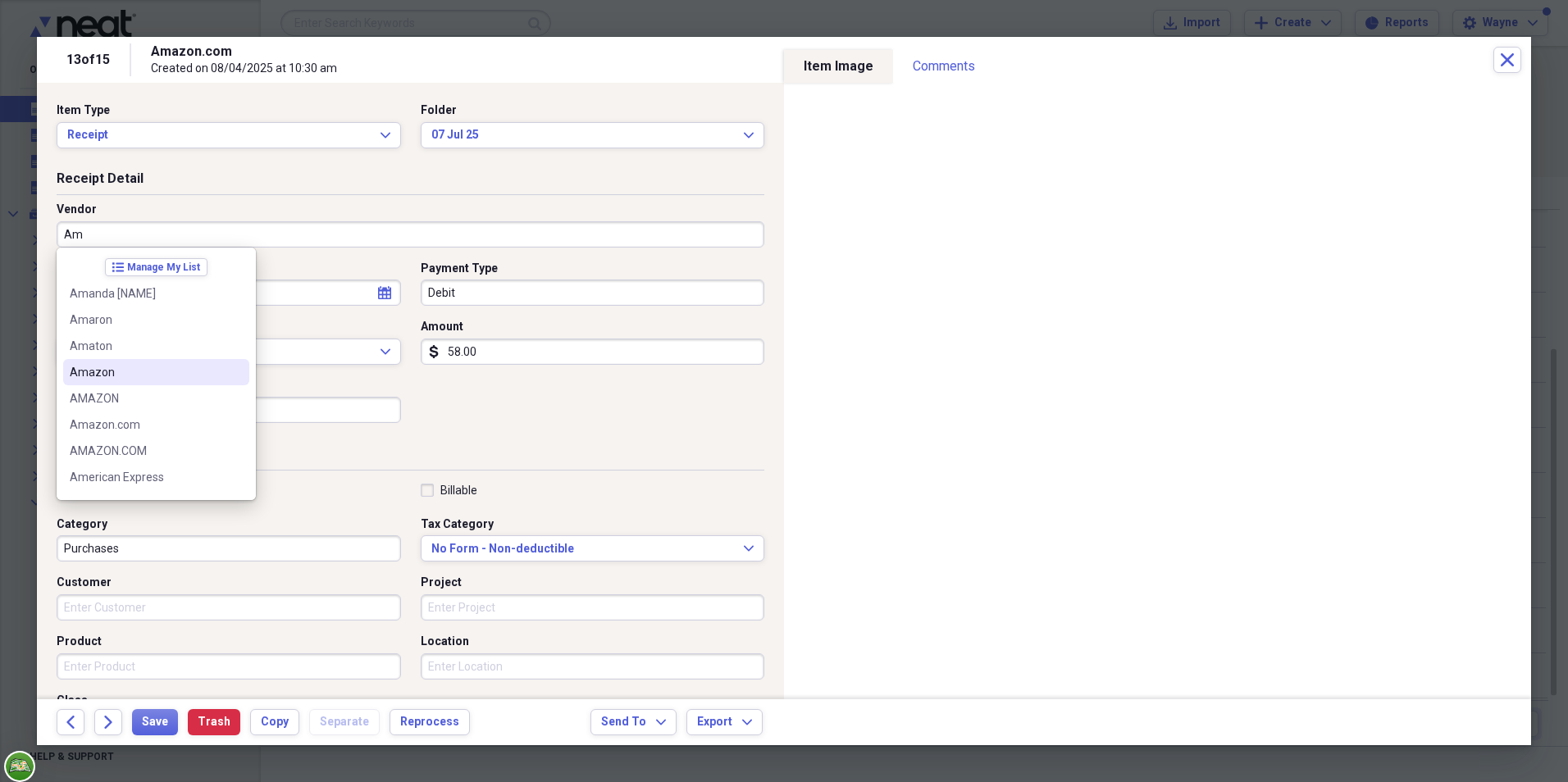 click on "Amazon" at bounding box center [146, 372] 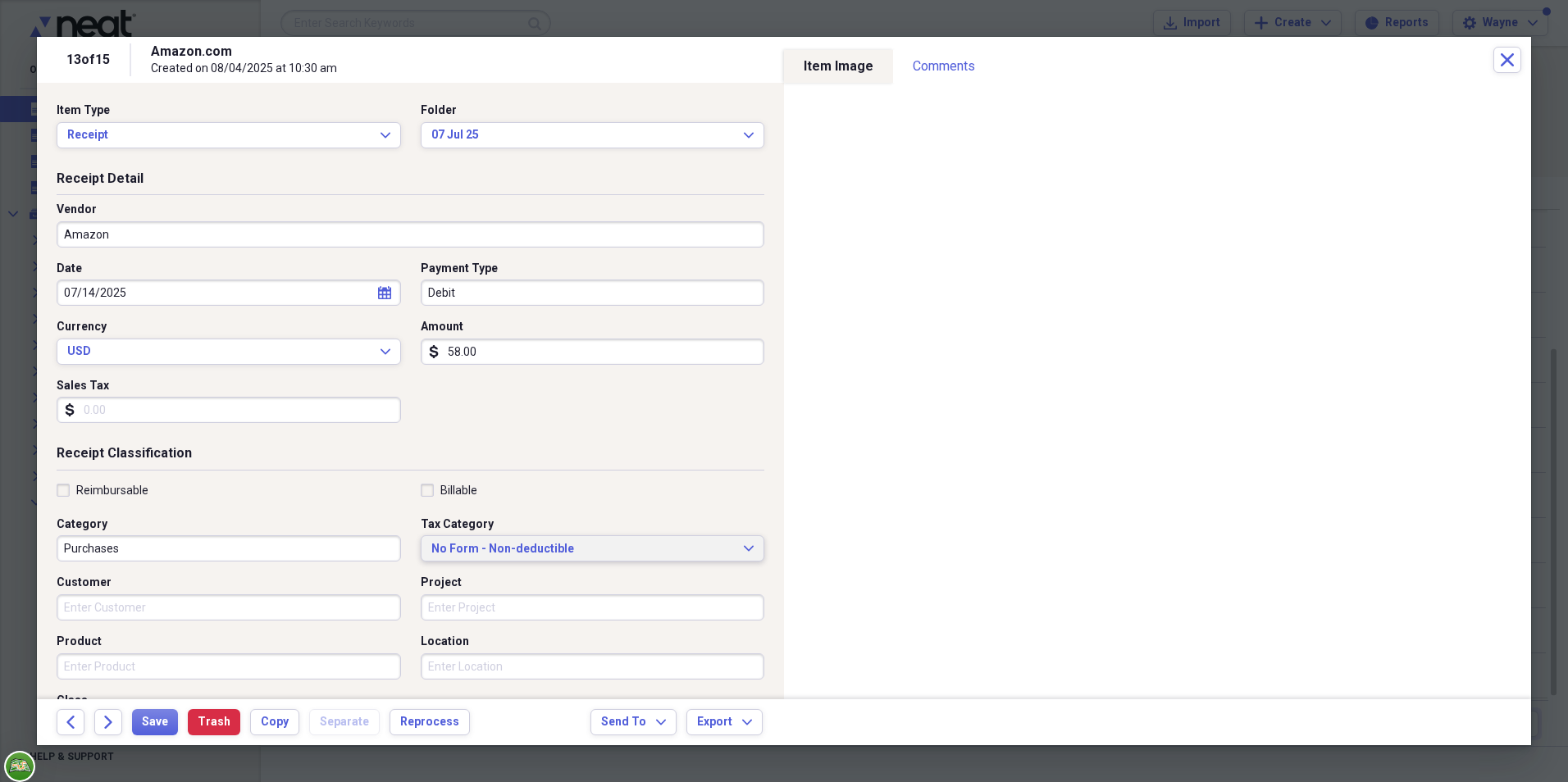 click on "Expand" 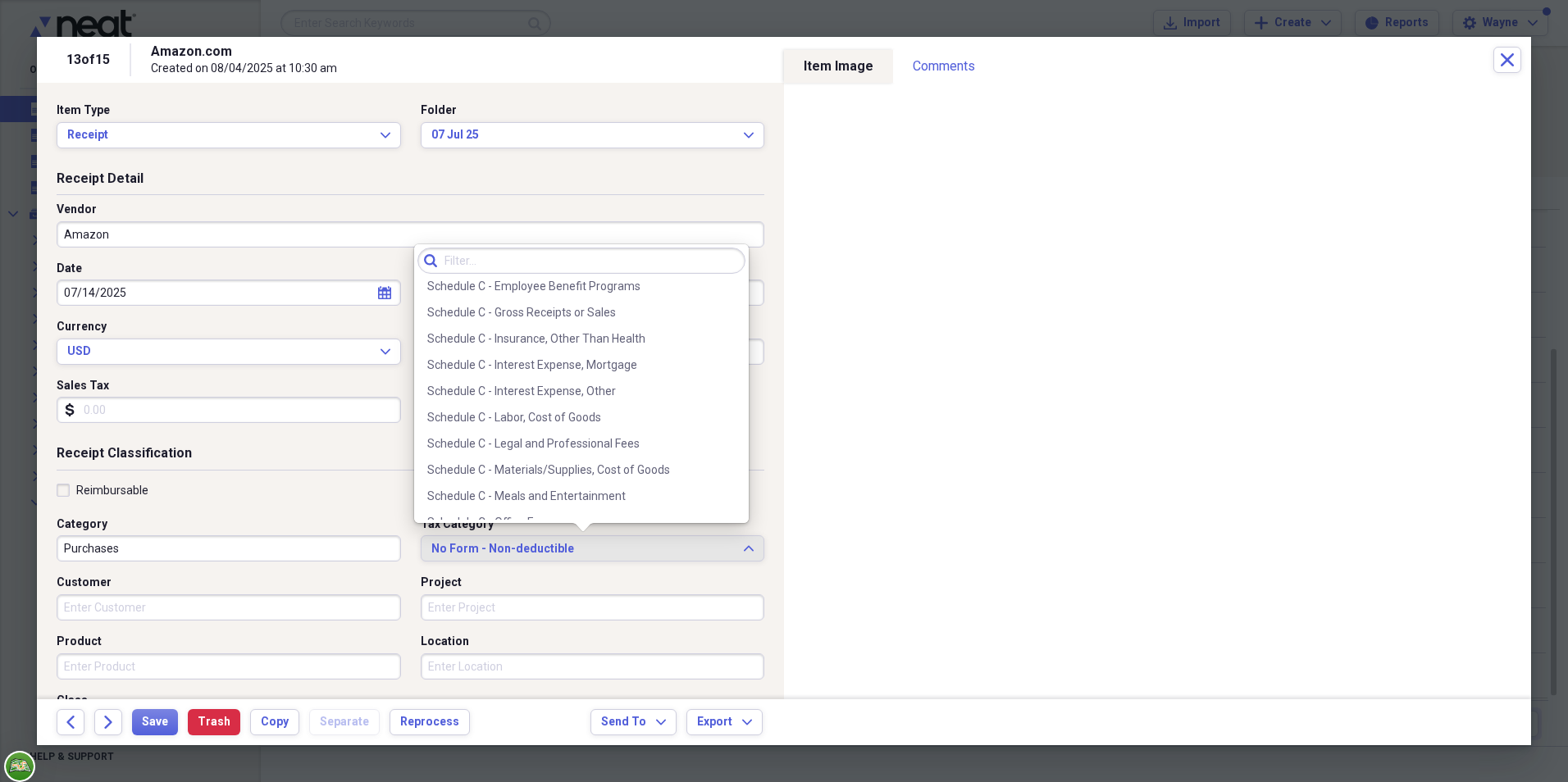 scroll, scrollTop: 3366, scrollLeft: 0, axis: vertical 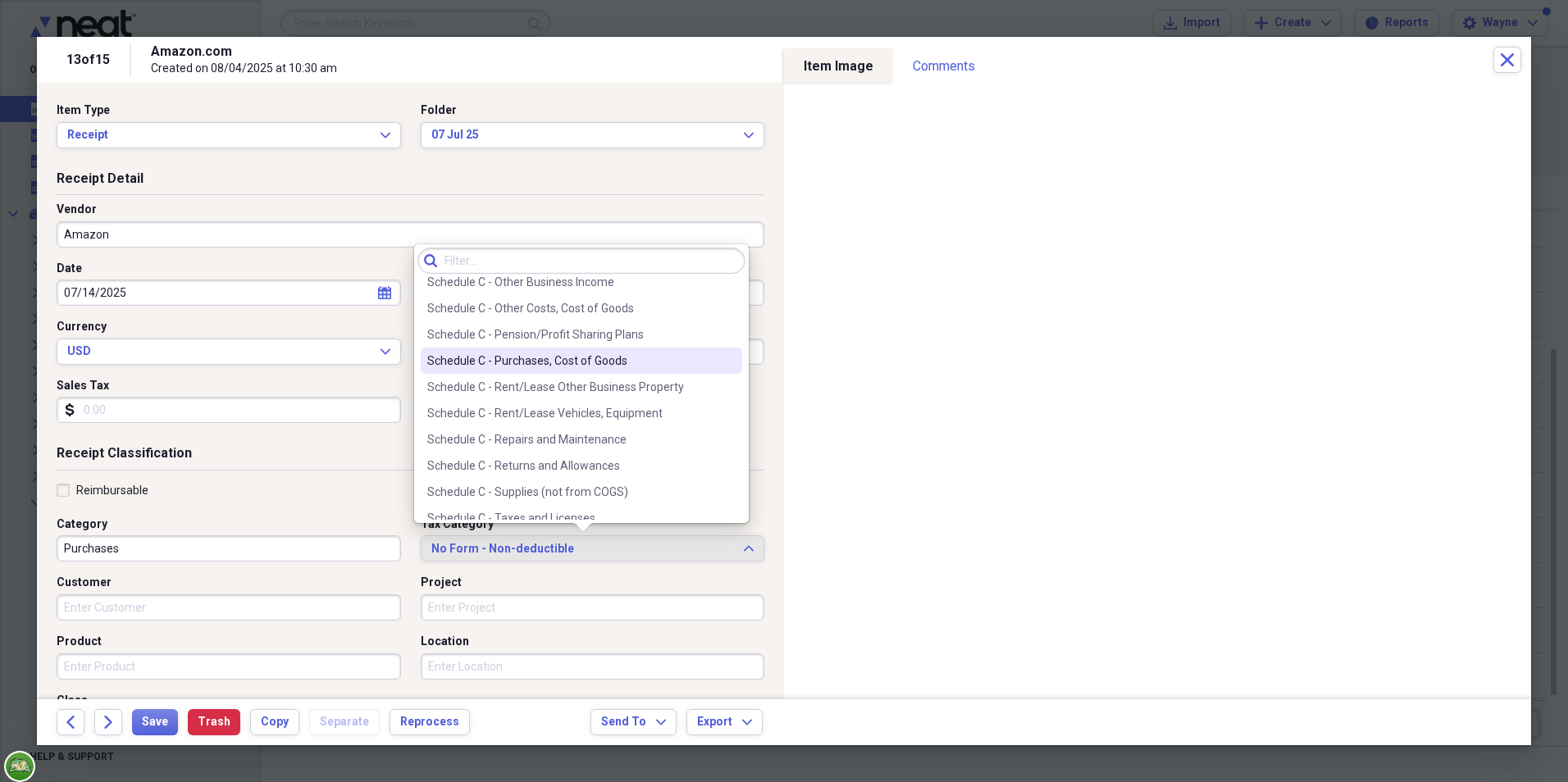 click on "Schedule C - Purchases, Cost of Goods" at bounding box center (572, 361) 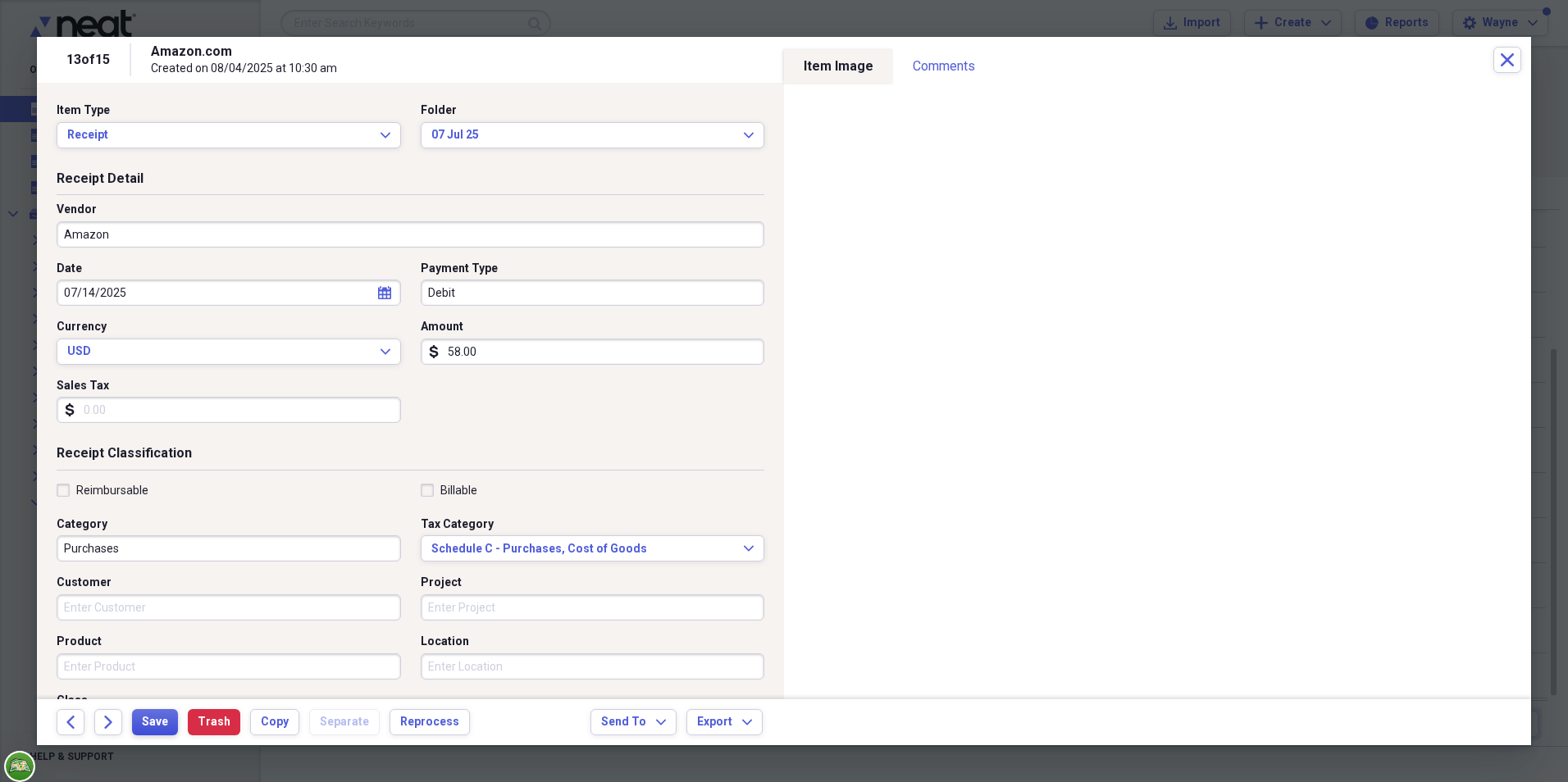 click on "Save" at bounding box center [155, 722] 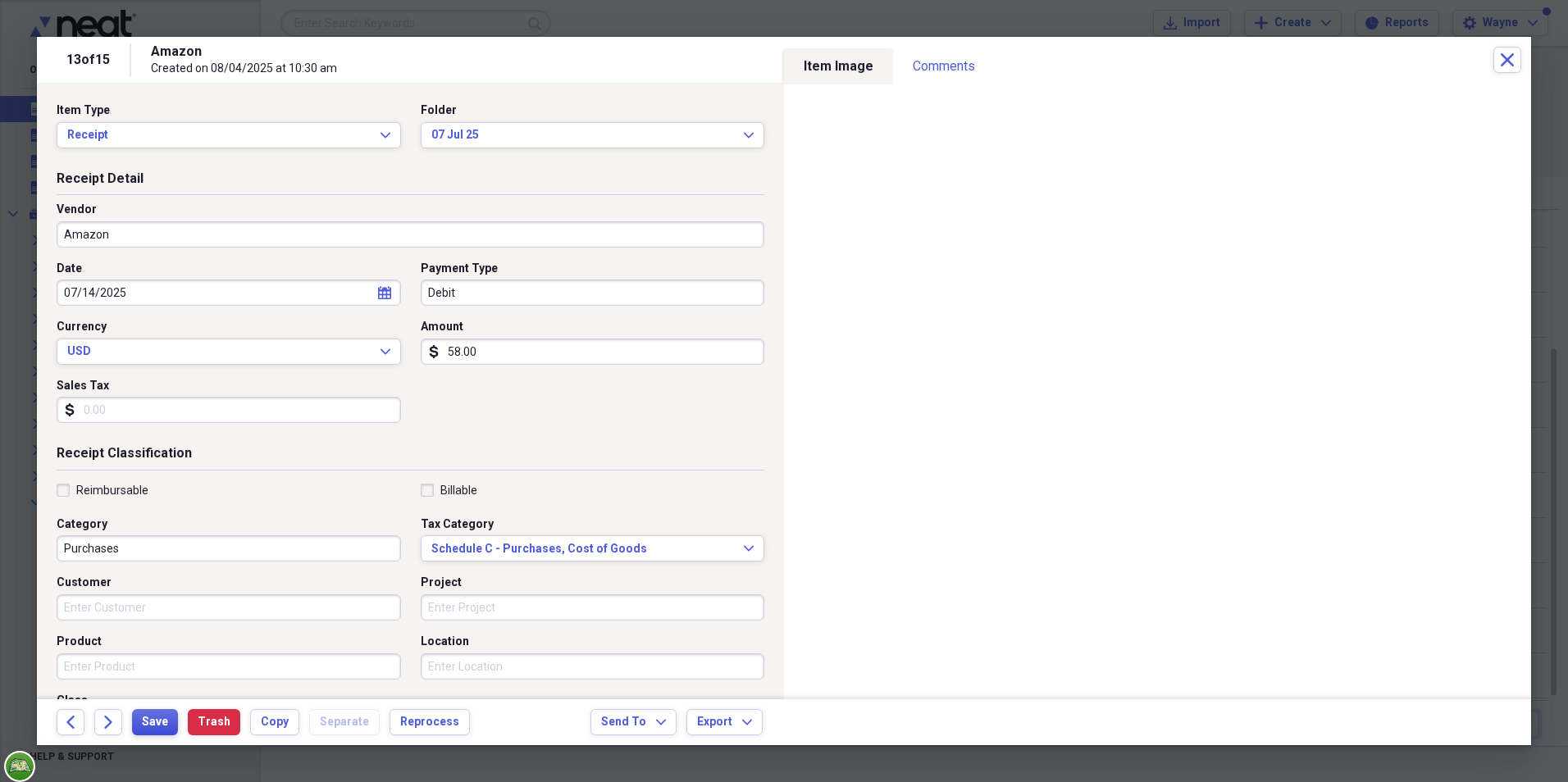 click on "Save" at bounding box center (155, 722) 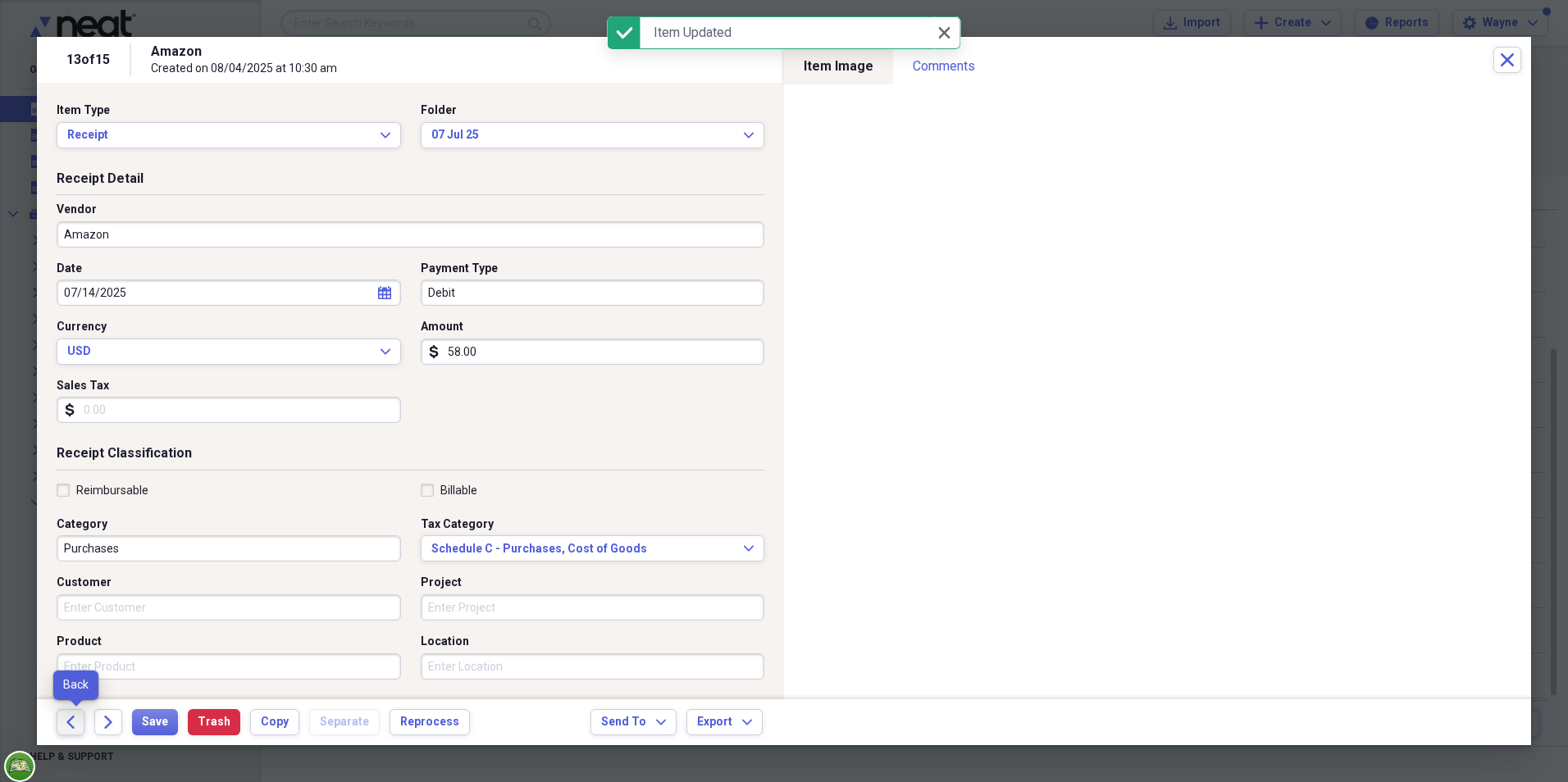 click 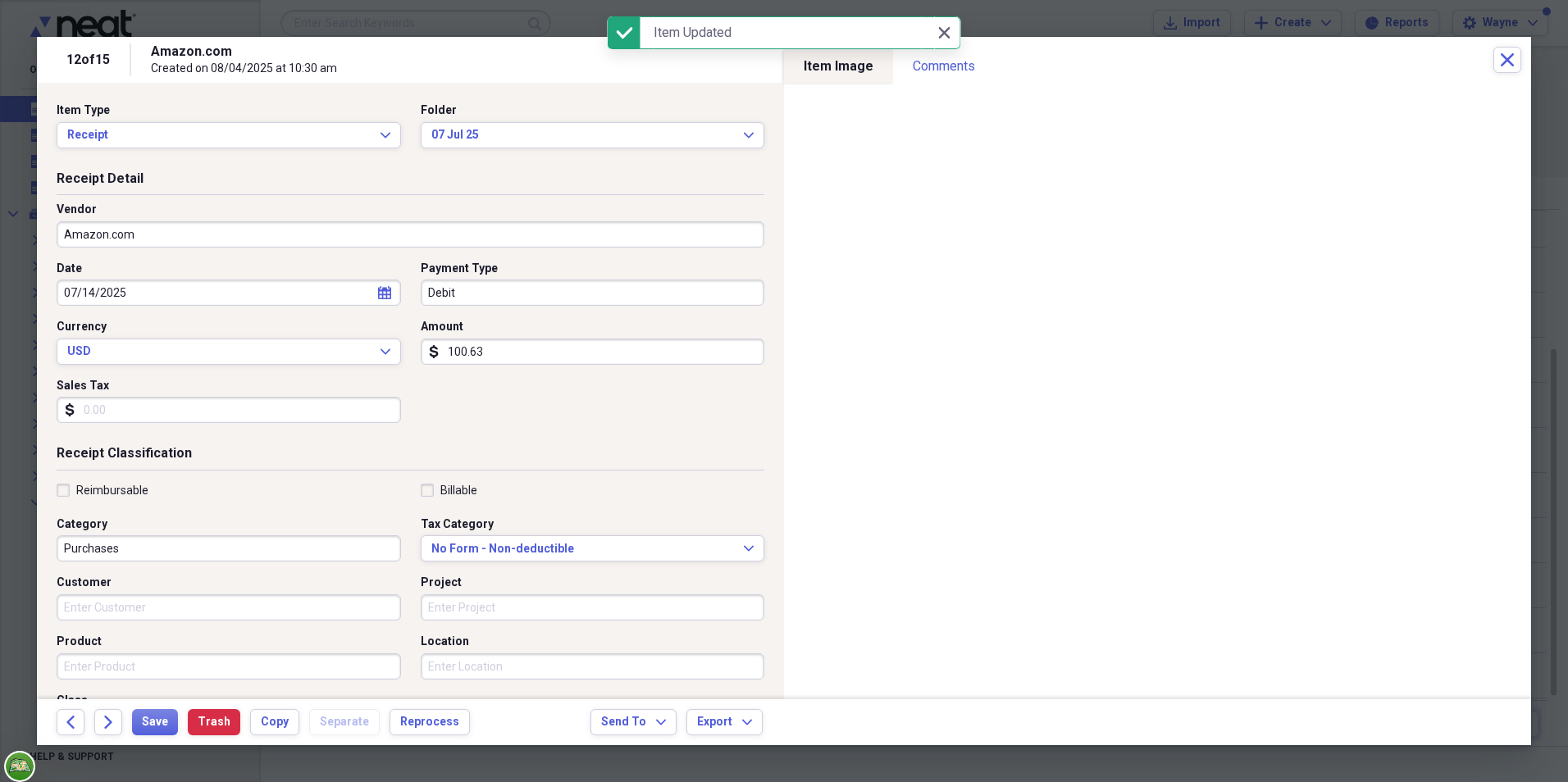 click on "Amazon.com" at bounding box center [410, 234] 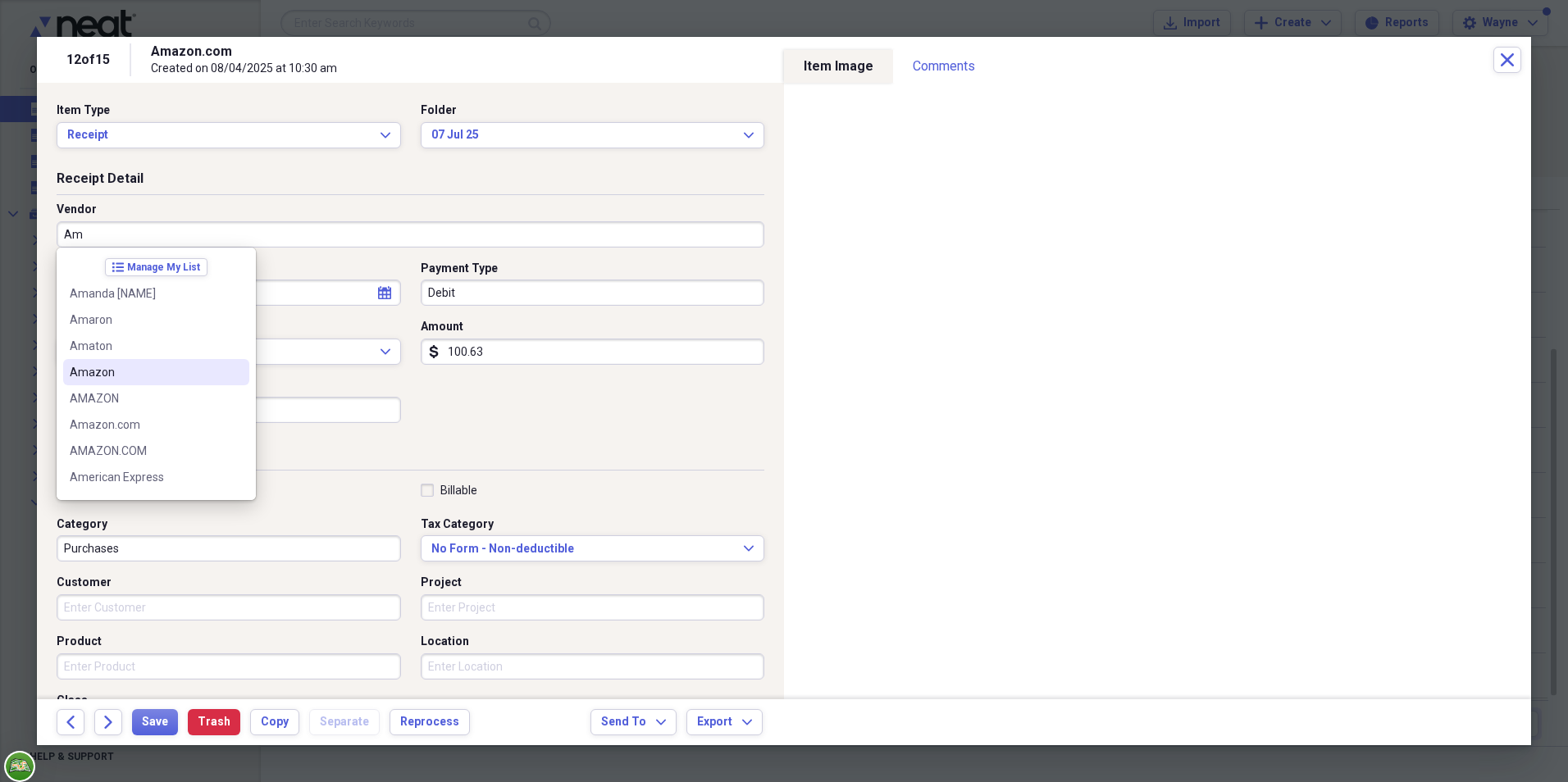 click on "Amazon" at bounding box center [146, 372] 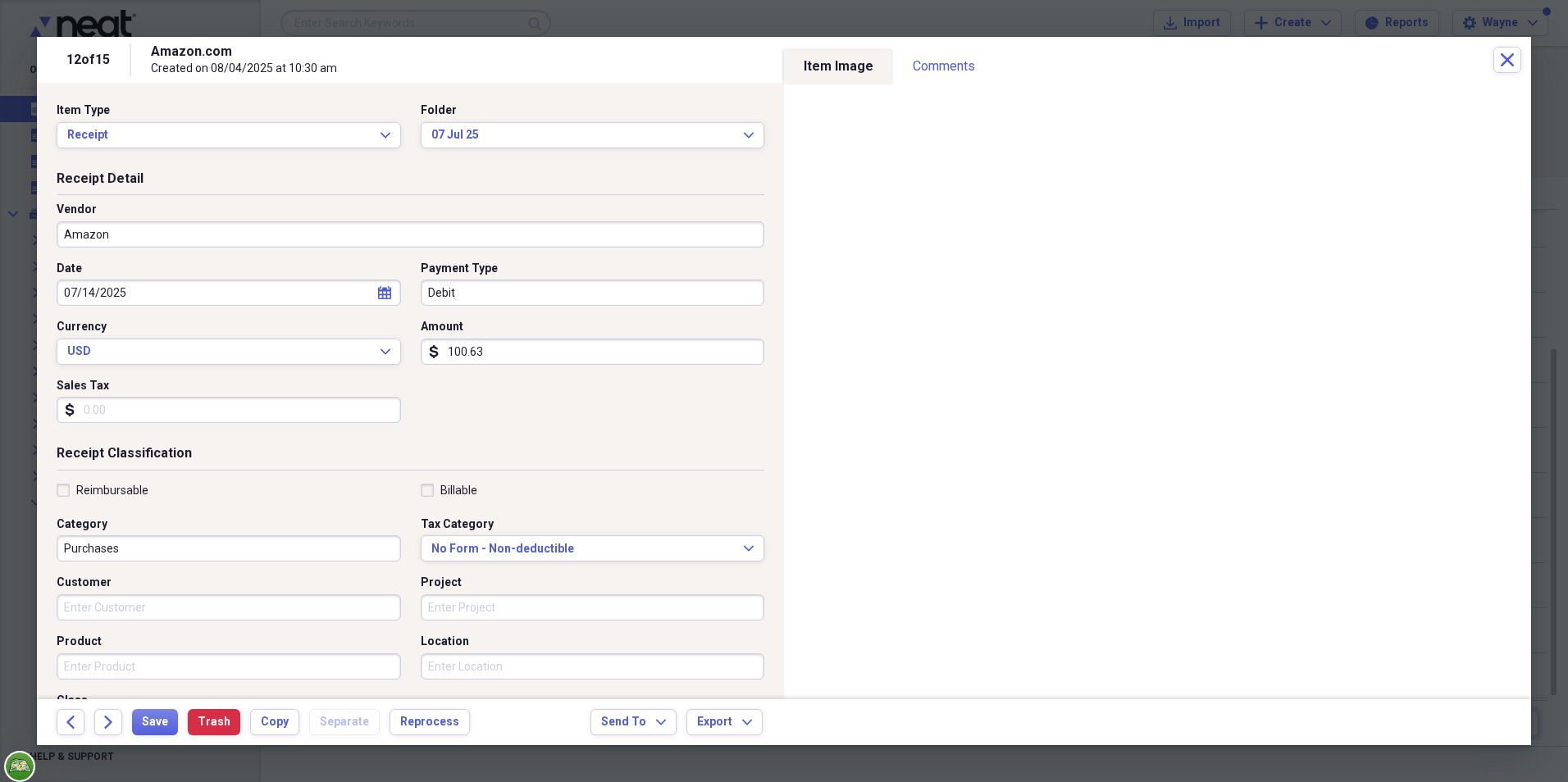 click on "100.63" at bounding box center [593, 352] 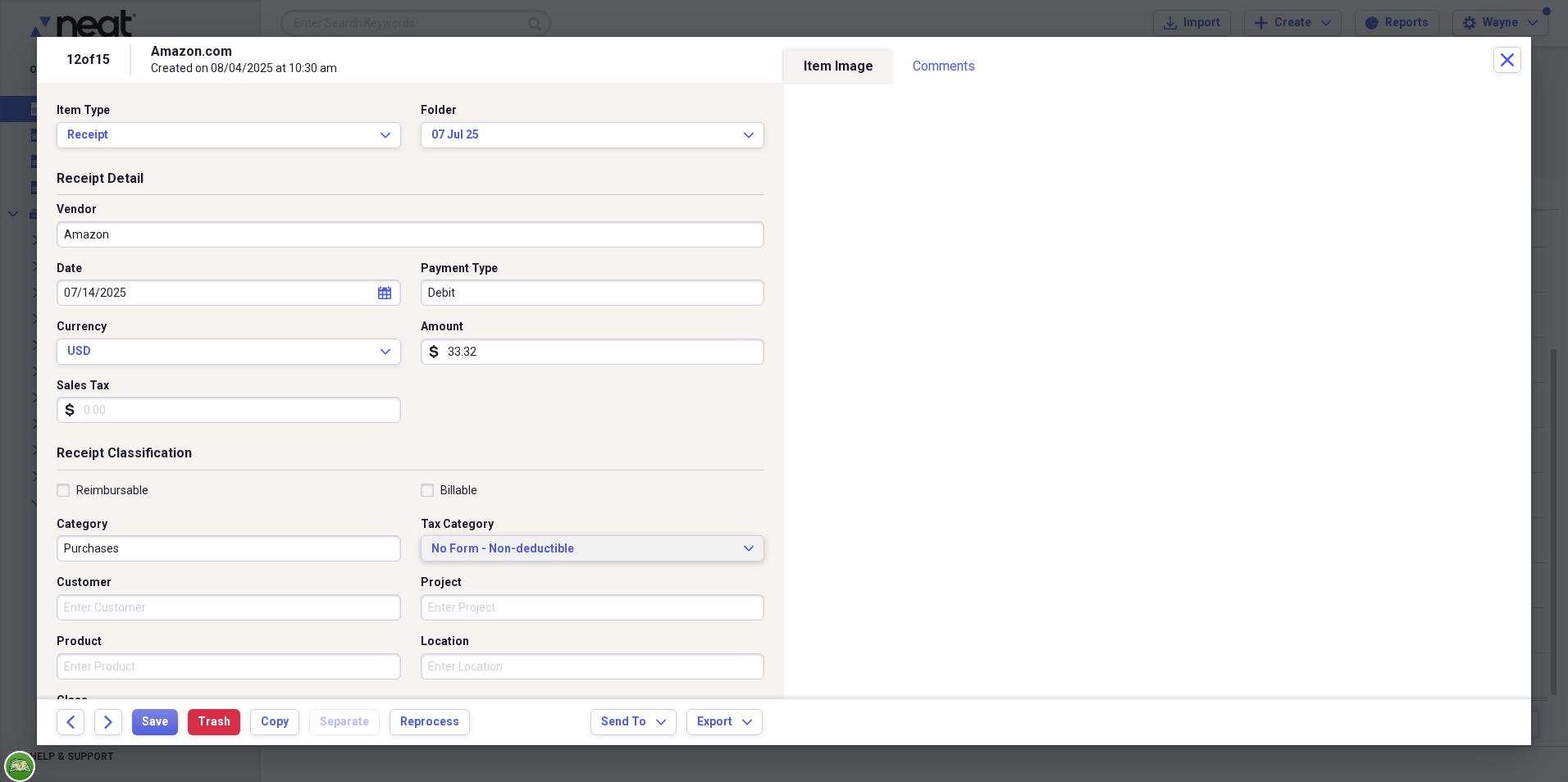 type on "33.32" 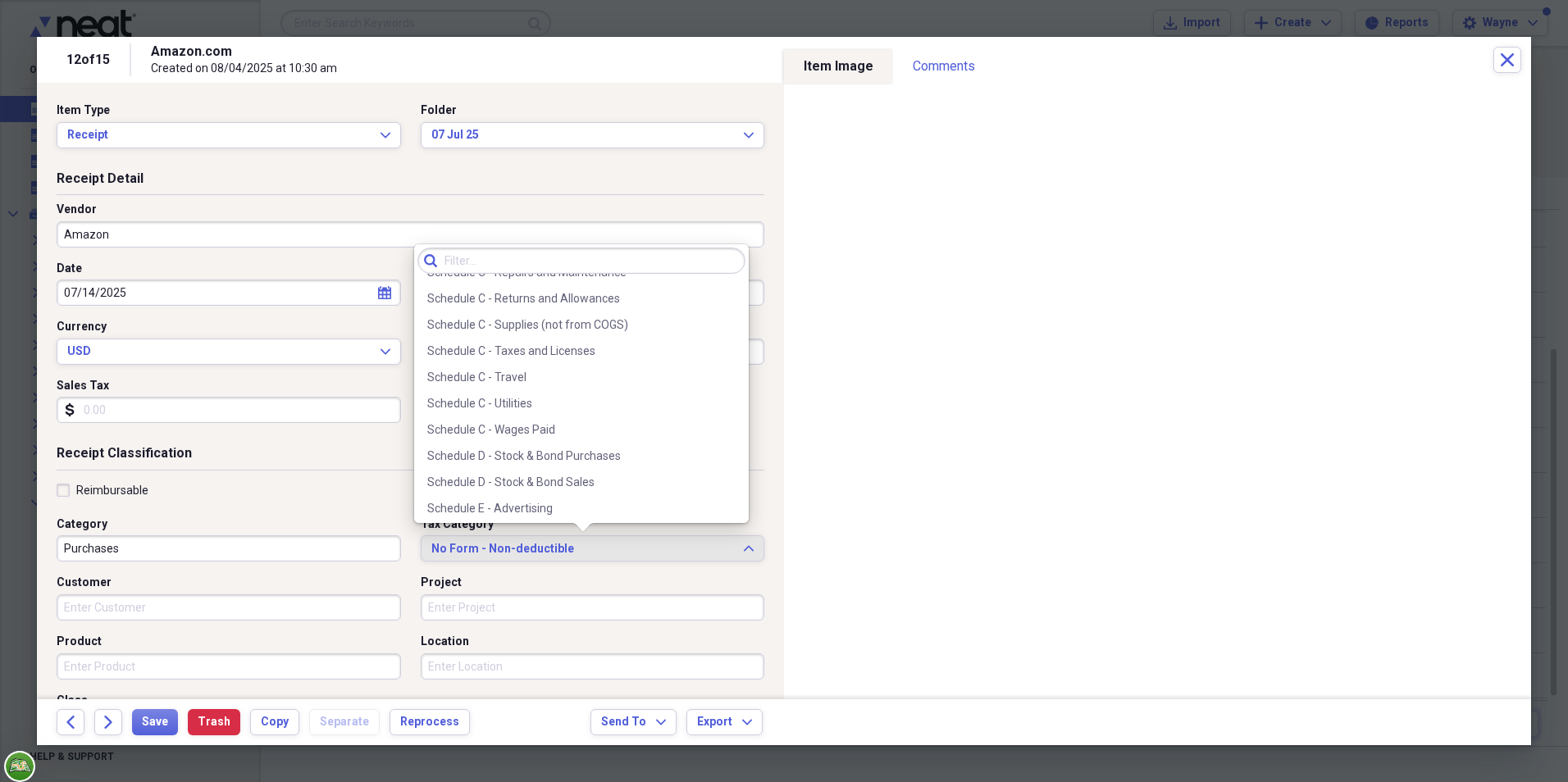 scroll, scrollTop: 3386, scrollLeft: 0, axis: vertical 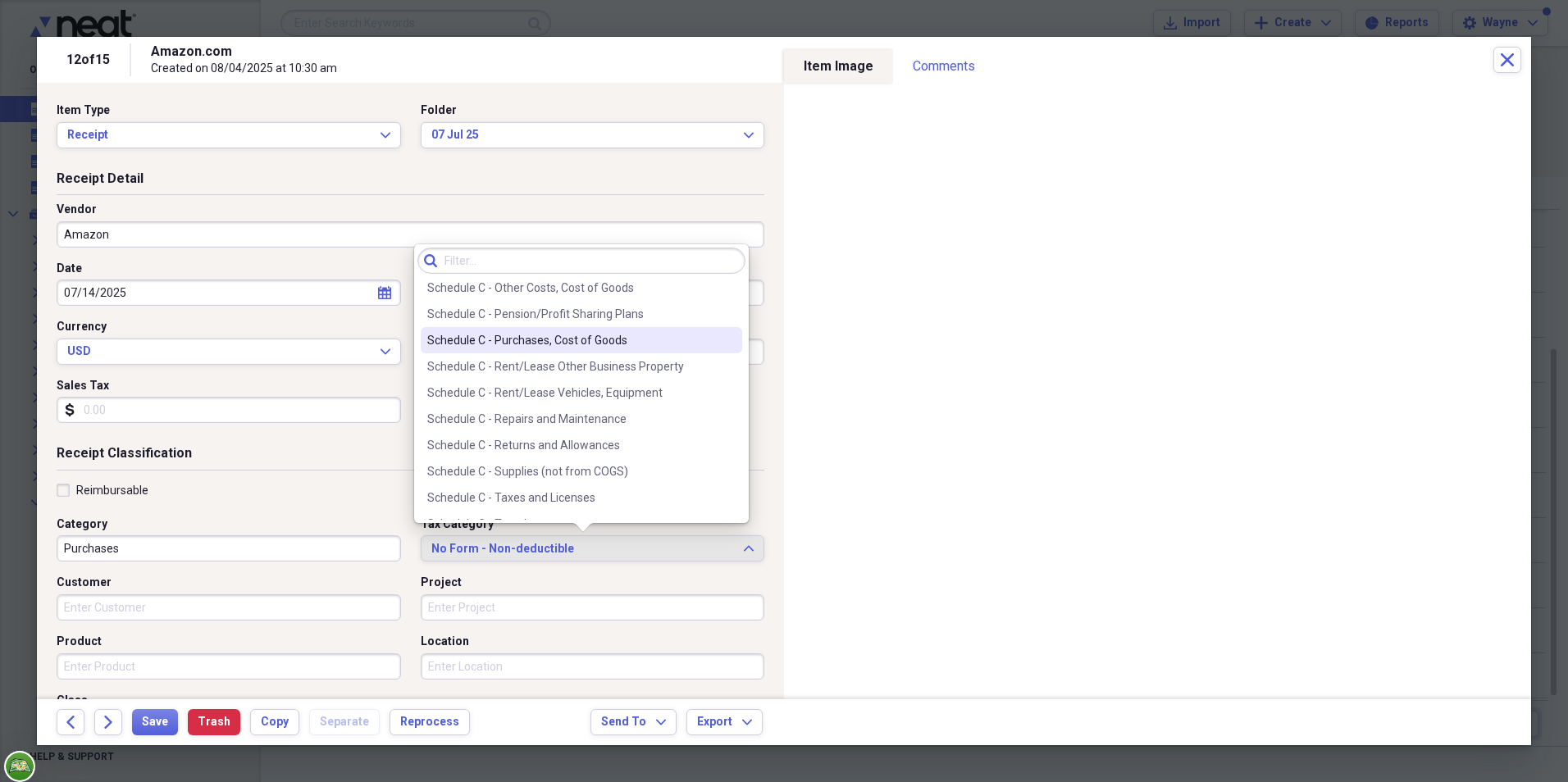 click on "Schedule C - Purchases, Cost of Goods" at bounding box center [572, 340] 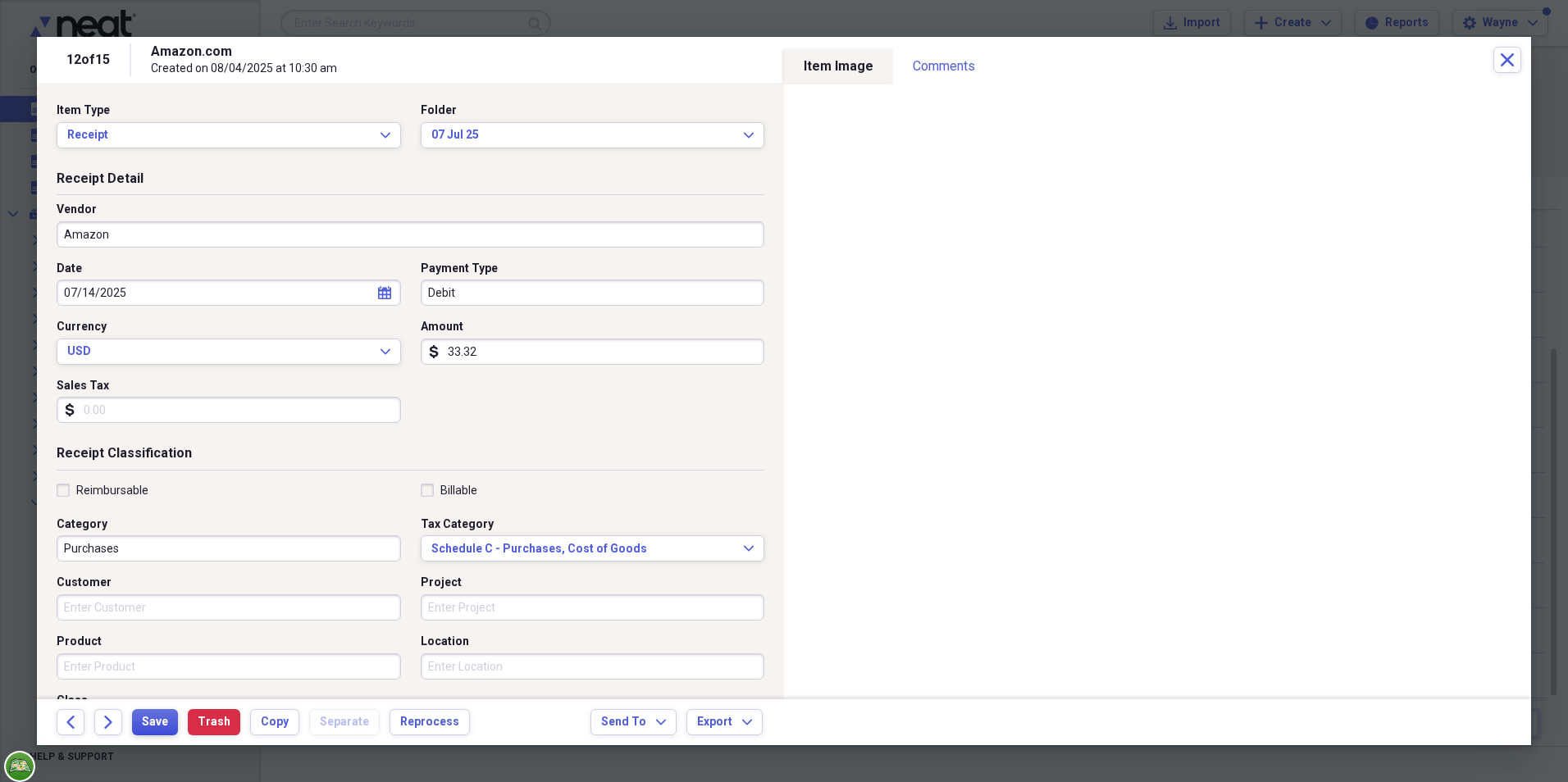 click on "Save" at bounding box center [155, 722] 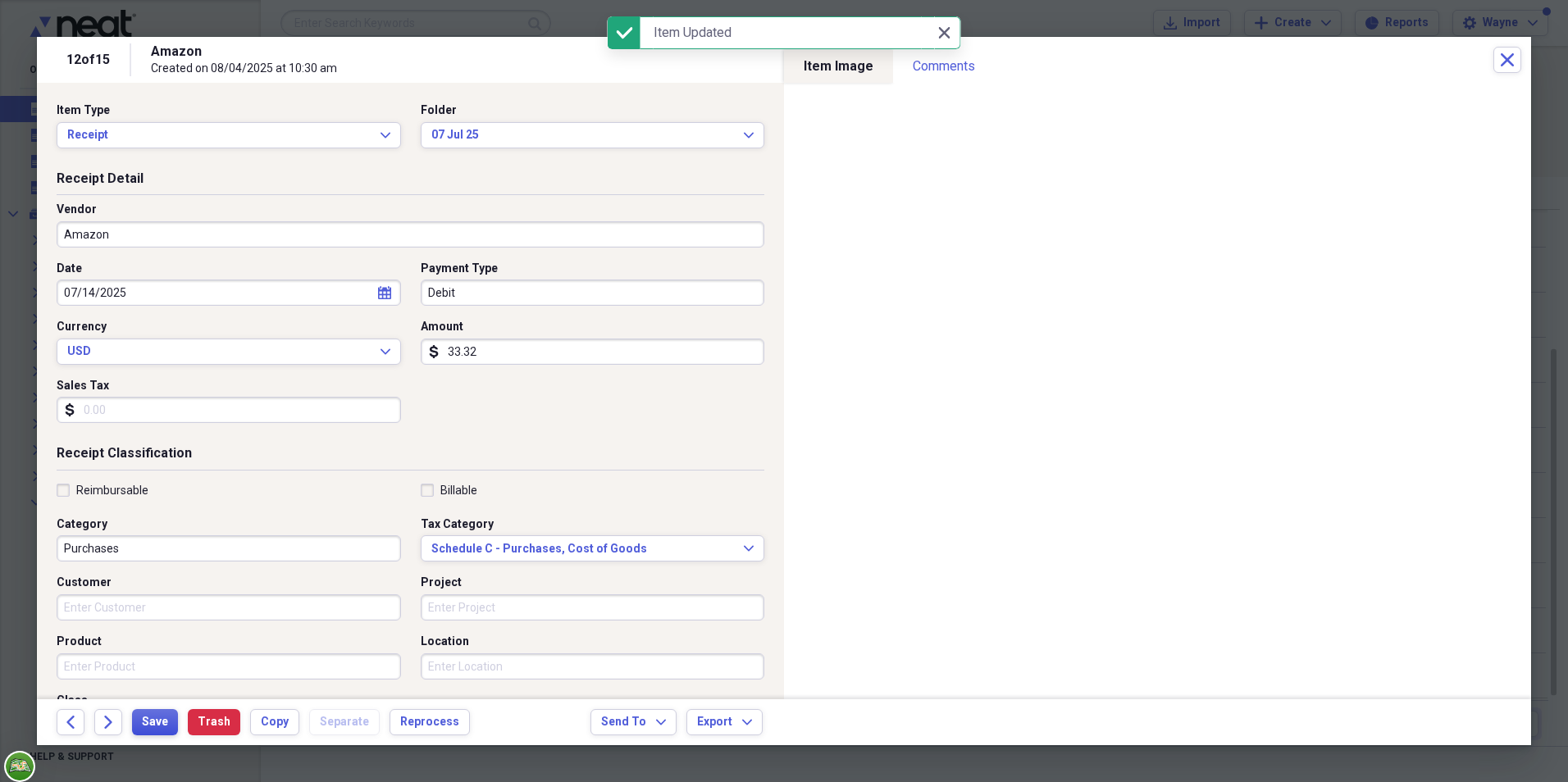 click on "Save" at bounding box center [155, 722] 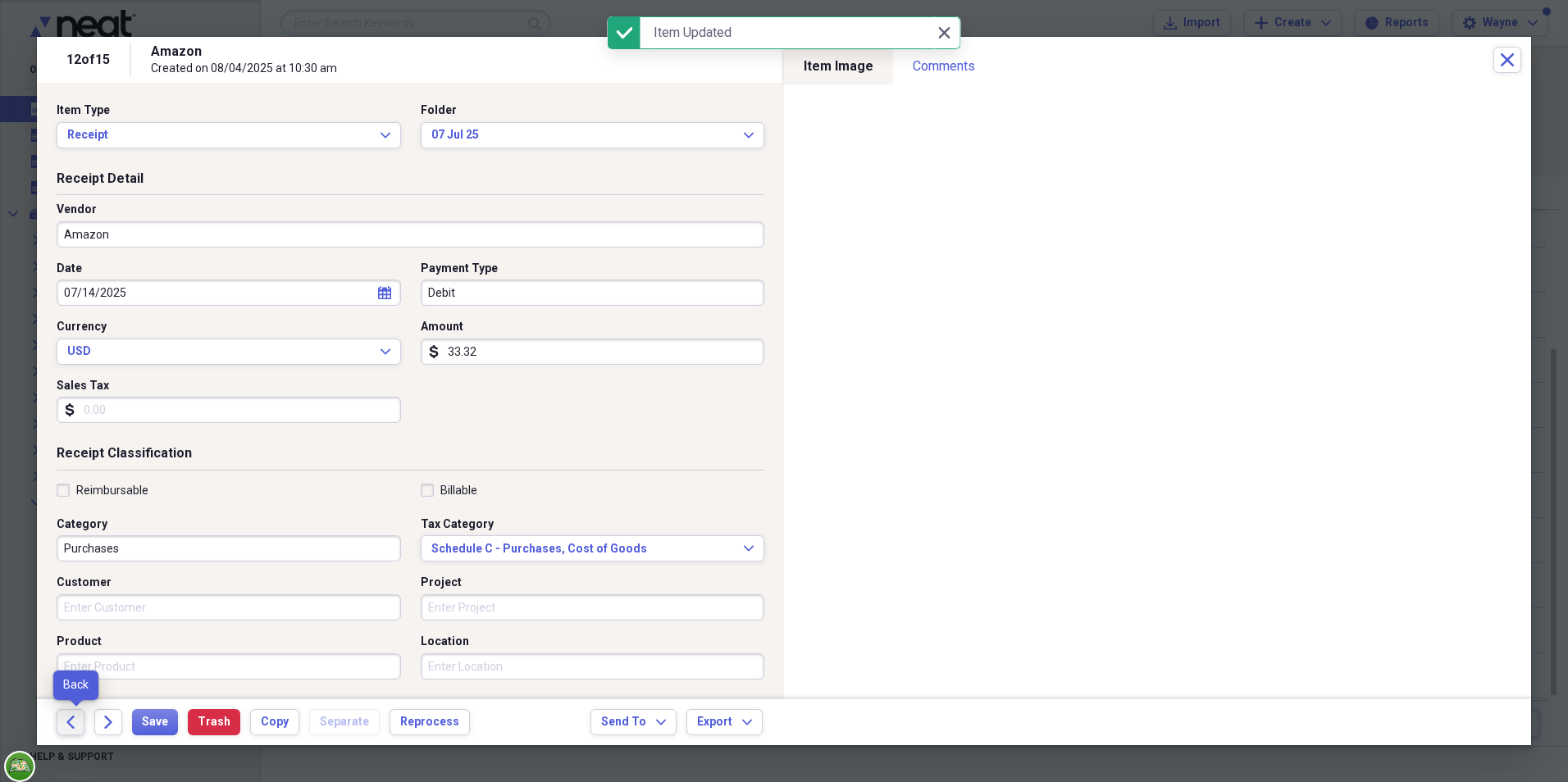 click 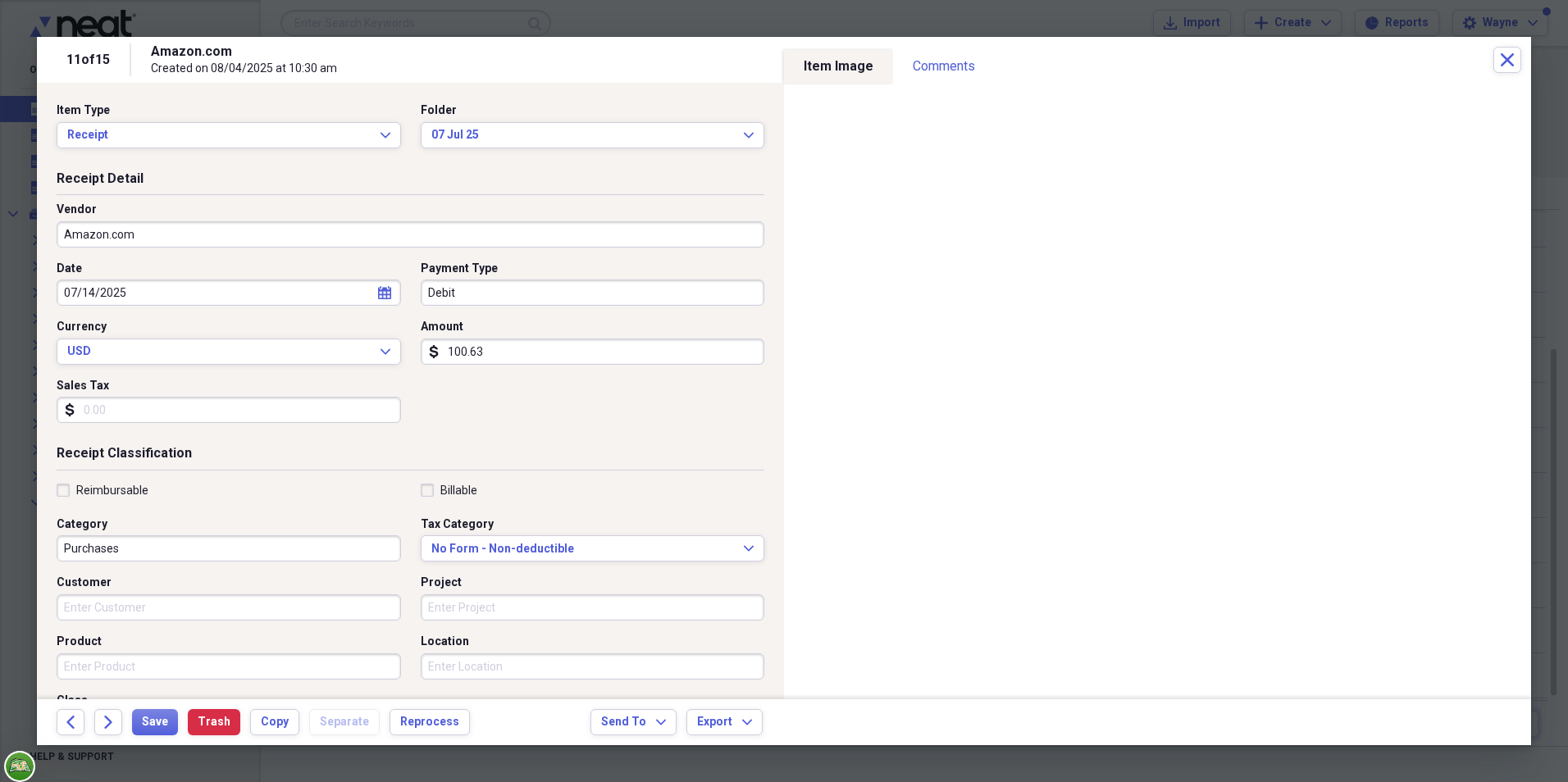 click on "100.63" at bounding box center [593, 352] 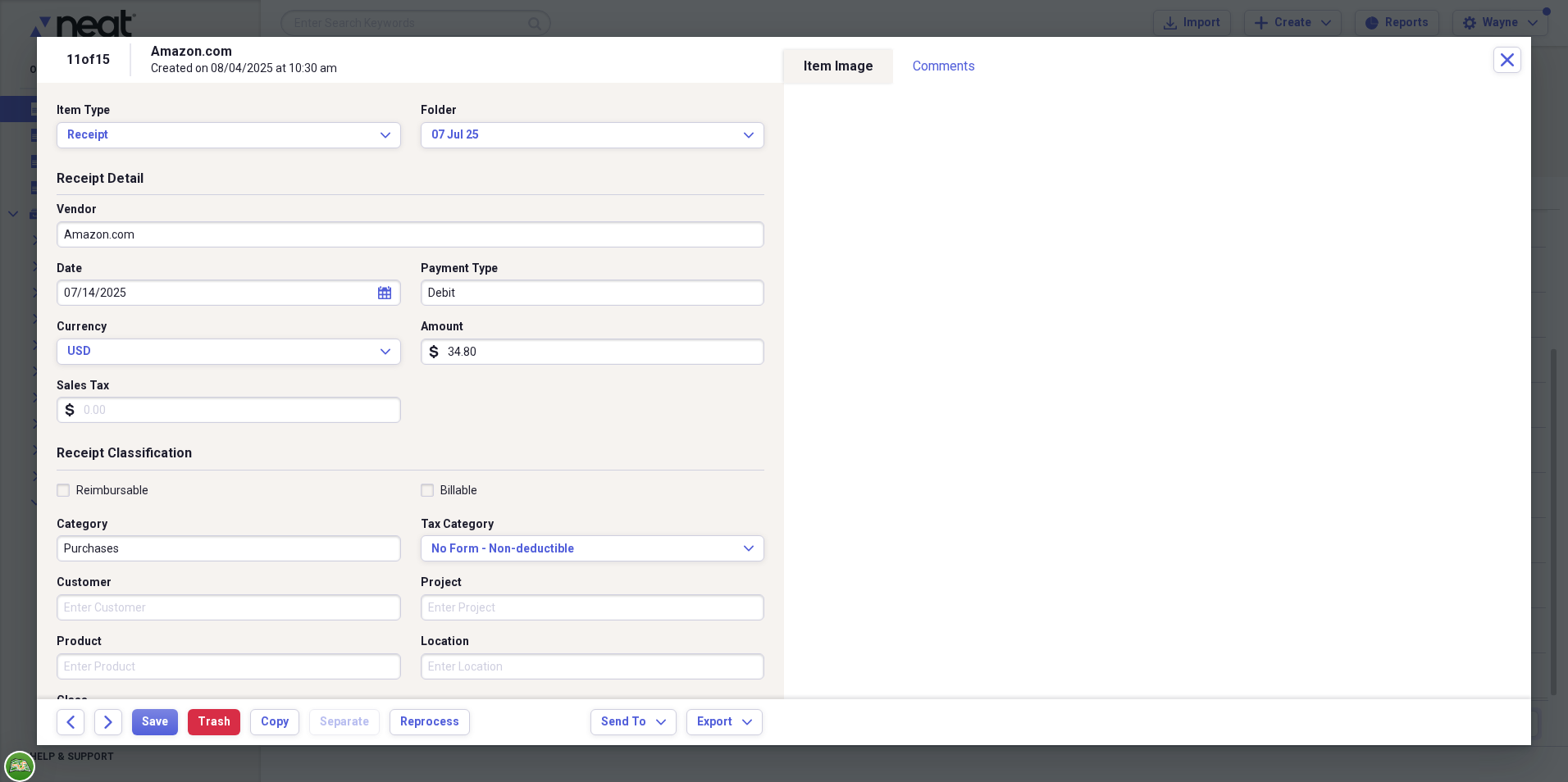type on "34.80" 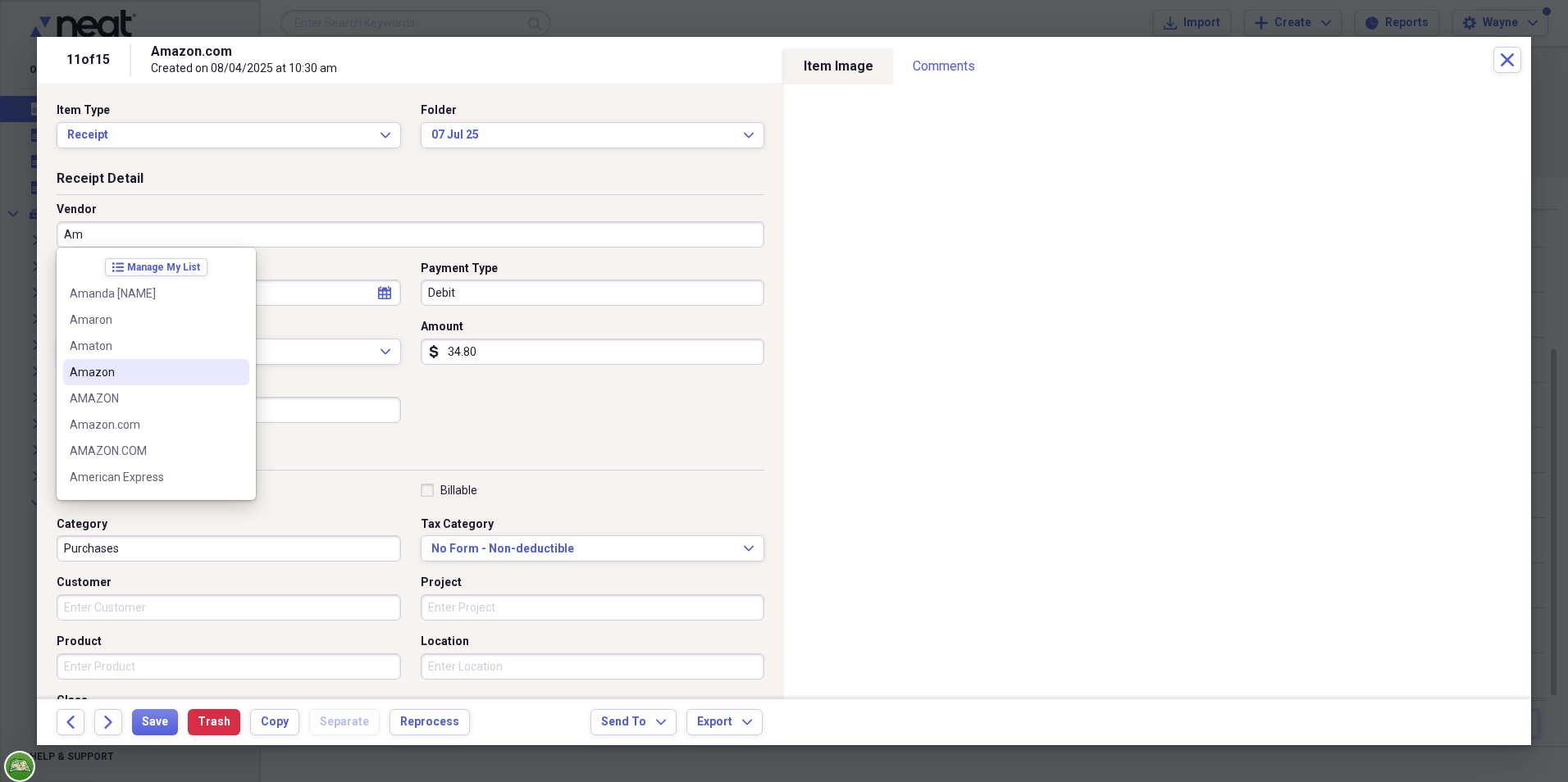 click on "Amazon" at bounding box center (146, 372) 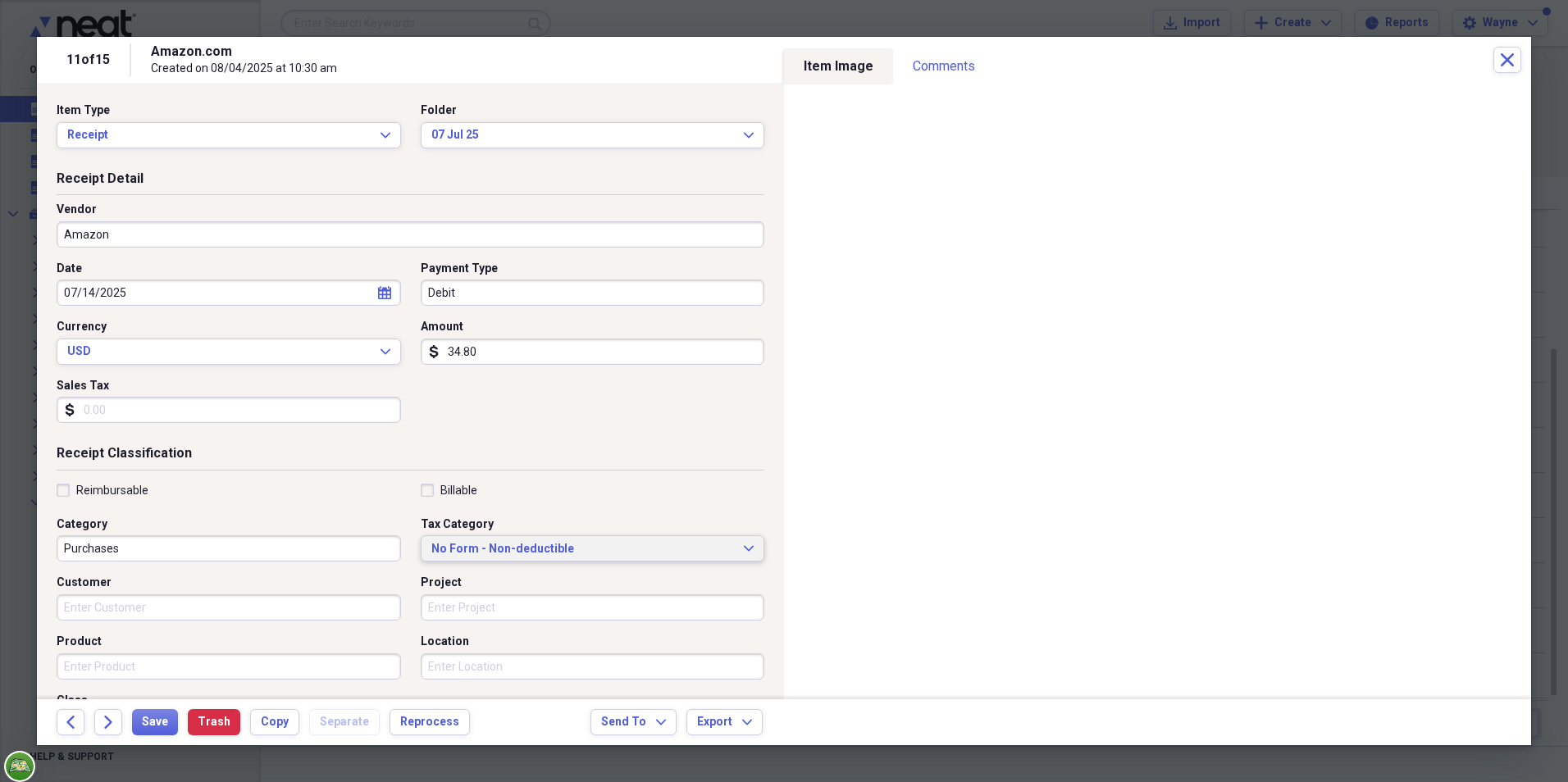 click on "Expand" 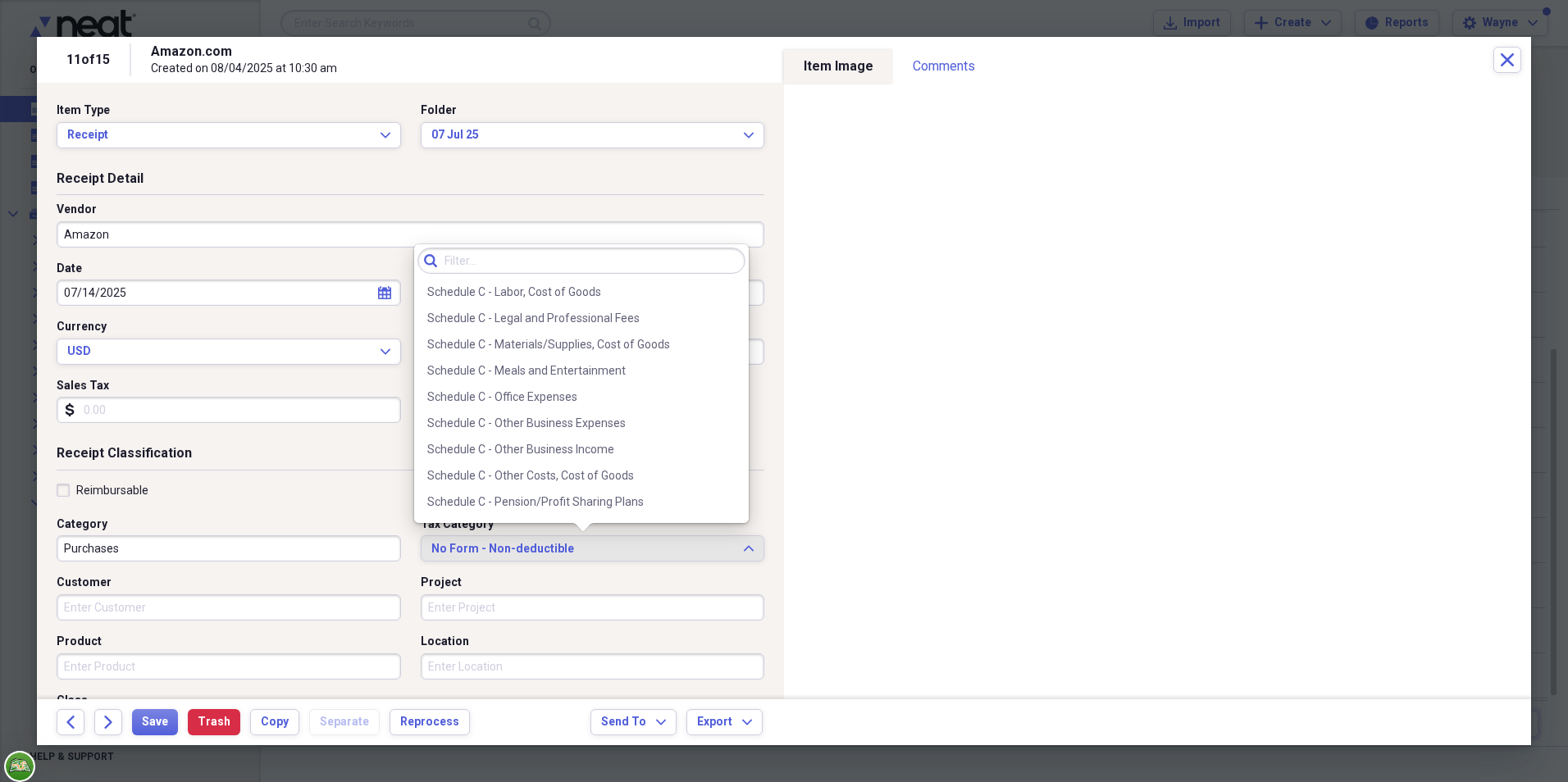 scroll, scrollTop: 3240, scrollLeft: 0, axis: vertical 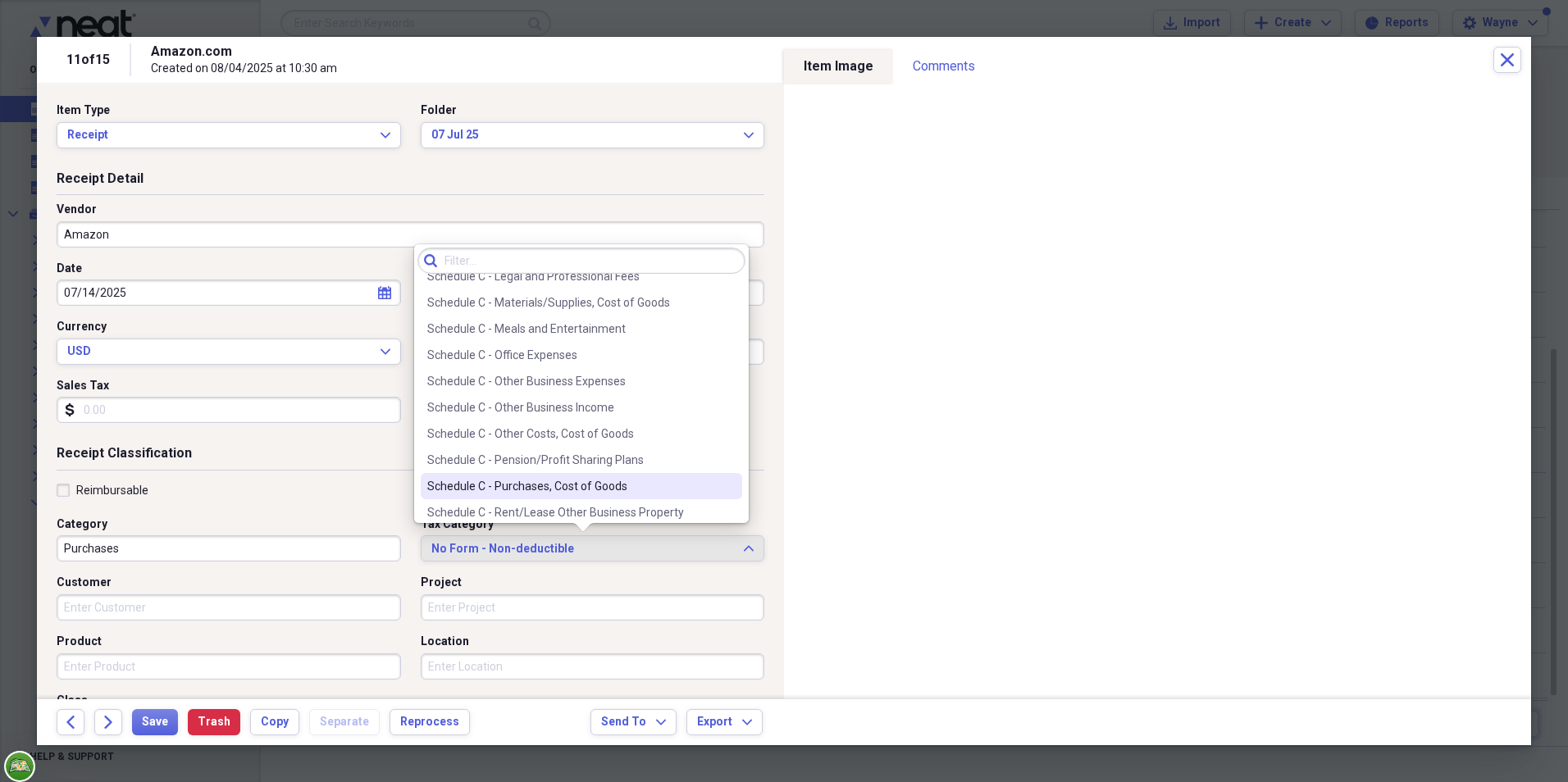 click on "Schedule C - Purchases, Cost of Goods" at bounding box center (581, 486) 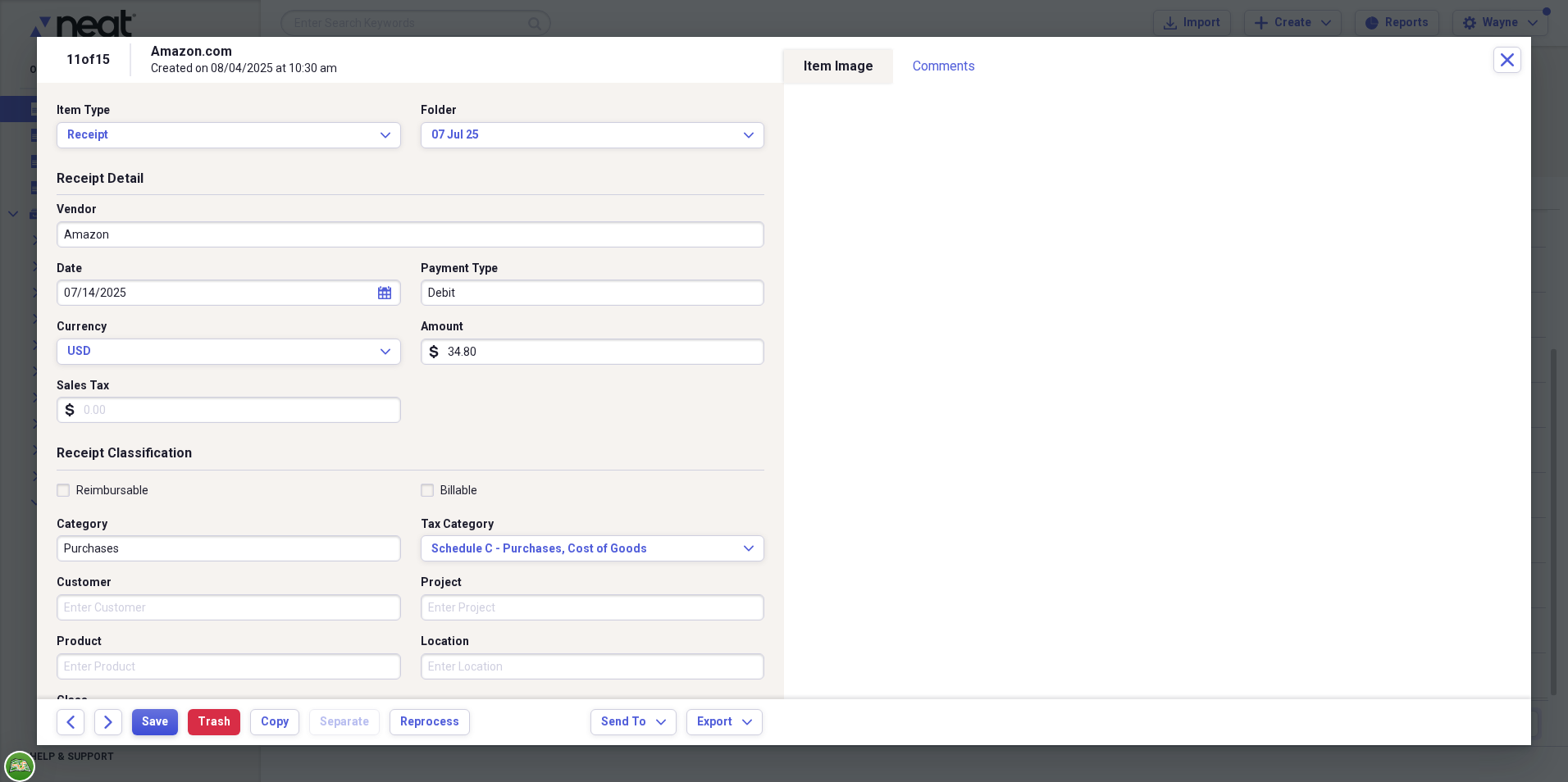 click on "Save" at bounding box center (155, 722) 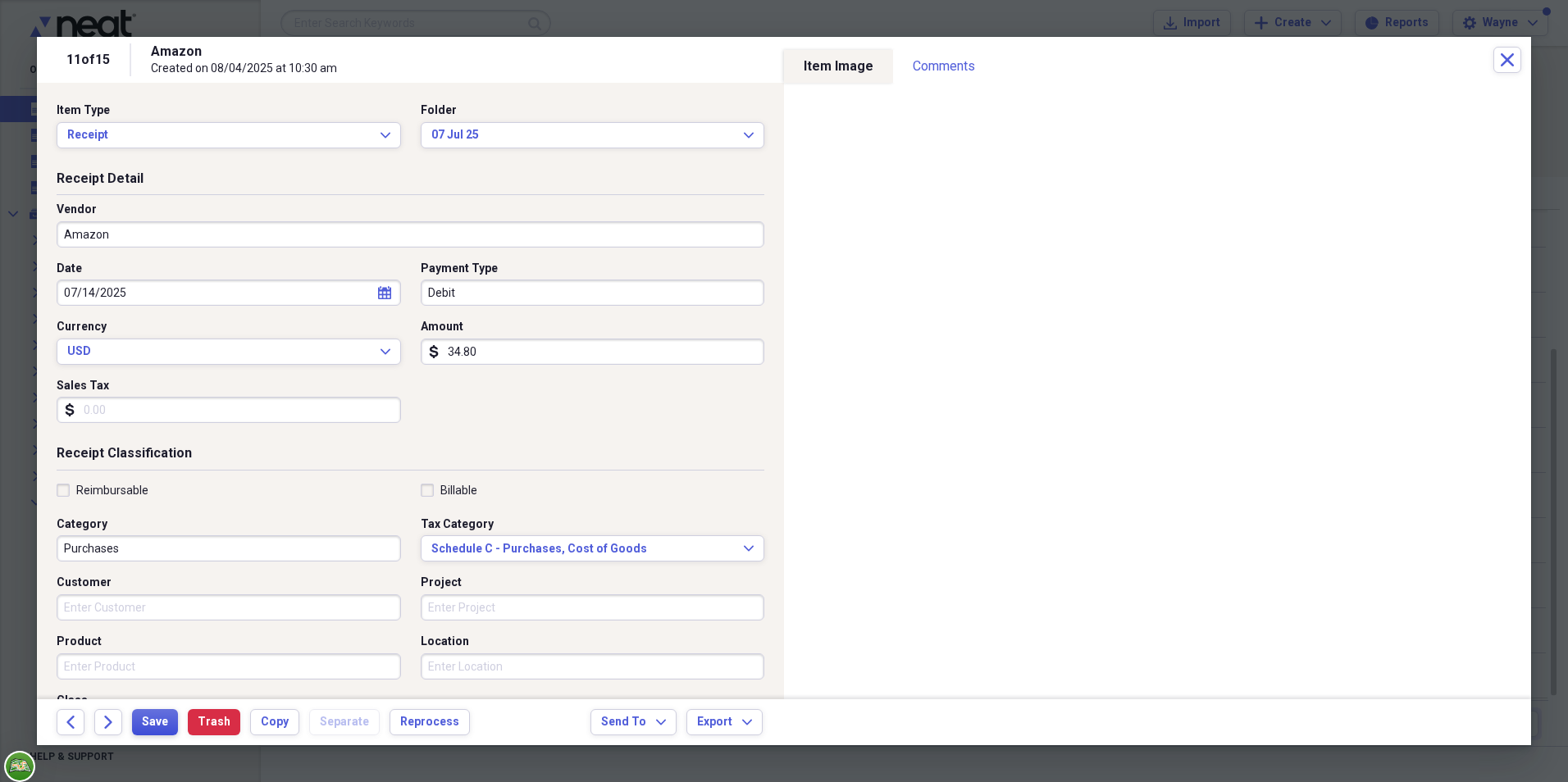 click on "Save" at bounding box center [155, 722] 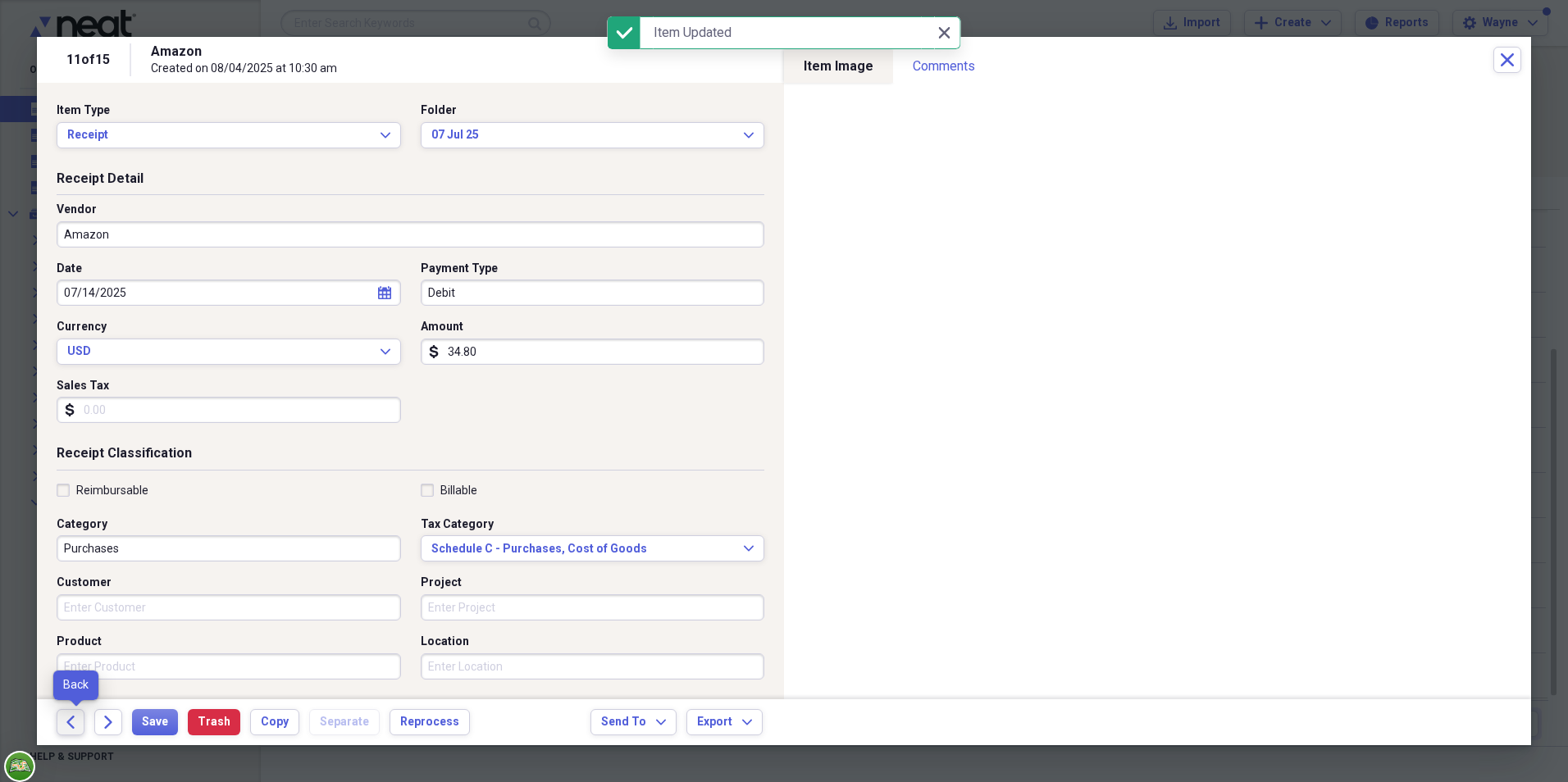 click on "Back" at bounding box center (71, 722) 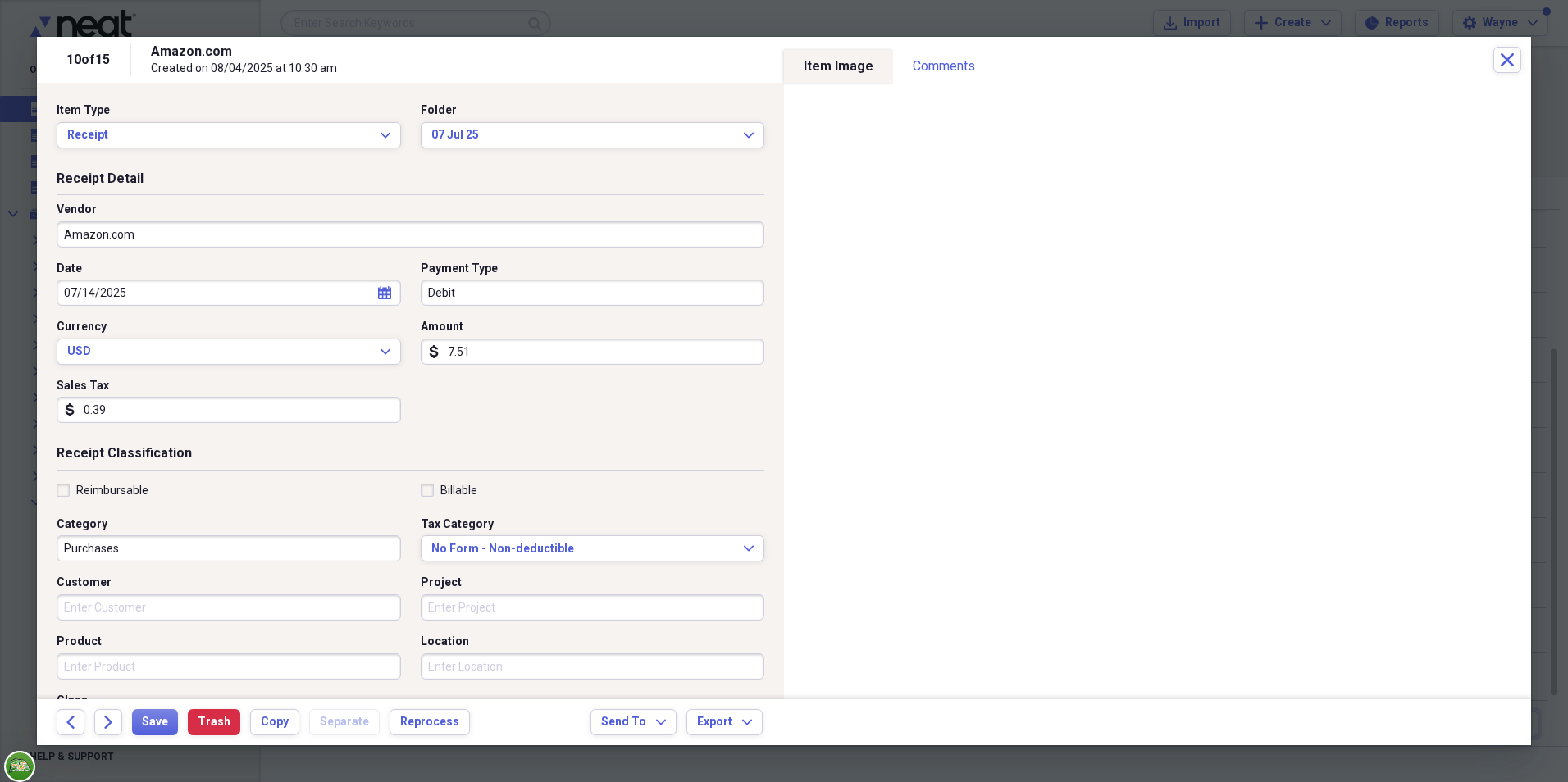 click on "Amazon.com" at bounding box center [410, 234] 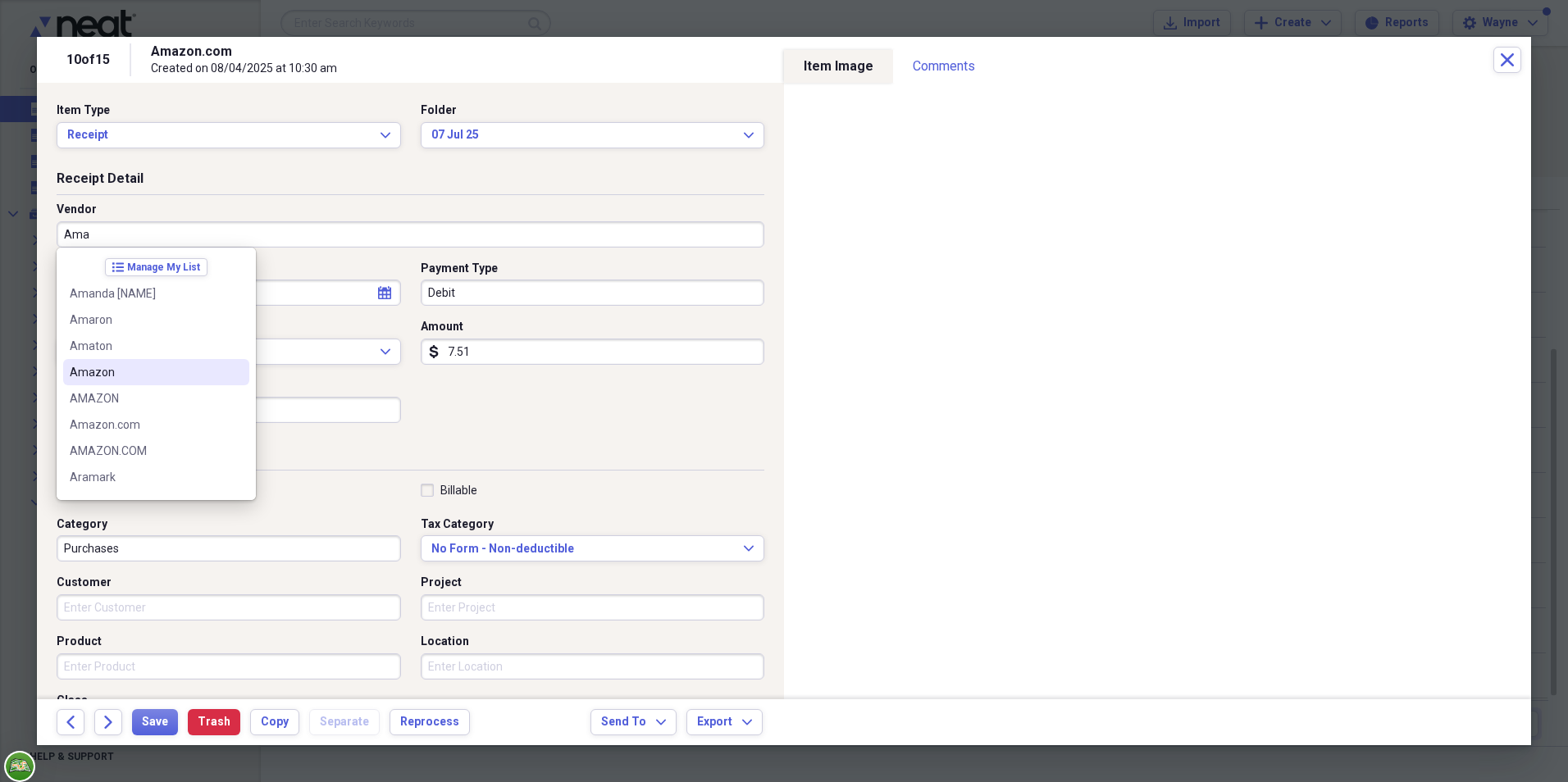 click on "Amazon" at bounding box center [146, 372] 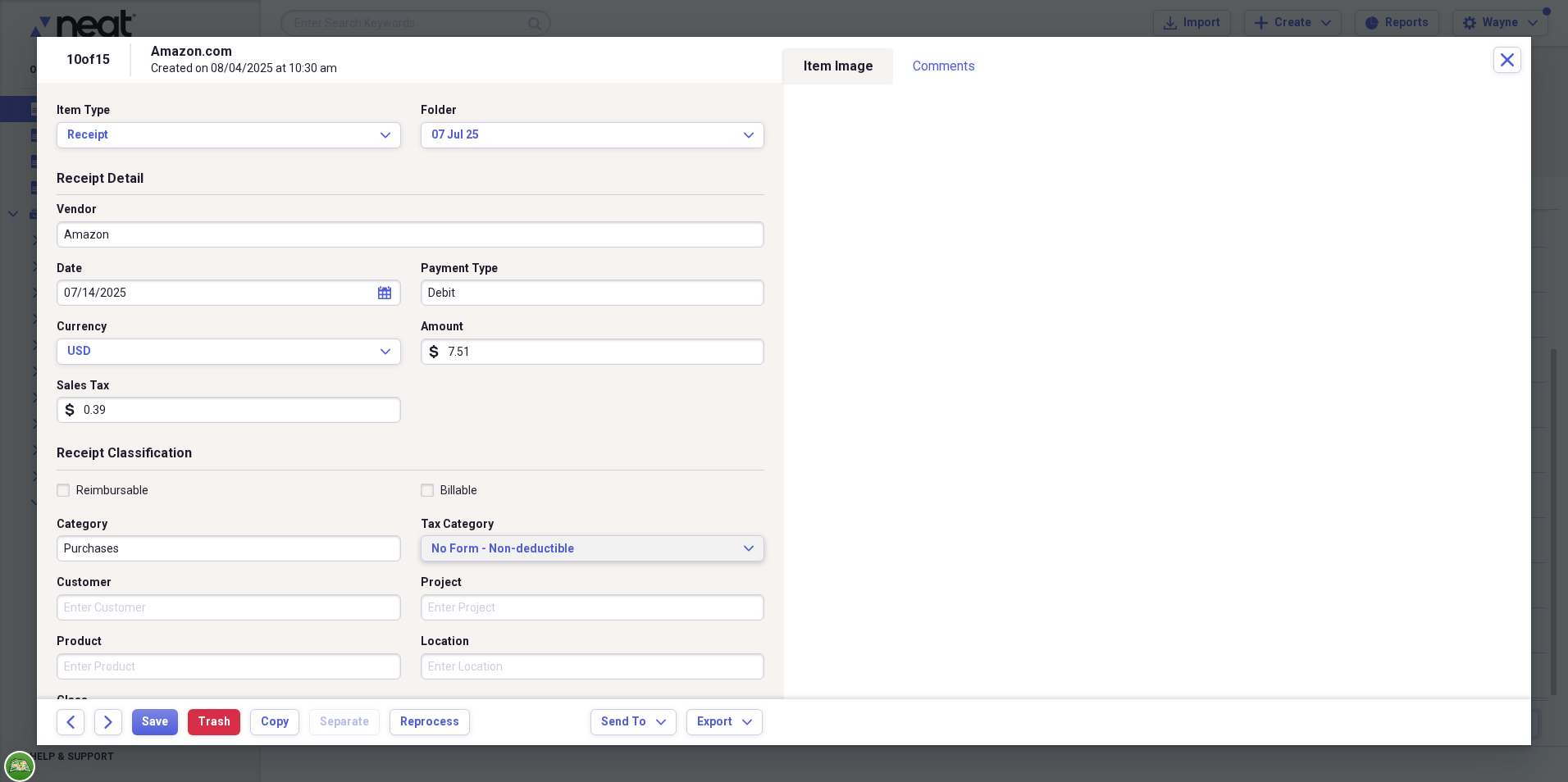 click on "No Form - Non-deductible Expand" at bounding box center (593, 548) 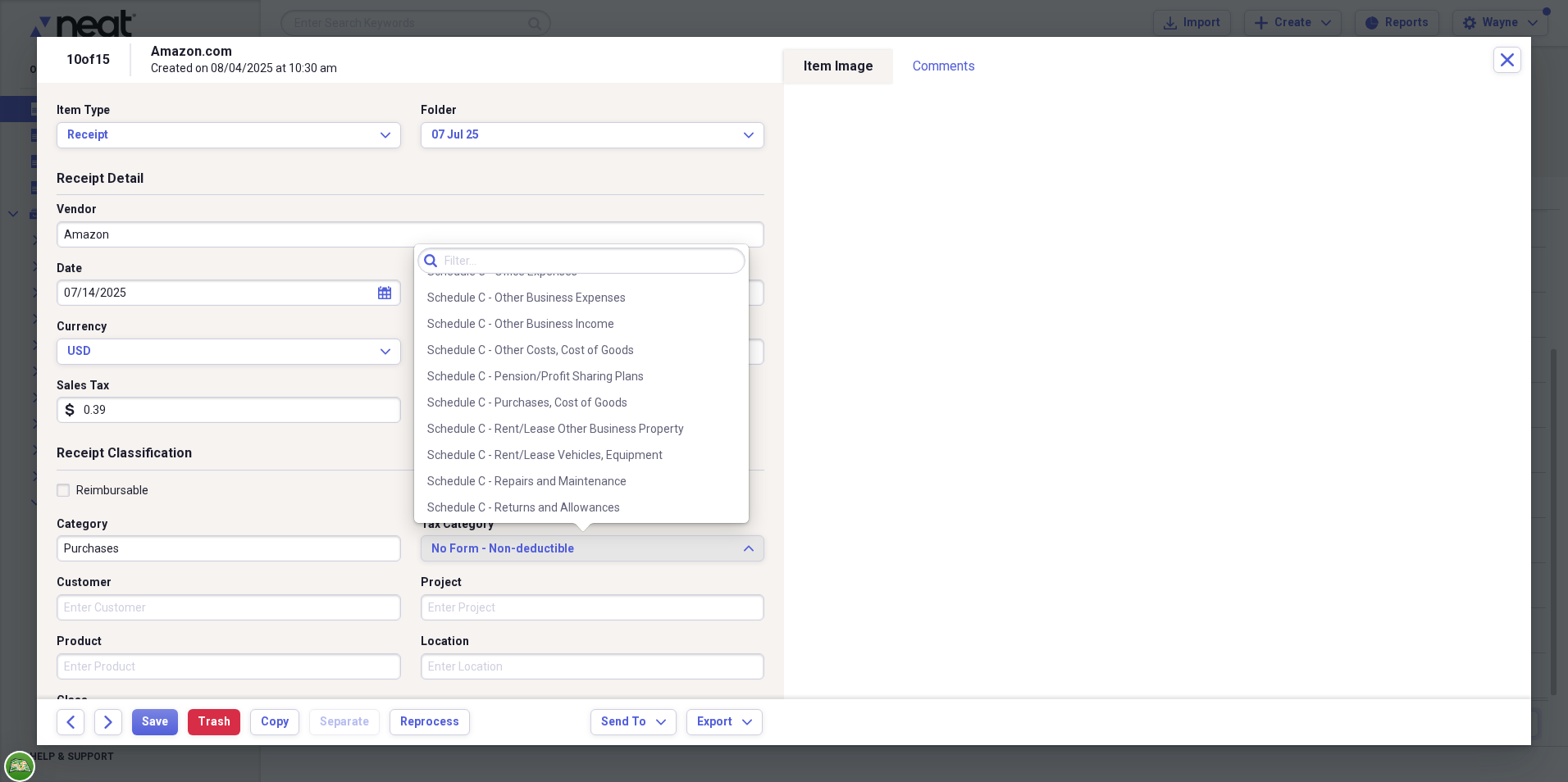 scroll, scrollTop: 3261, scrollLeft: 0, axis: vertical 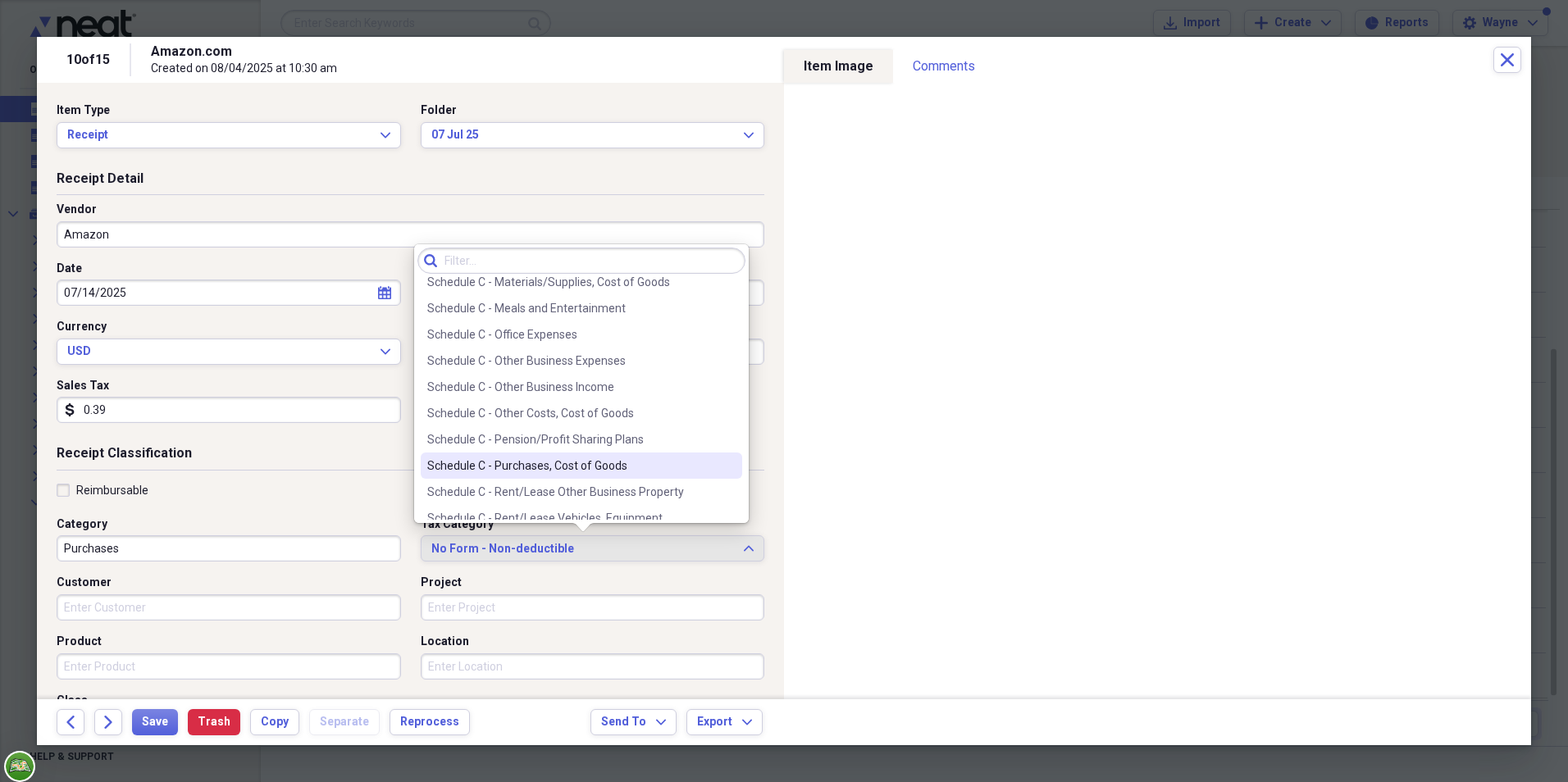 click on "Schedule C - Purchases, Cost of Goods" at bounding box center (572, 466) 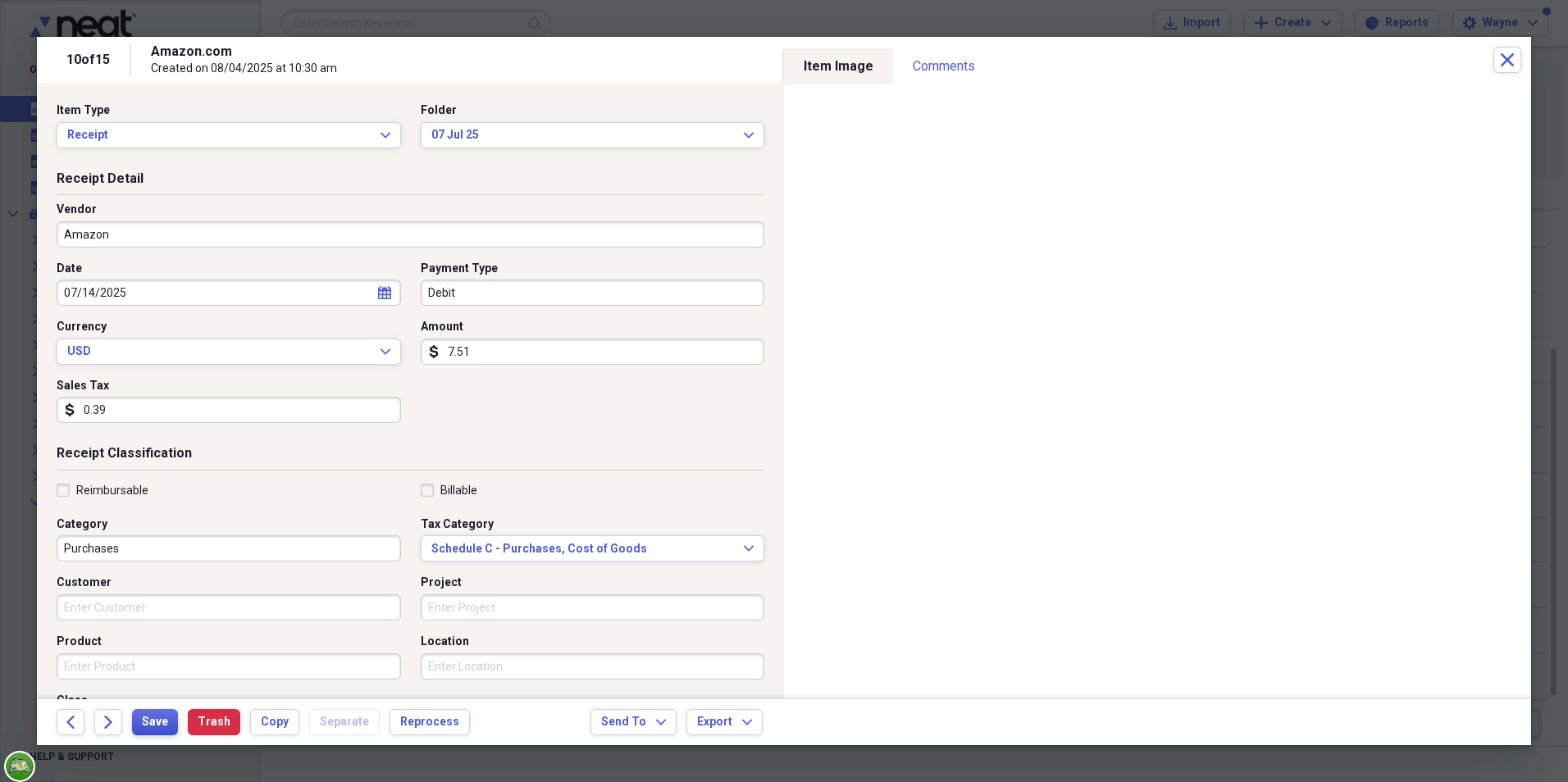 click on "Save" at bounding box center (155, 722) 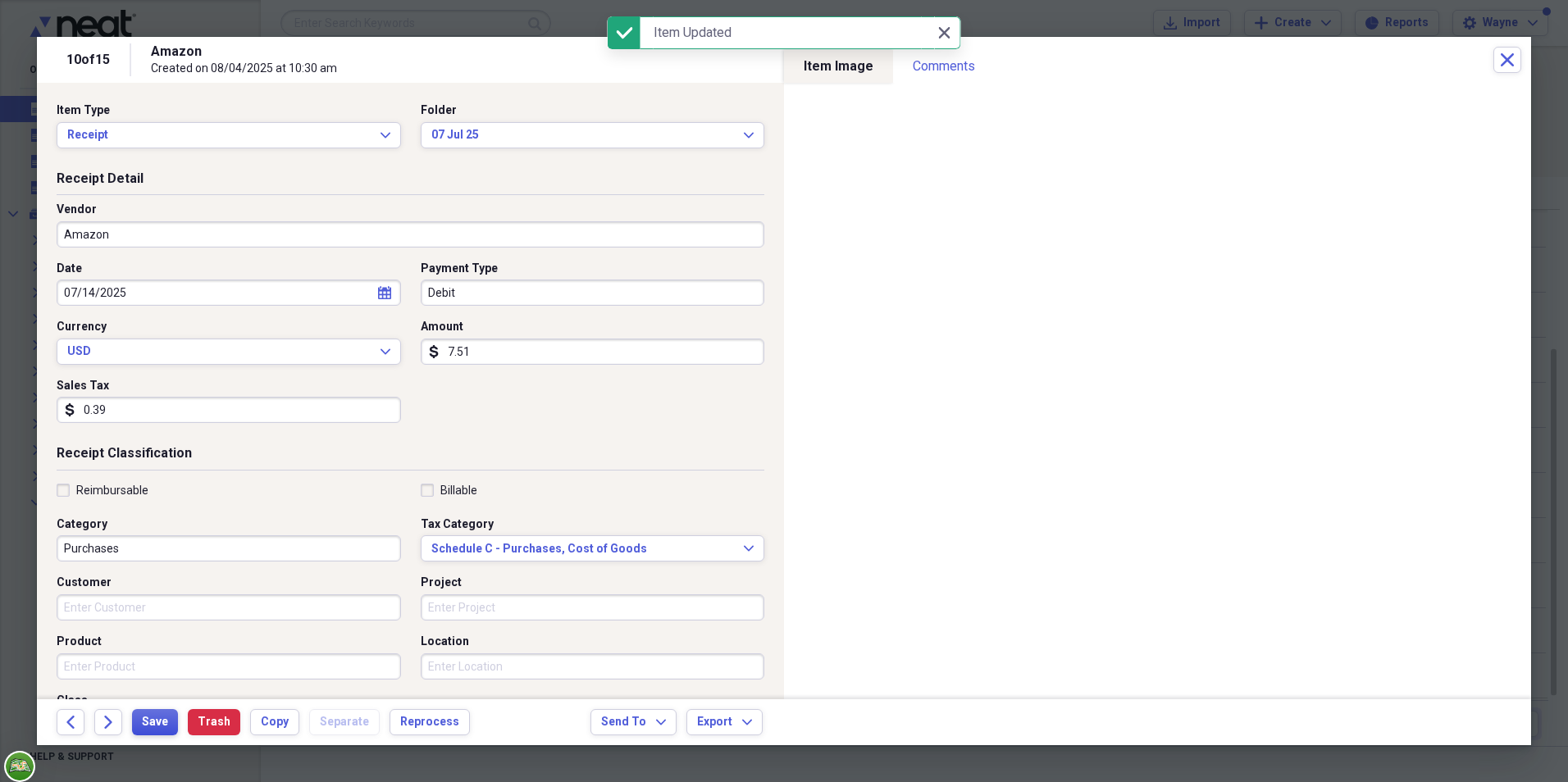 click on "Save" at bounding box center (155, 722) 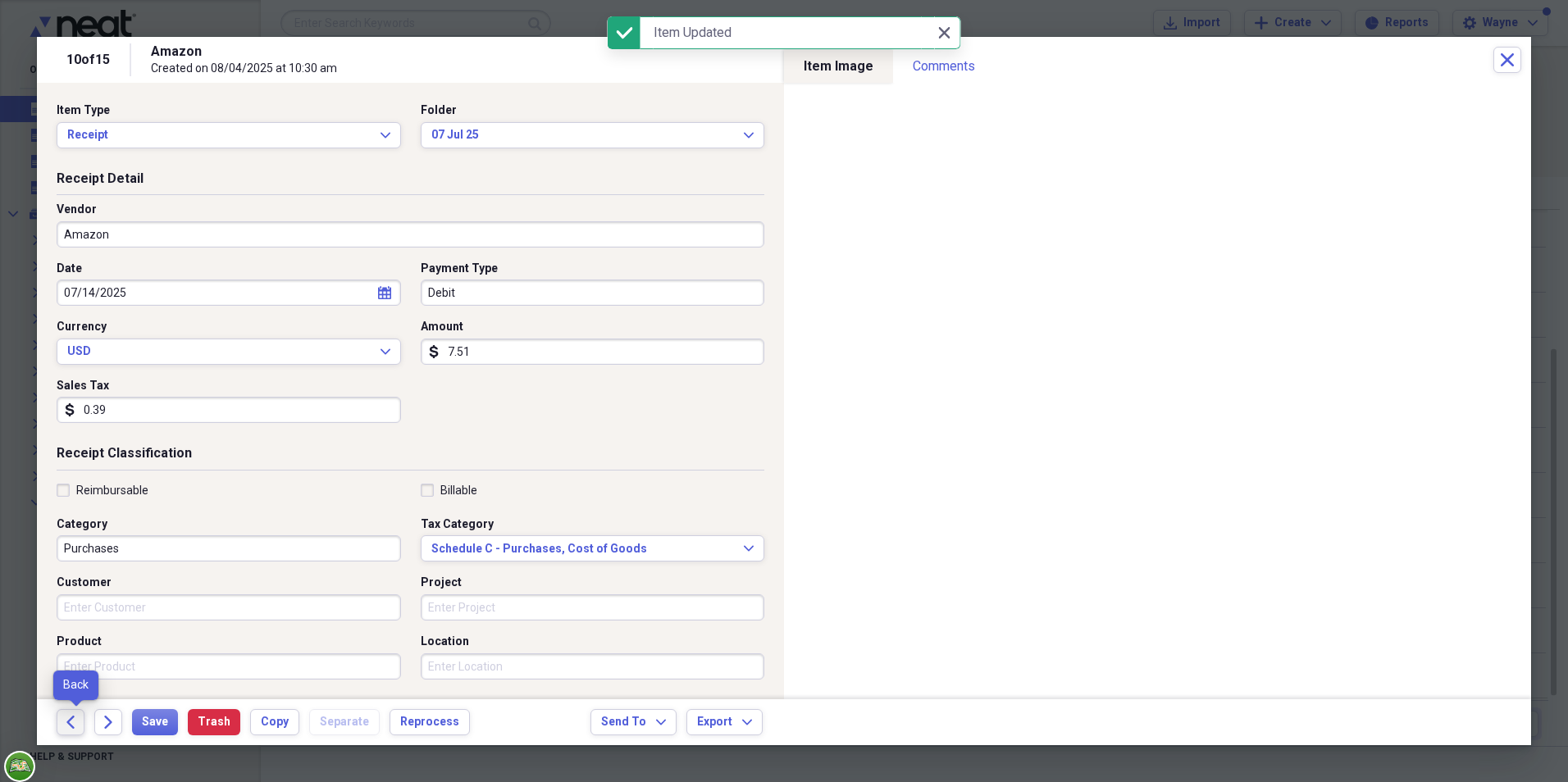 click 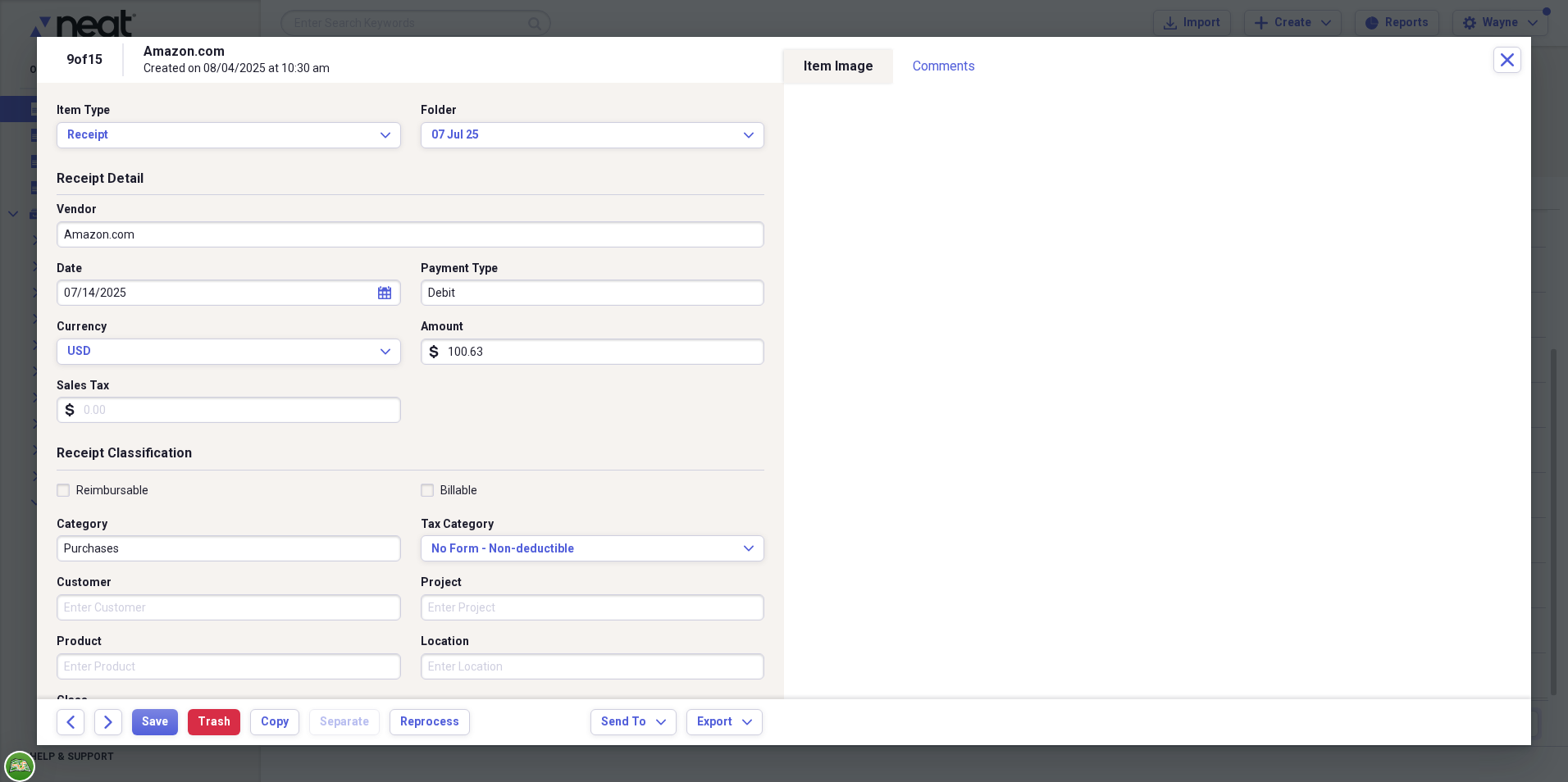 click on "100.63" at bounding box center [593, 352] 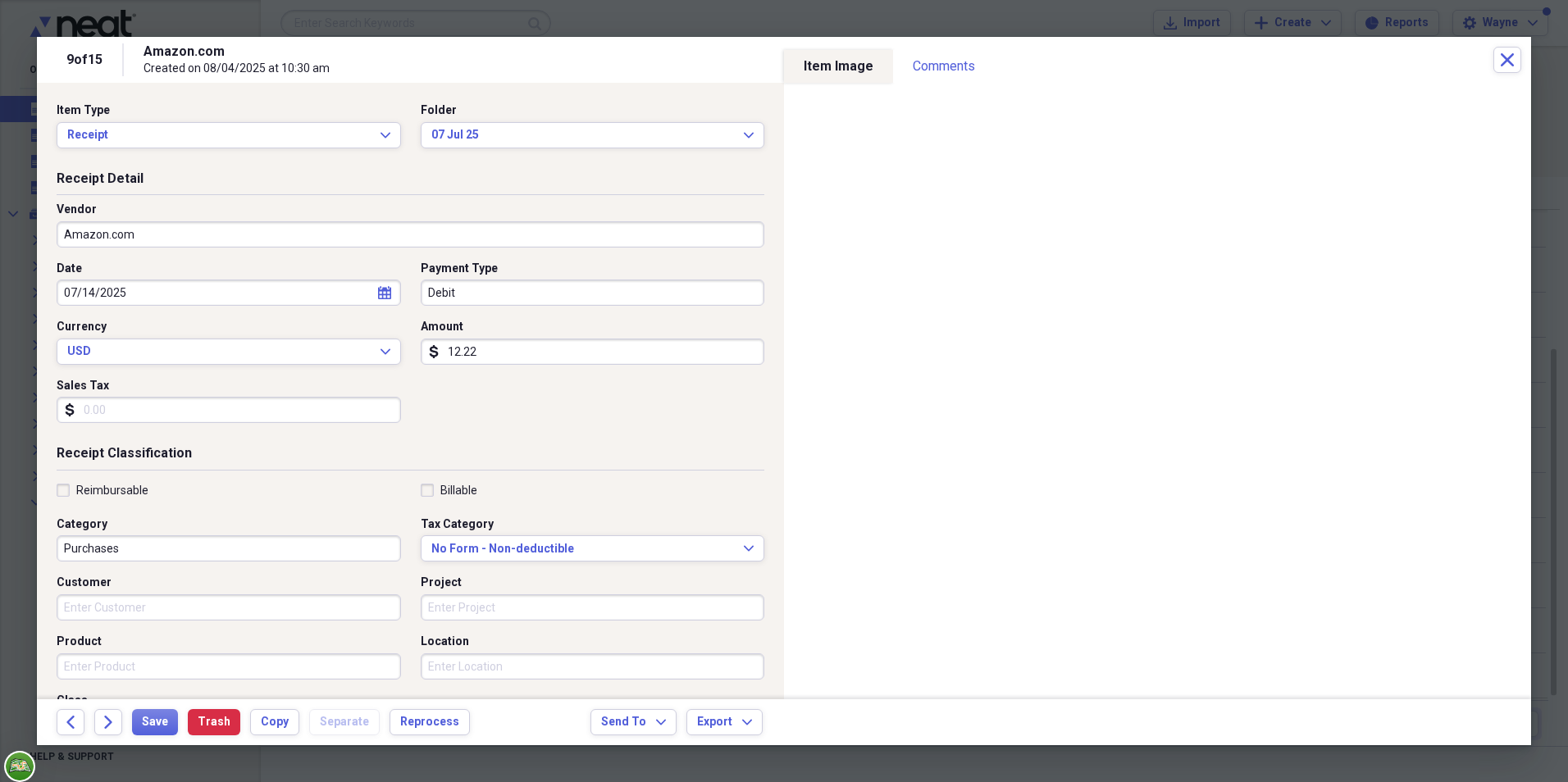 type on "12.22" 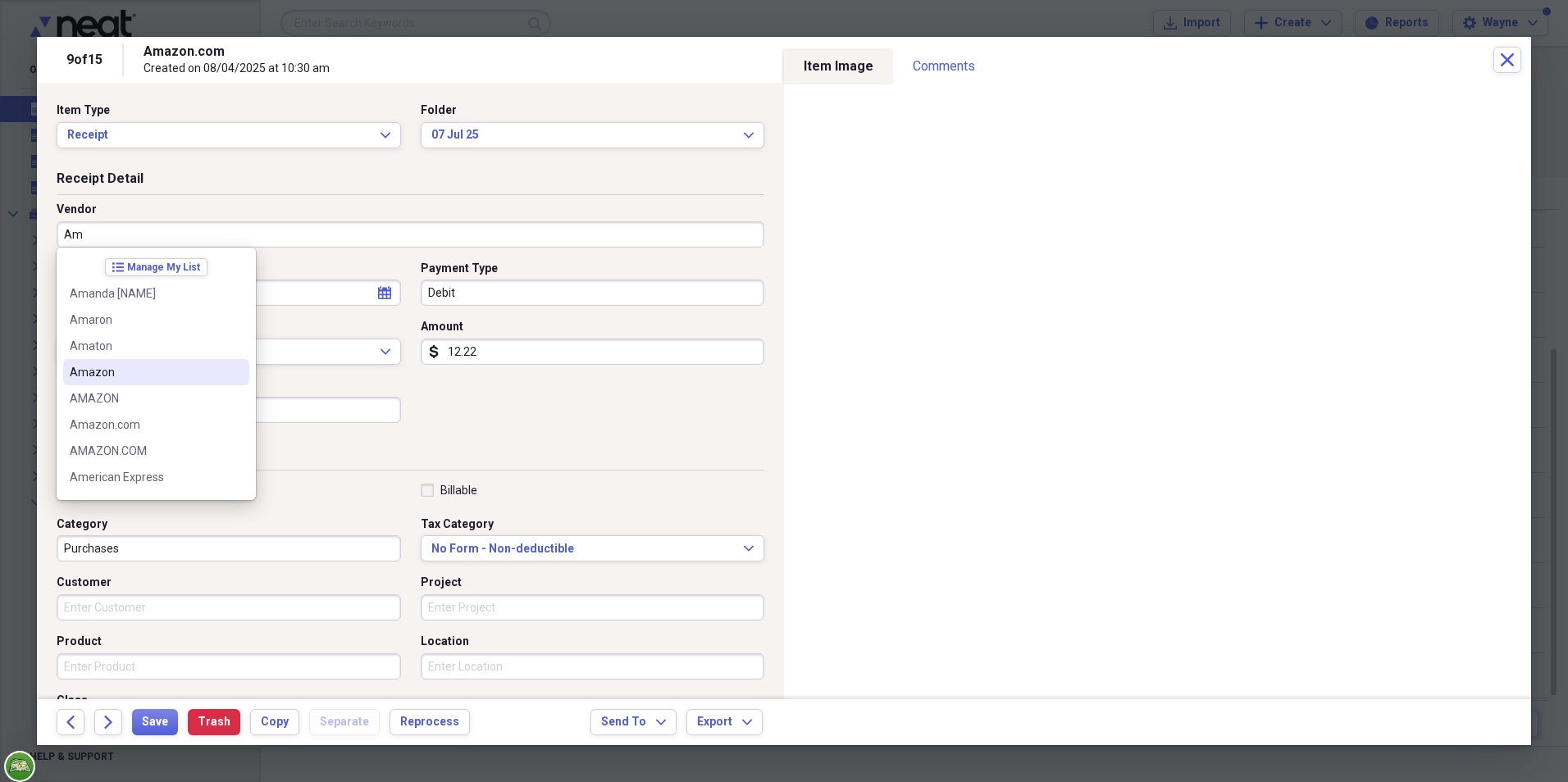 click on "Amazon" at bounding box center (146, 372) 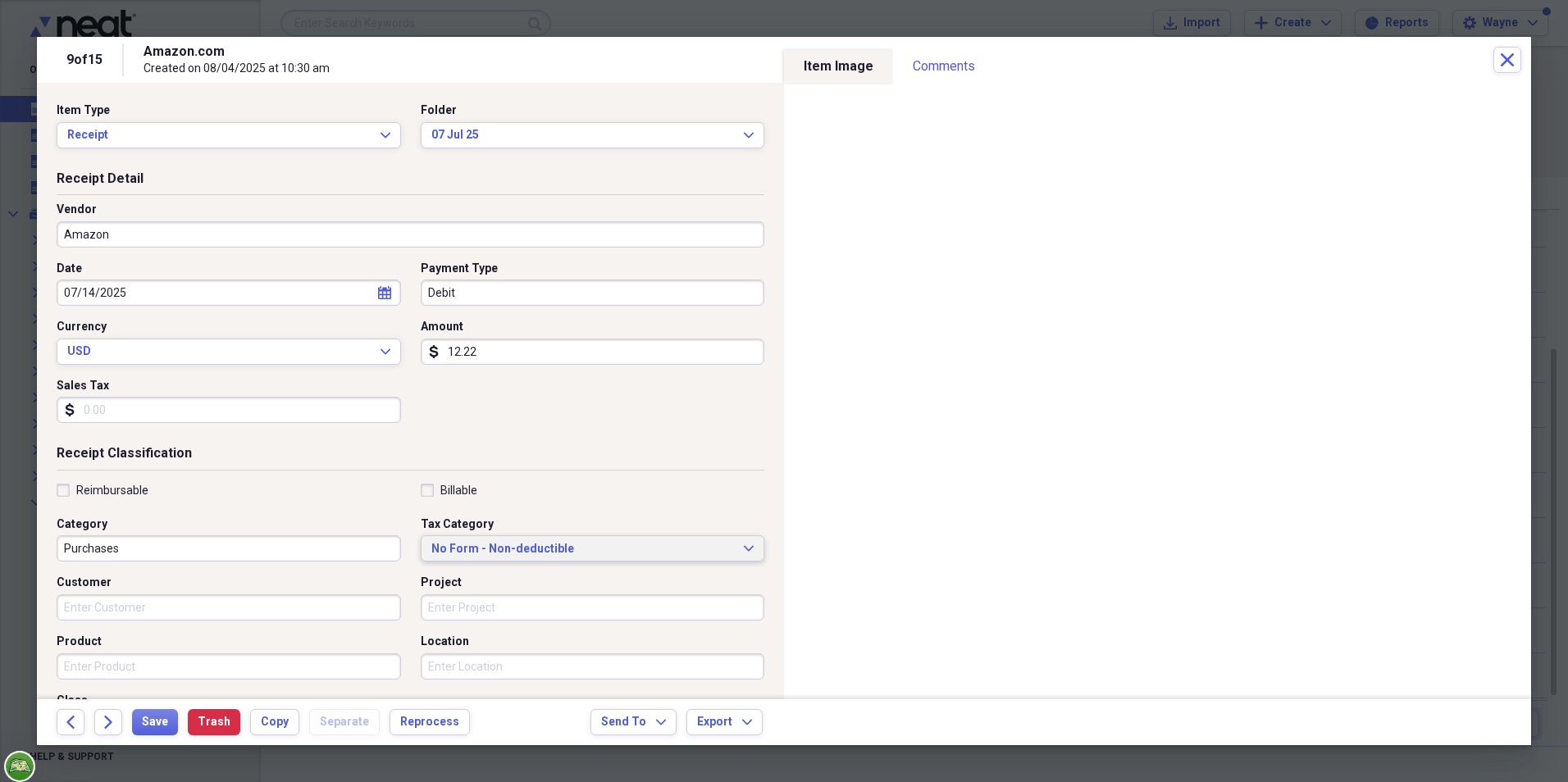 click on "Expand" 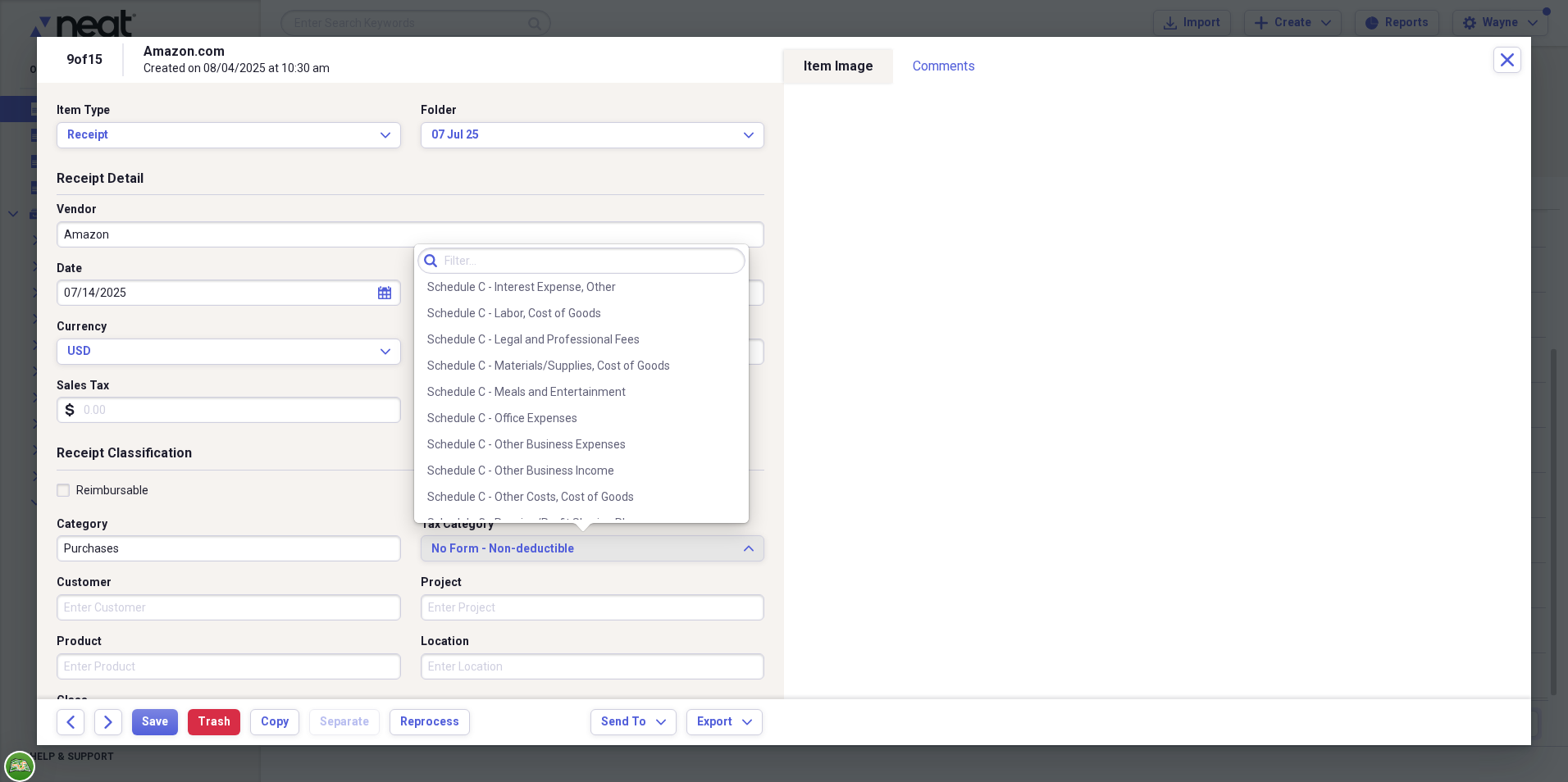 scroll, scrollTop: 3261, scrollLeft: 0, axis: vertical 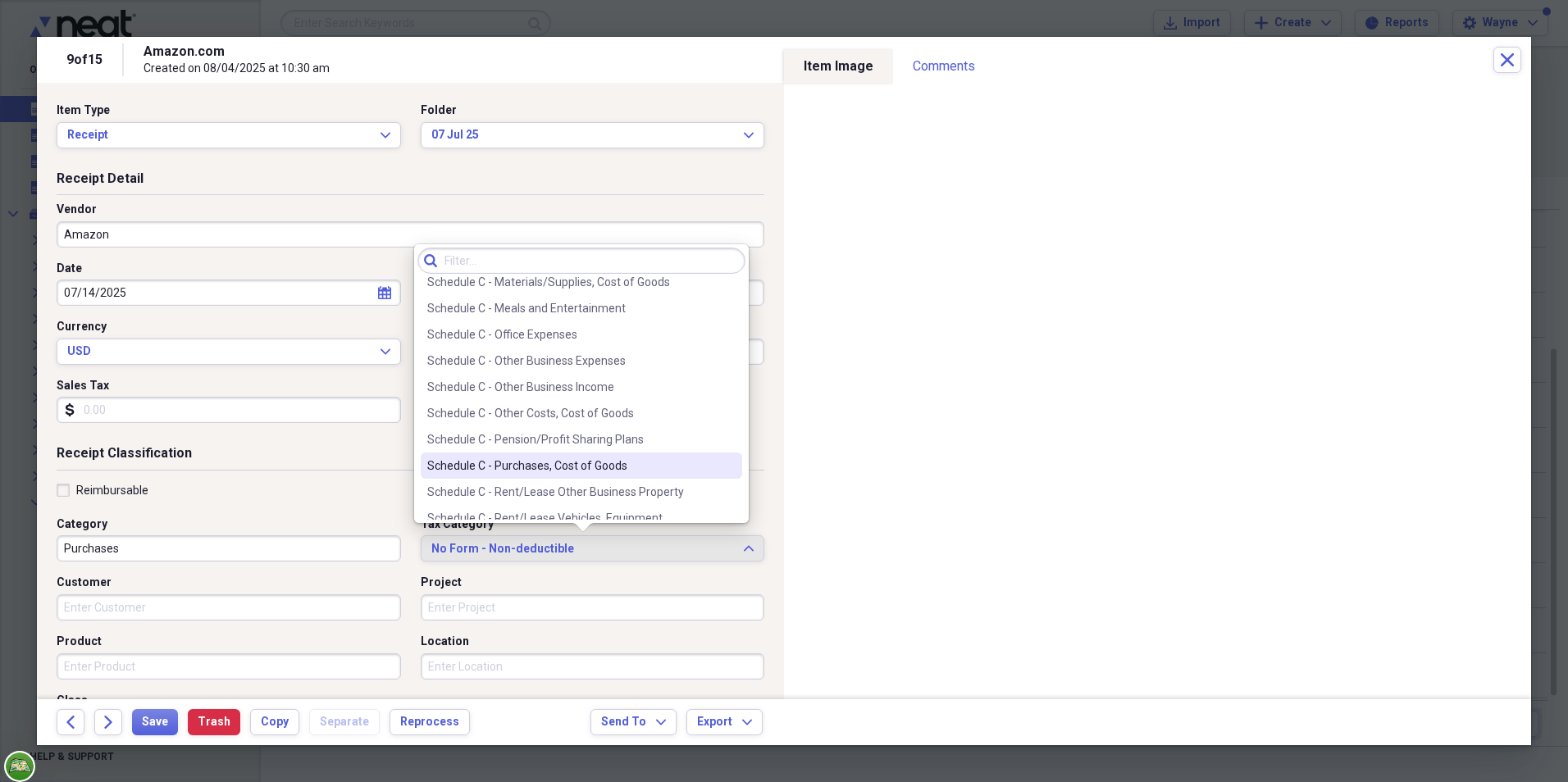 click on "Schedule C - Purchases, Cost of Goods" at bounding box center (572, 466) 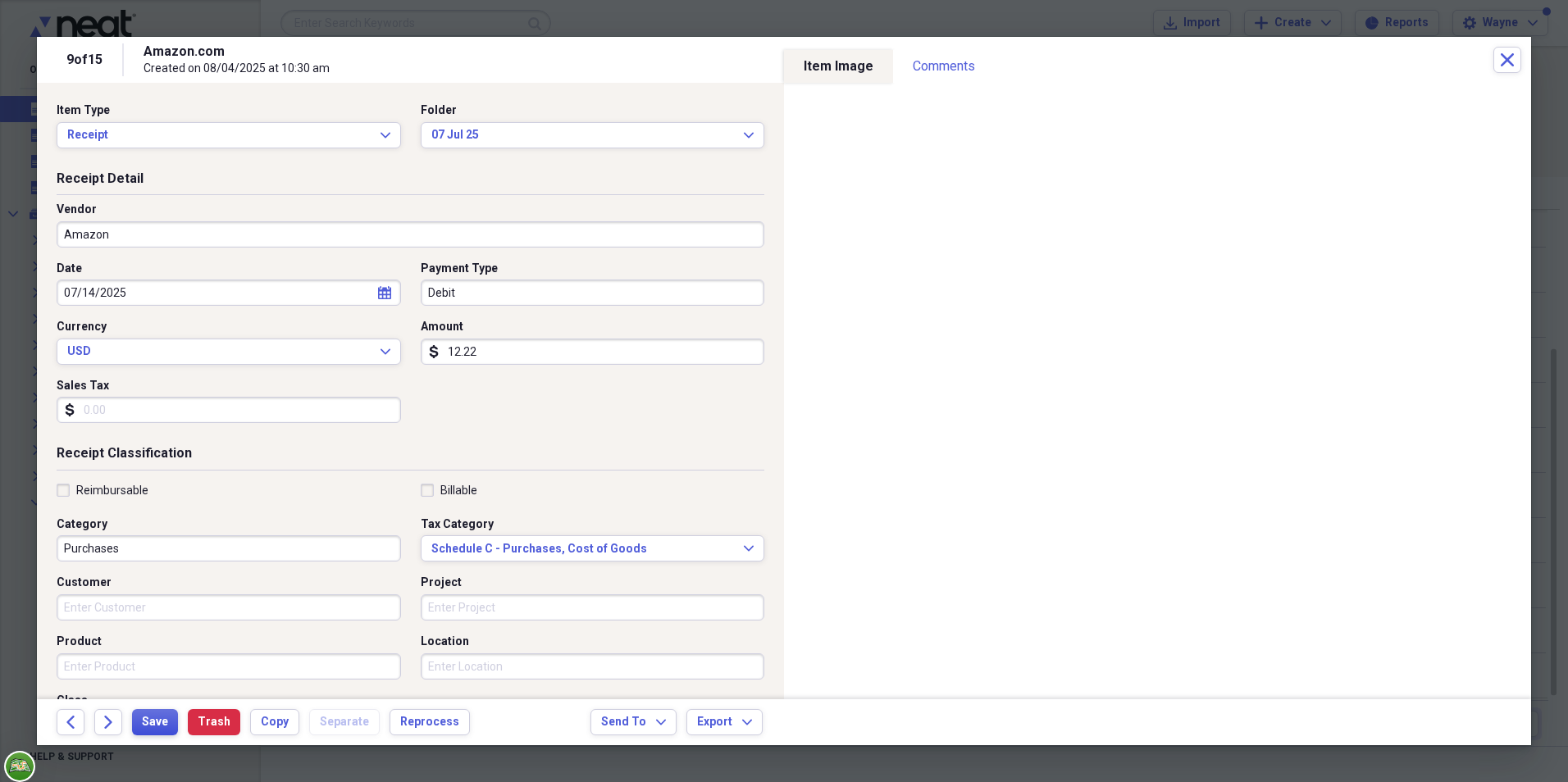 click on "Save" at bounding box center [155, 722] 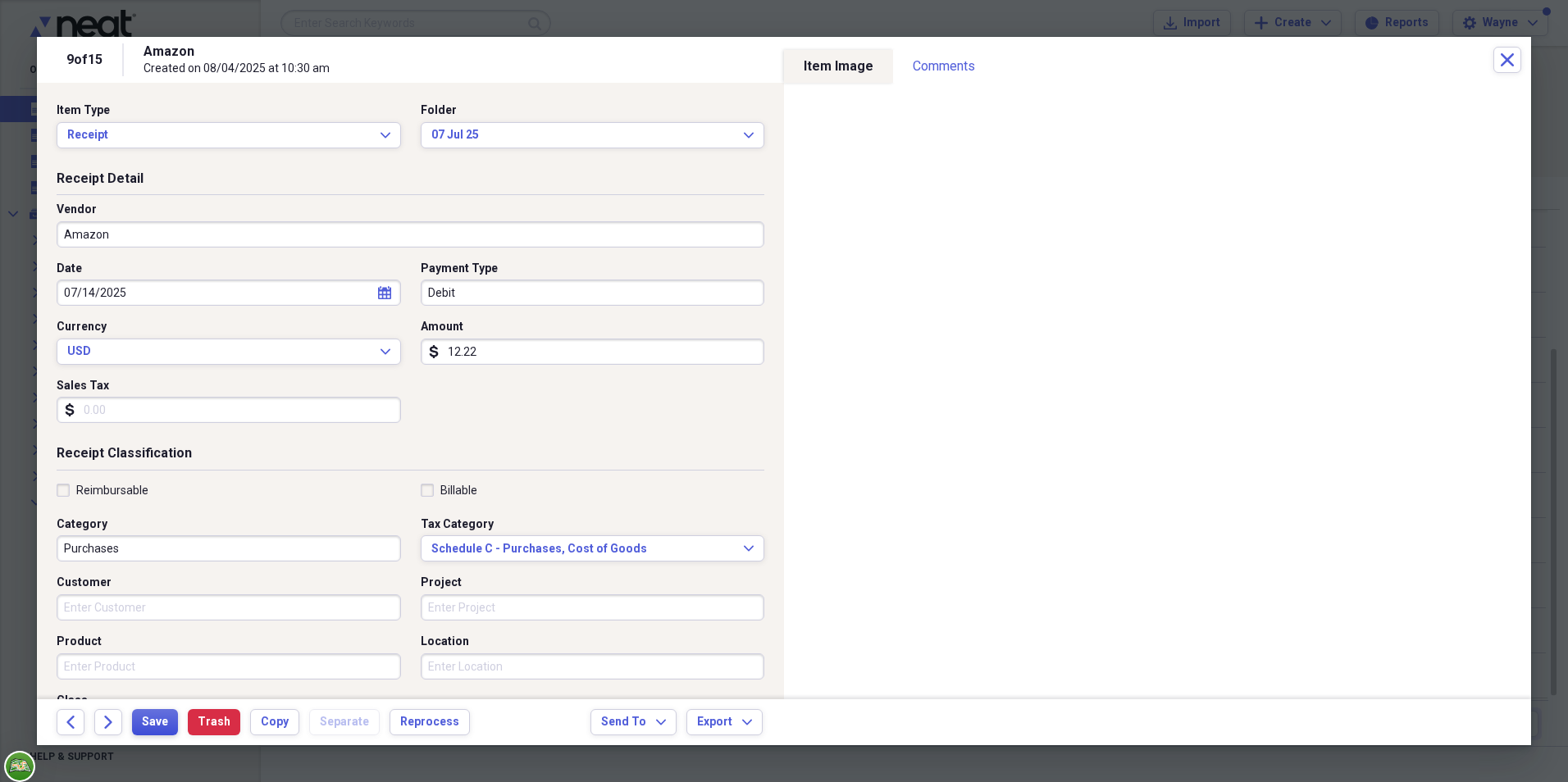 click on "Save" at bounding box center (155, 722) 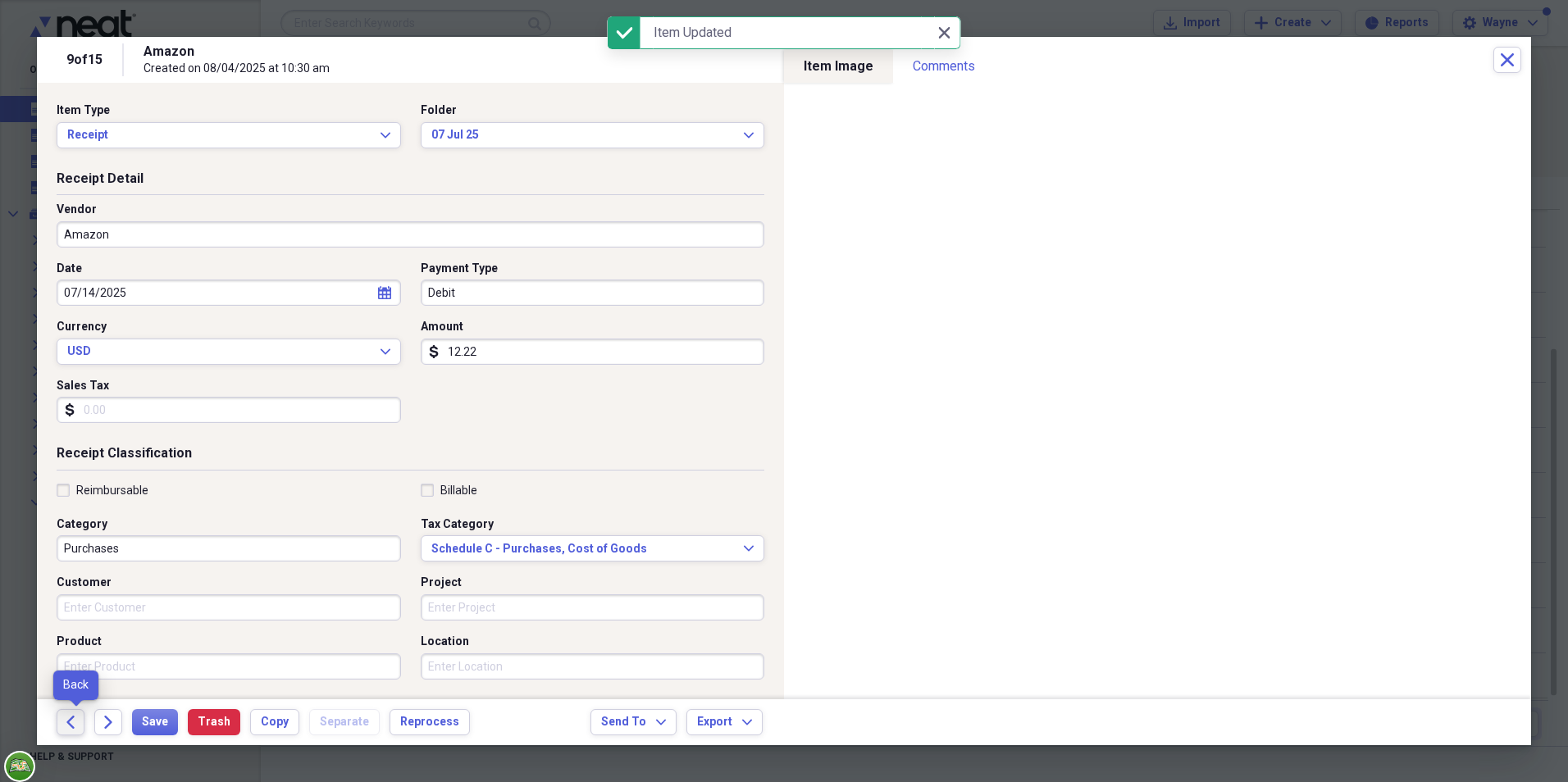 click 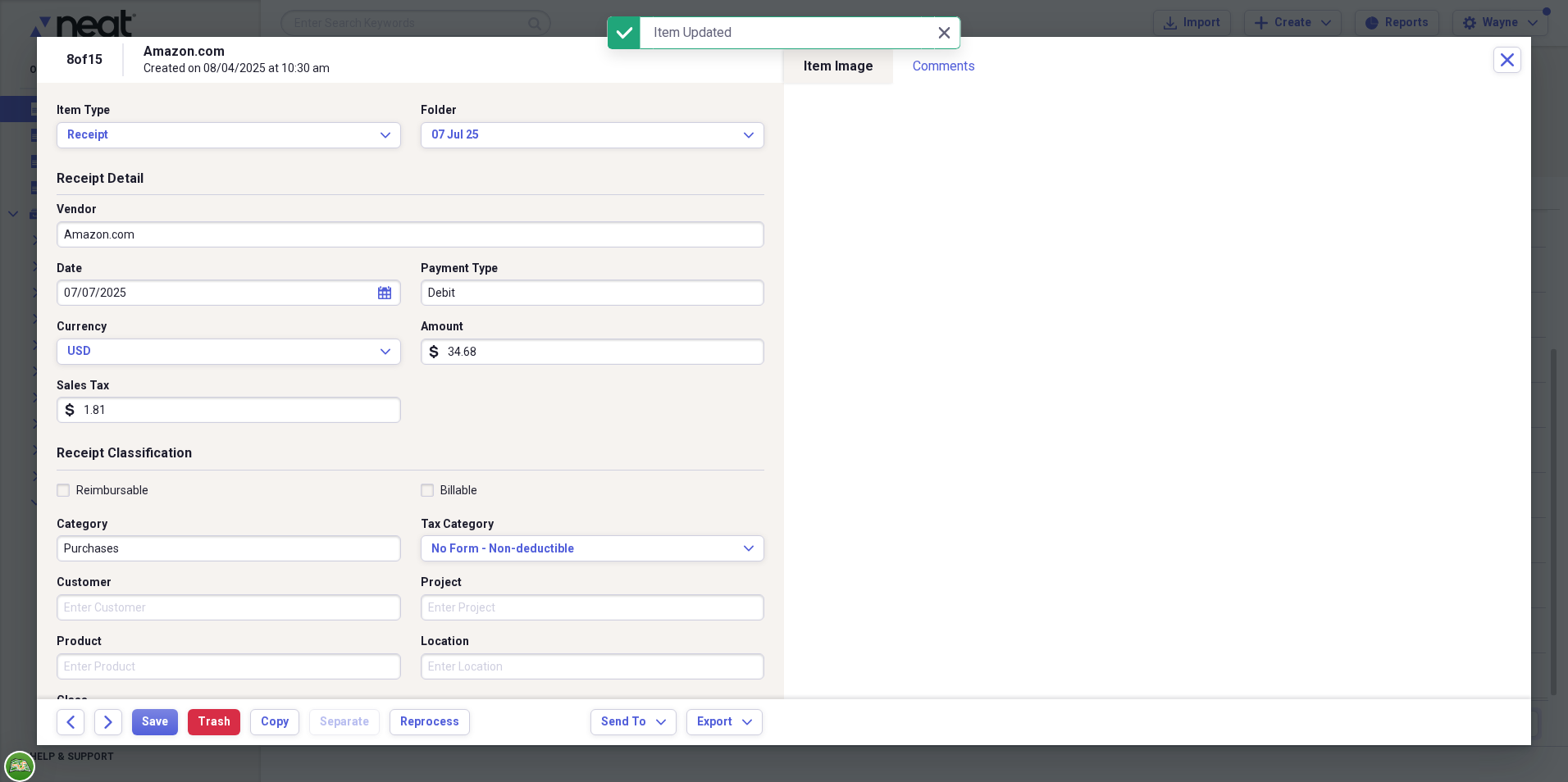 click on "Amazon.com" at bounding box center [410, 234] 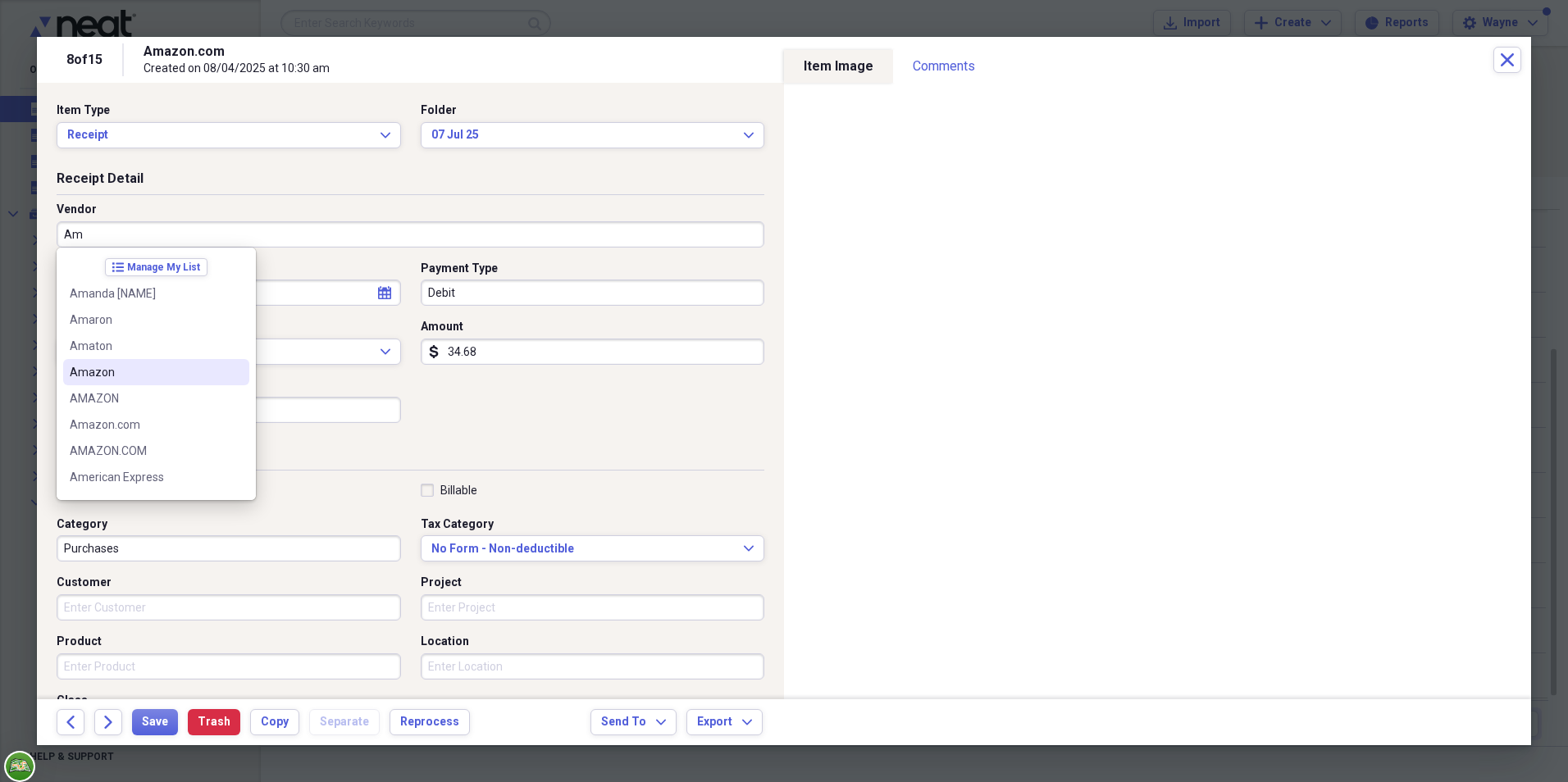 click on "Amazon" at bounding box center (146, 372) 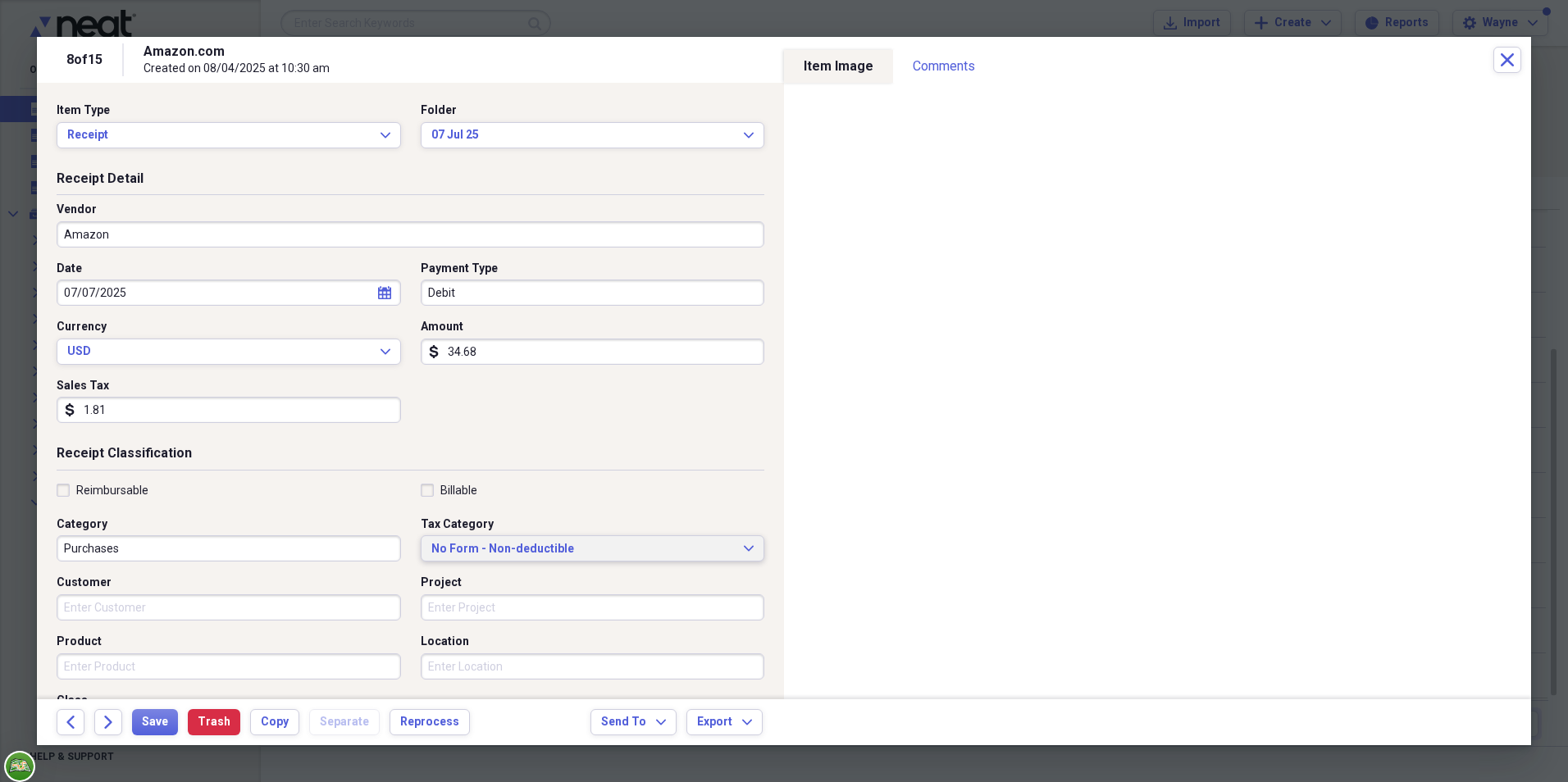 click on "Expand" 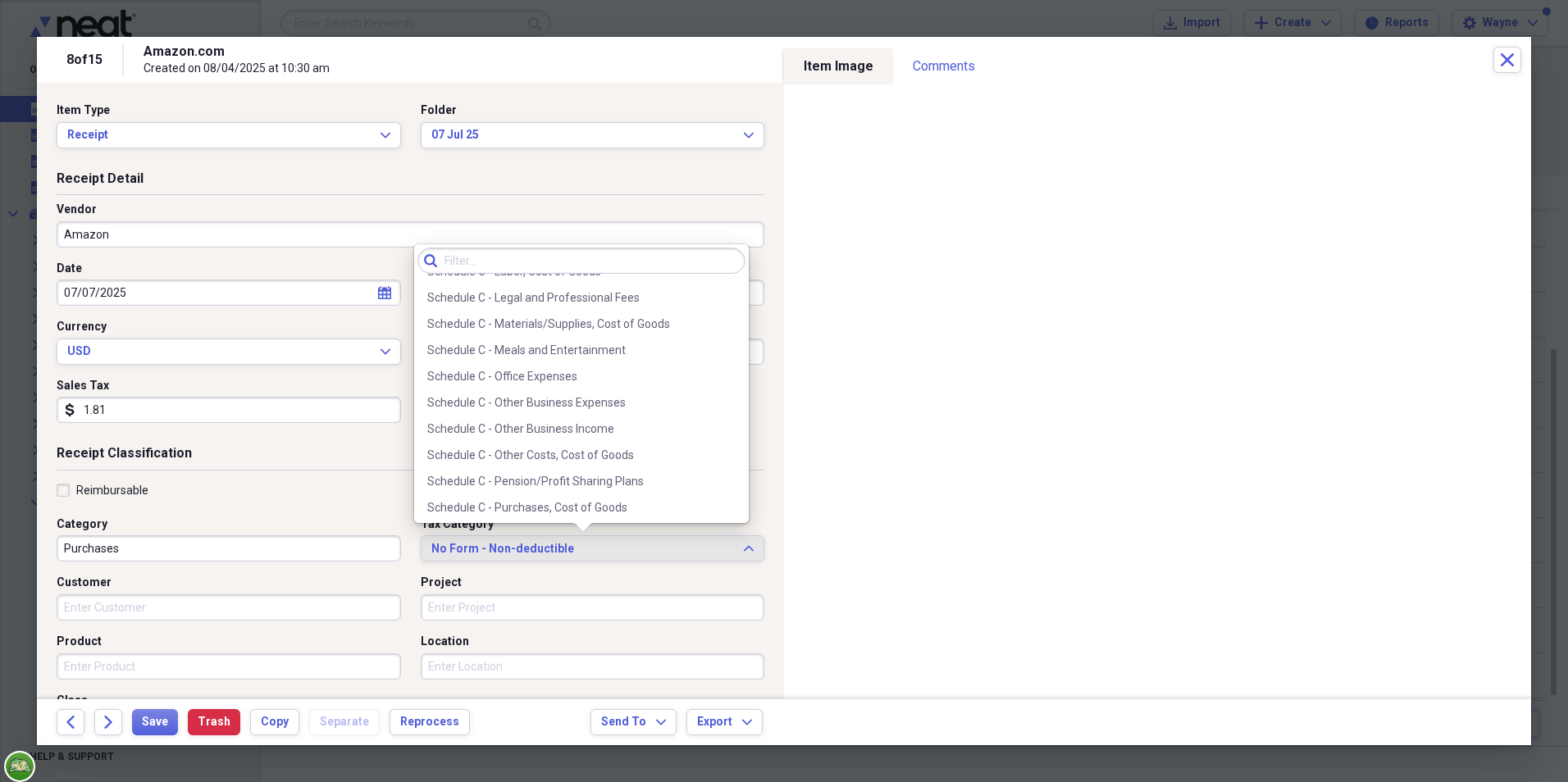 scroll, scrollTop: 3240, scrollLeft: 0, axis: vertical 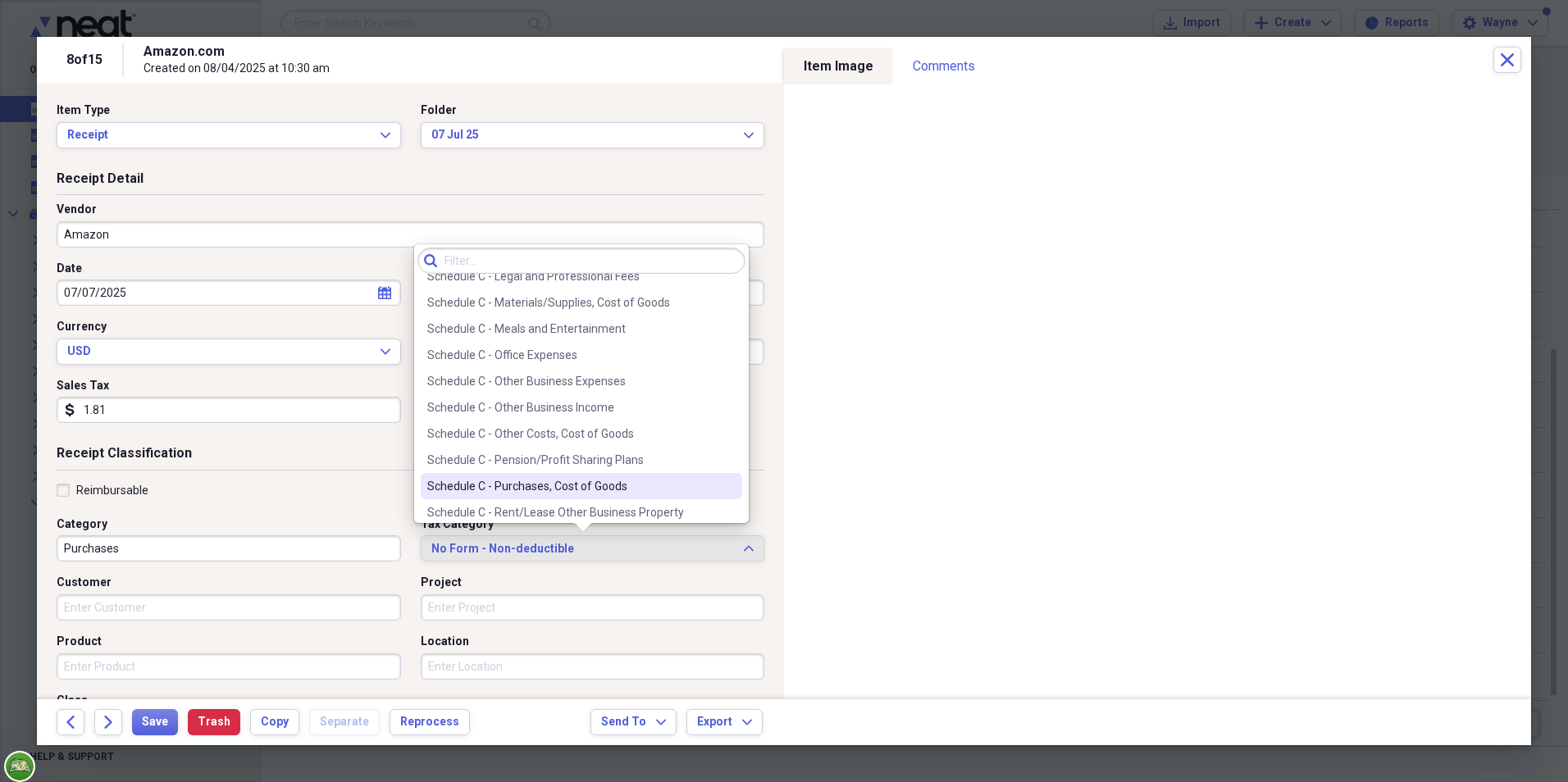 click on "Schedule C - Purchases, Cost of Goods" at bounding box center (581, 486) 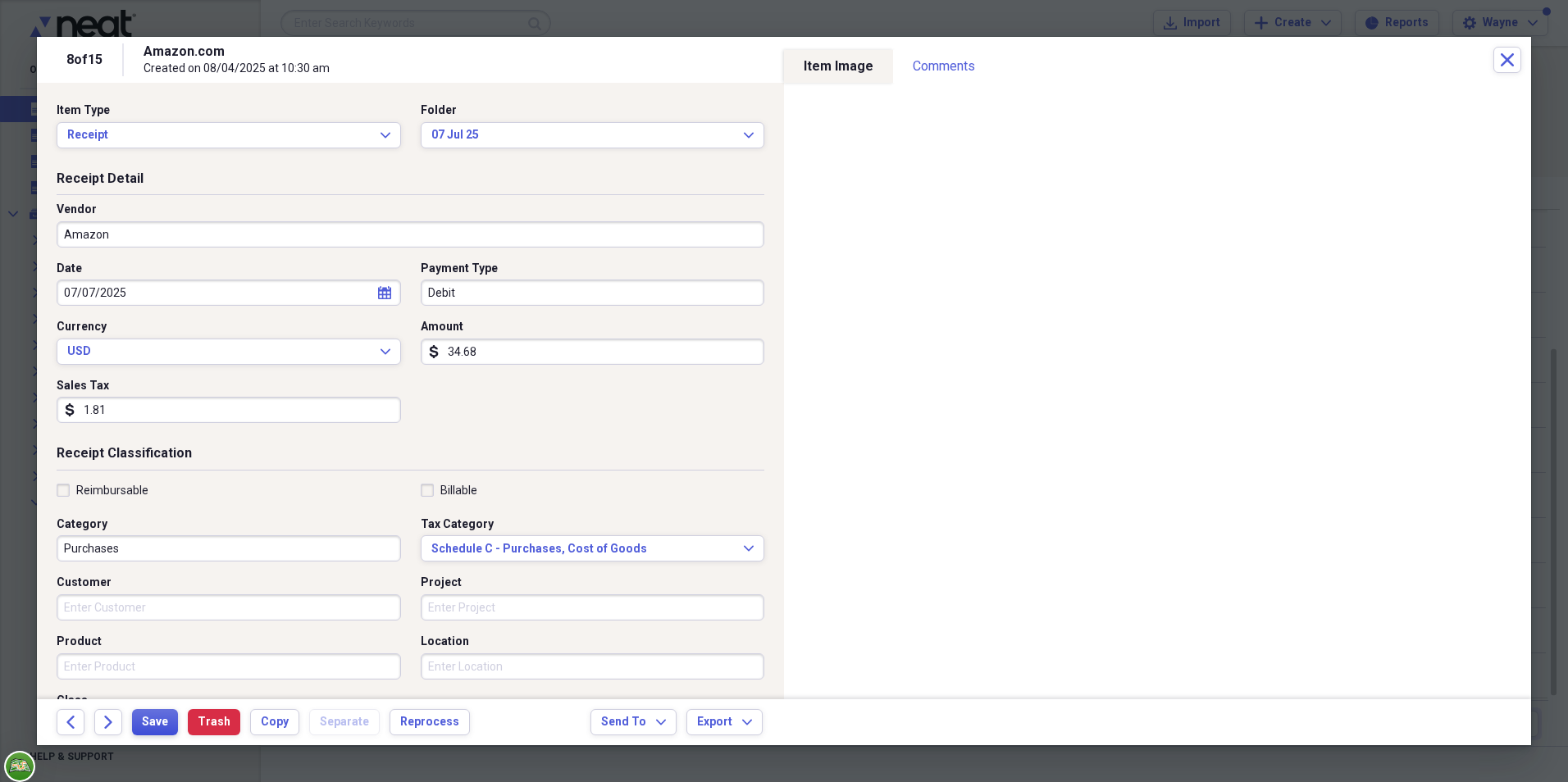 click on "Save" at bounding box center [155, 722] 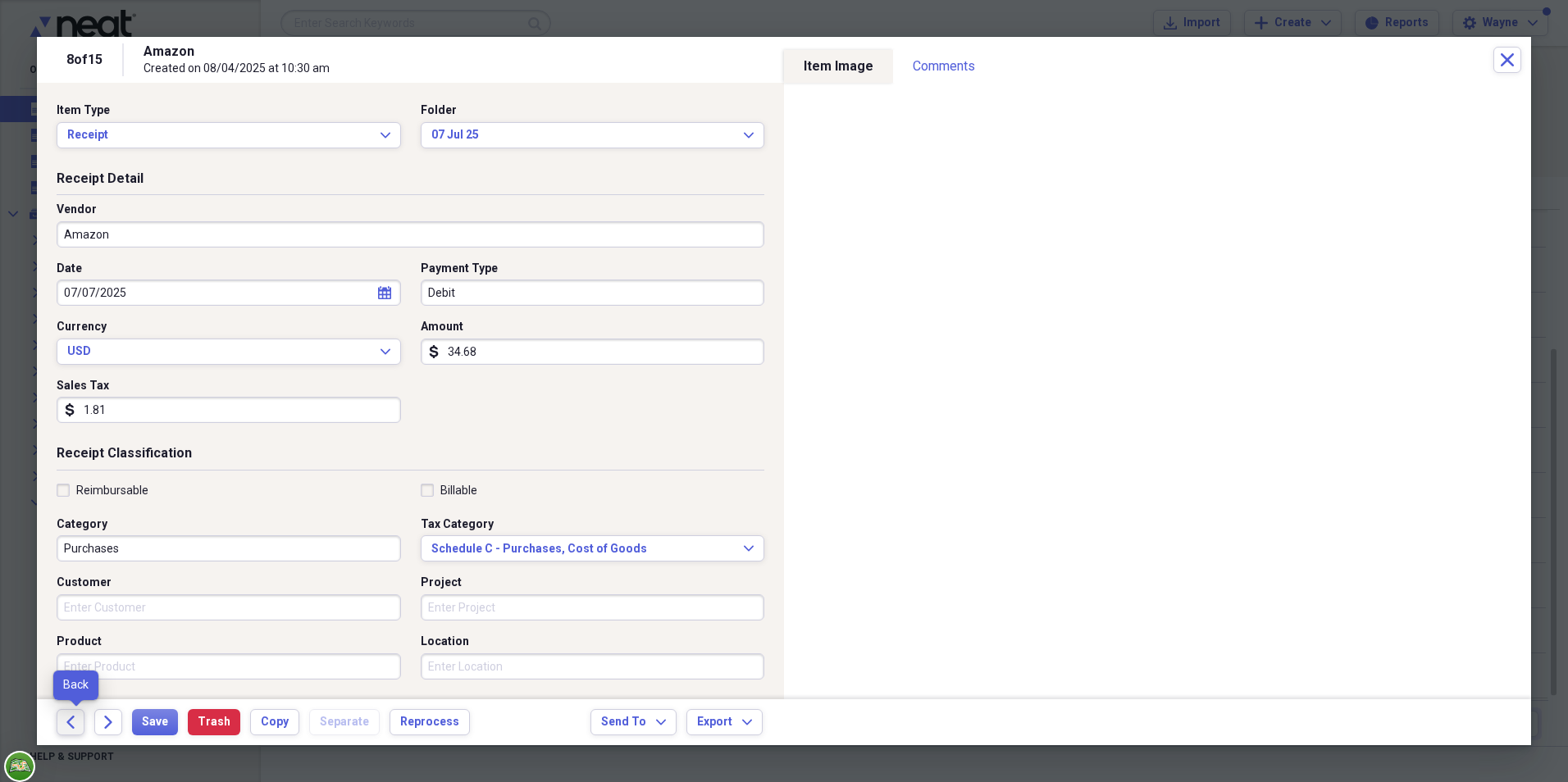 click on "Back" at bounding box center [71, 722] 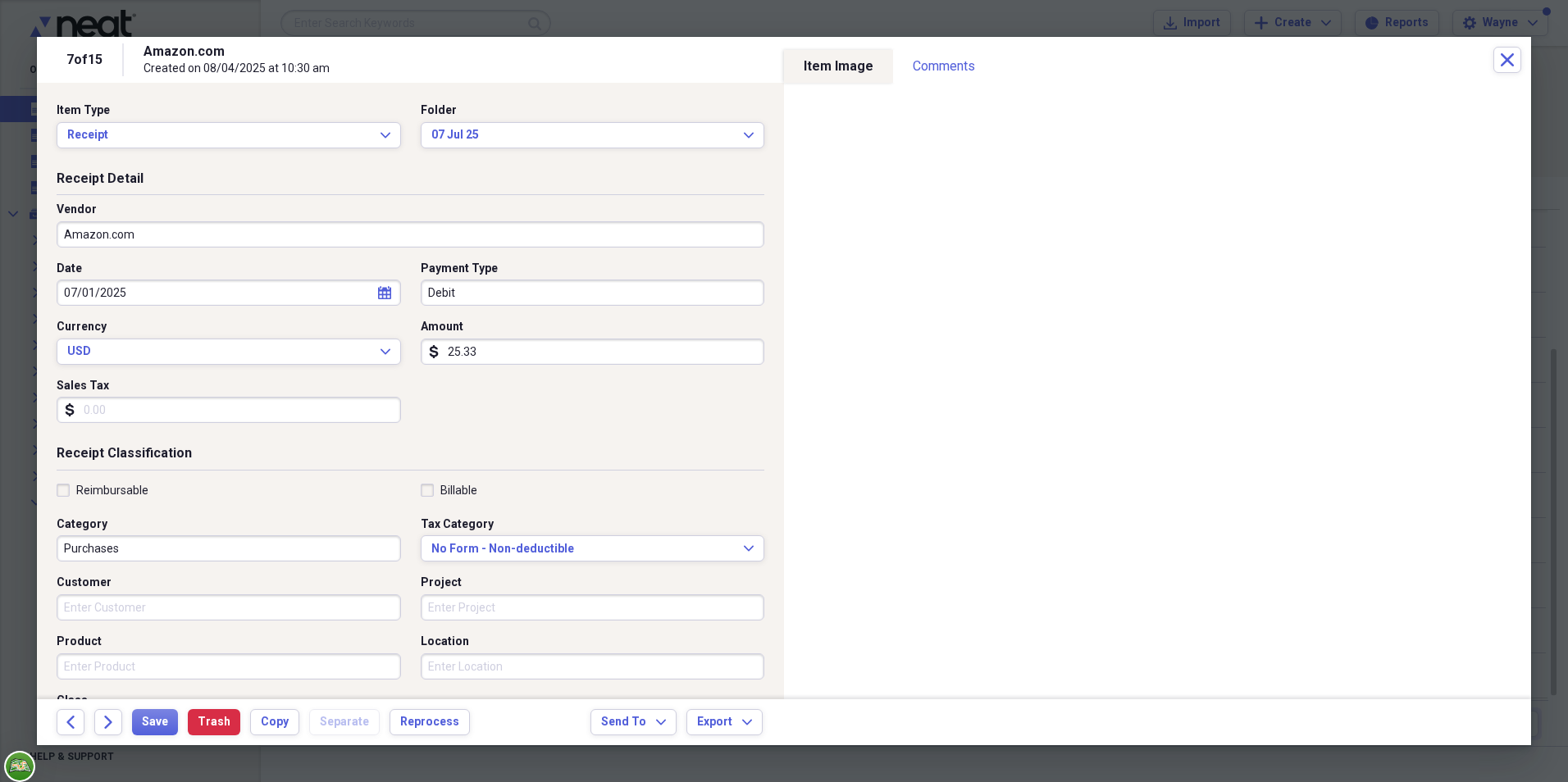 click on "Amazon.com" at bounding box center [410, 234] 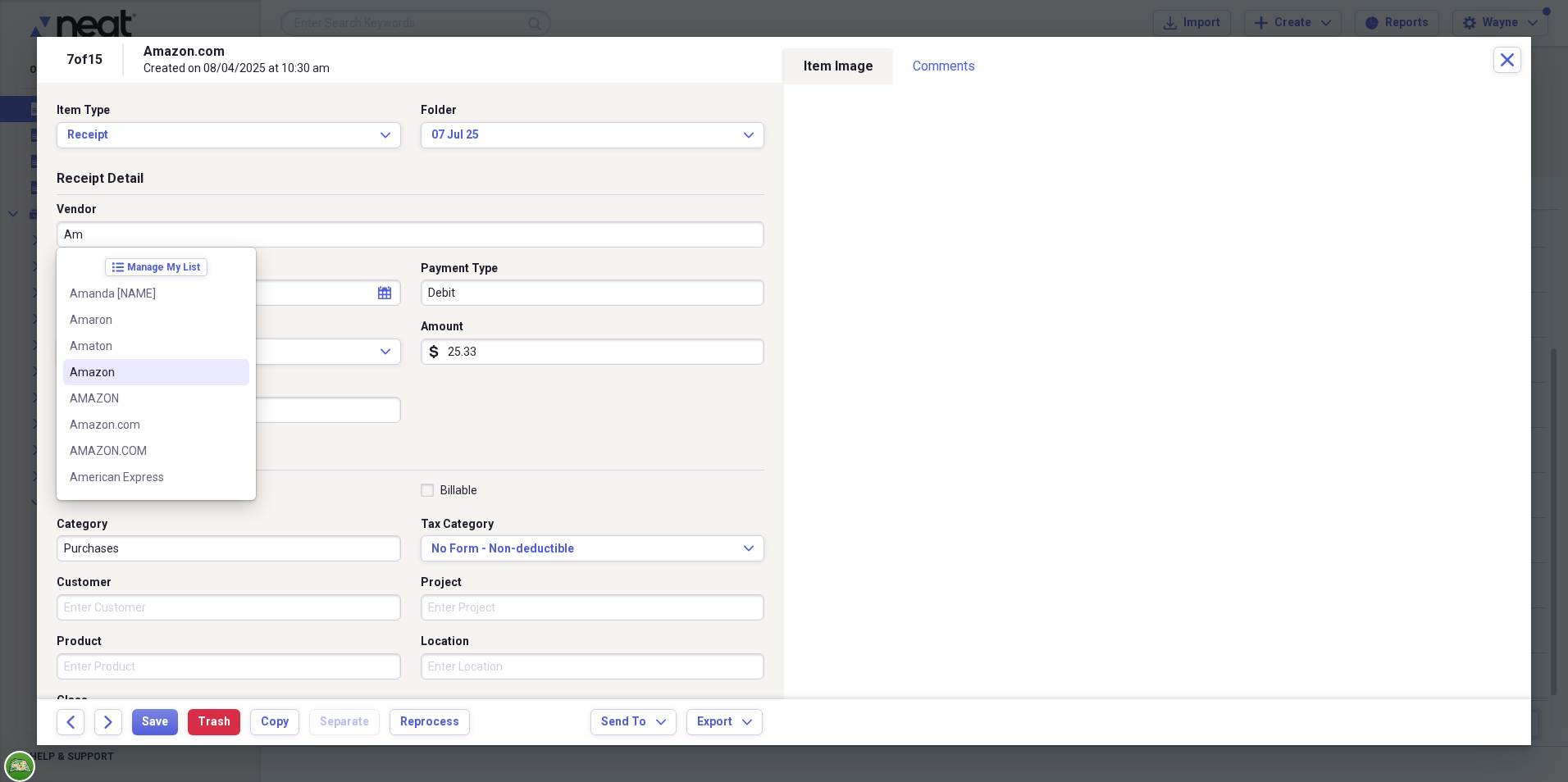 click on "Amazon" at bounding box center (146, 372) 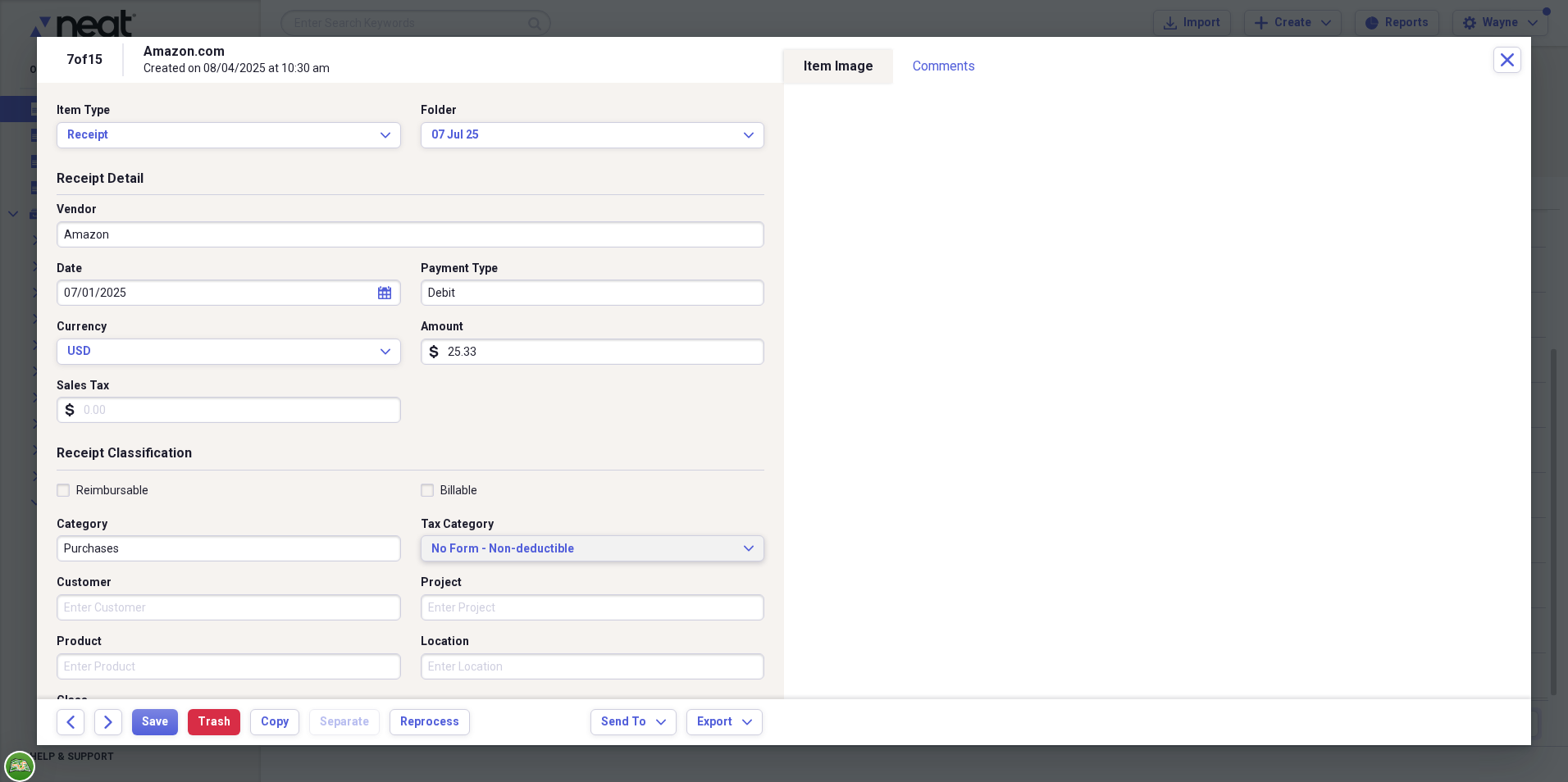 click on "No Form - Non-deductible Expand" at bounding box center (593, 549) 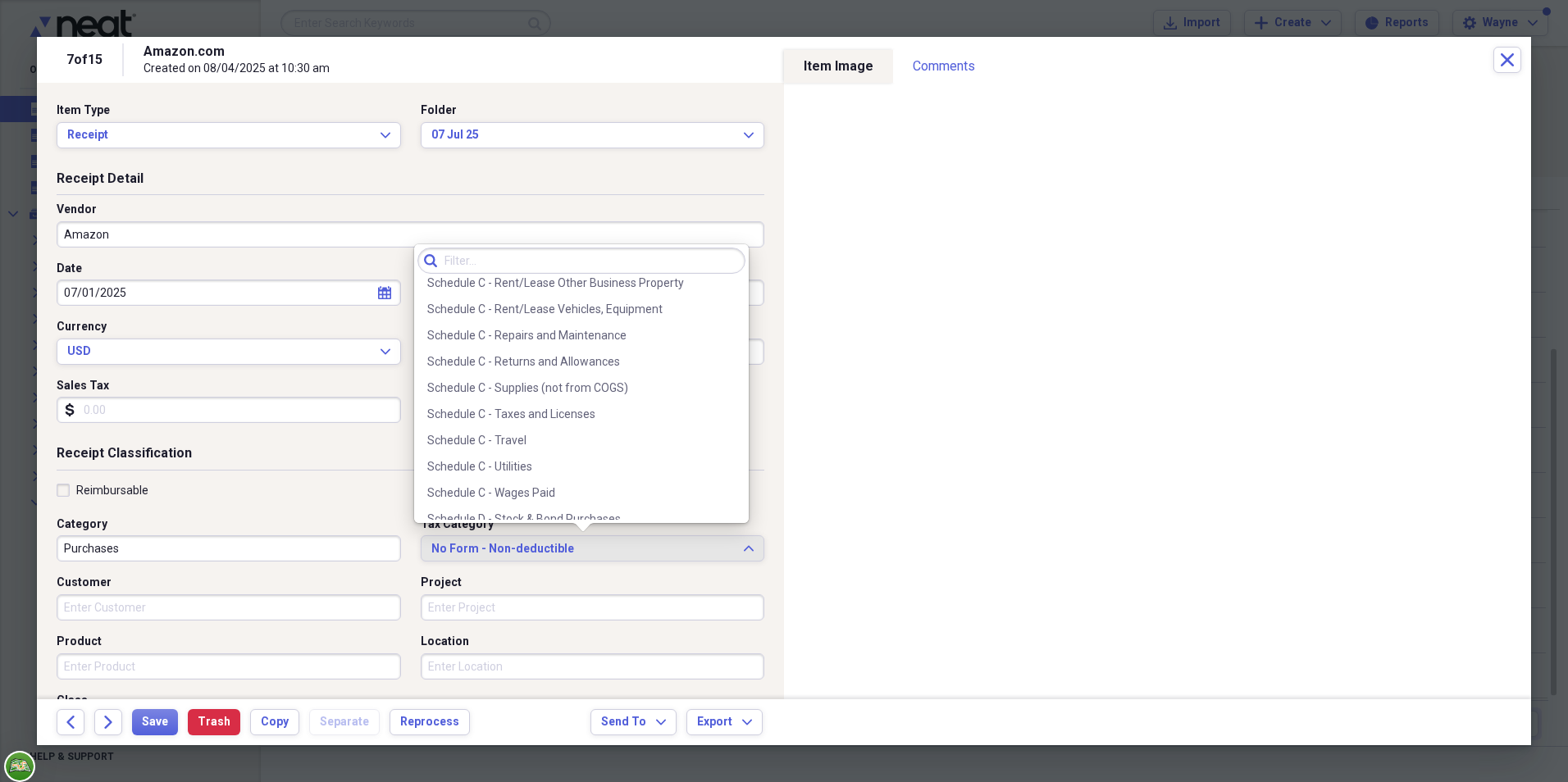 scroll, scrollTop: 3408, scrollLeft: 0, axis: vertical 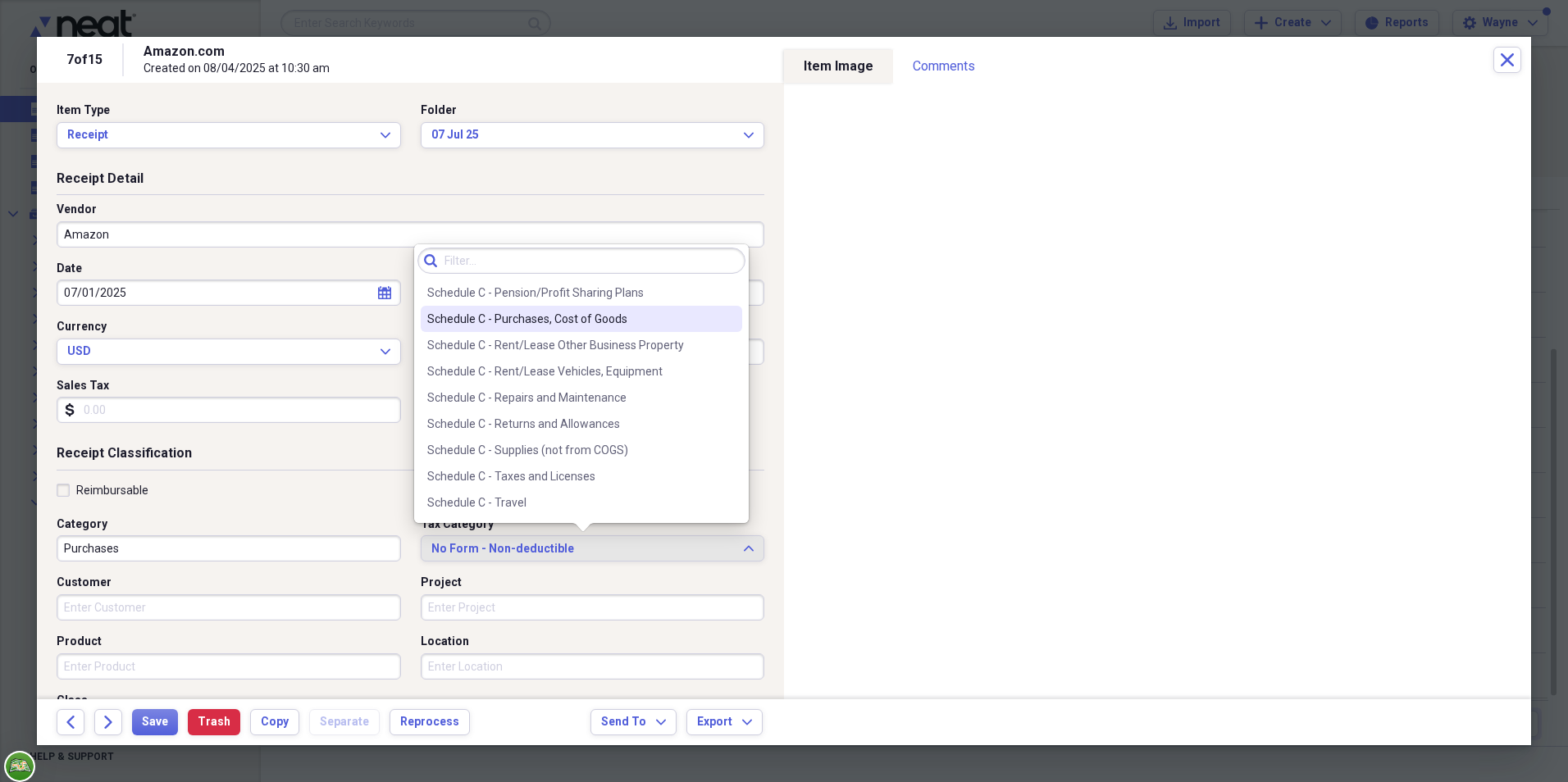 click on "Schedule C - Purchases, Cost of Goods" at bounding box center (572, 319) 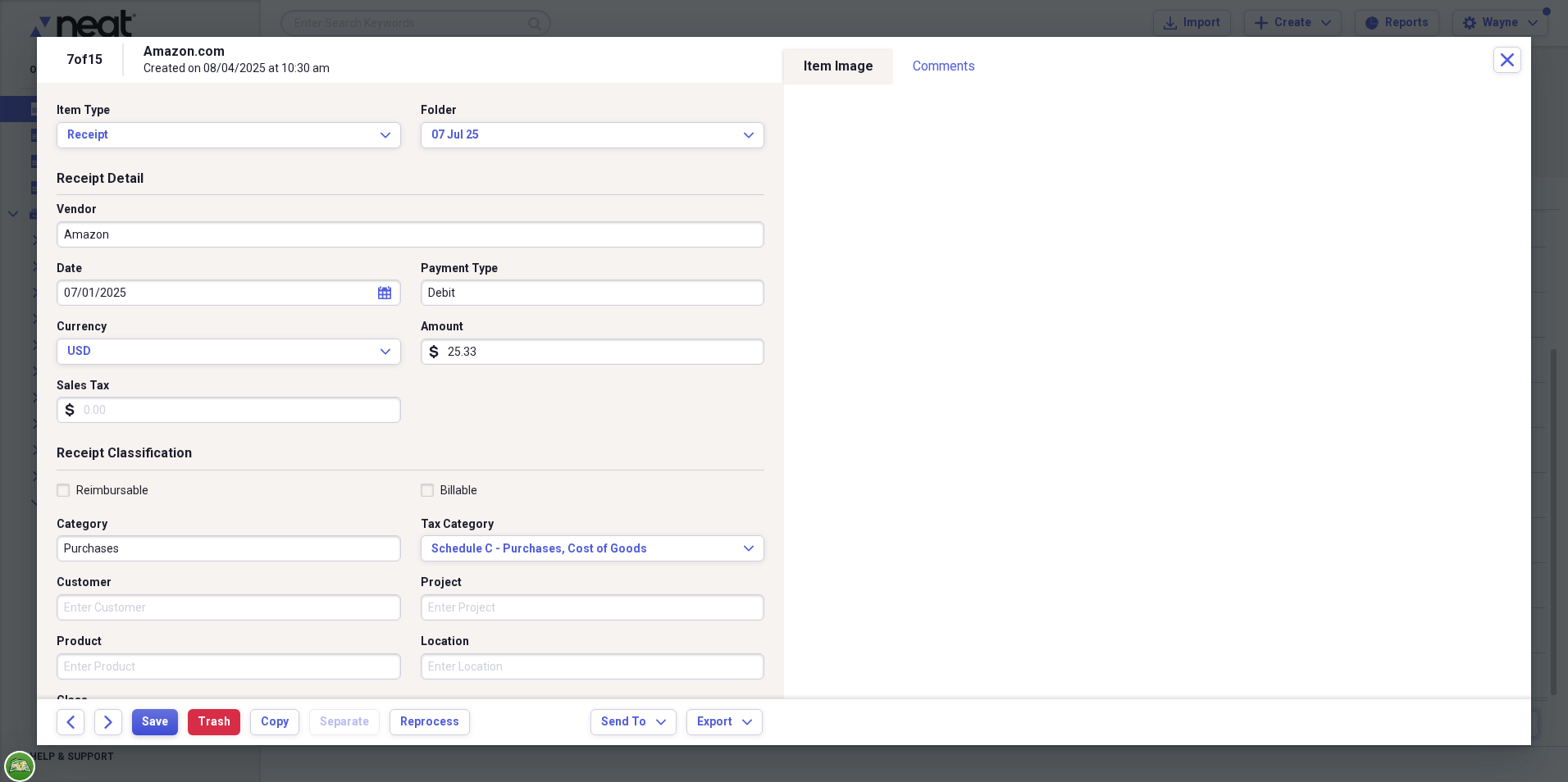 click on "Save" at bounding box center [155, 722] 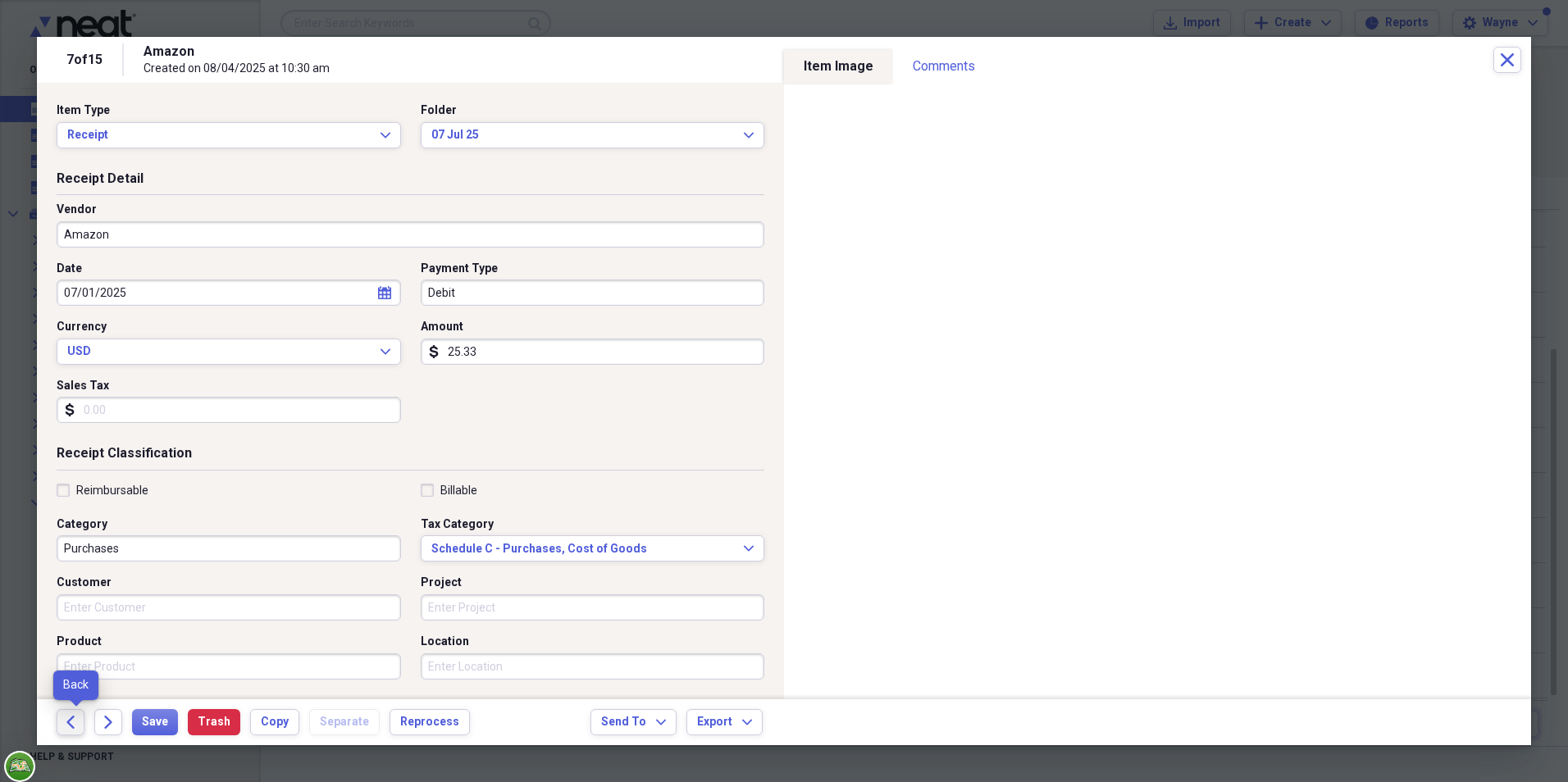 click on "Back" 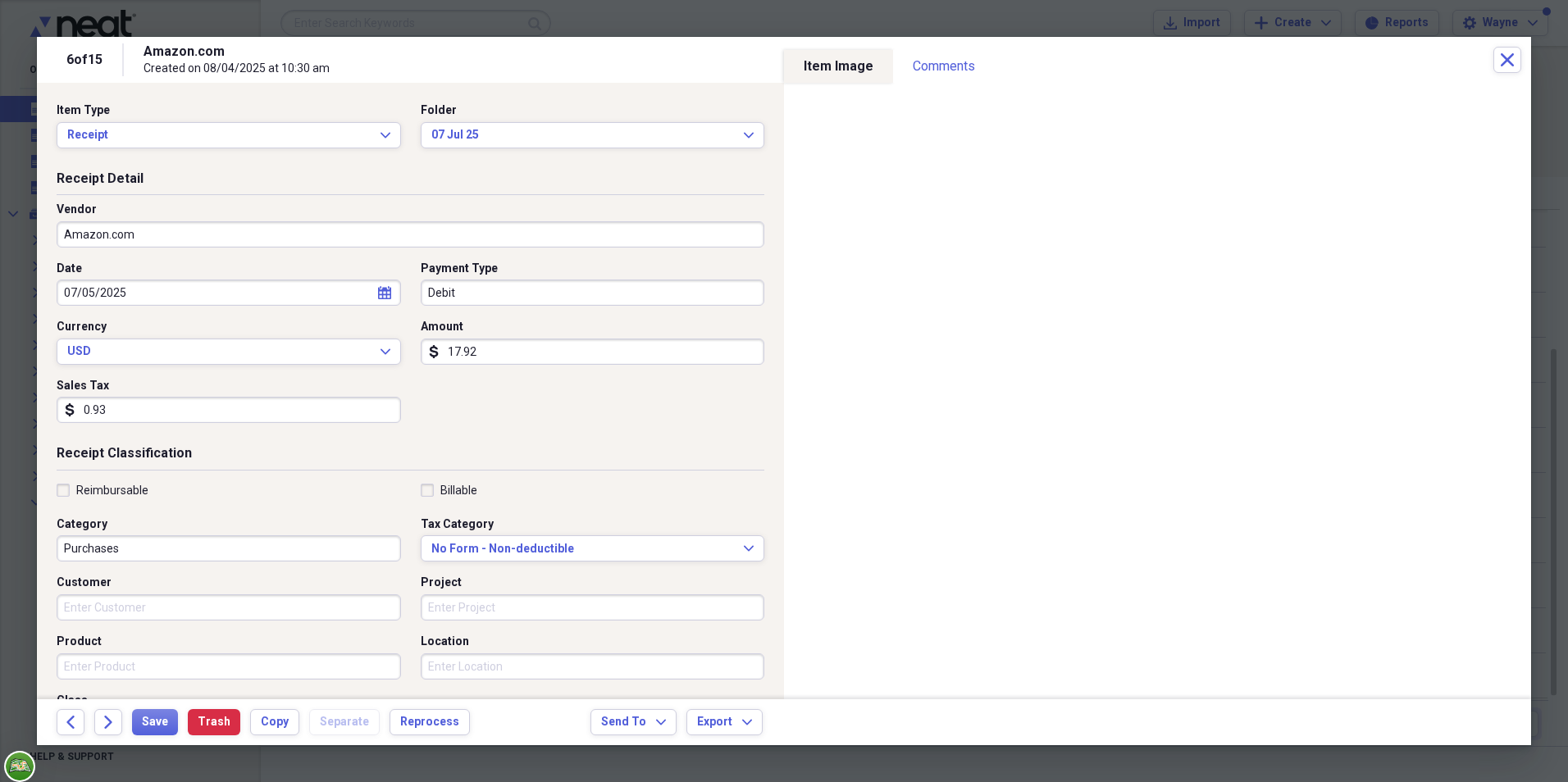 click on "Amazon.com" at bounding box center (410, 234) 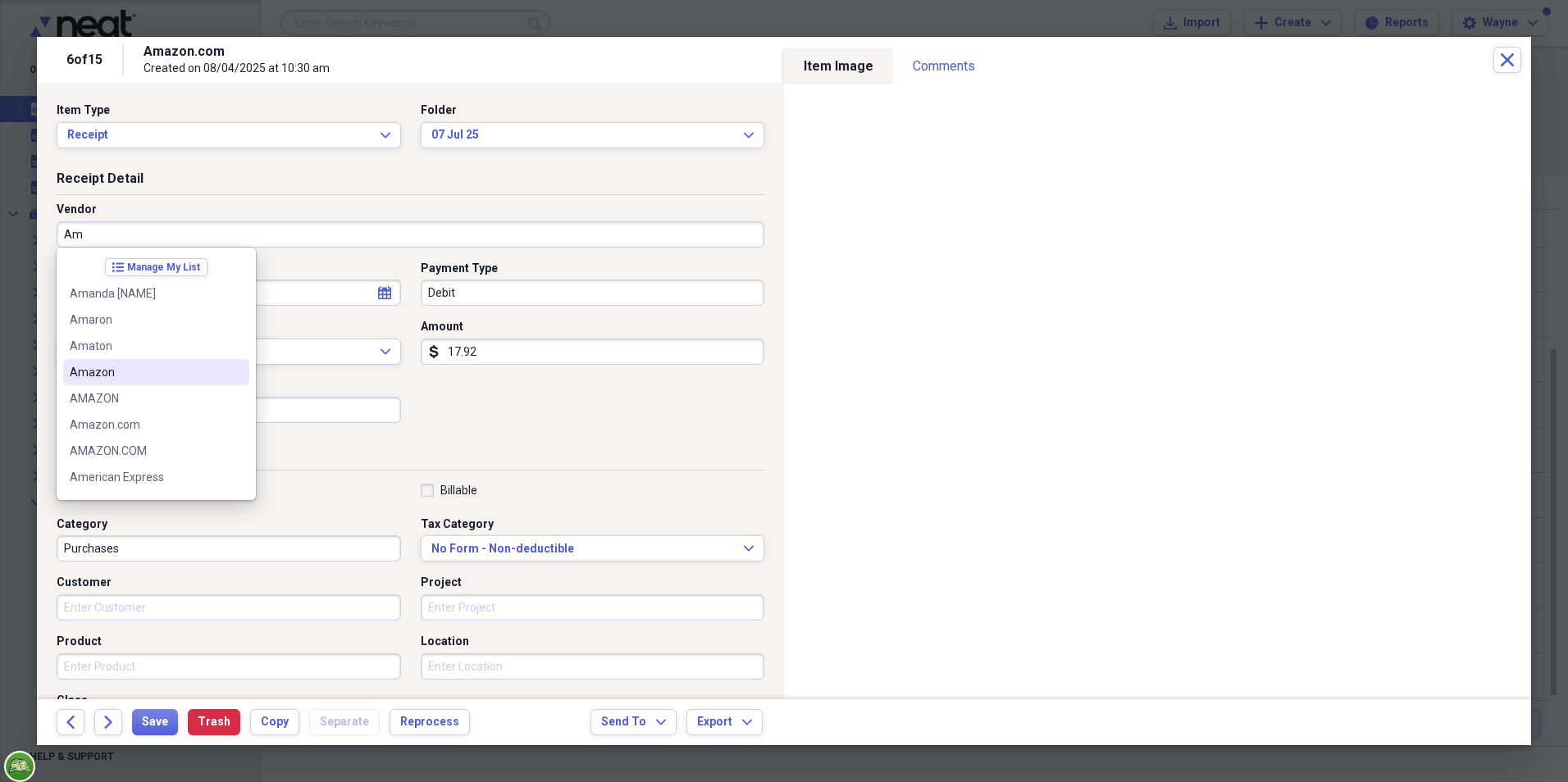 click on "Amazon" at bounding box center [156, 372] 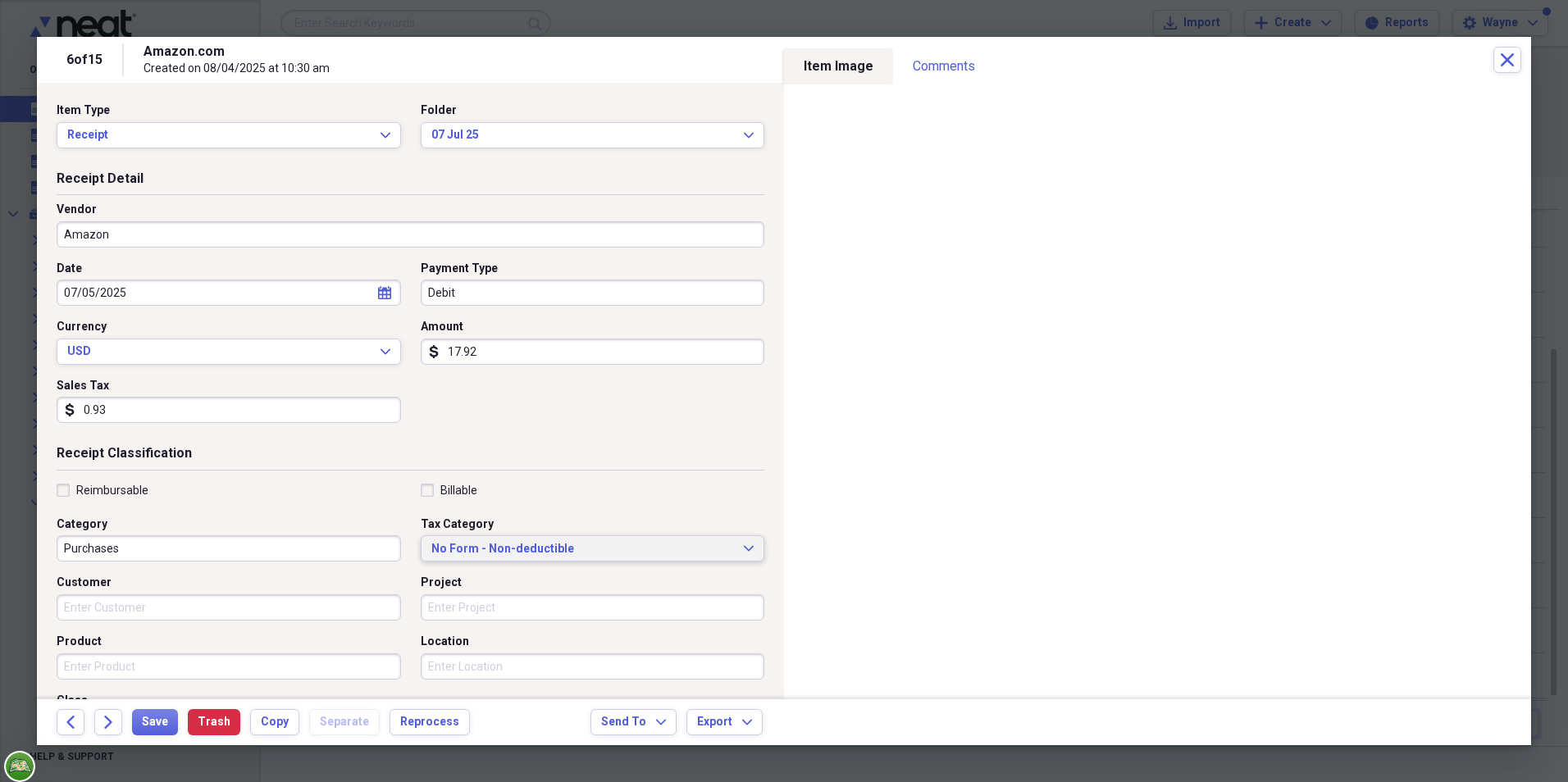 click on "Expand" 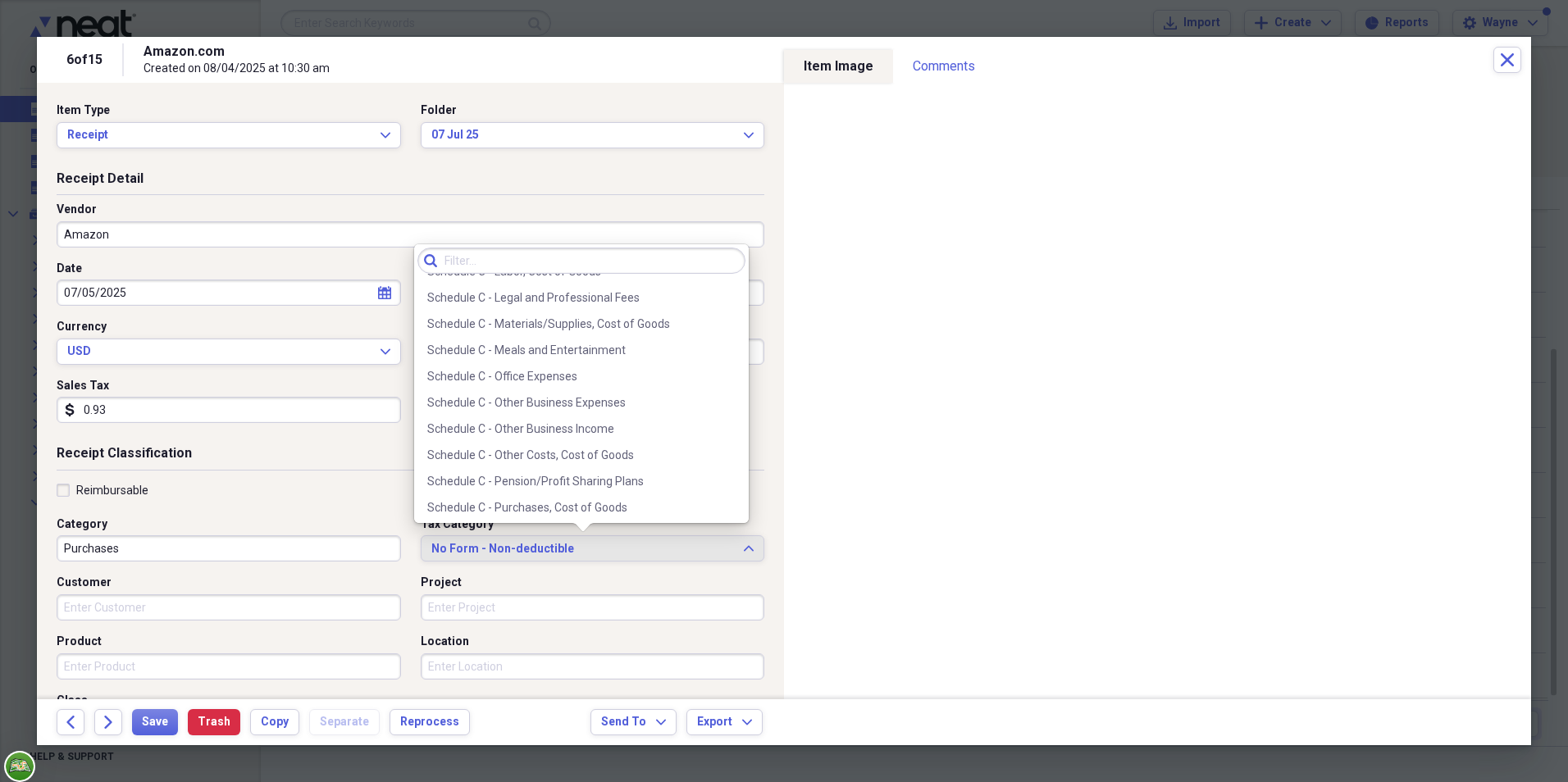 scroll, scrollTop: 3282, scrollLeft: 0, axis: vertical 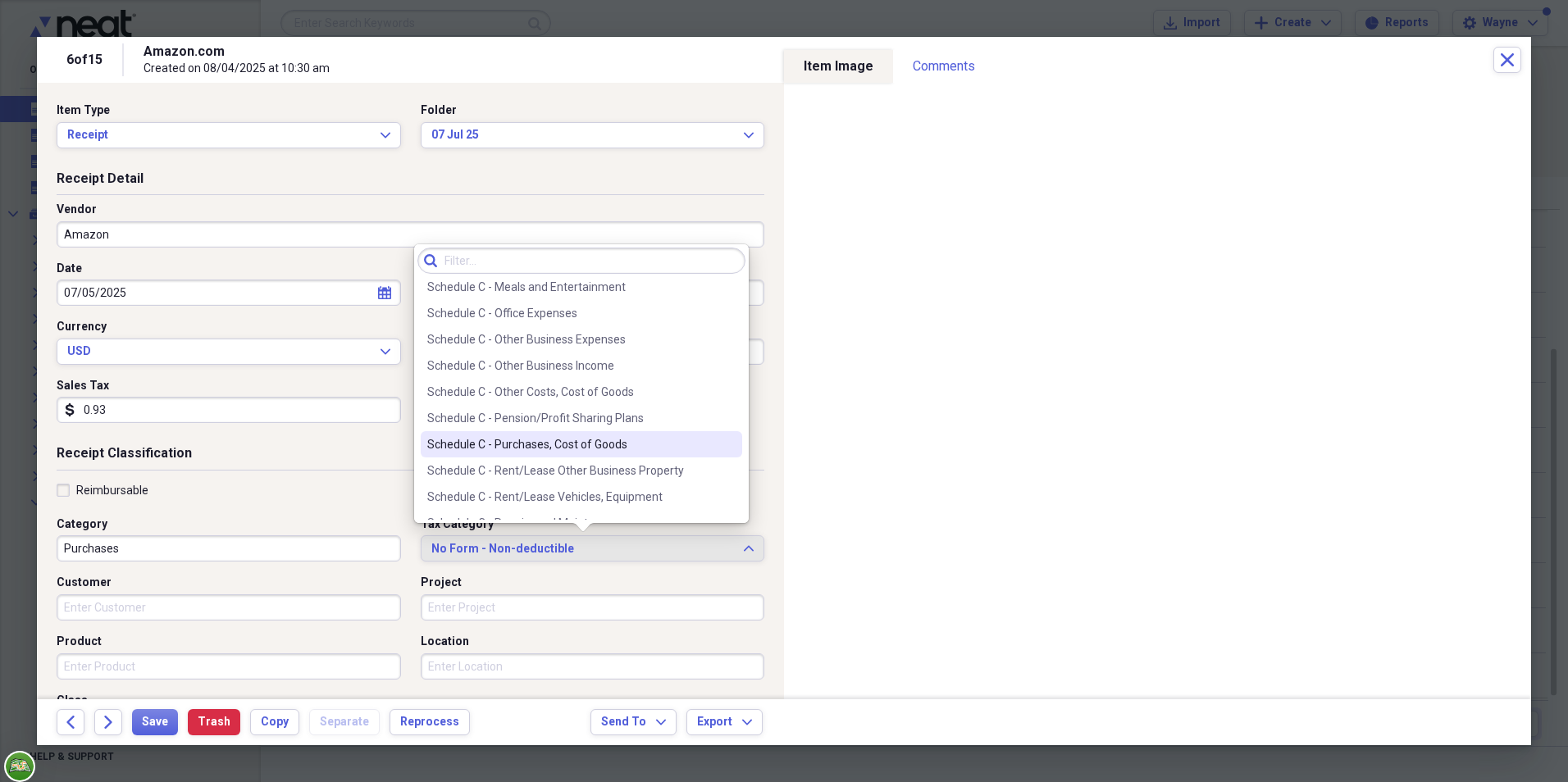 click on "Schedule C - Purchases, Cost of Goods" at bounding box center [572, 444] 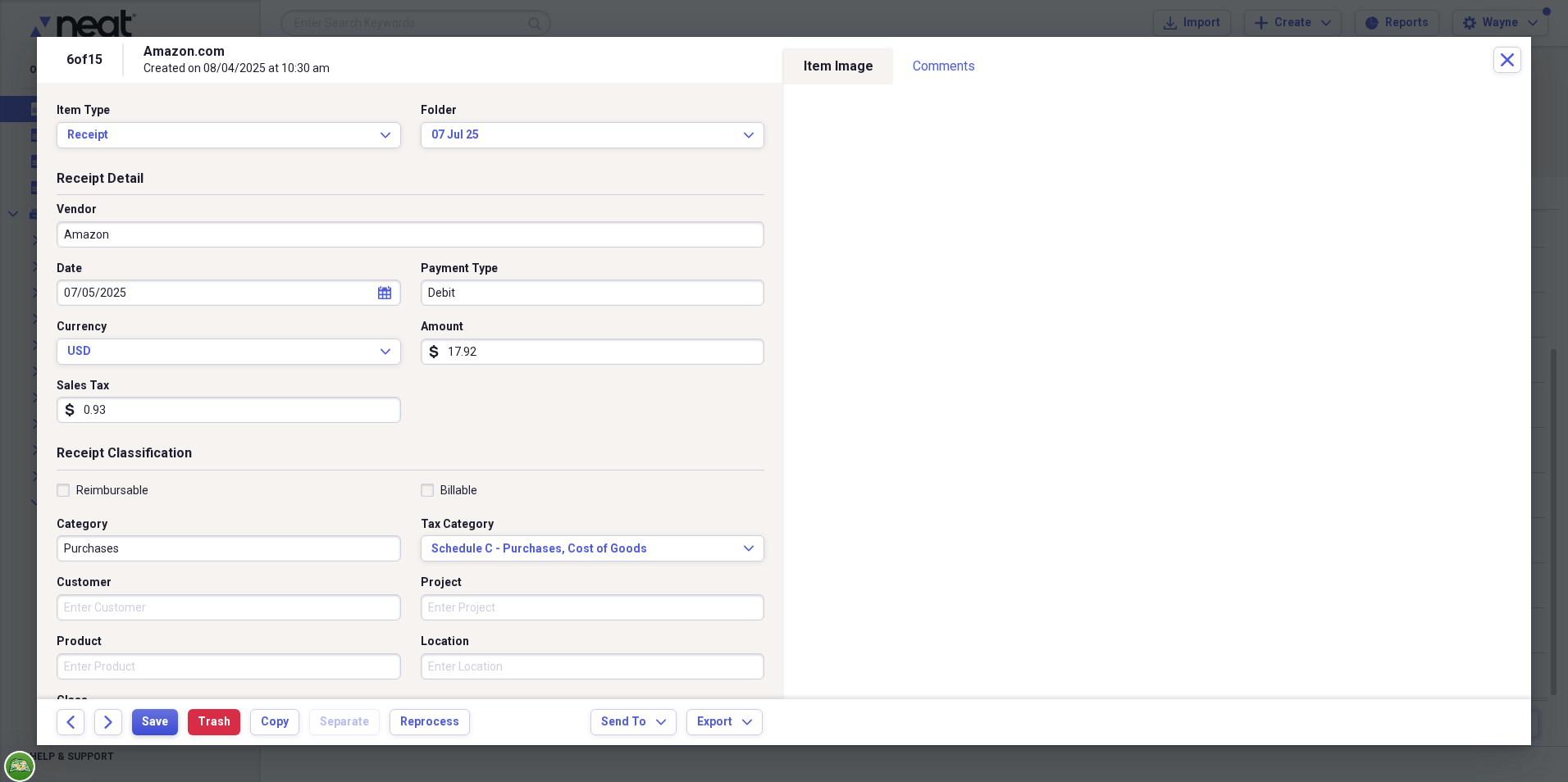 click on "Save" at bounding box center (155, 722) 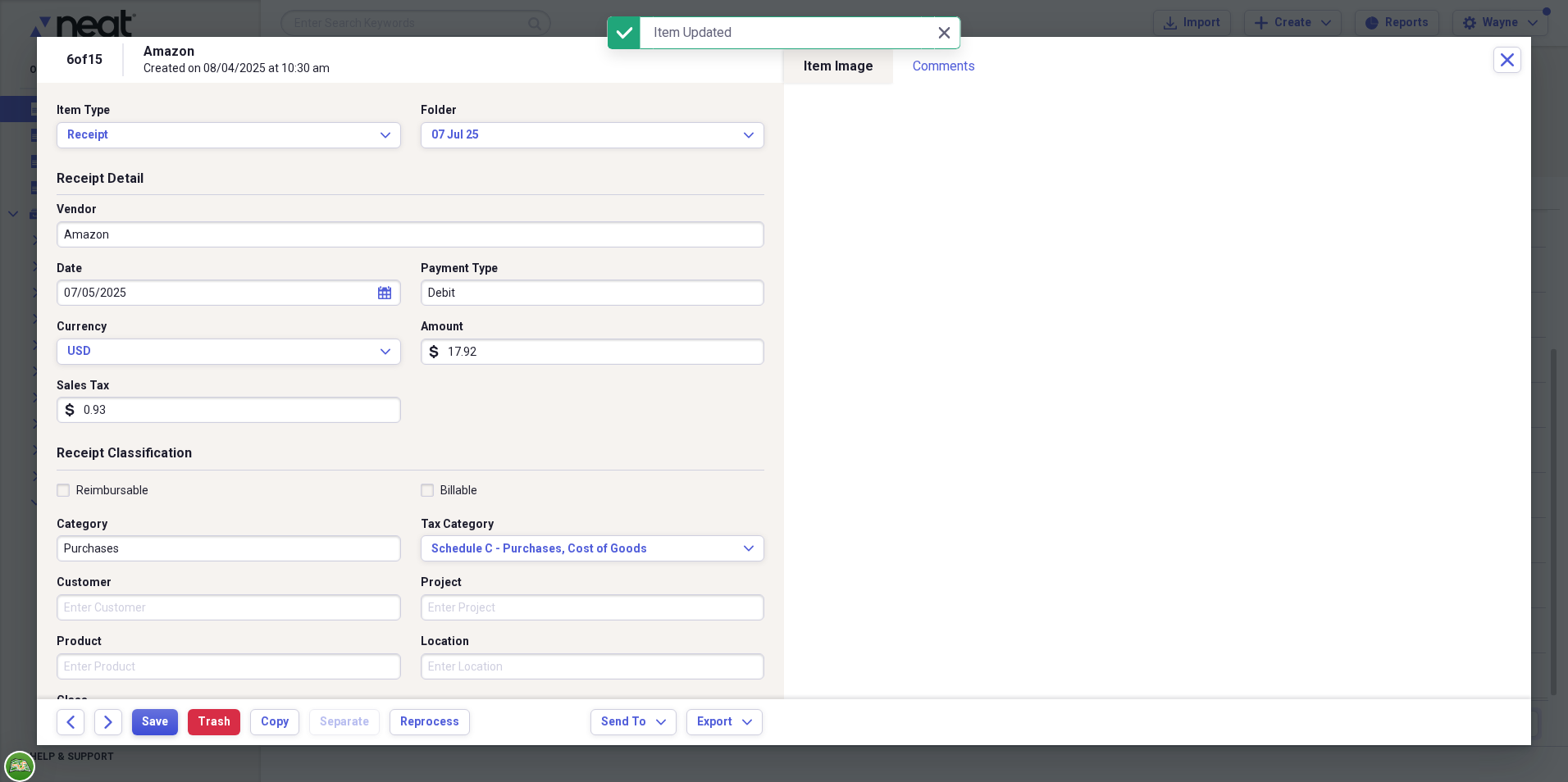 click on "Save" at bounding box center [155, 722] 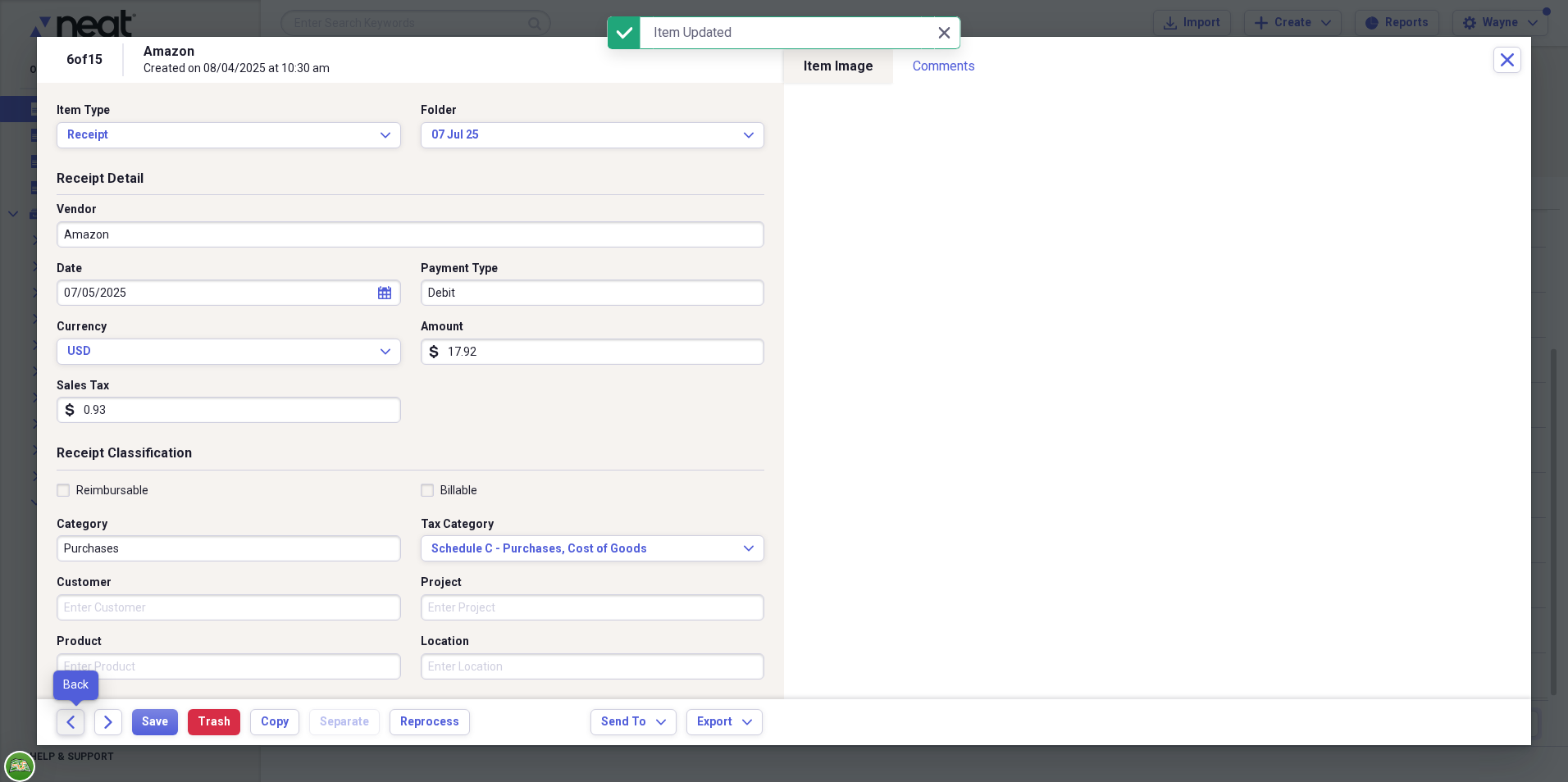 click on "Back" 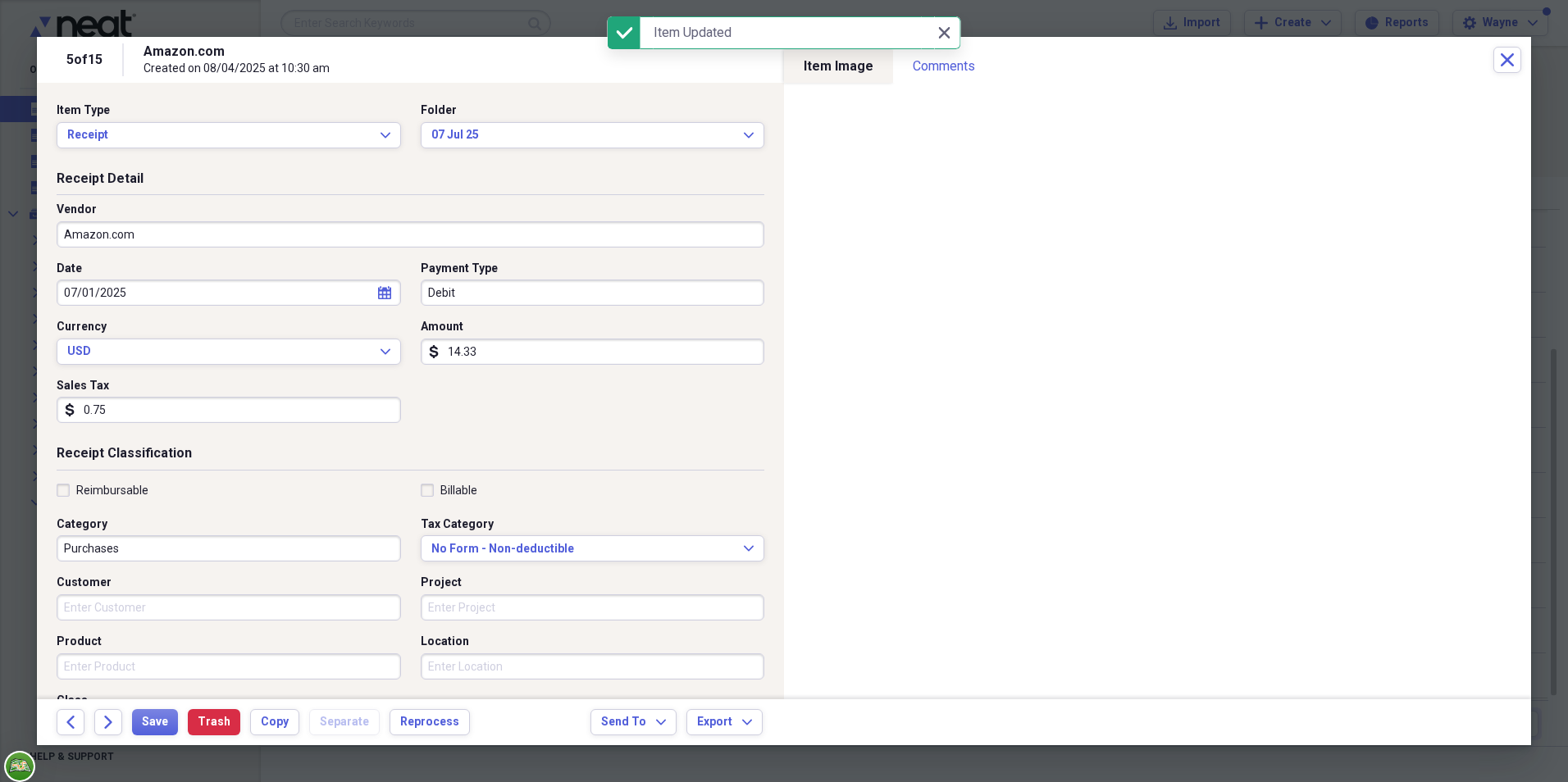 click on "Amazon.com" at bounding box center (410, 234) 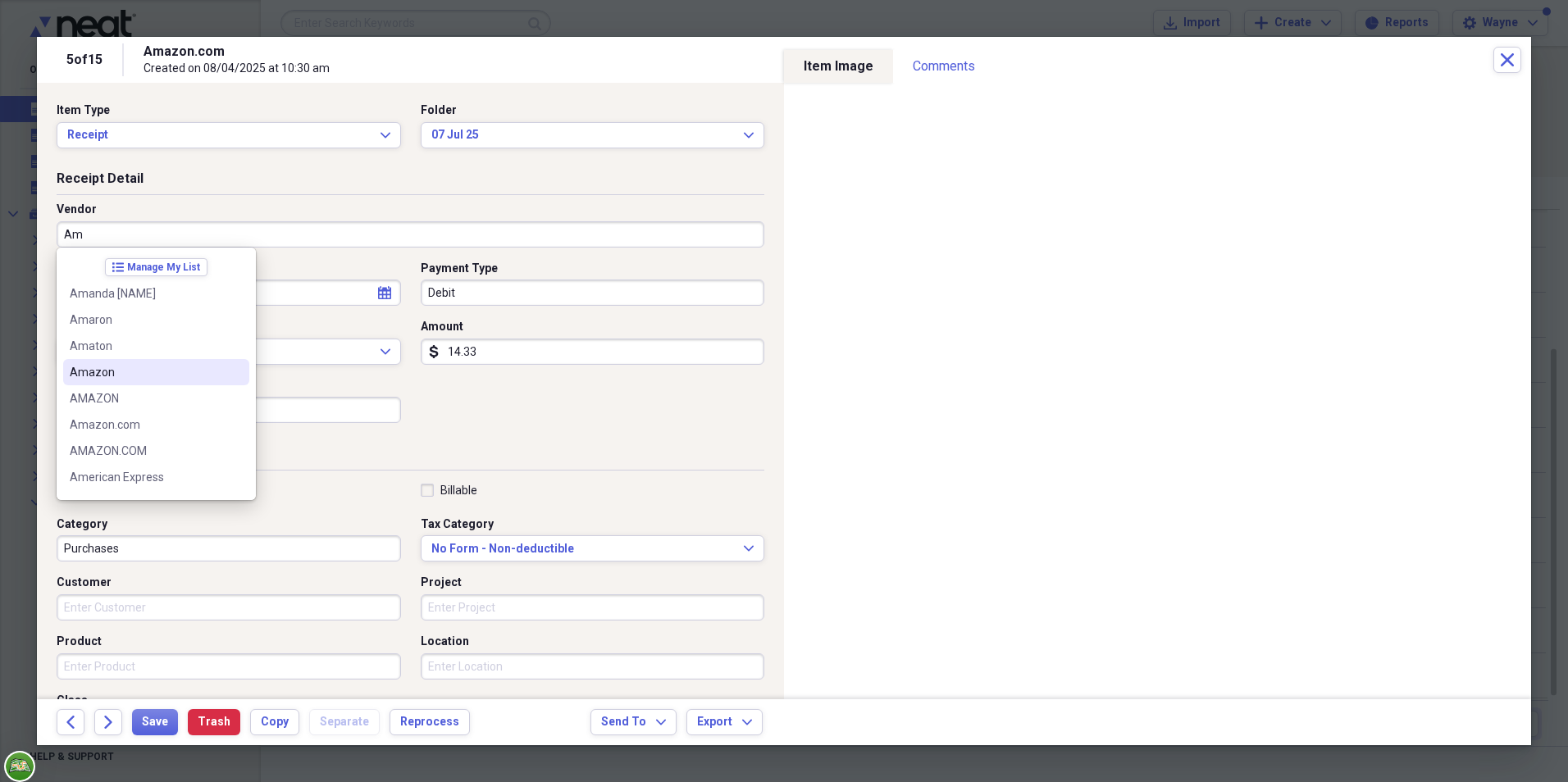 click on "Amazon" at bounding box center [146, 372] 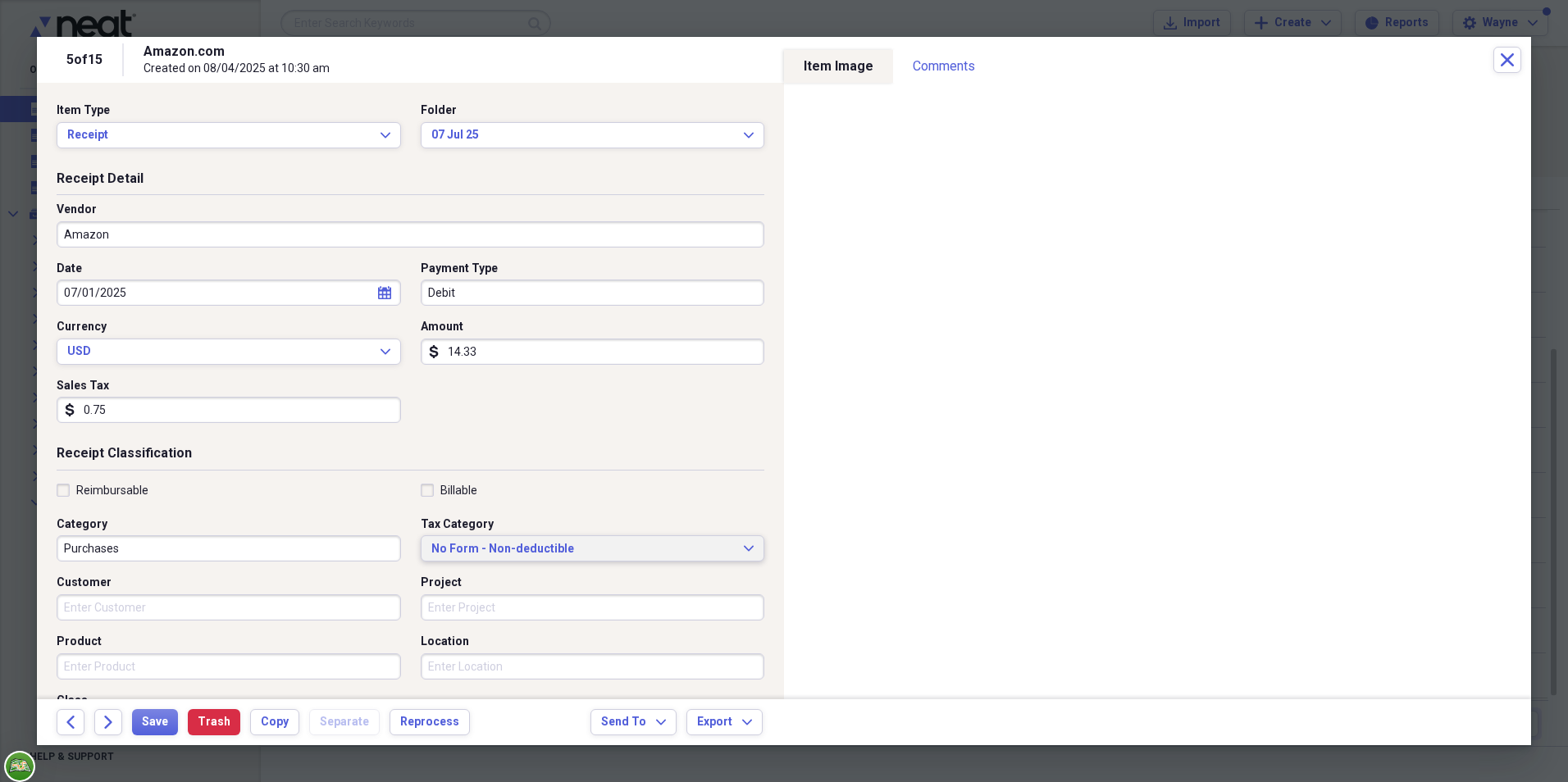 click on "No Form - Non-deductible Expand" at bounding box center [593, 548] 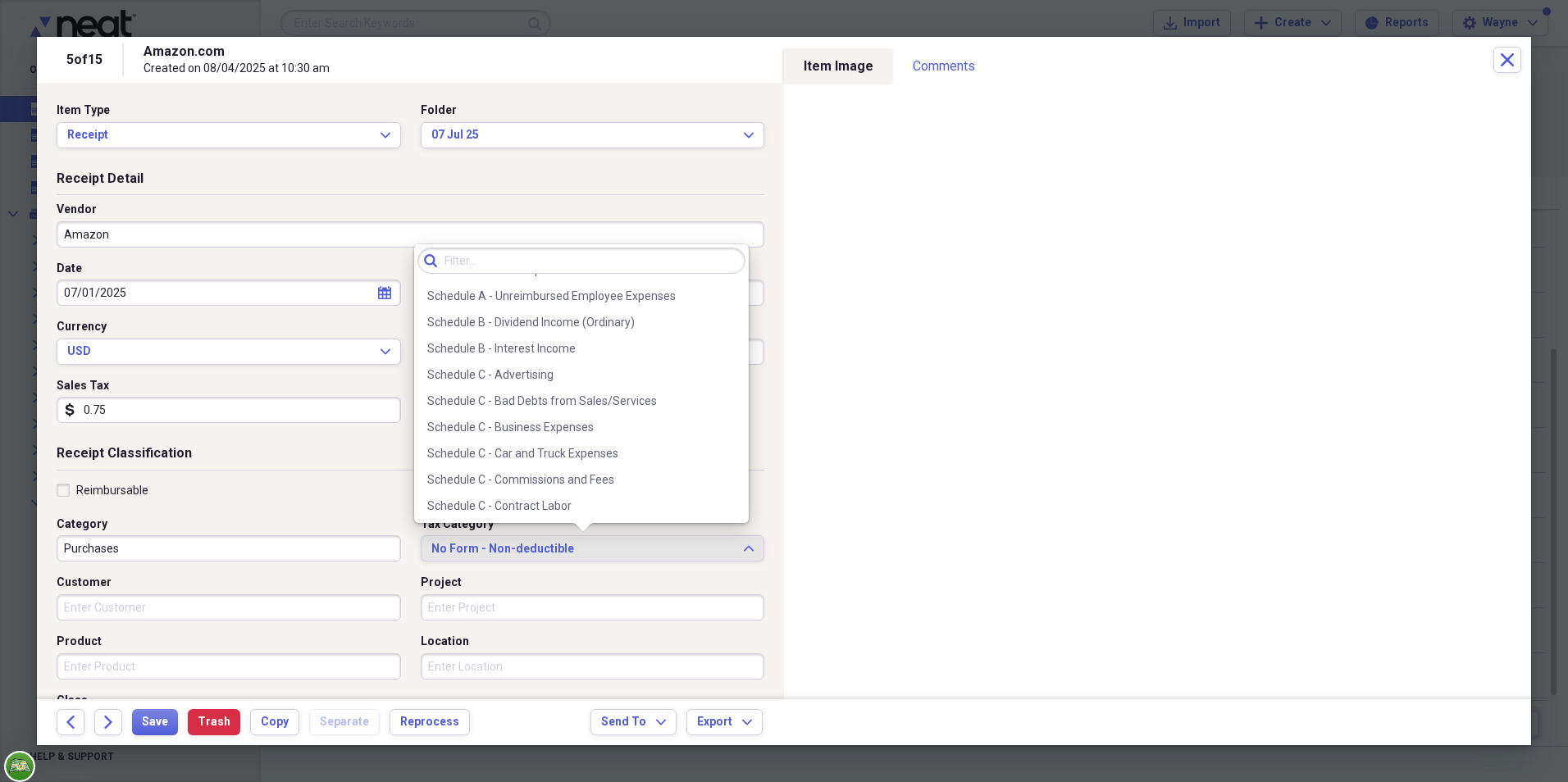 scroll, scrollTop: 3261, scrollLeft: 0, axis: vertical 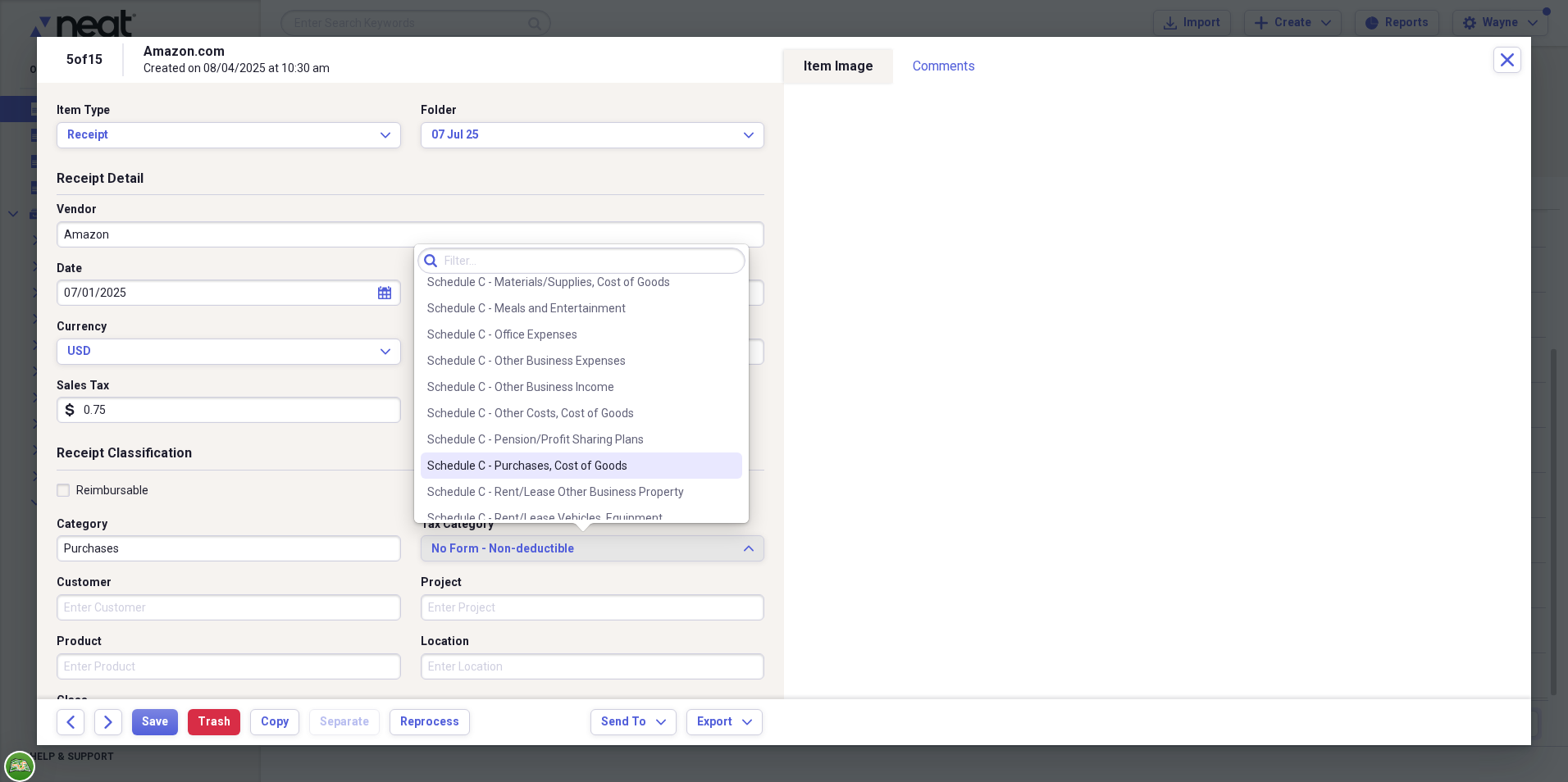 click on "Schedule C - Purchases, Cost of Goods" at bounding box center (572, 466) 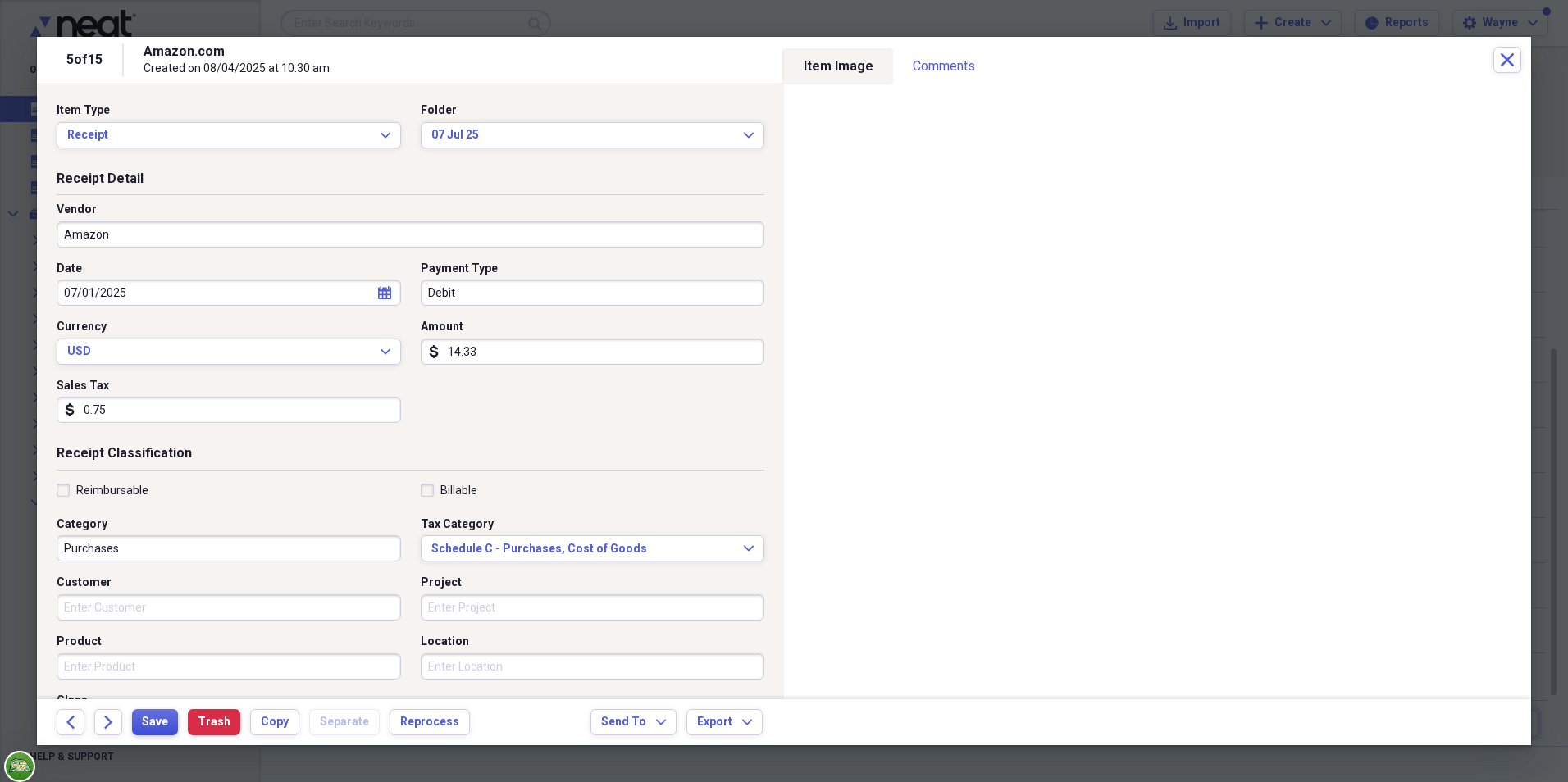 click on "Save" at bounding box center [155, 722] 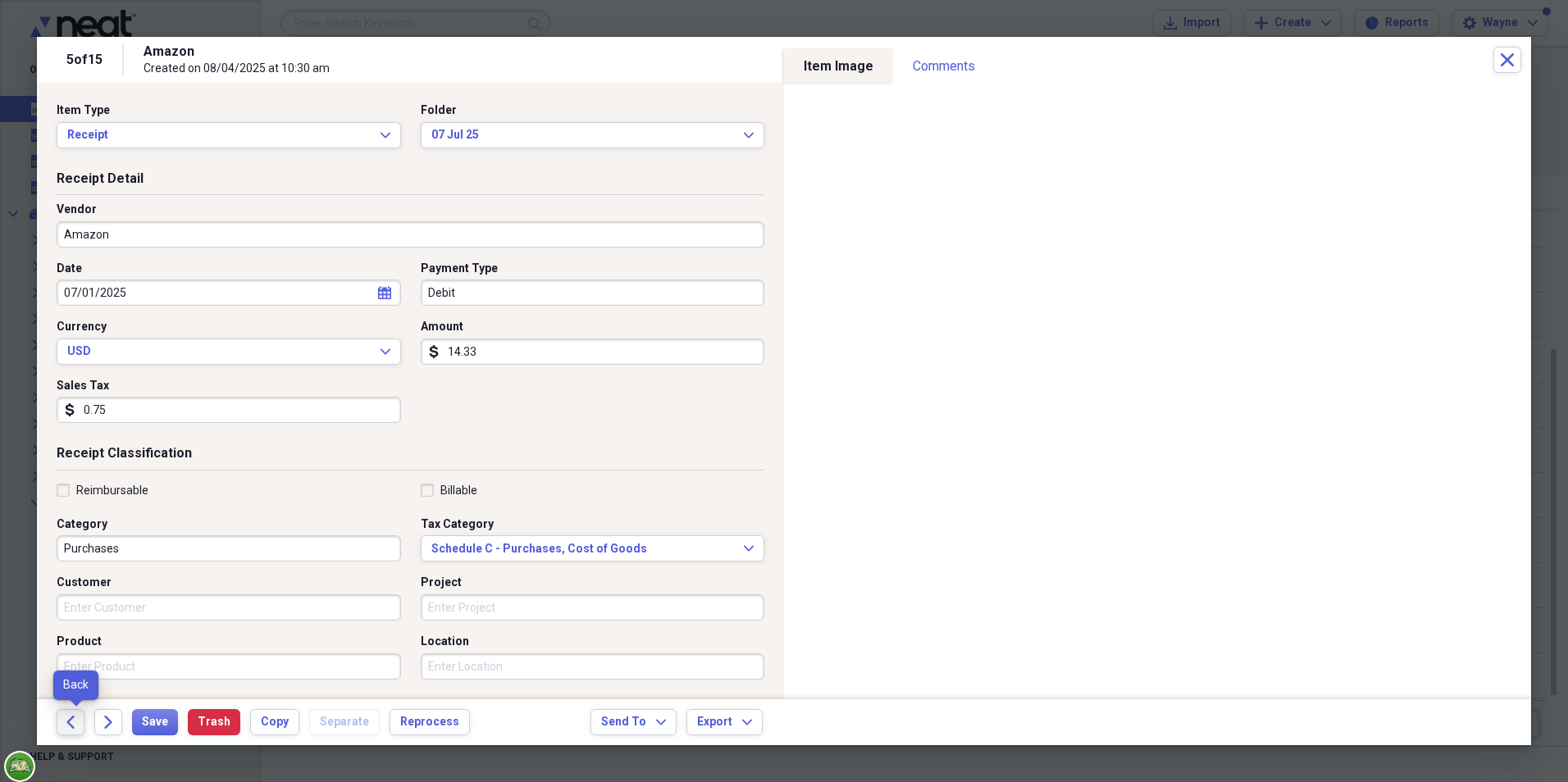 click 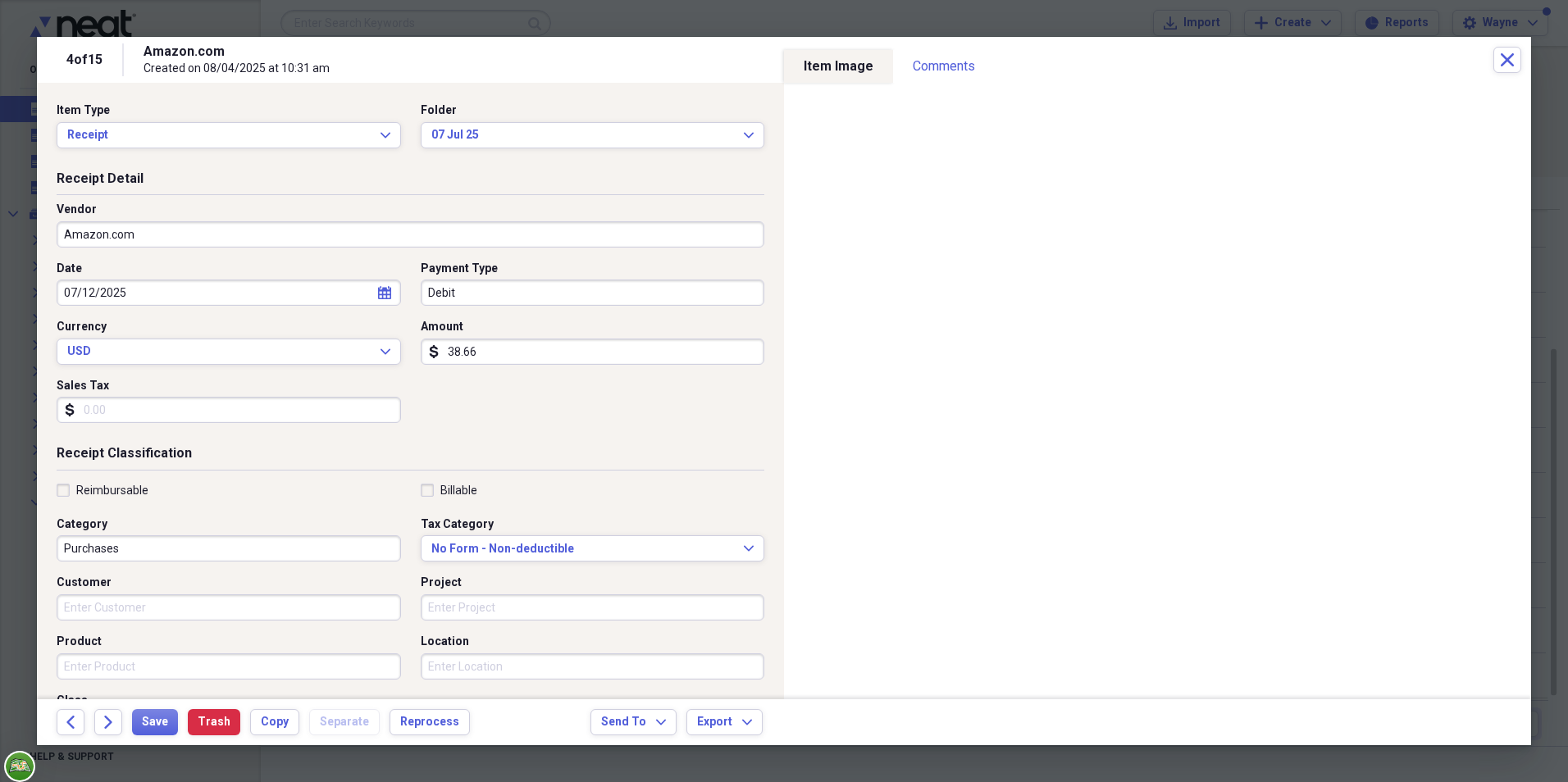 click on "38.66" at bounding box center (593, 352) 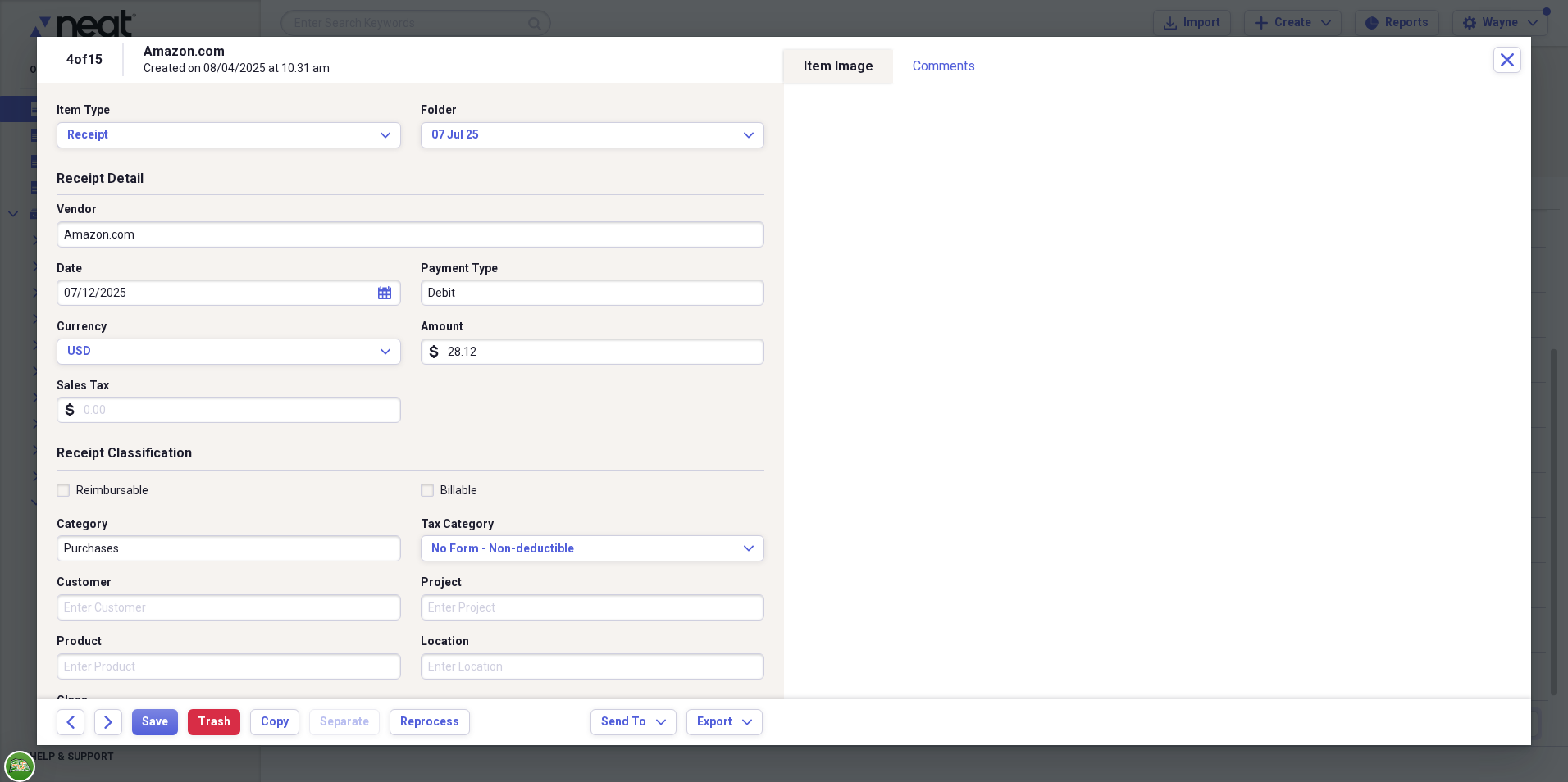 type on "28.12" 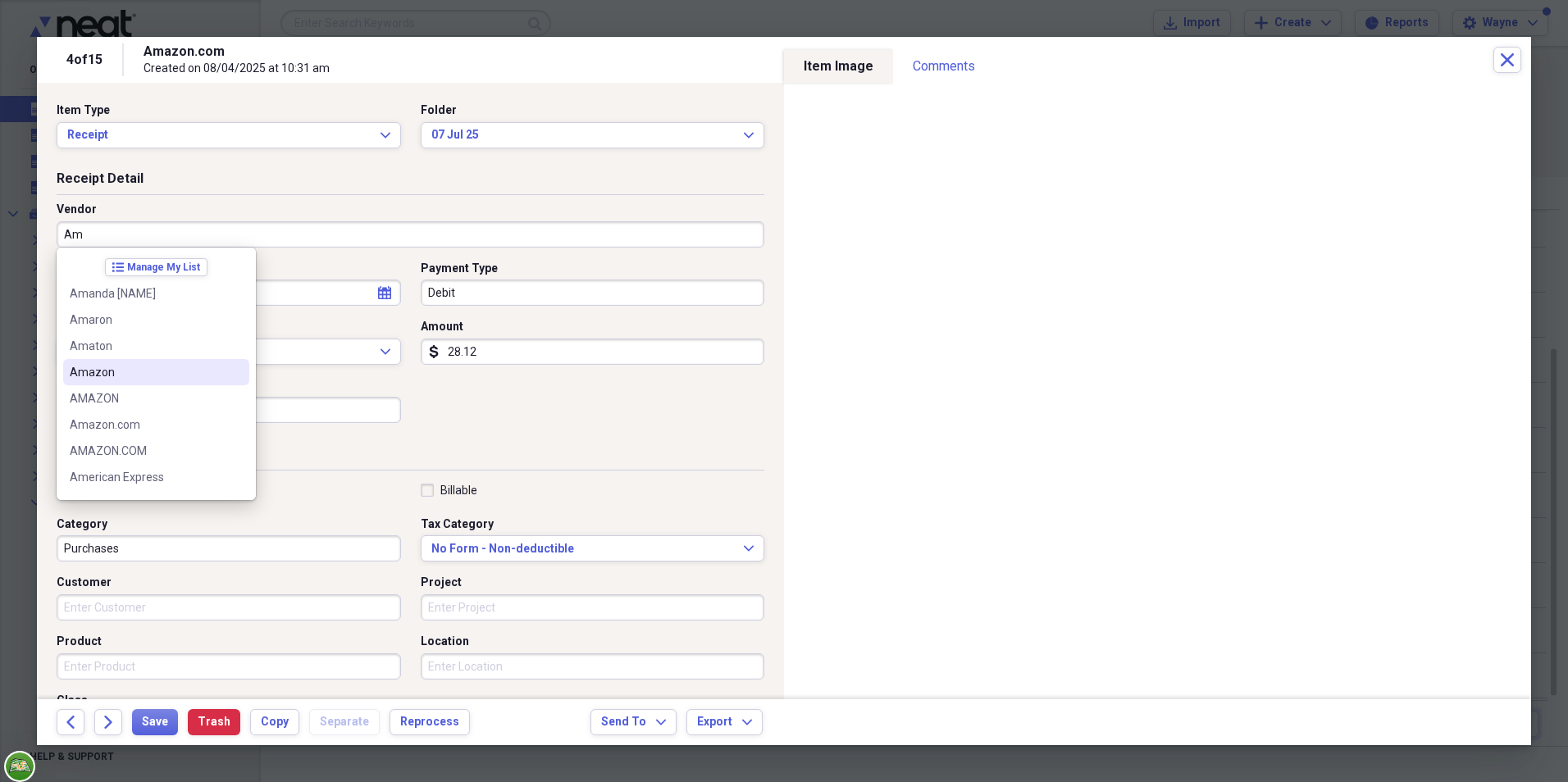 click on "Amazon" at bounding box center [146, 372] 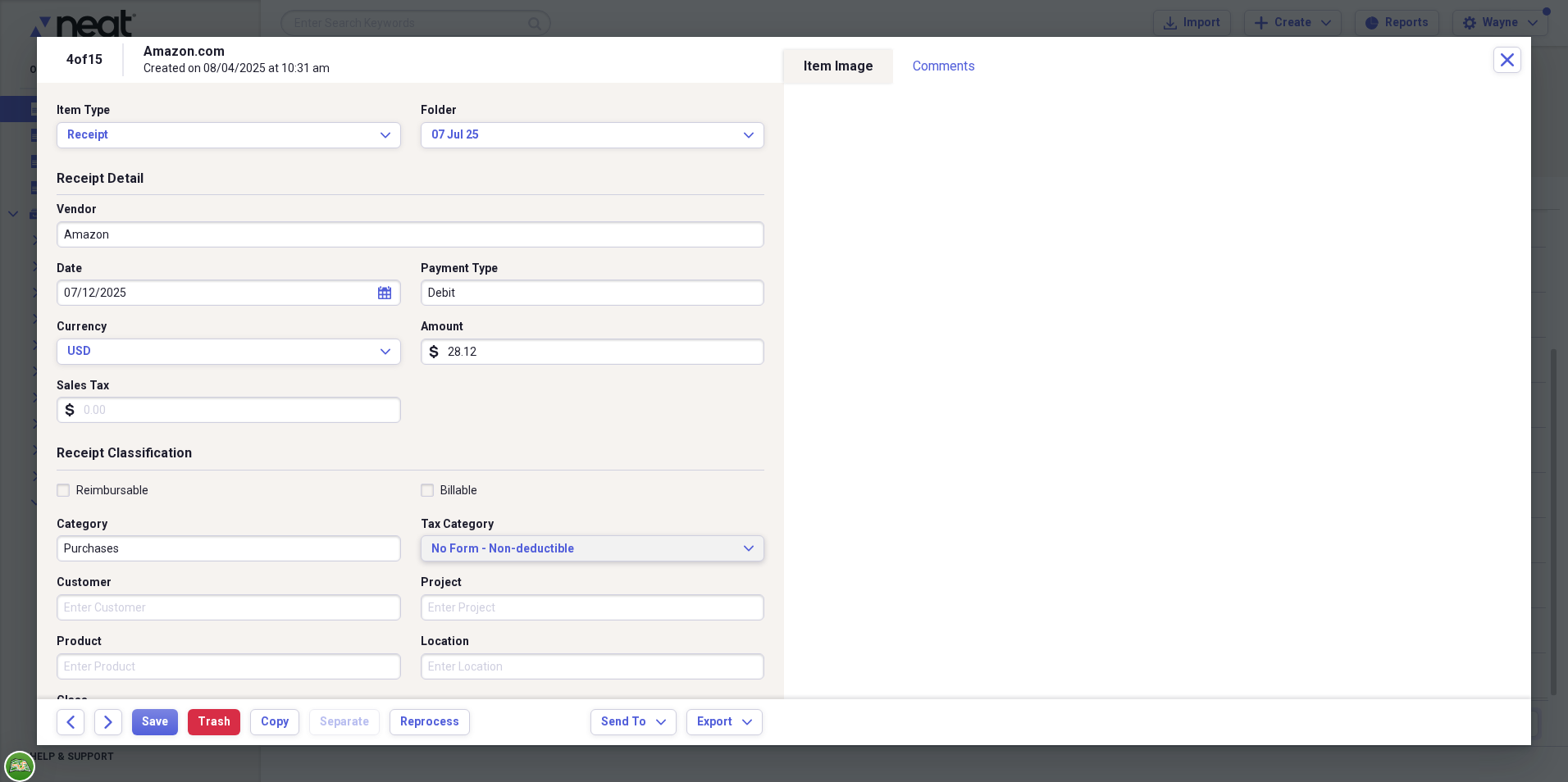 click on "Expand" 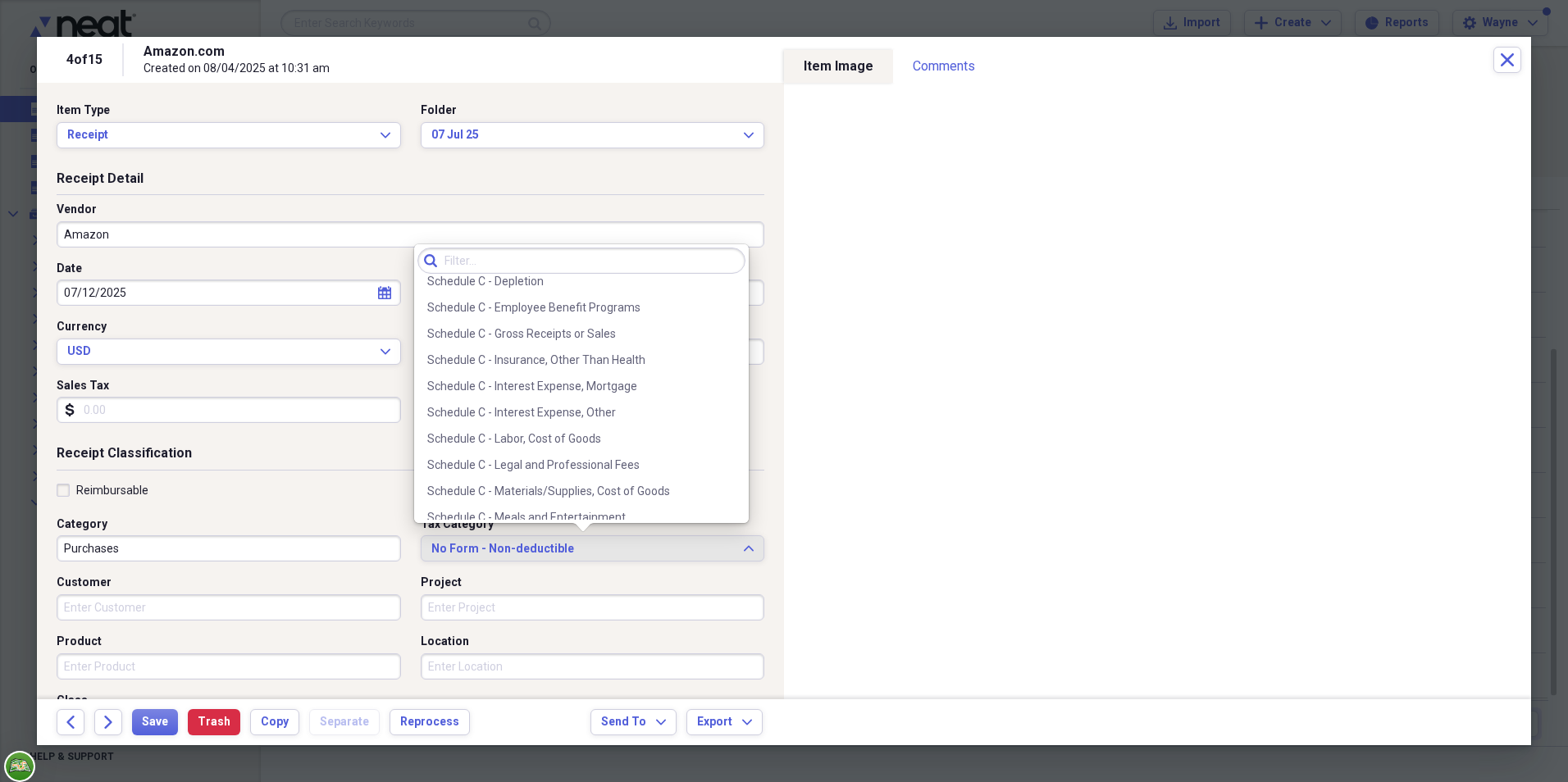 scroll, scrollTop: 3240, scrollLeft: 0, axis: vertical 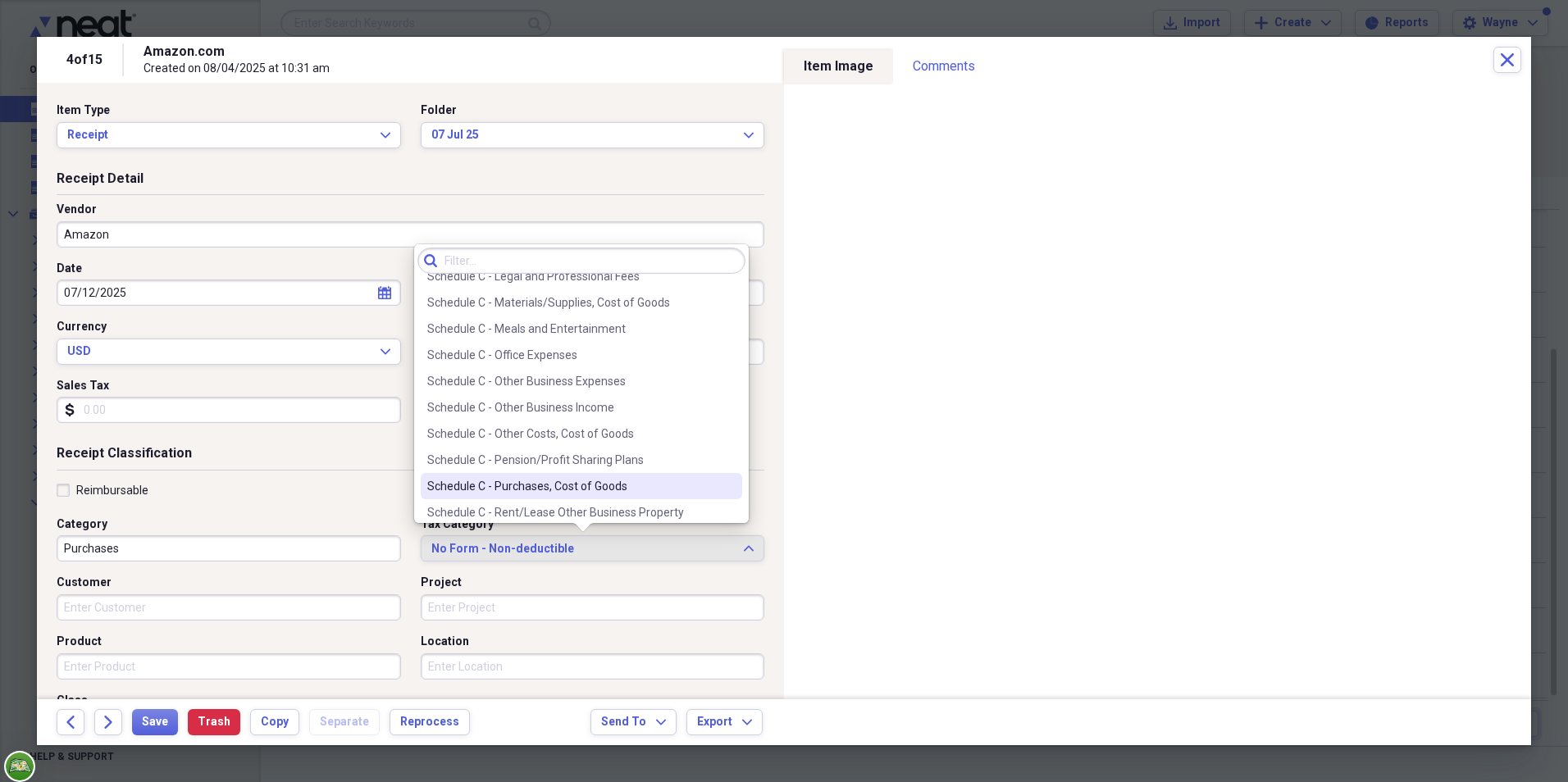 click on "Schedule C - Purchases, Cost of Goods" at bounding box center (572, 486) 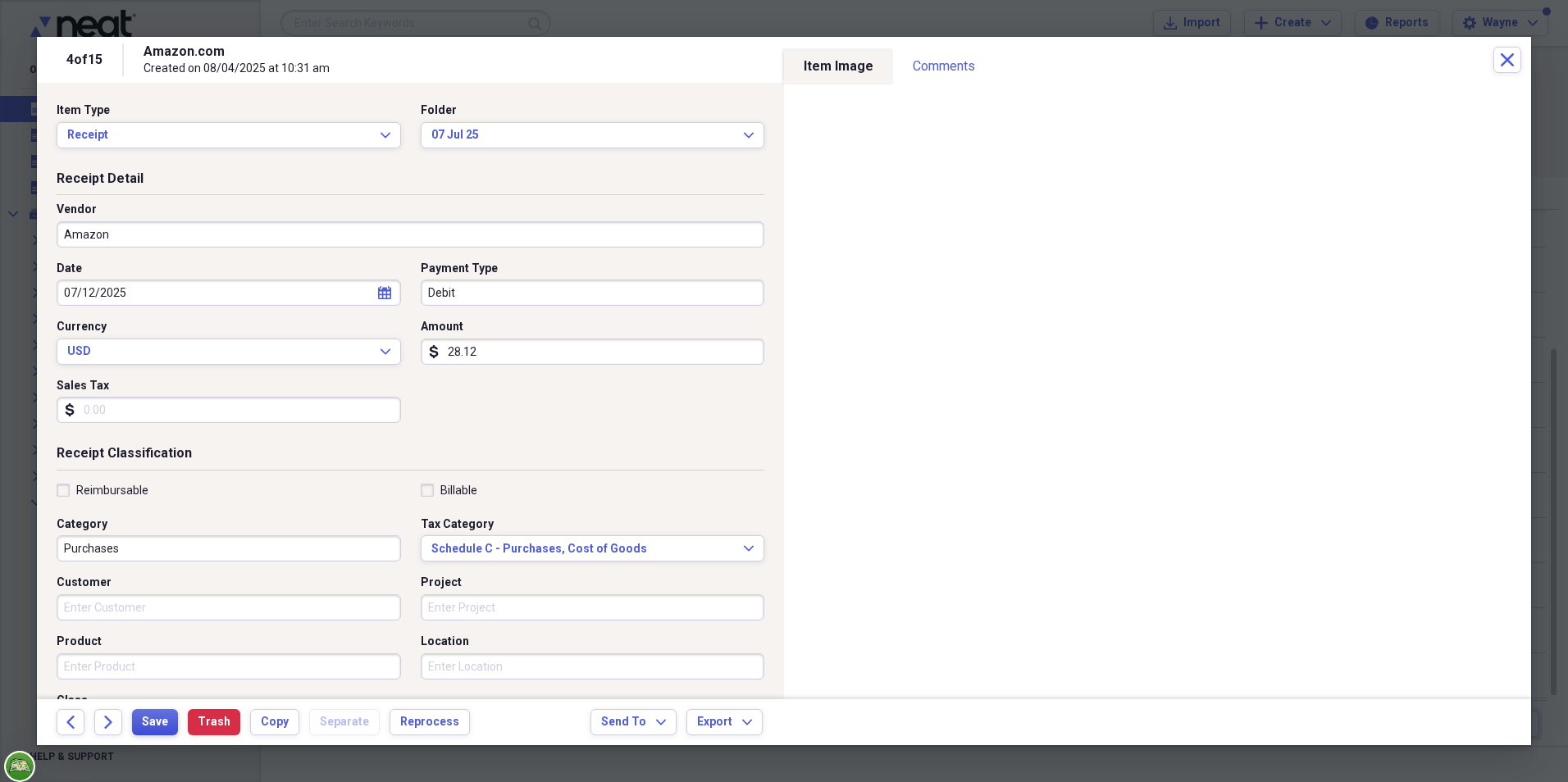 click on "Save" at bounding box center (155, 722) 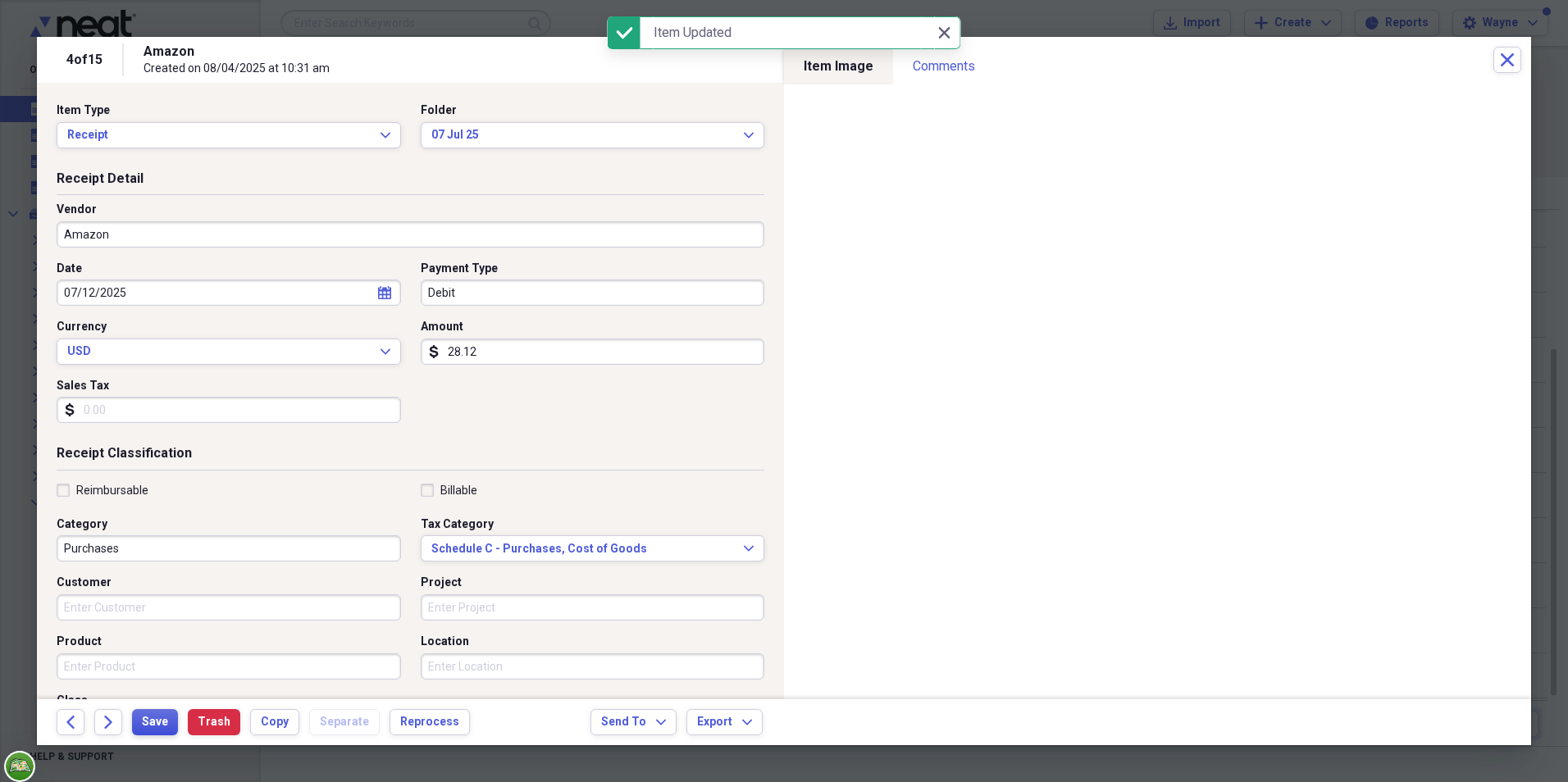 click on "Save" at bounding box center (155, 722) 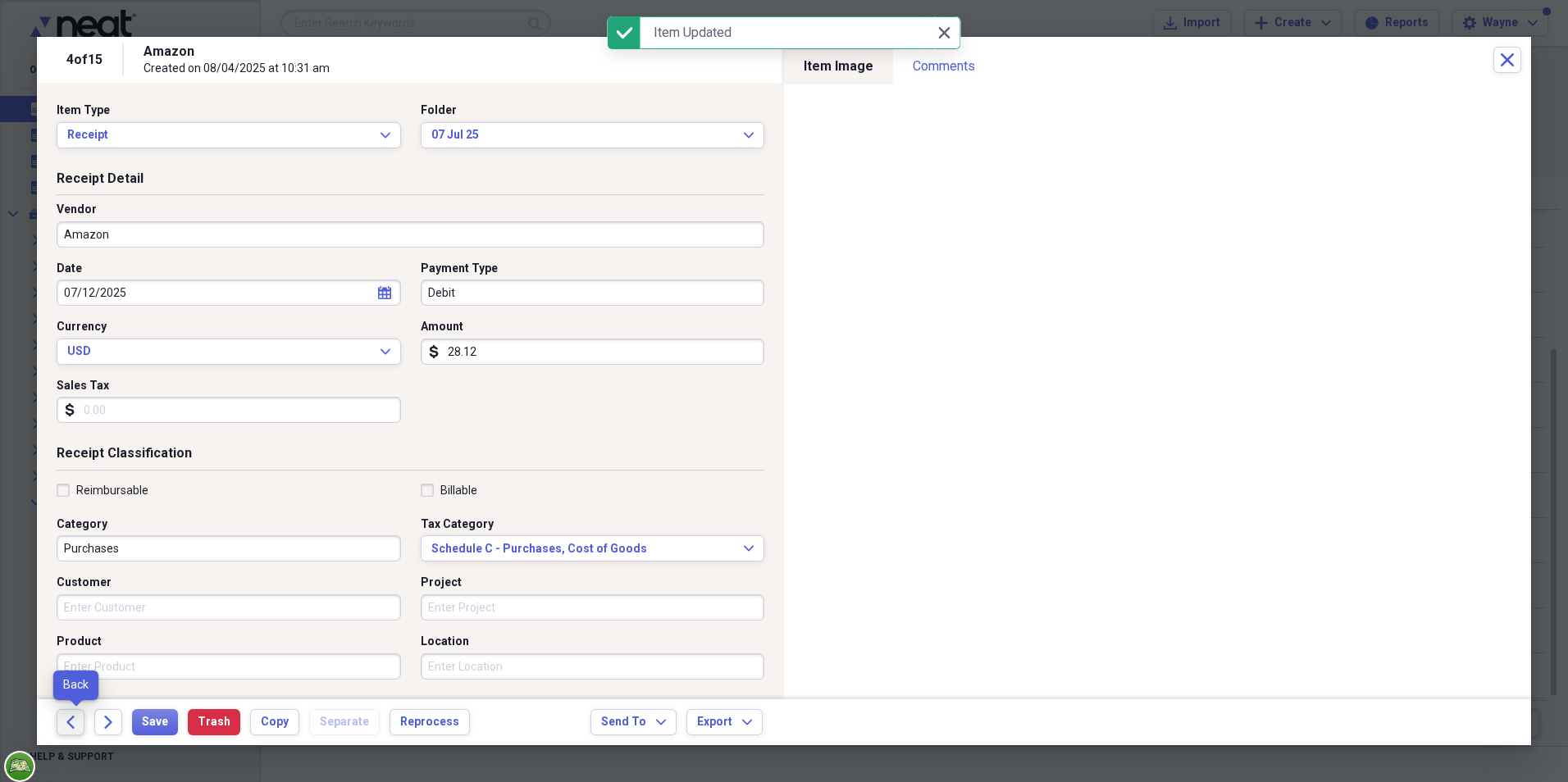 click on "Back" 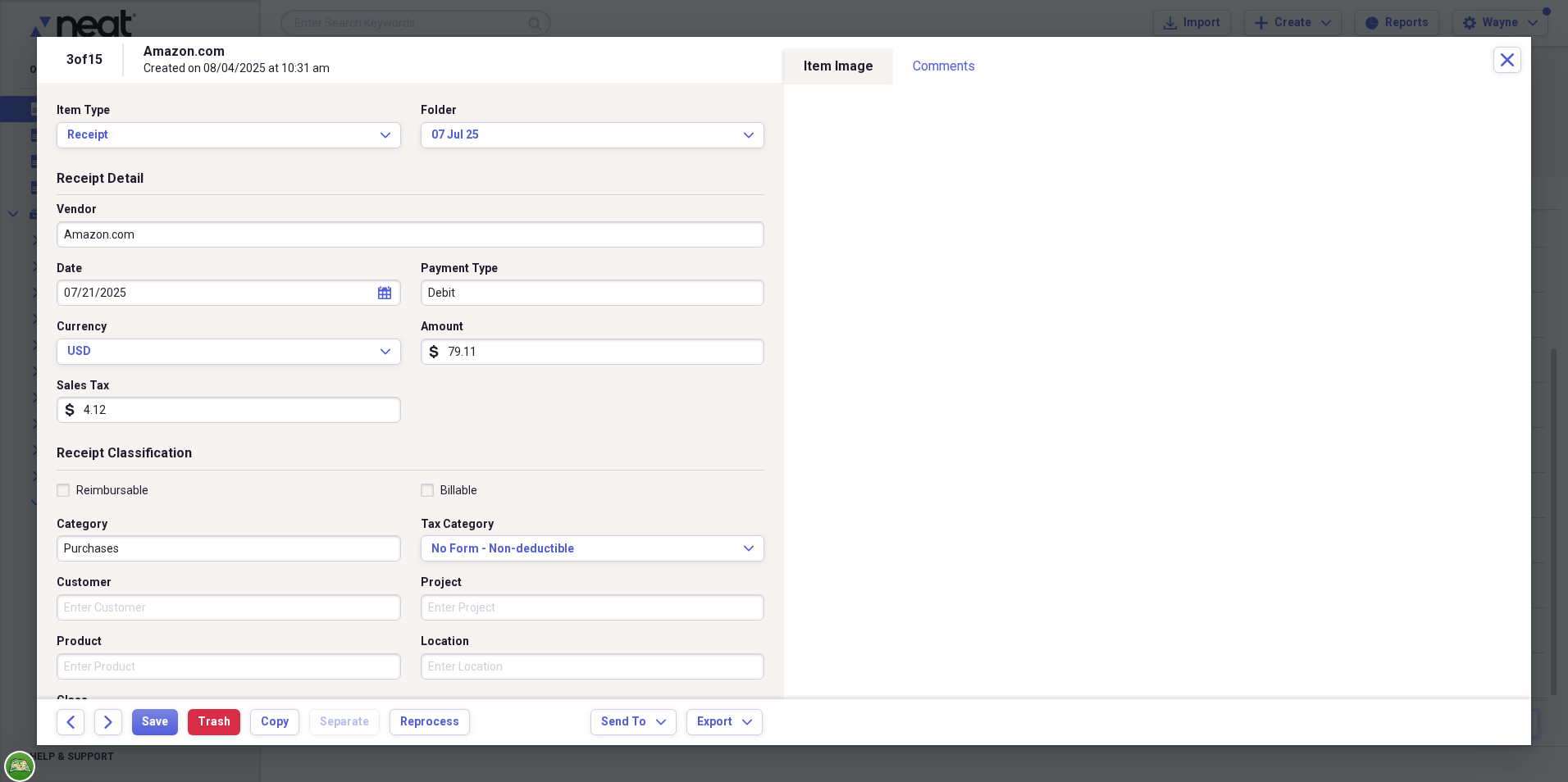 click on "Amazon.com" at bounding box center [410, 234] 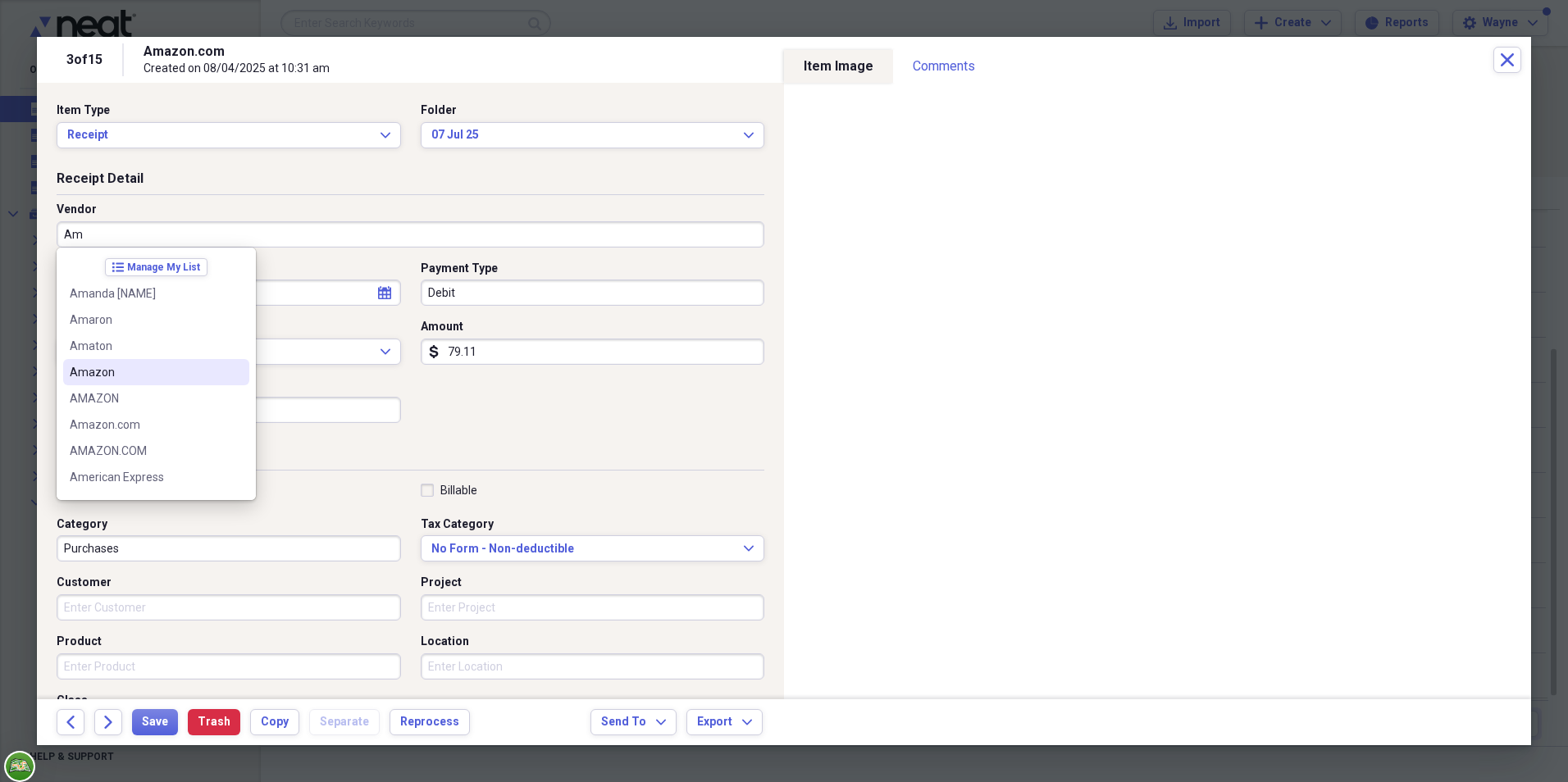 click on "Amazon" at bounding box center [156, 372] 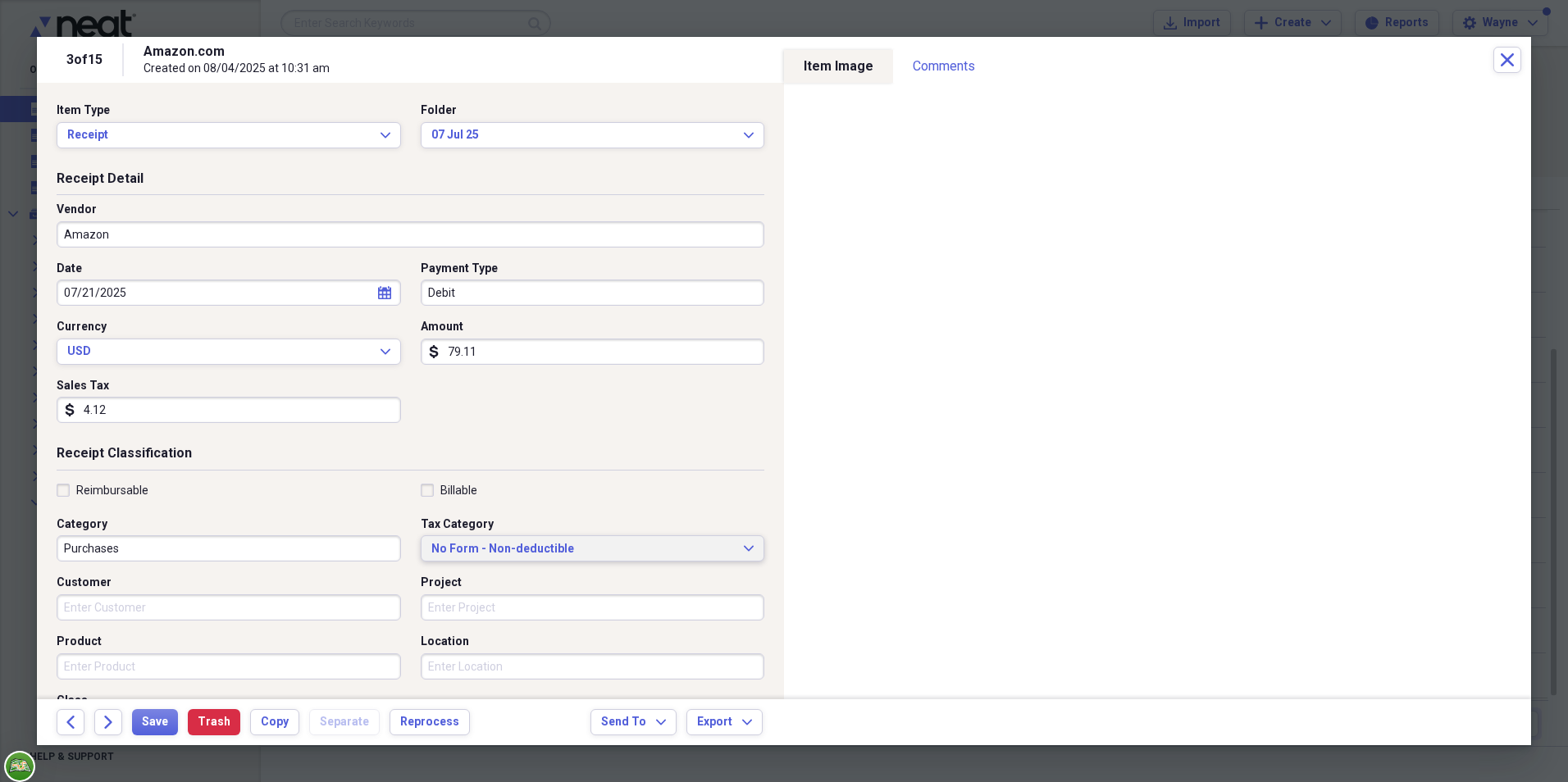 click on "Expand" 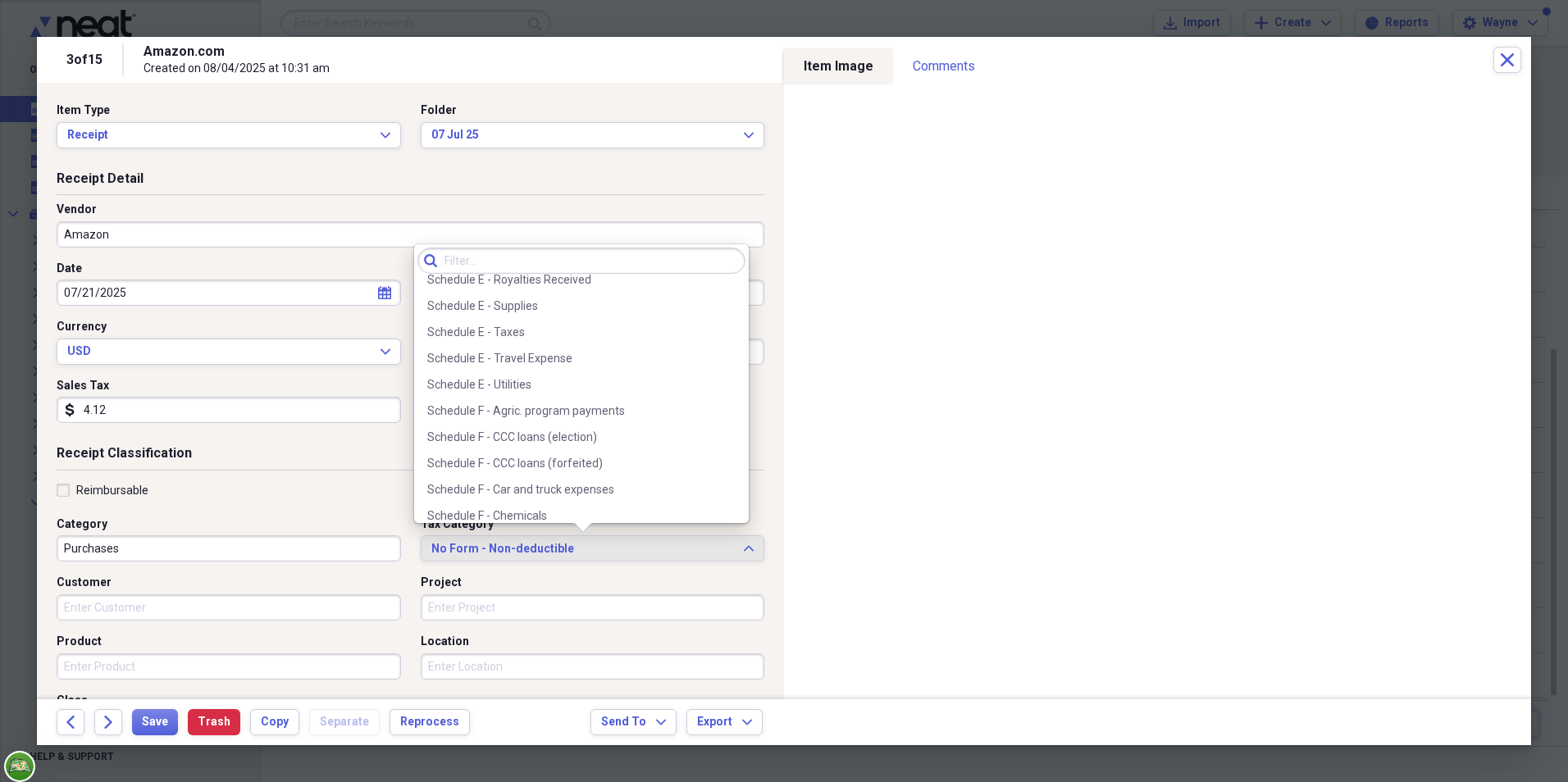 scroll, scrollTop: 3324, scrollLeft: 0, axis: vertical 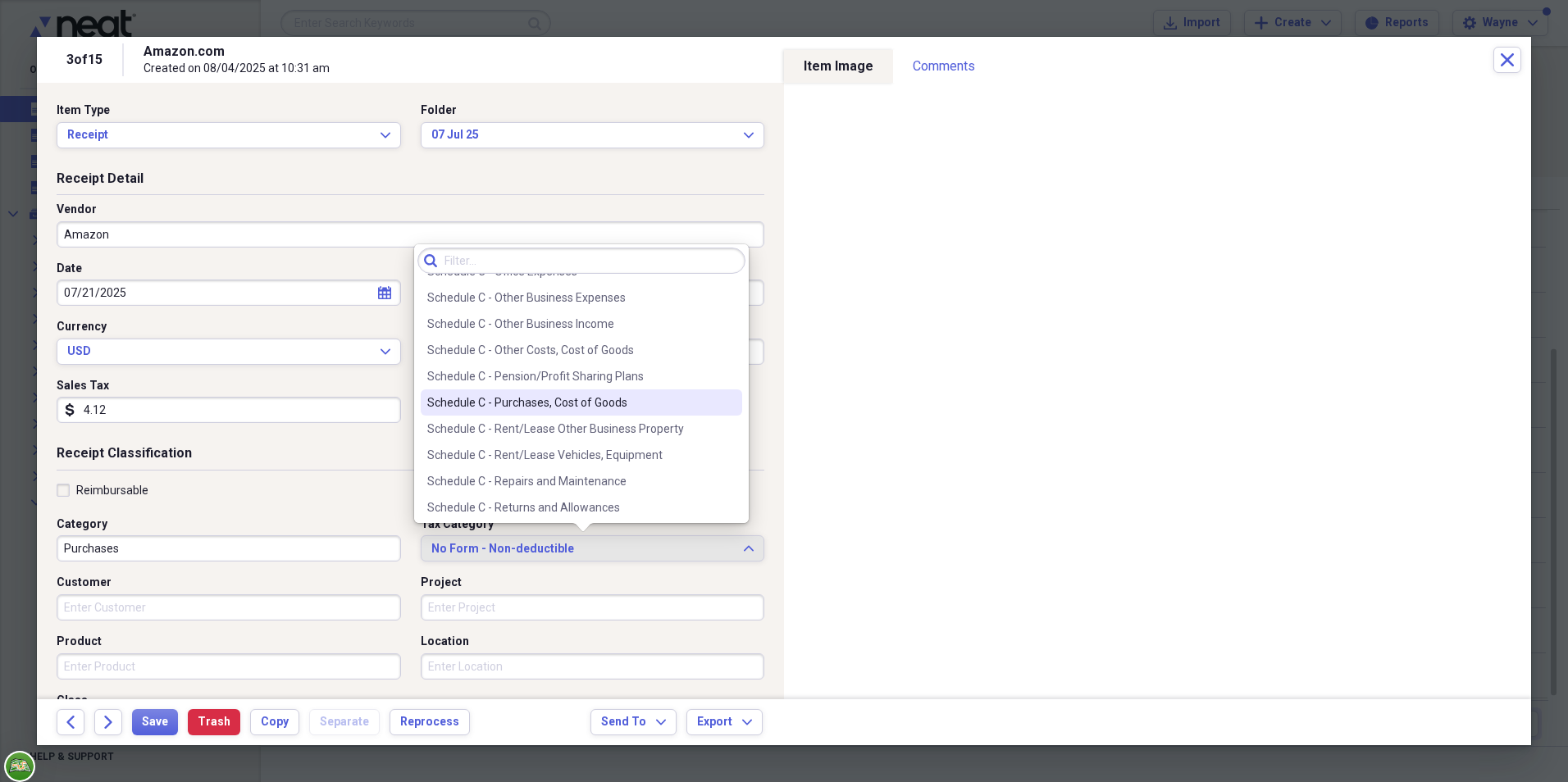 click on "Schedule C - Purchases, Cost of Goods" at bounding box center (572, 402) 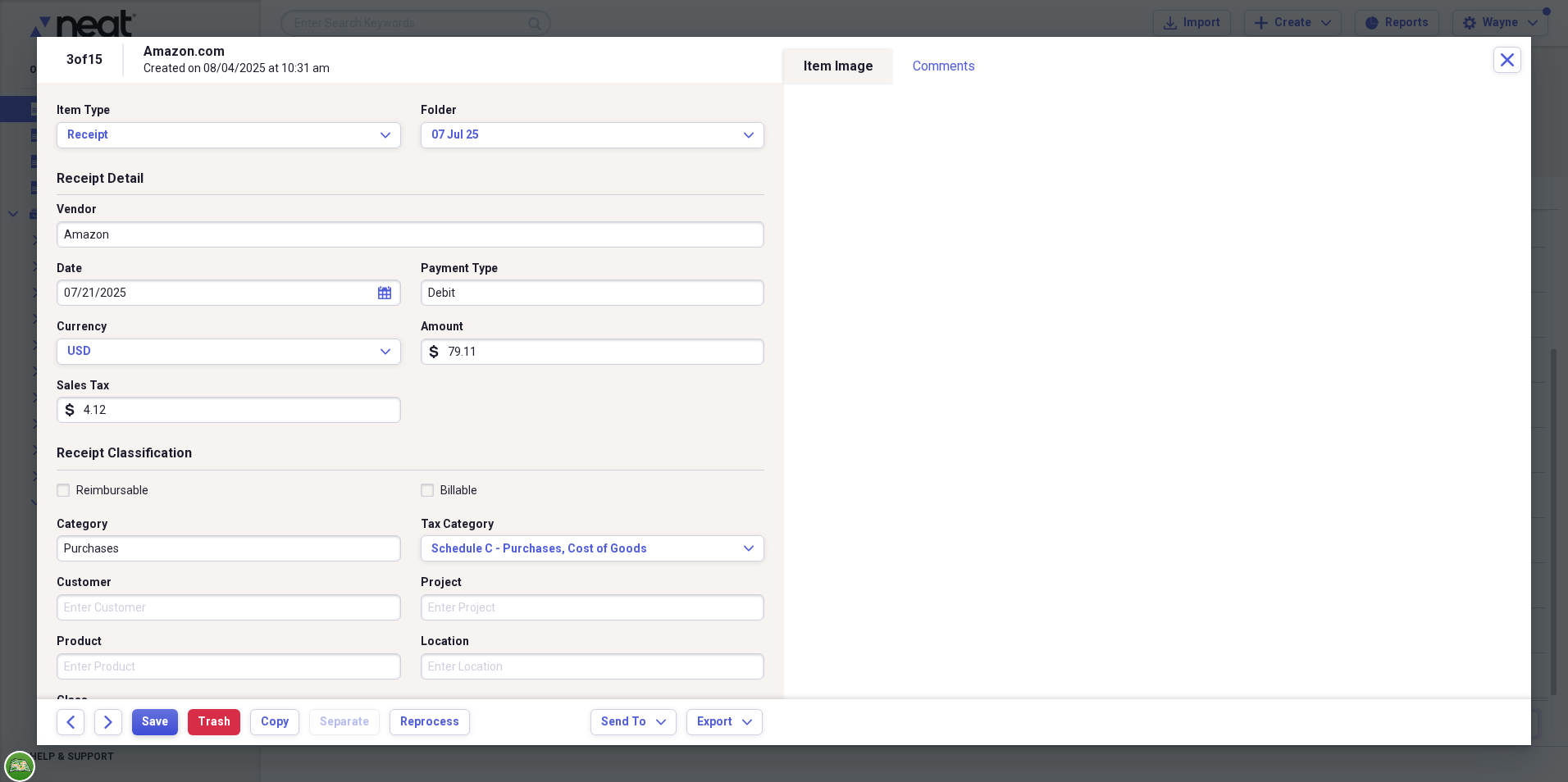 click on "Save" at bounding box center (155, 722) 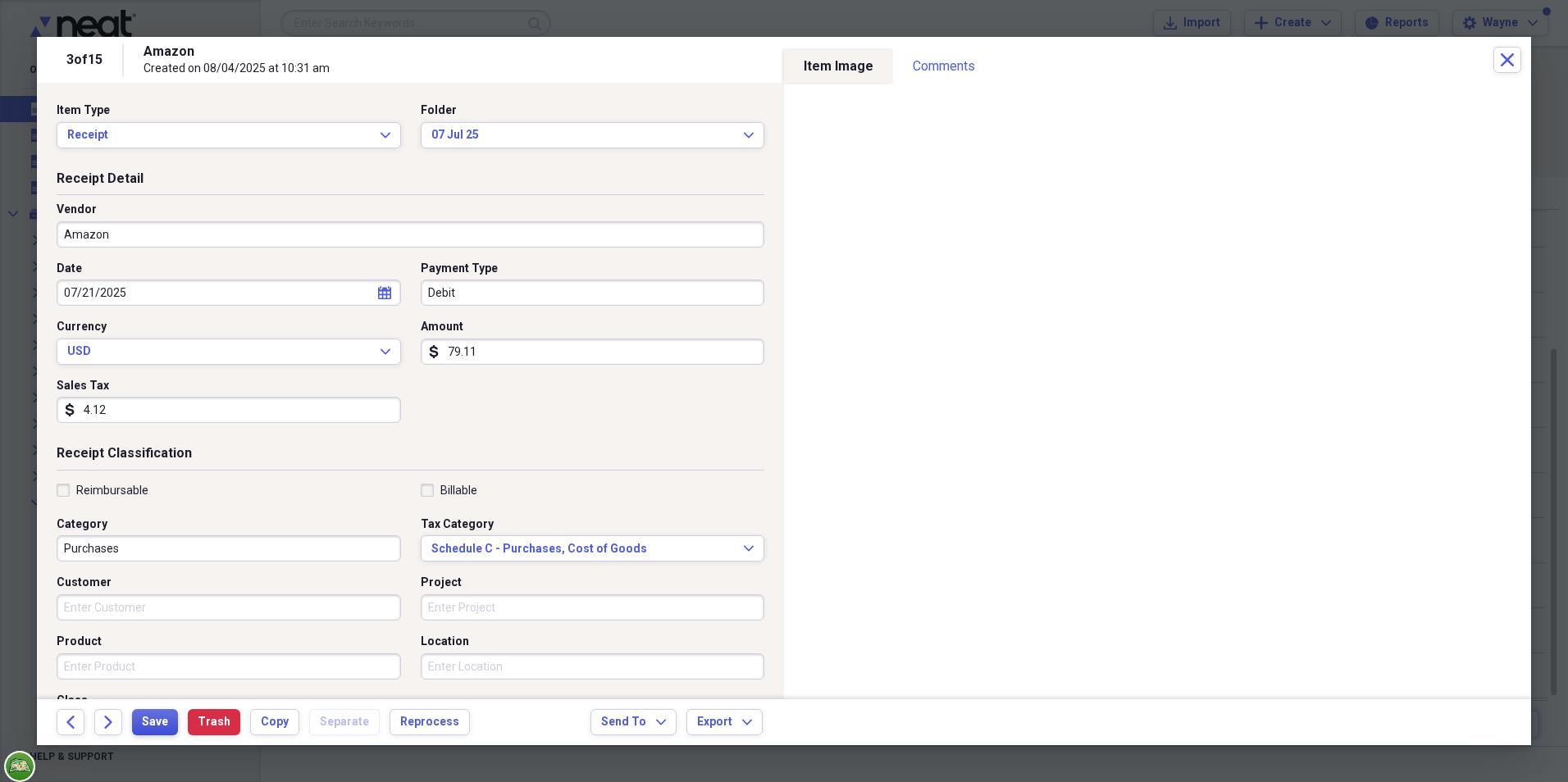 click on "Save" at bounding box center [155, 722] 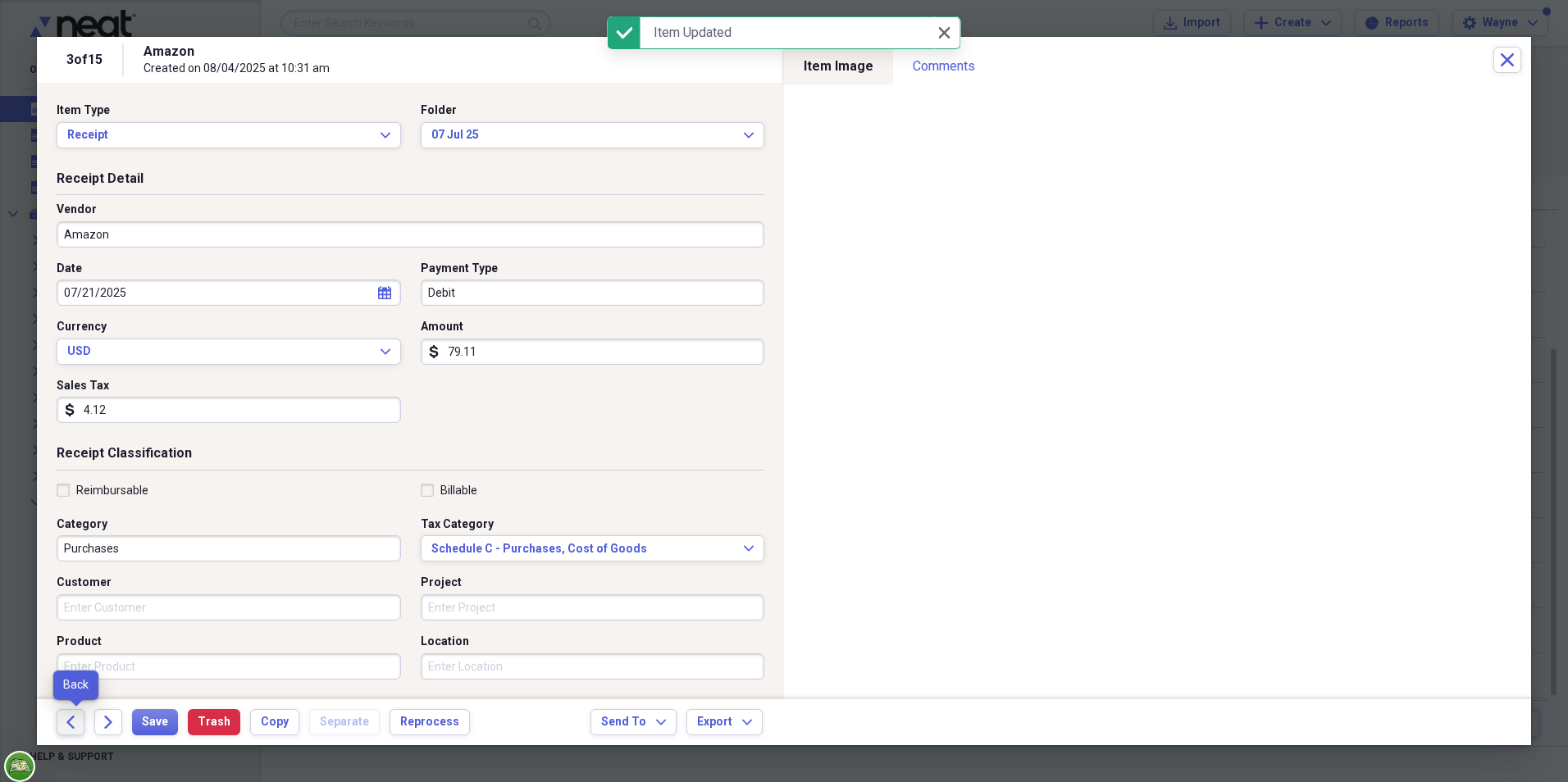 click on "Back" 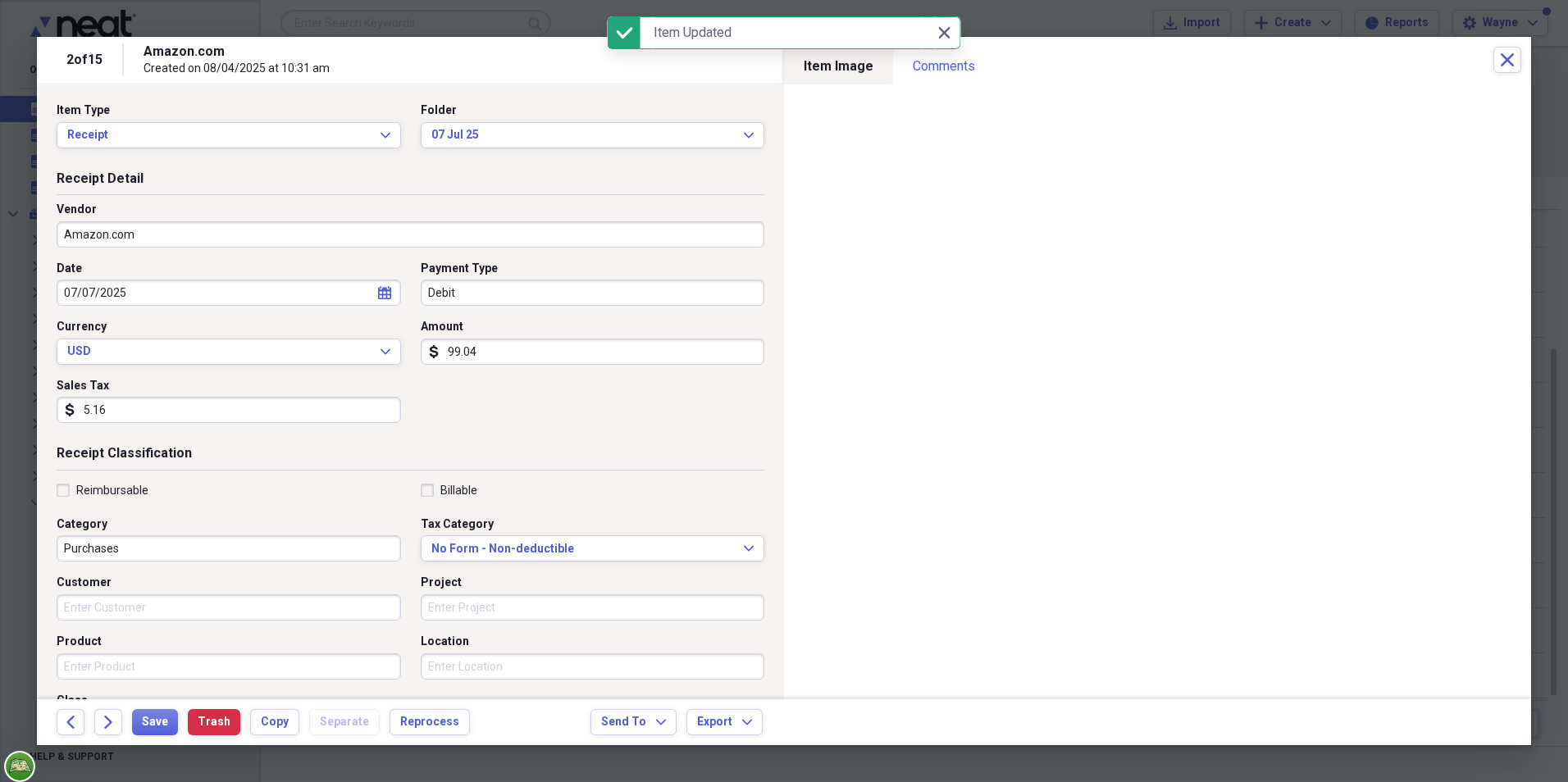 click on "Amazon.com" at bounding box center [410, 234] 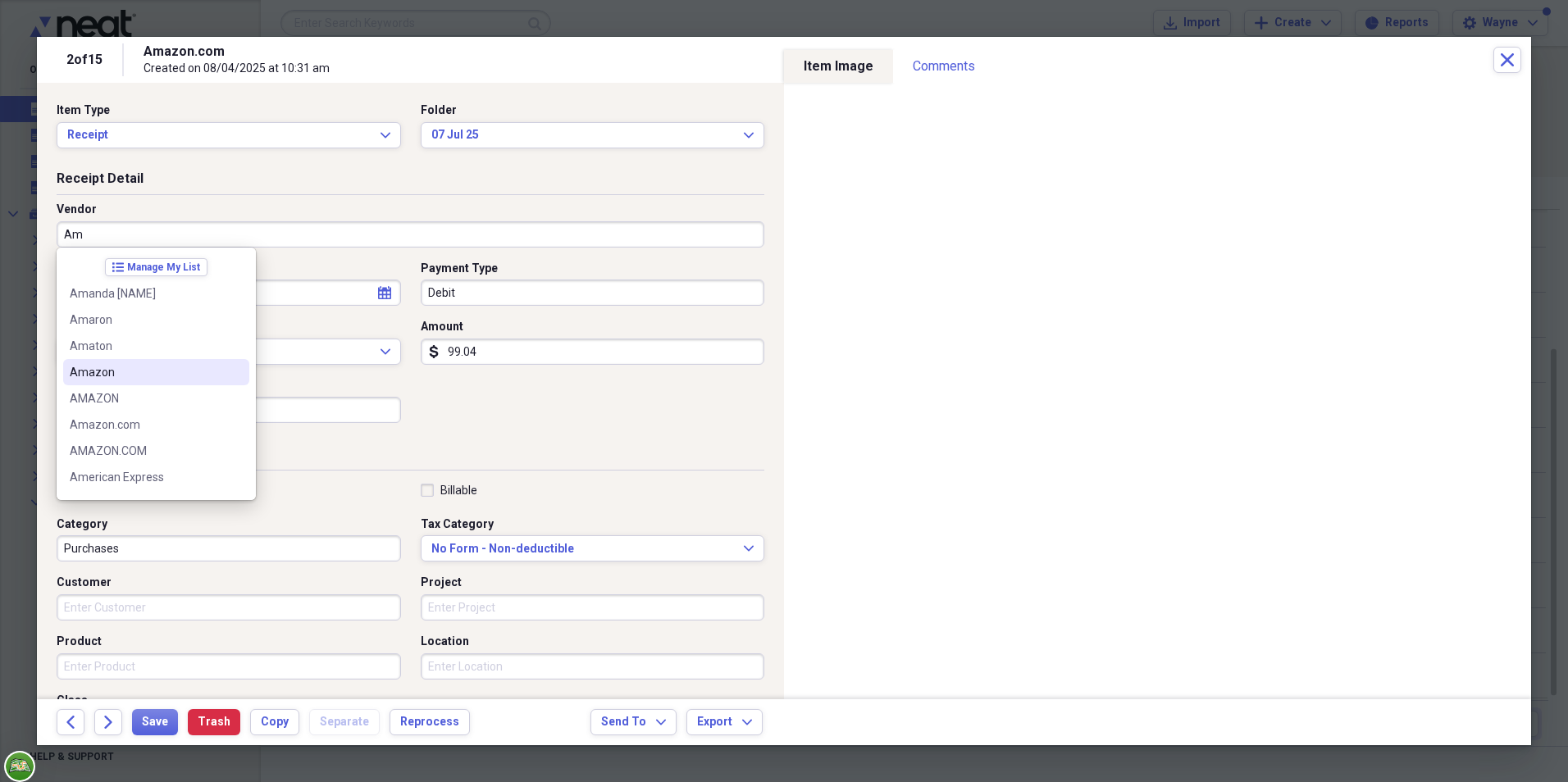 click on "Amazon" at bounding box center [146, 372] 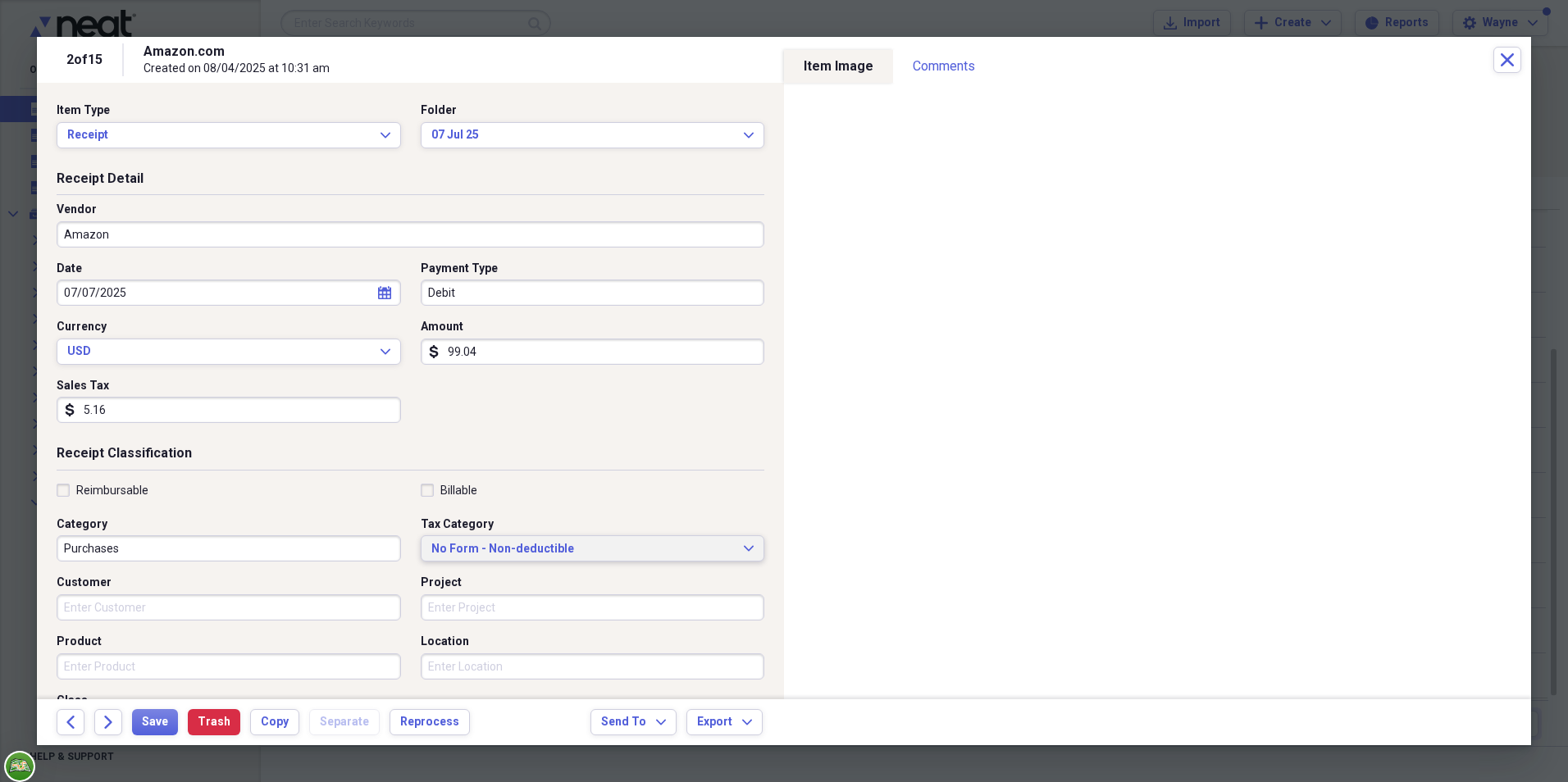 click on "Expand" 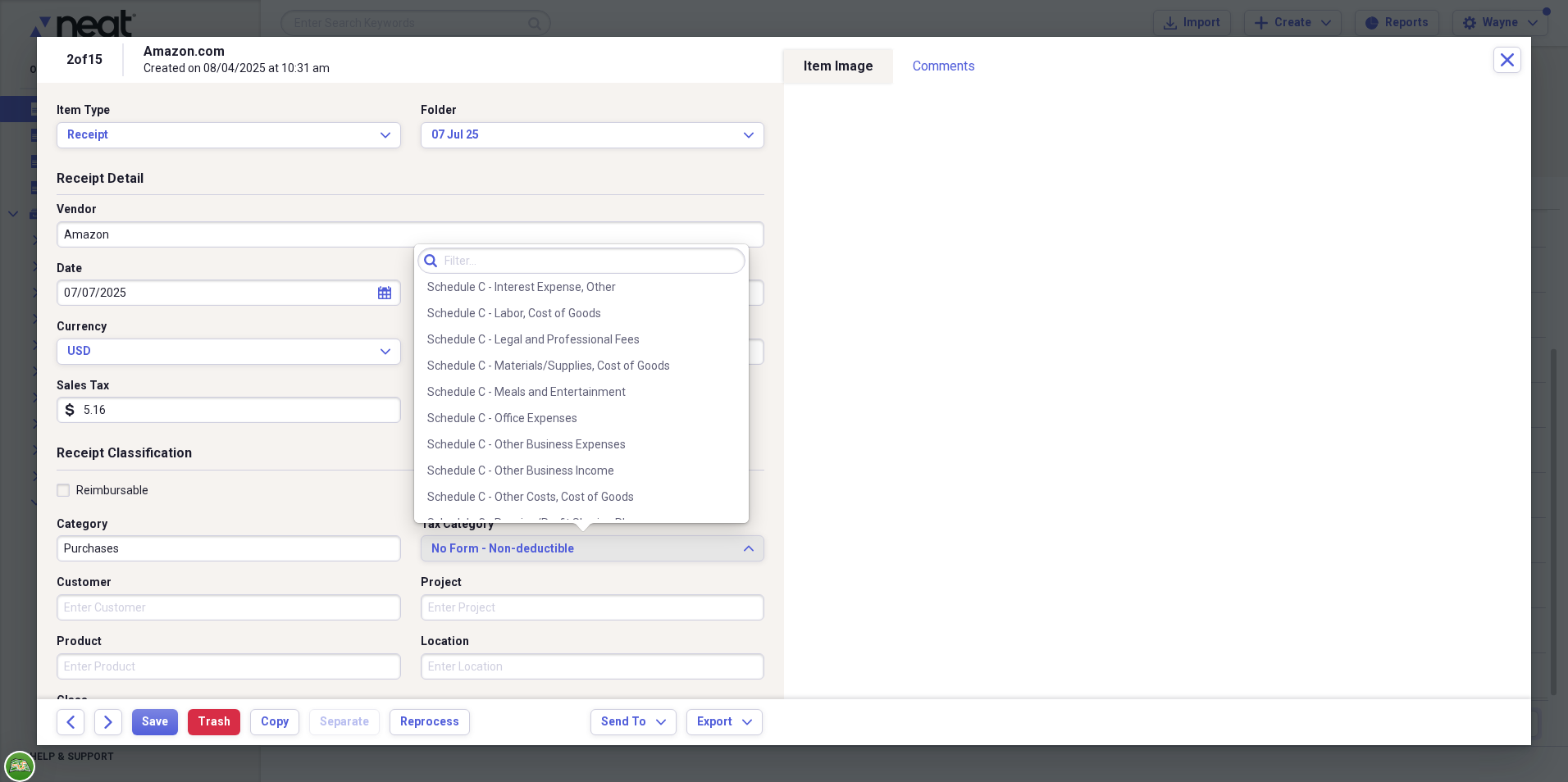 scroll, scrollTop: 3344, scrollLeft: 0, axis: vertical 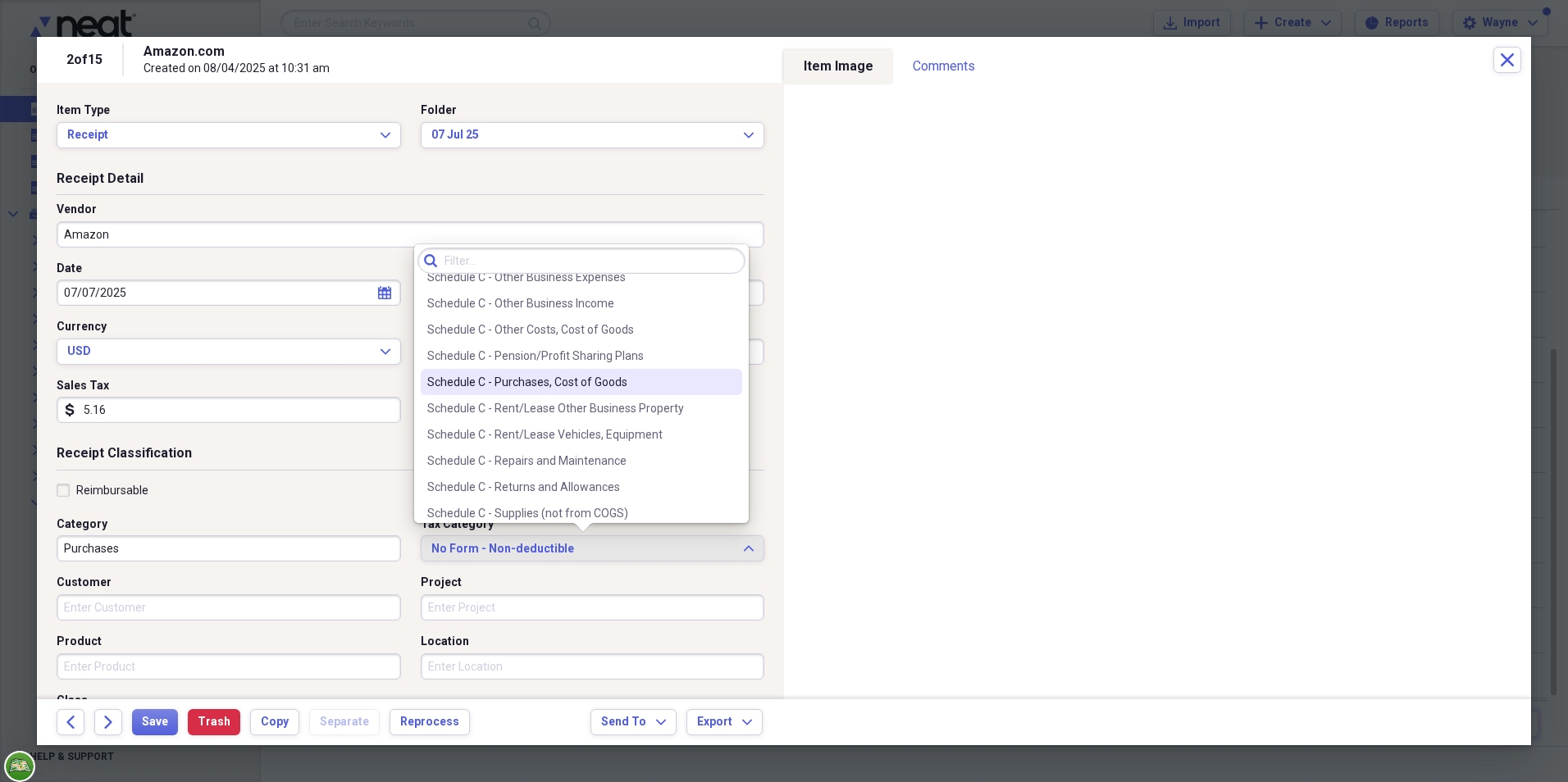 click on "Schedule C - Purchases, Cost of Goods" at bounding box center (572, 382) 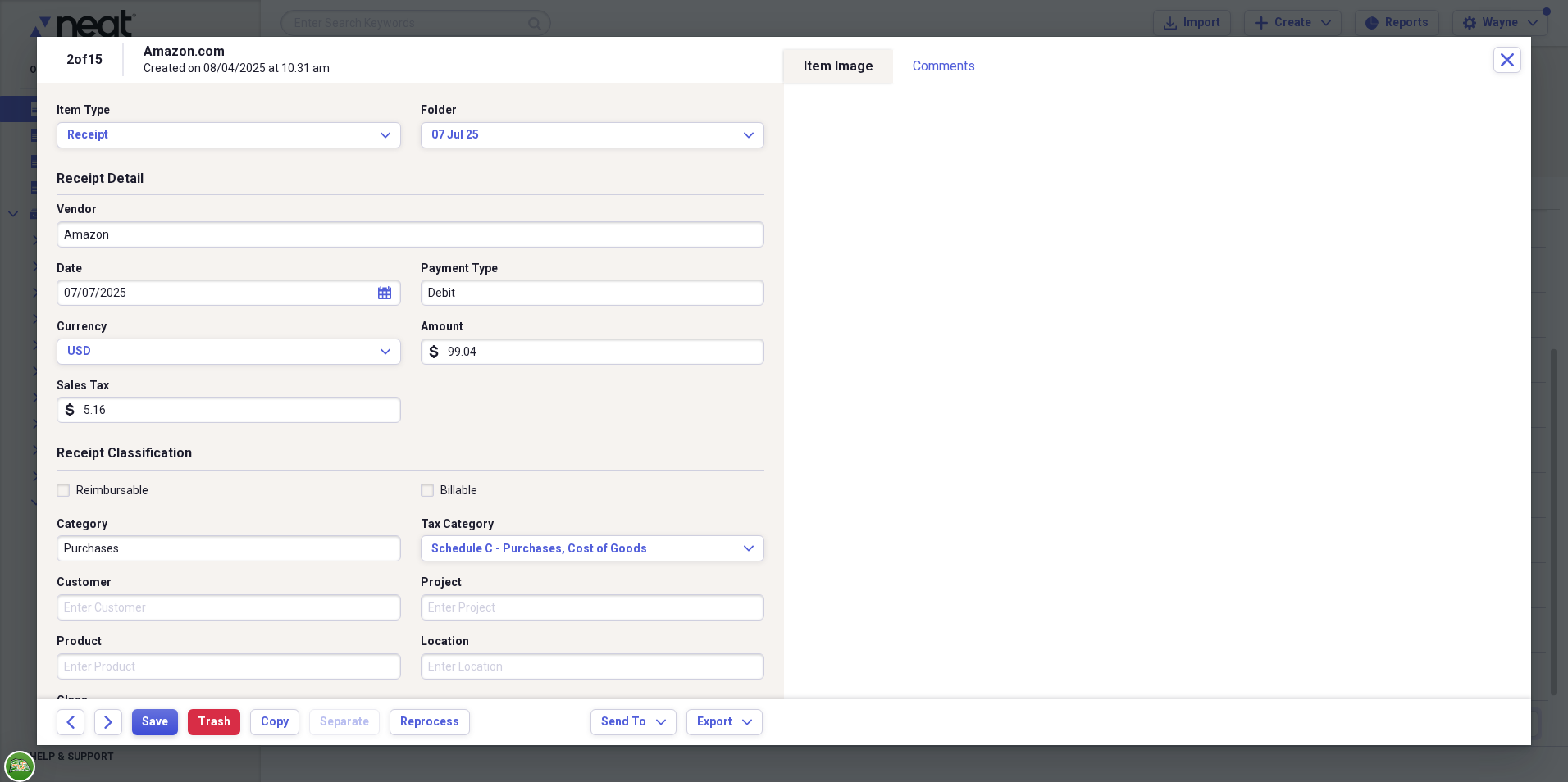 click on "Save" at bounding box center (155, 722) 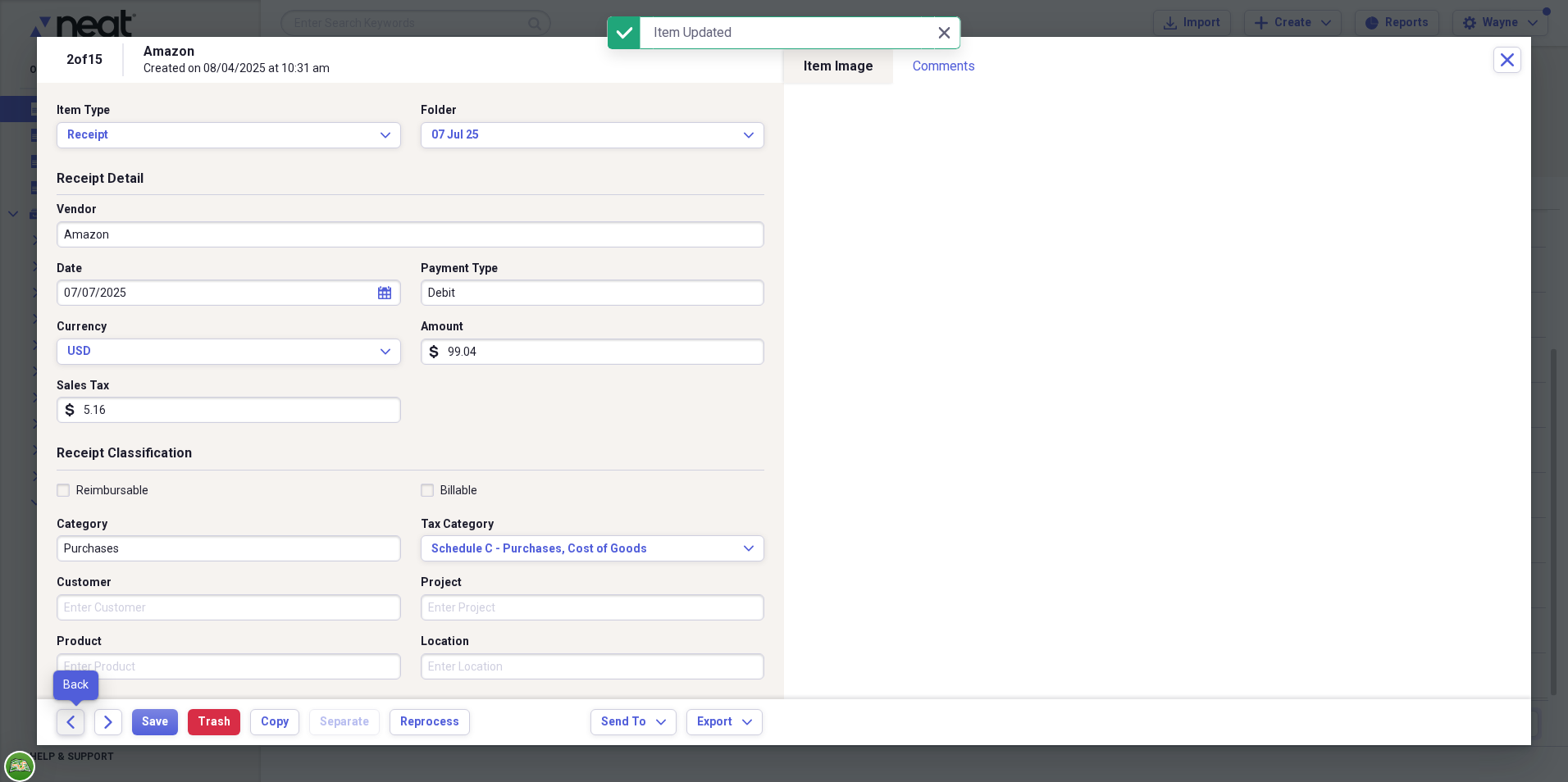 click 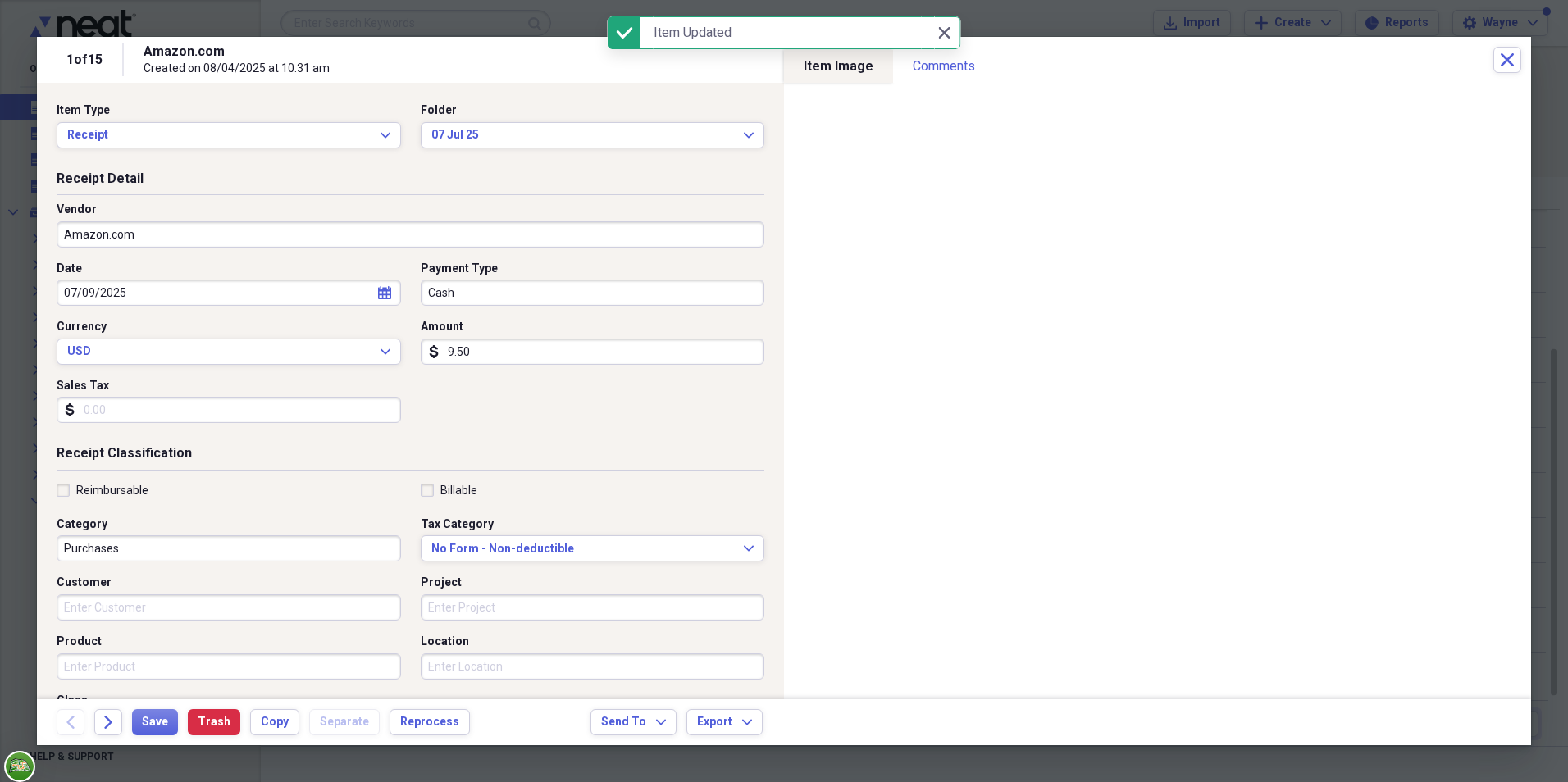 click on "Amazon.com" at bounding box center (410, 234) 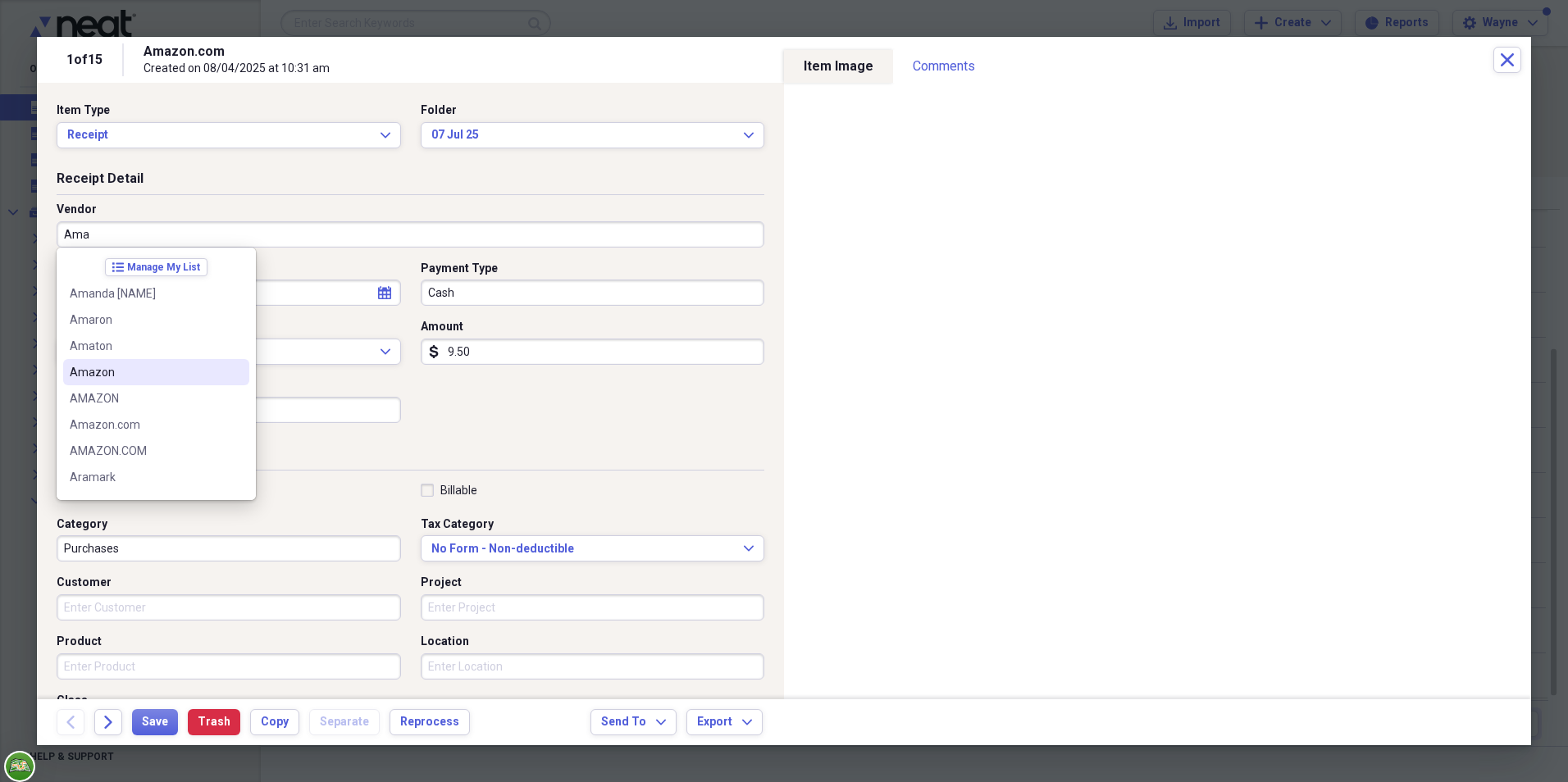 click on "Amazon" at bounding box center [146, 372] 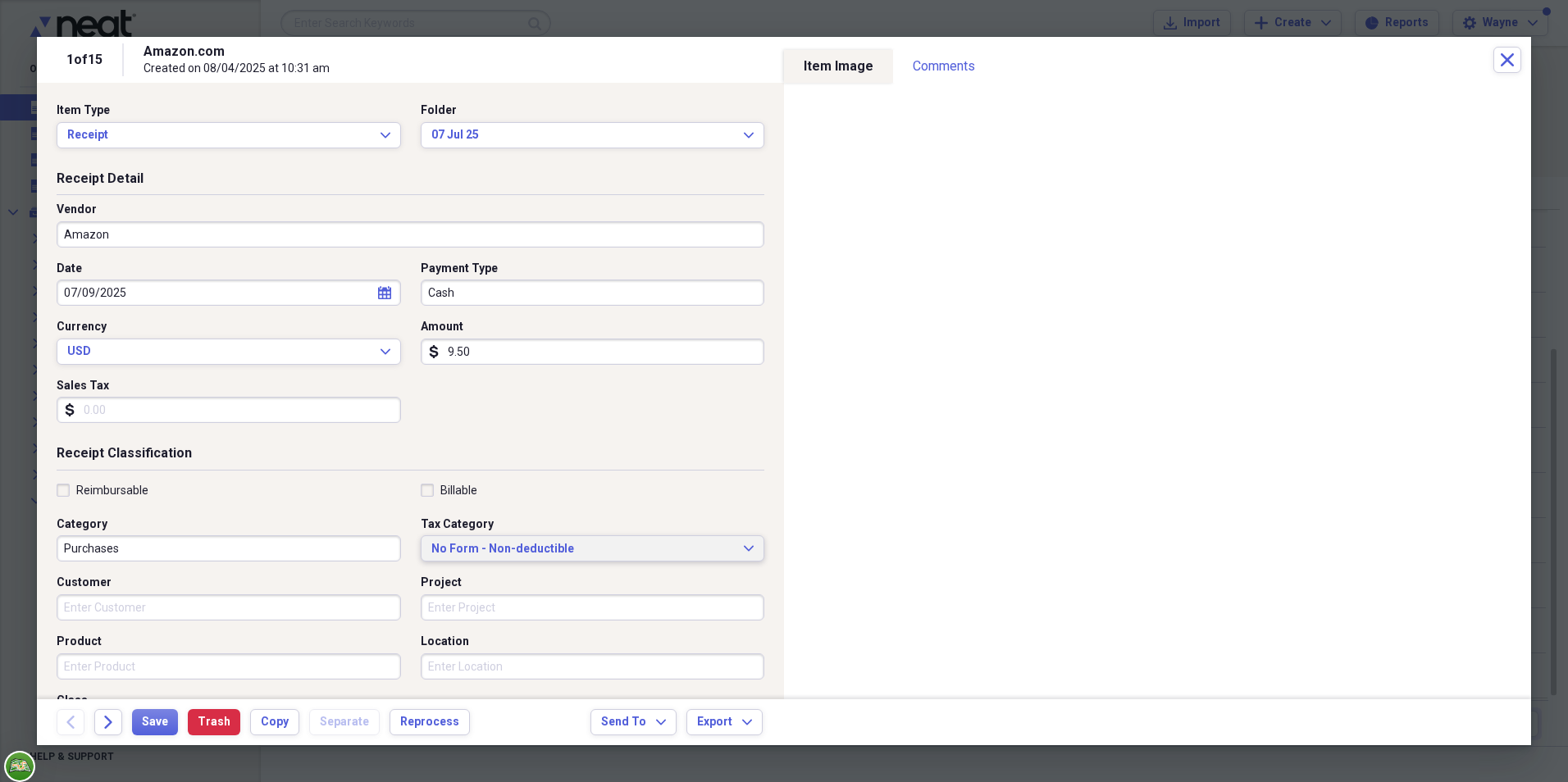 click on "Expand" 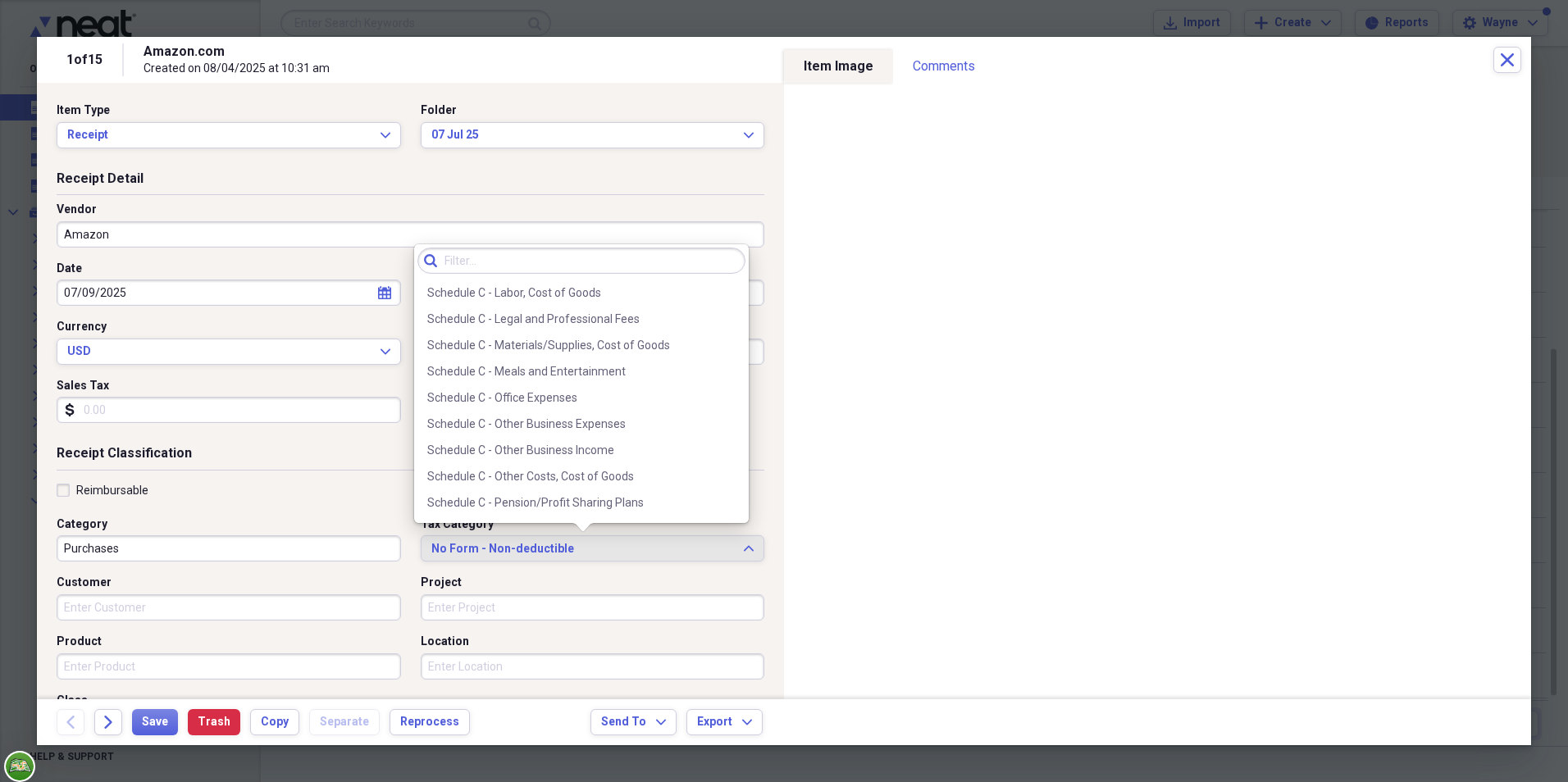 scroll, scrollTop: 3261, scrollLeft: 0, axis: vertical 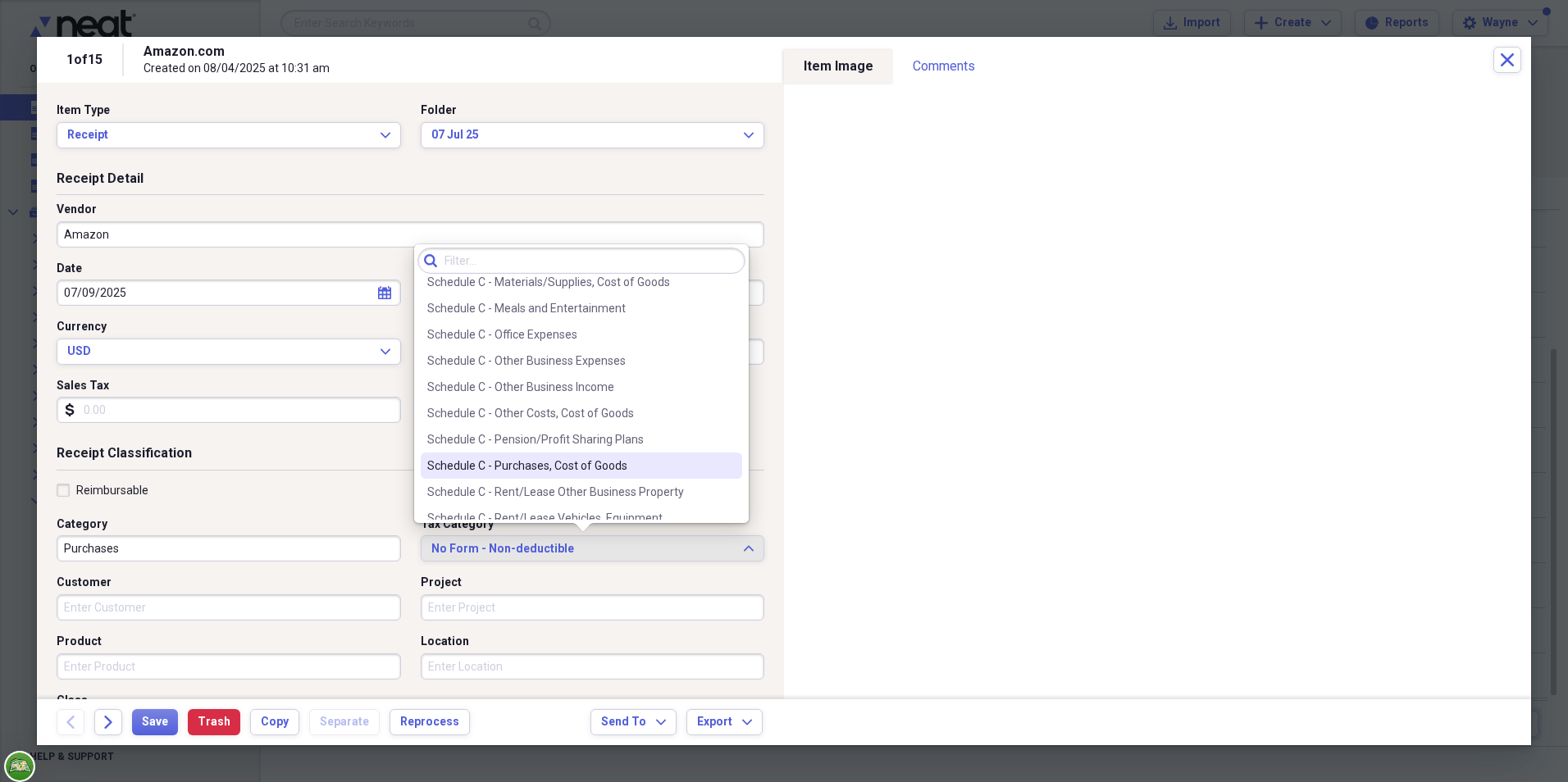 click on "Schedule C - Purchases, Cost of Goods" at bounding box center [572, 466] 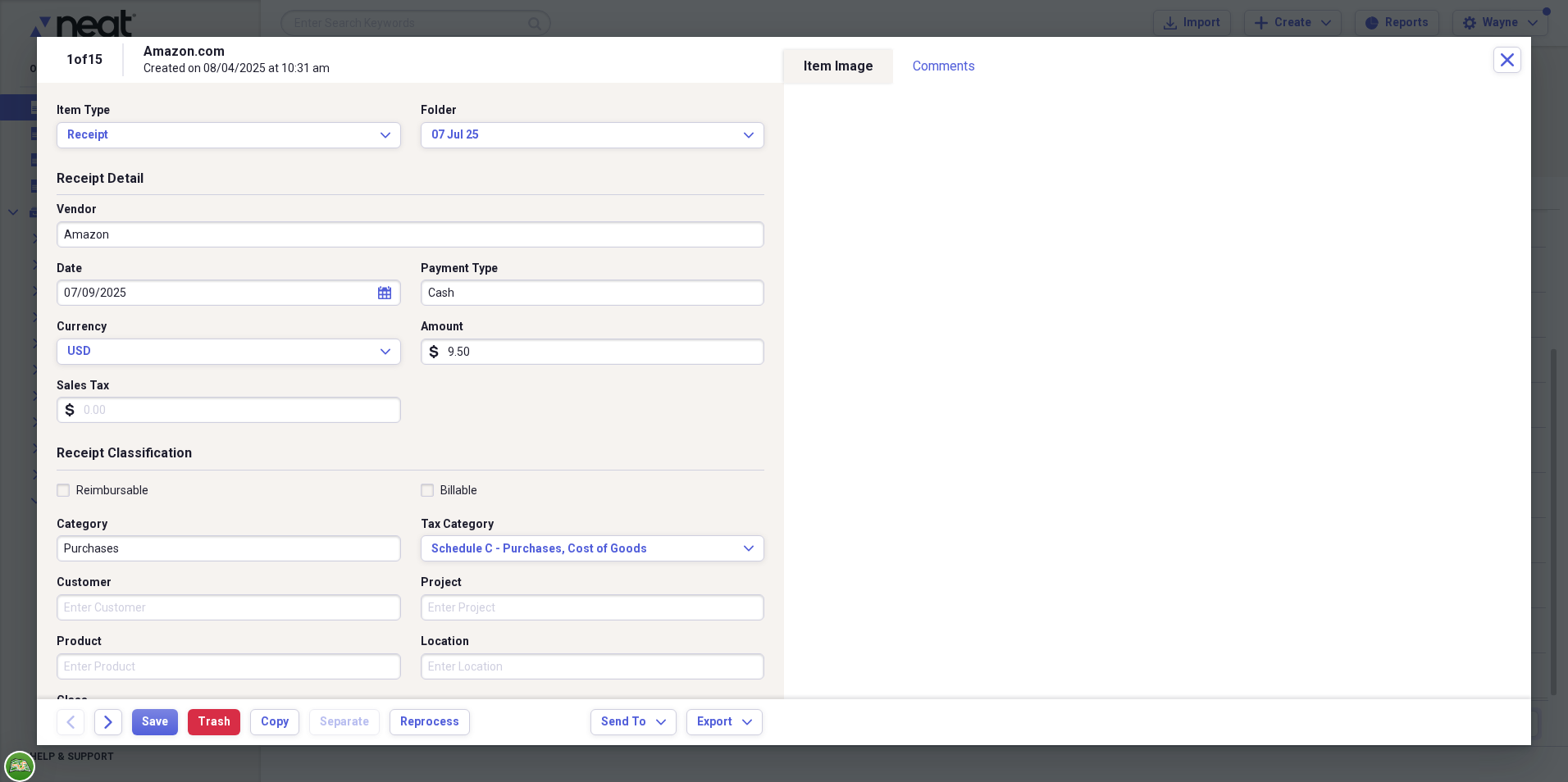 click on "9.50" at bounding box center (593, 352) 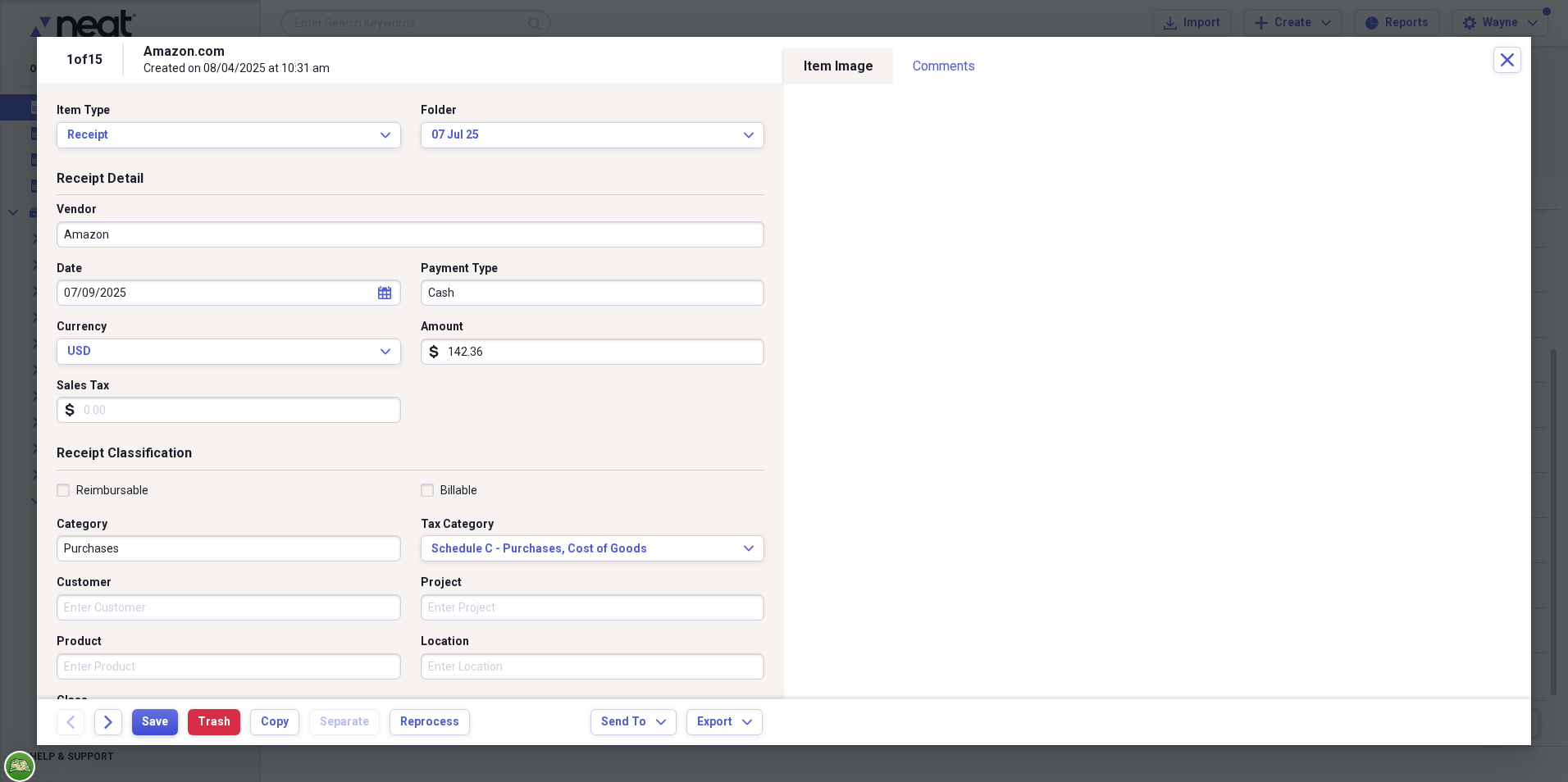 type on "142.36" 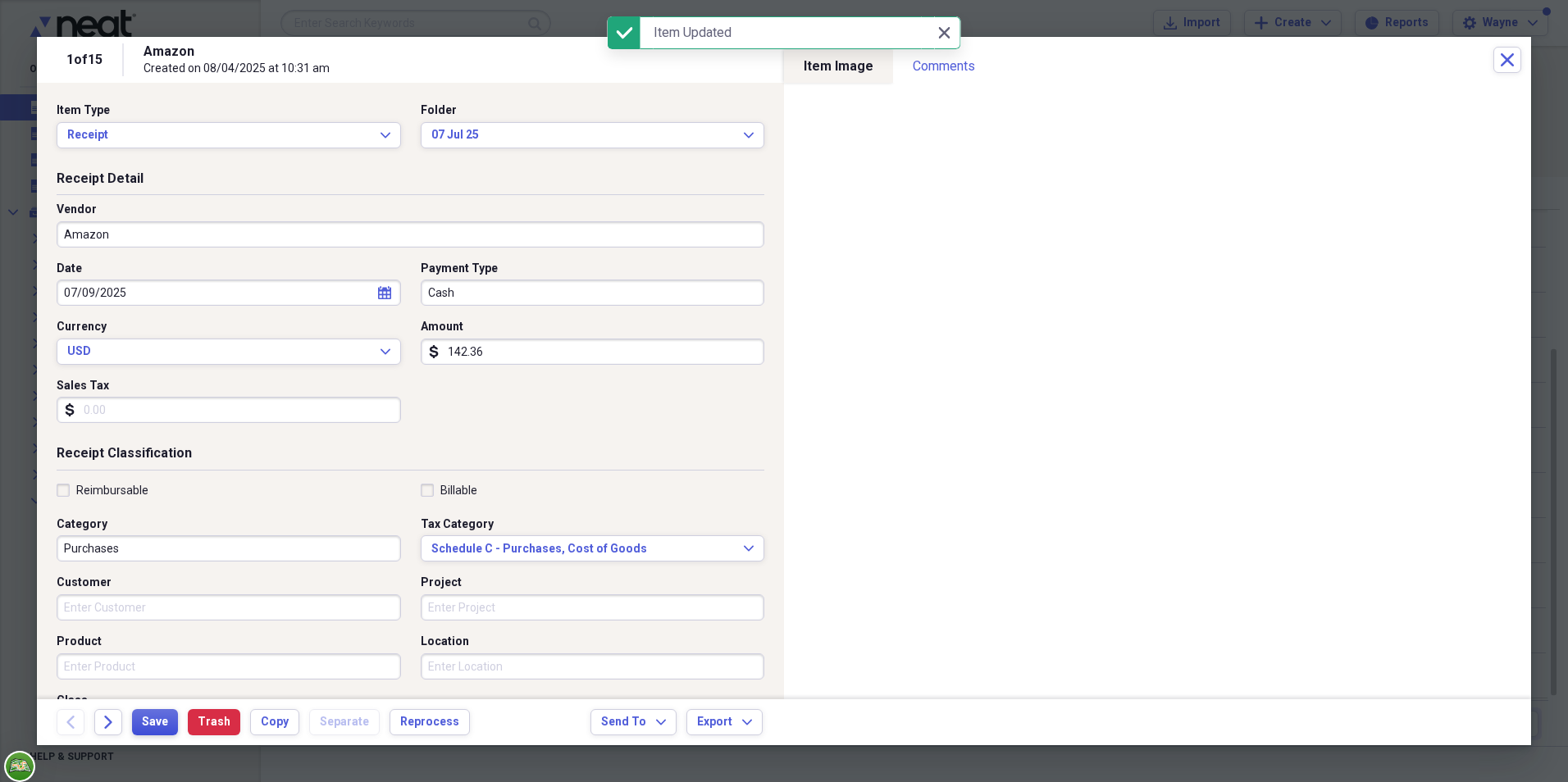click on "Save" at bounding box center [155, 722] 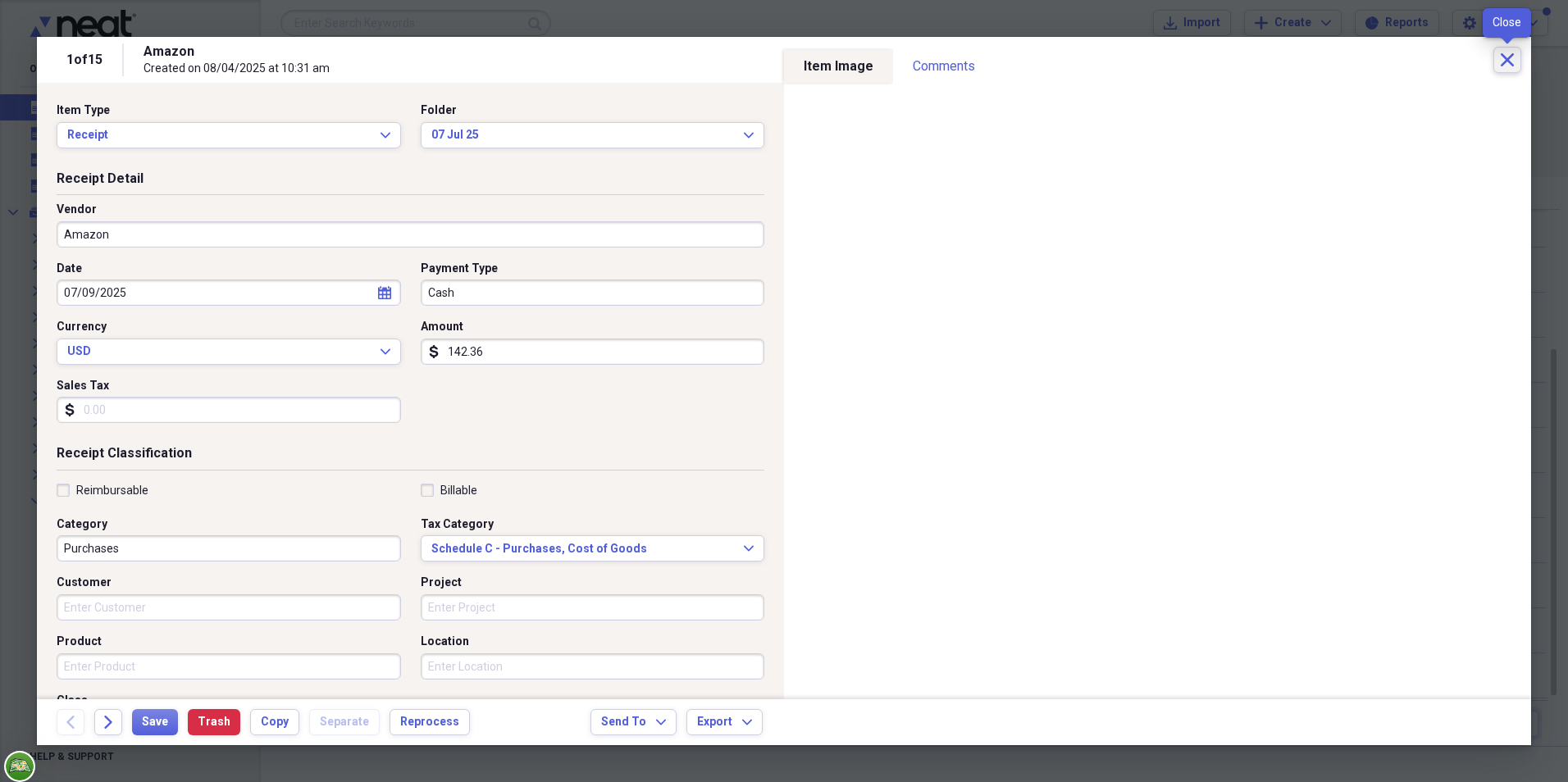 click on "Close" at bounding box center [1507, 60] 